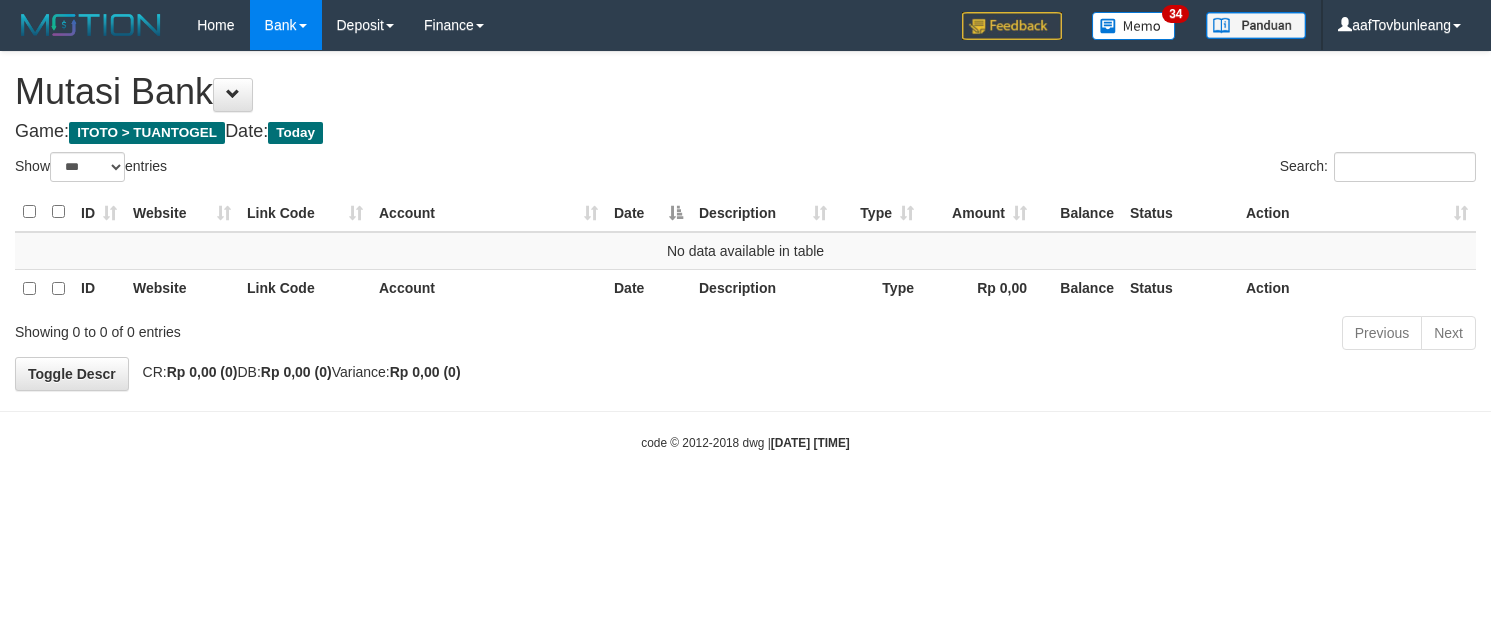 select on "***" 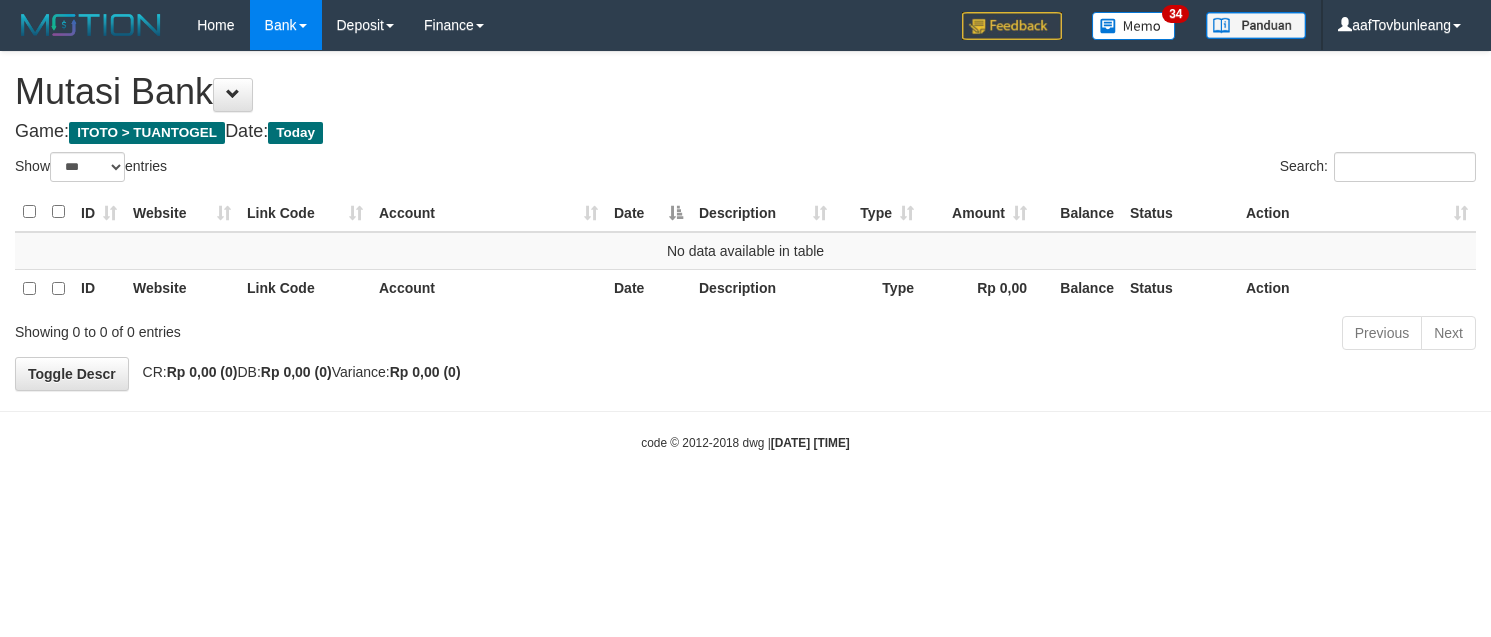 scroll, scrollTop: 0, scrollLeft: 0, axis: both 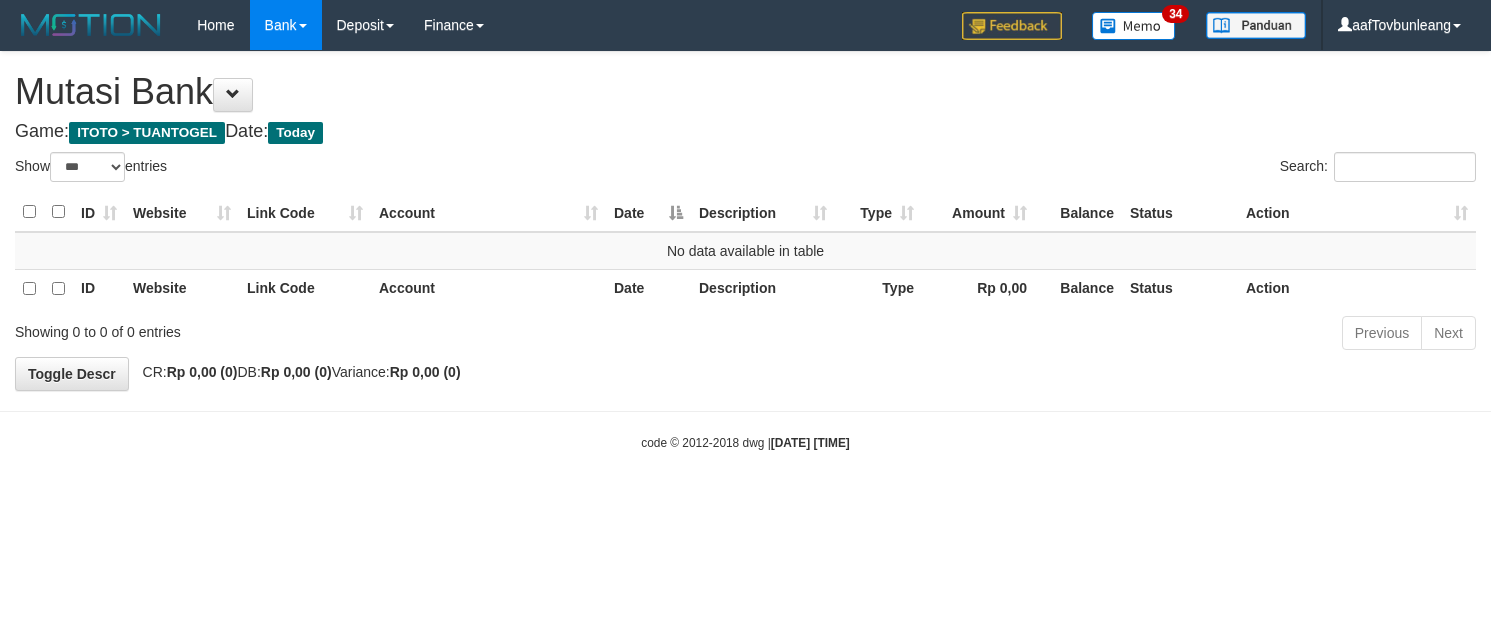 select on "***" 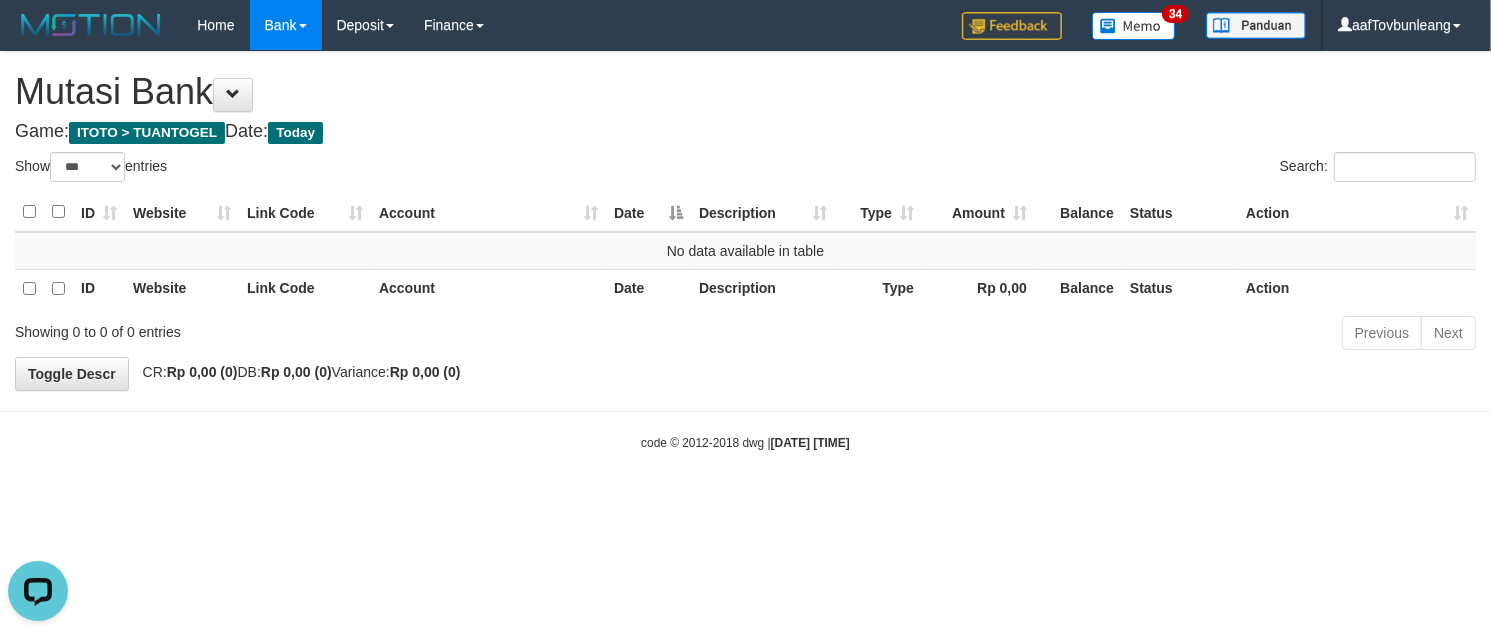 scroll, scrollTop: 0, scrollLeft: 0, axis: both 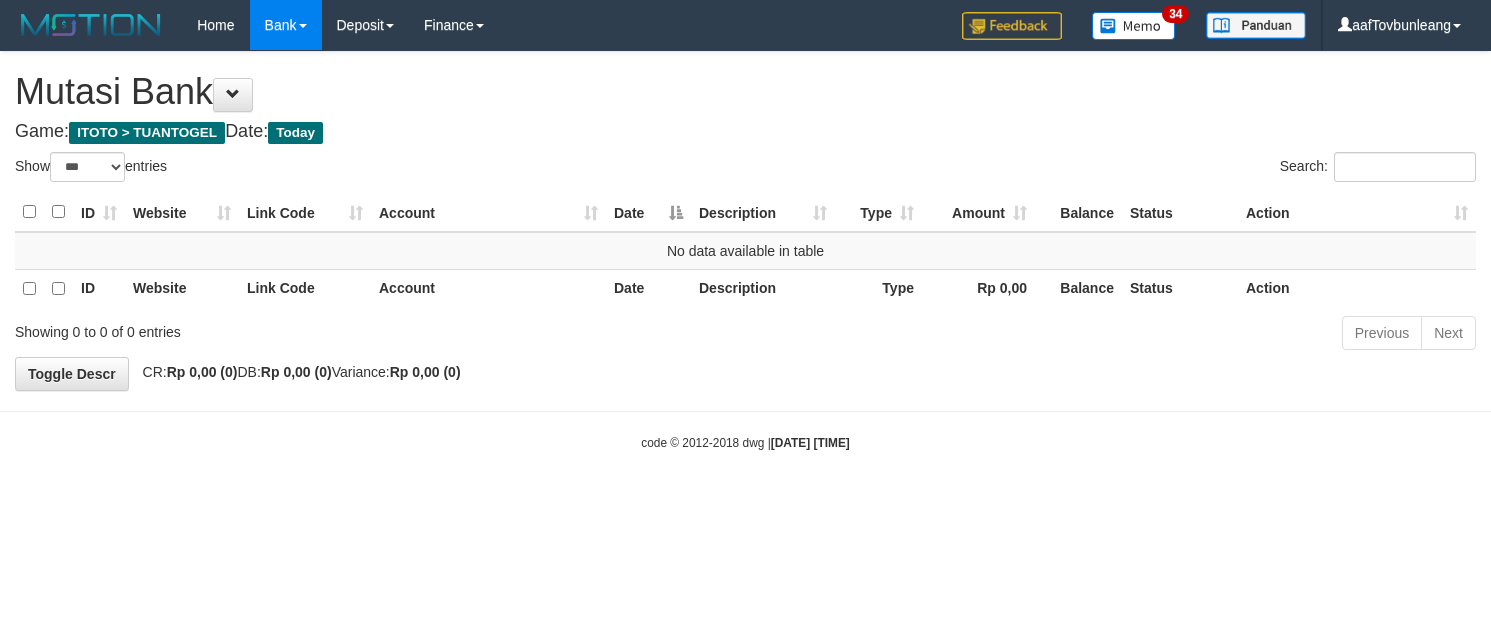 select on "***" 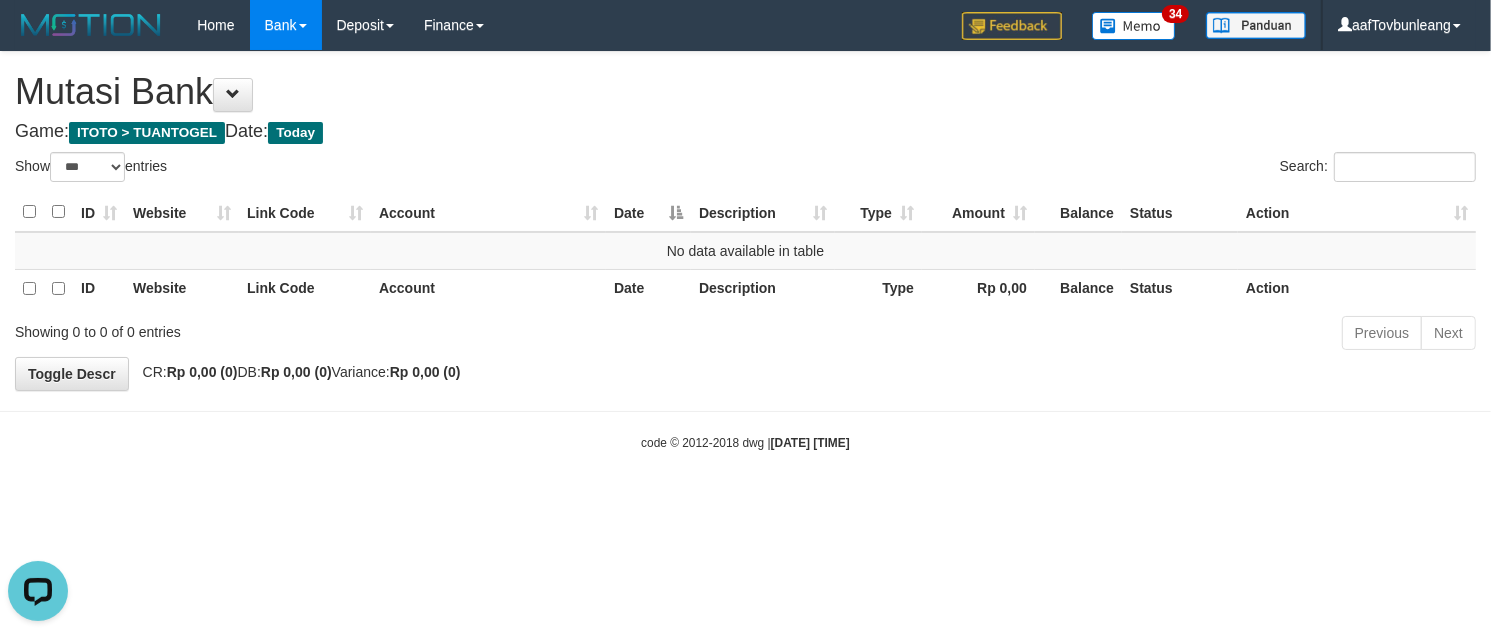scroll, scrollTop: 0, scrollLeft: 0, axis: both 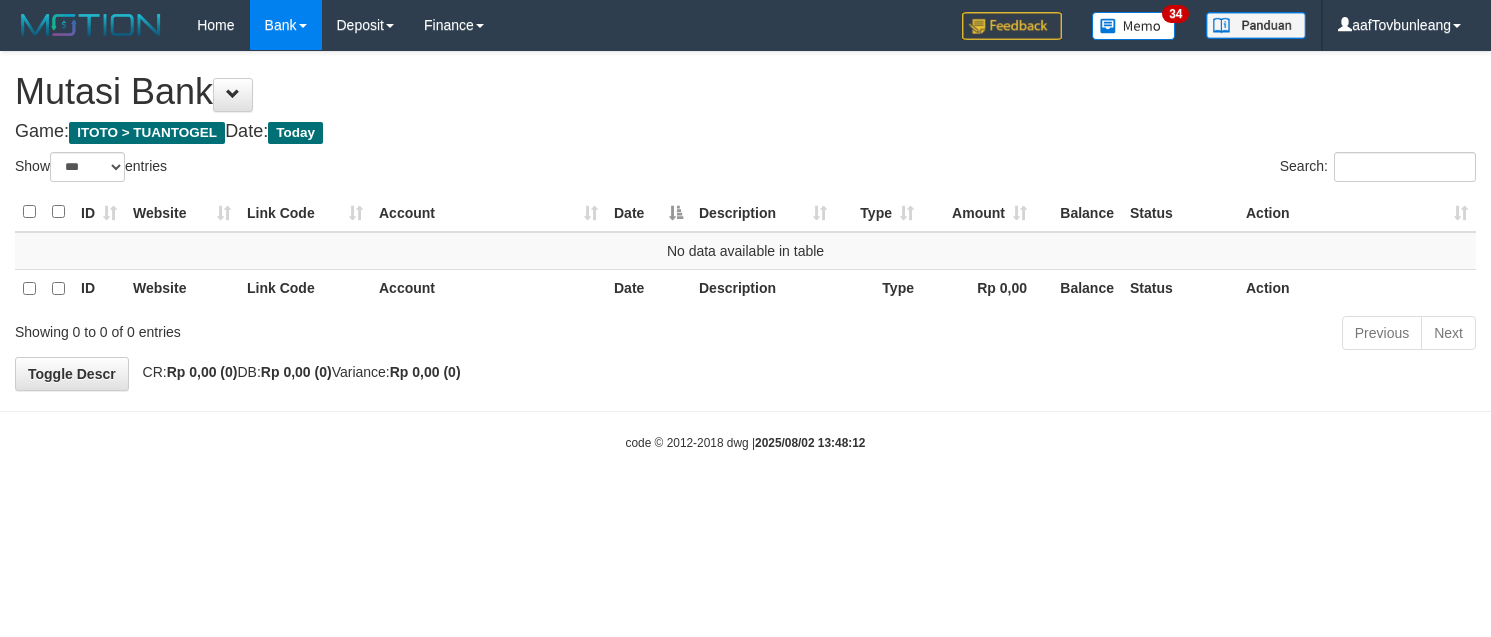 select on "***" 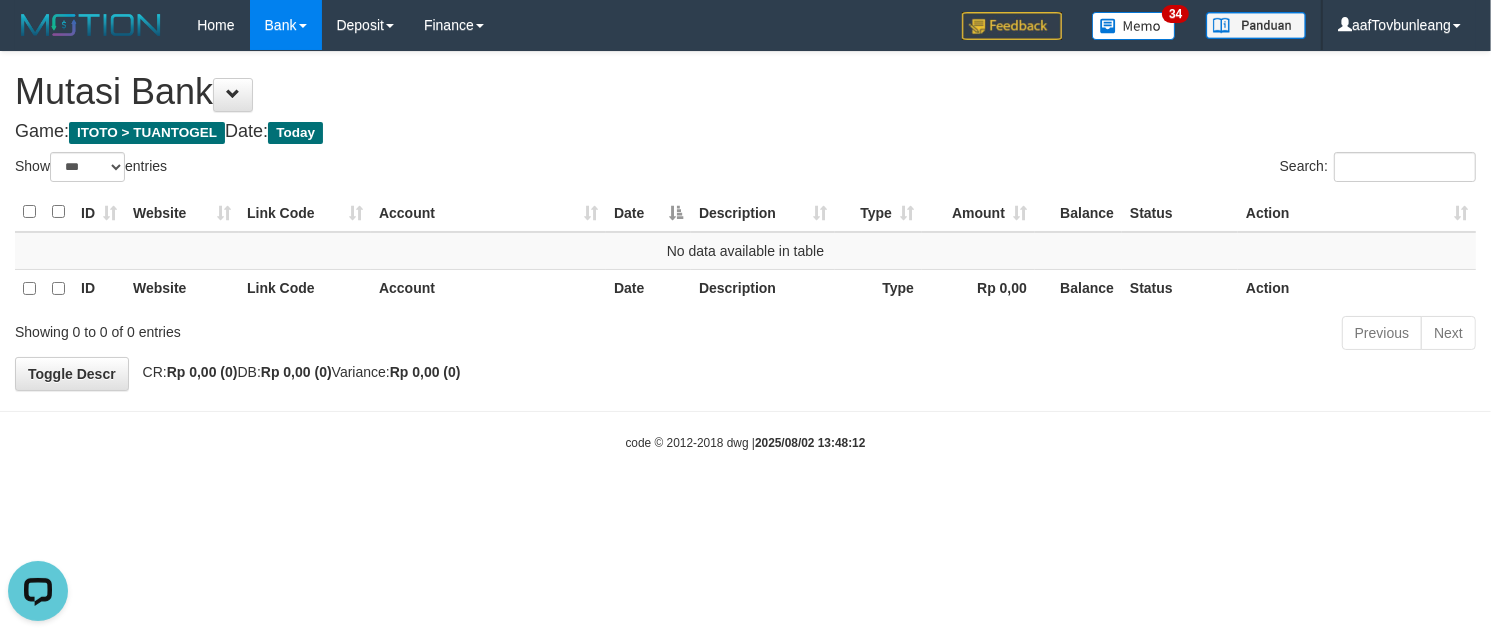 scroll, scrollTop: 0, scrollLeft: 0, axis: both 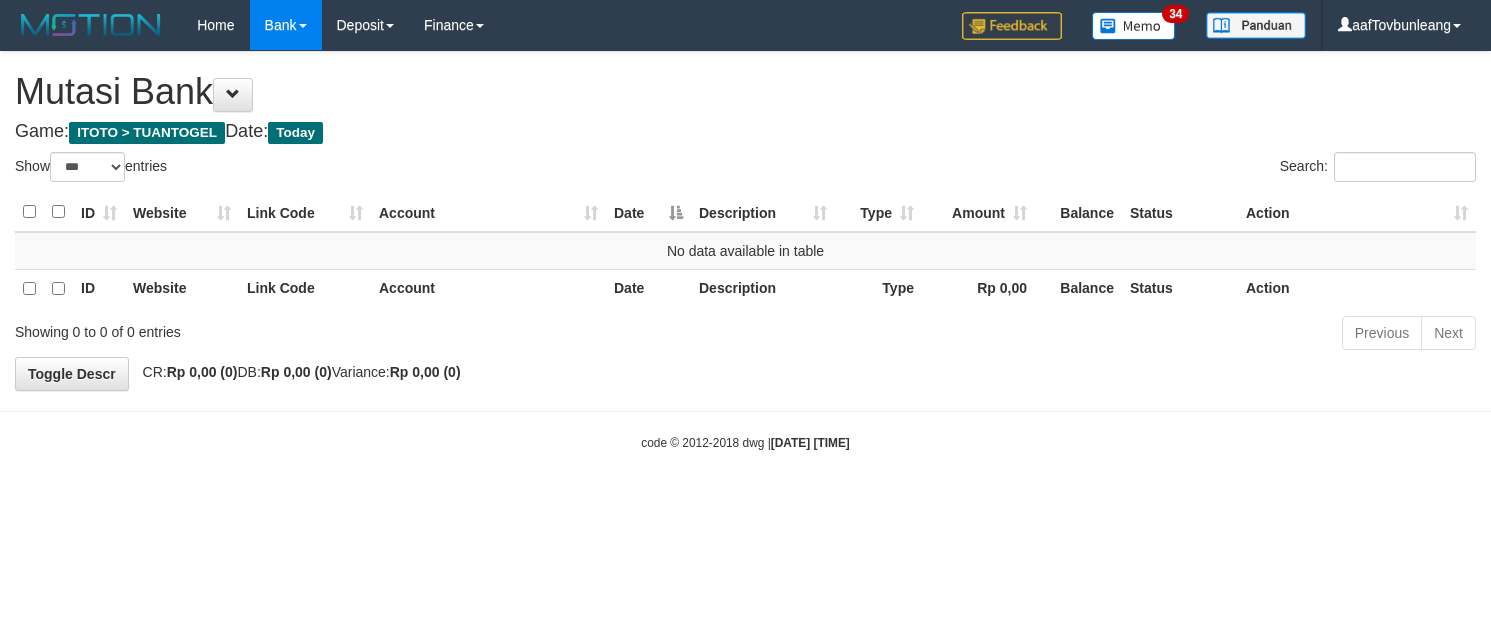 select on "***" 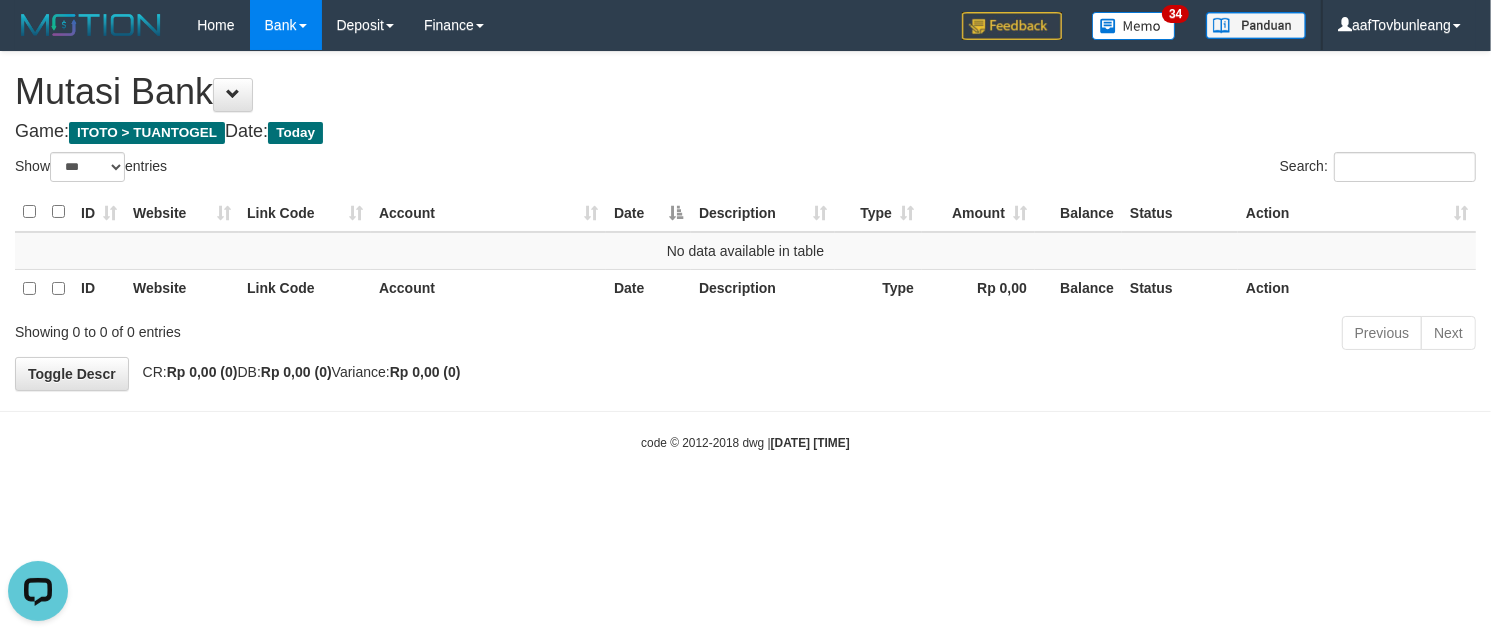 scroll, scrollTop: 0, scrollLeft: 0, axis: both 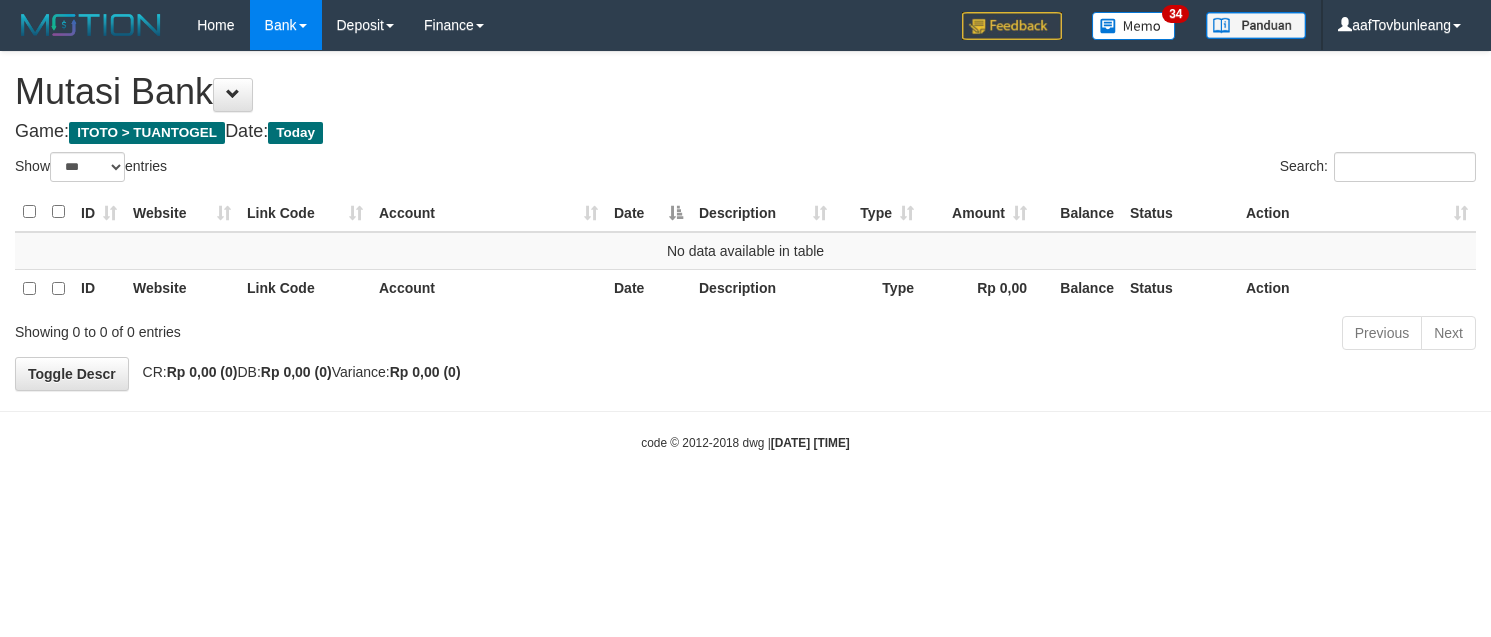 select on "***" 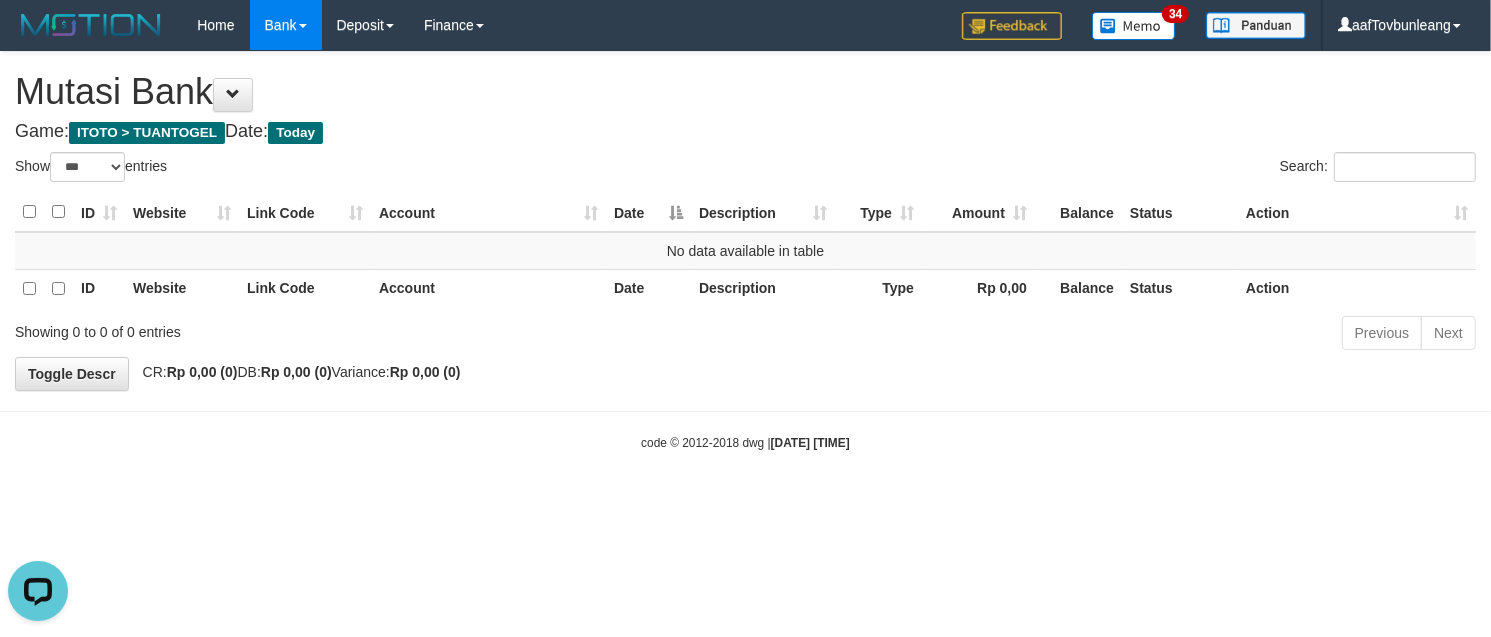 scroll, scrollTop: 0, scrollLeft: 0, axis: both 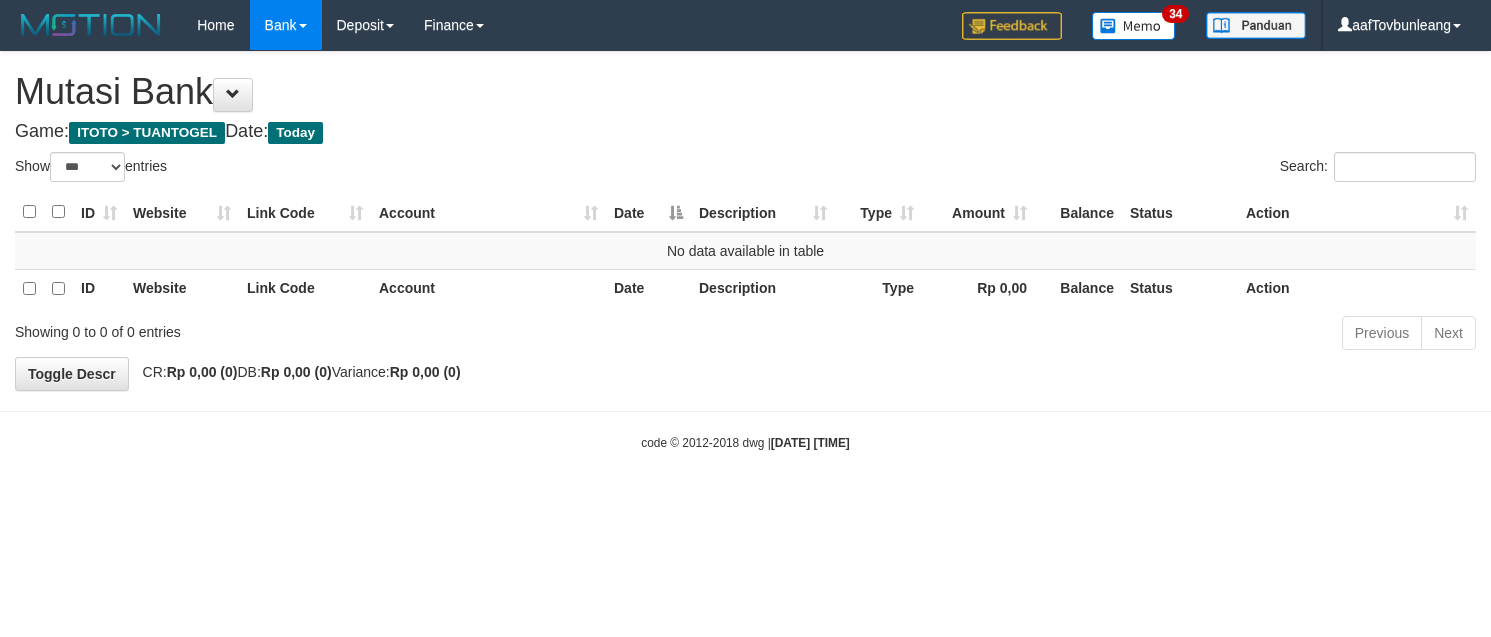 select on "***" 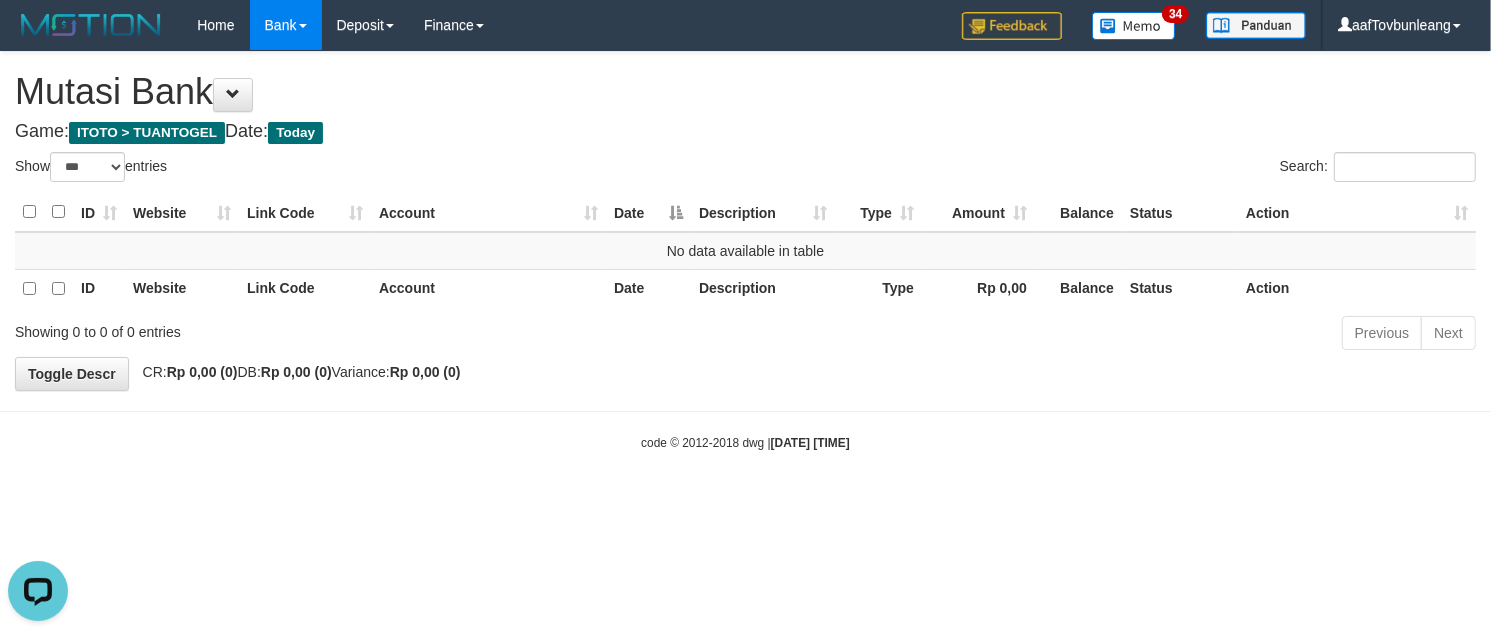 scroll, scrollTop: 0, scrollLeft: 0, axis: both 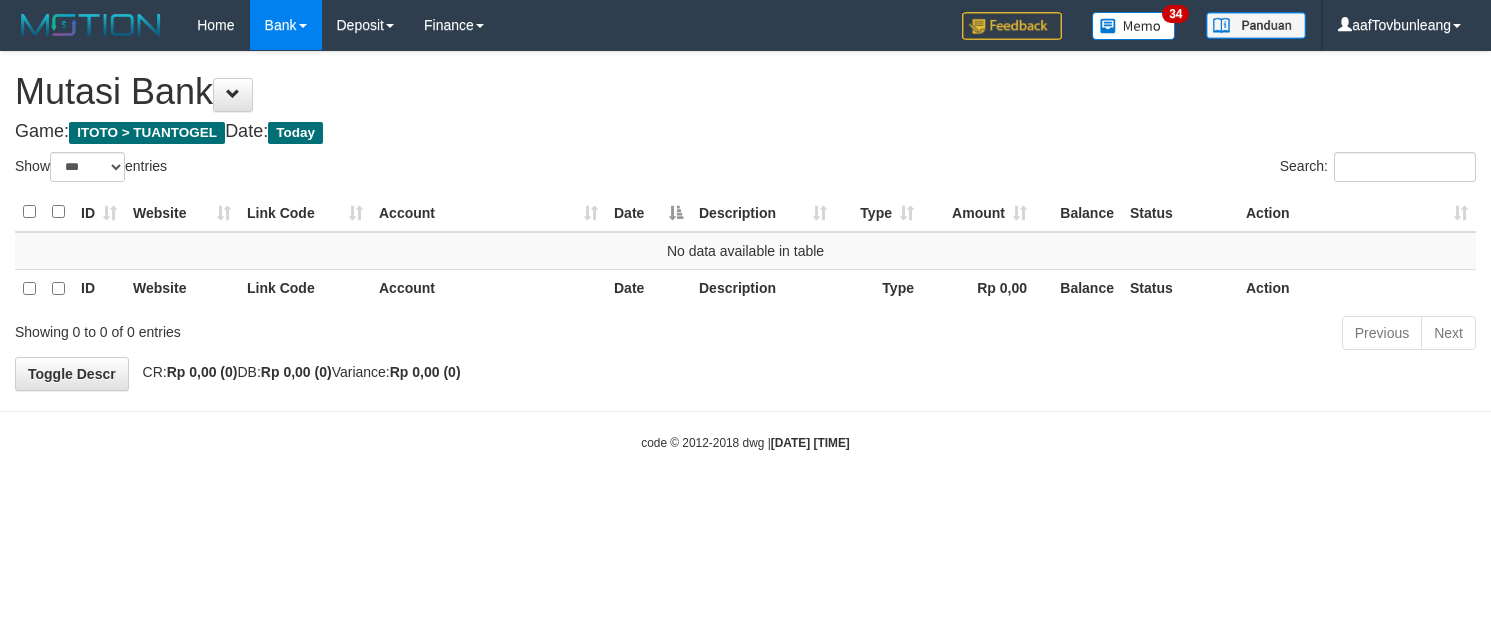 select on "***" 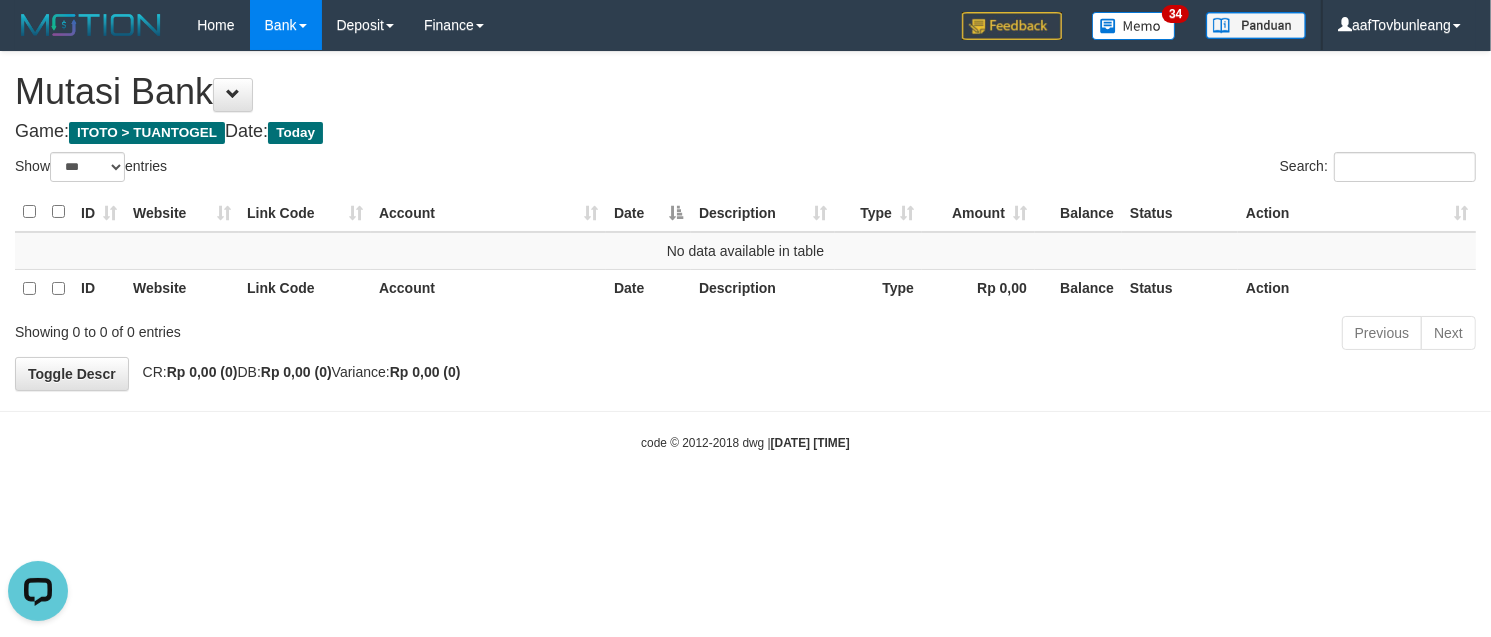 scroll, scrollTop: 0, scrollLeft: 0, axis: both 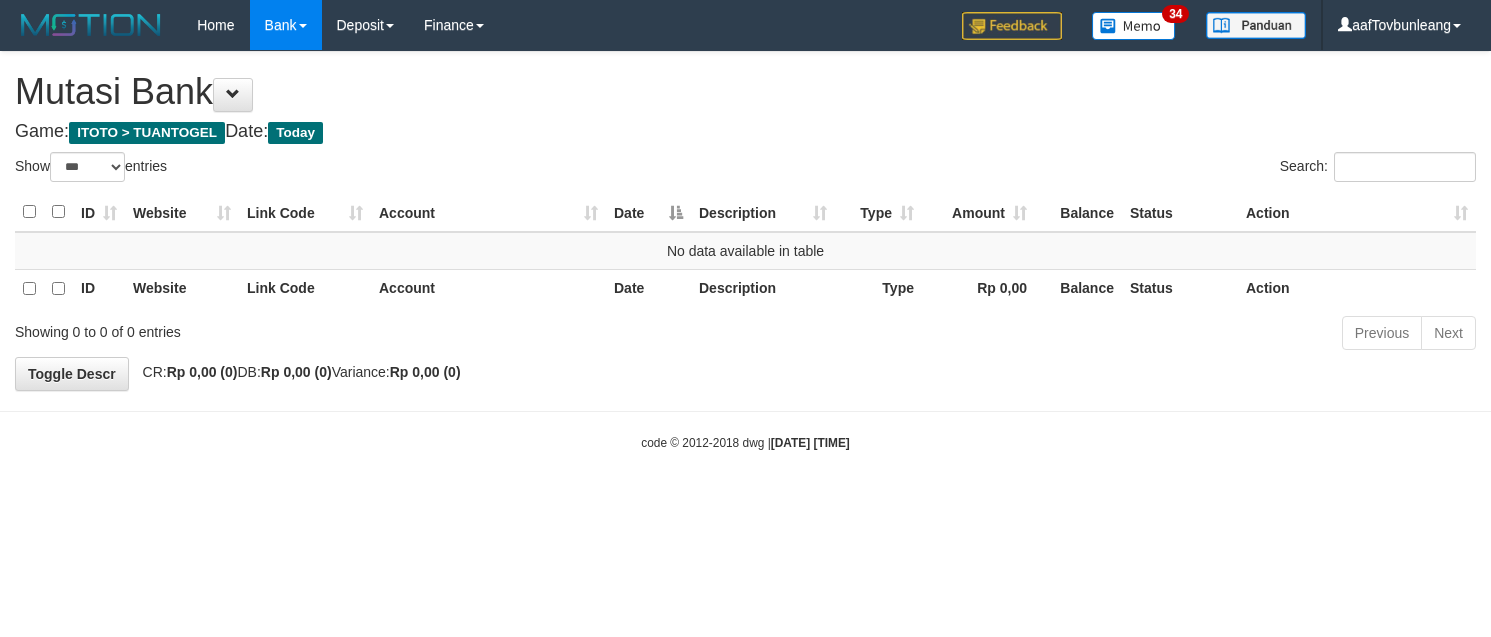 select on "***" 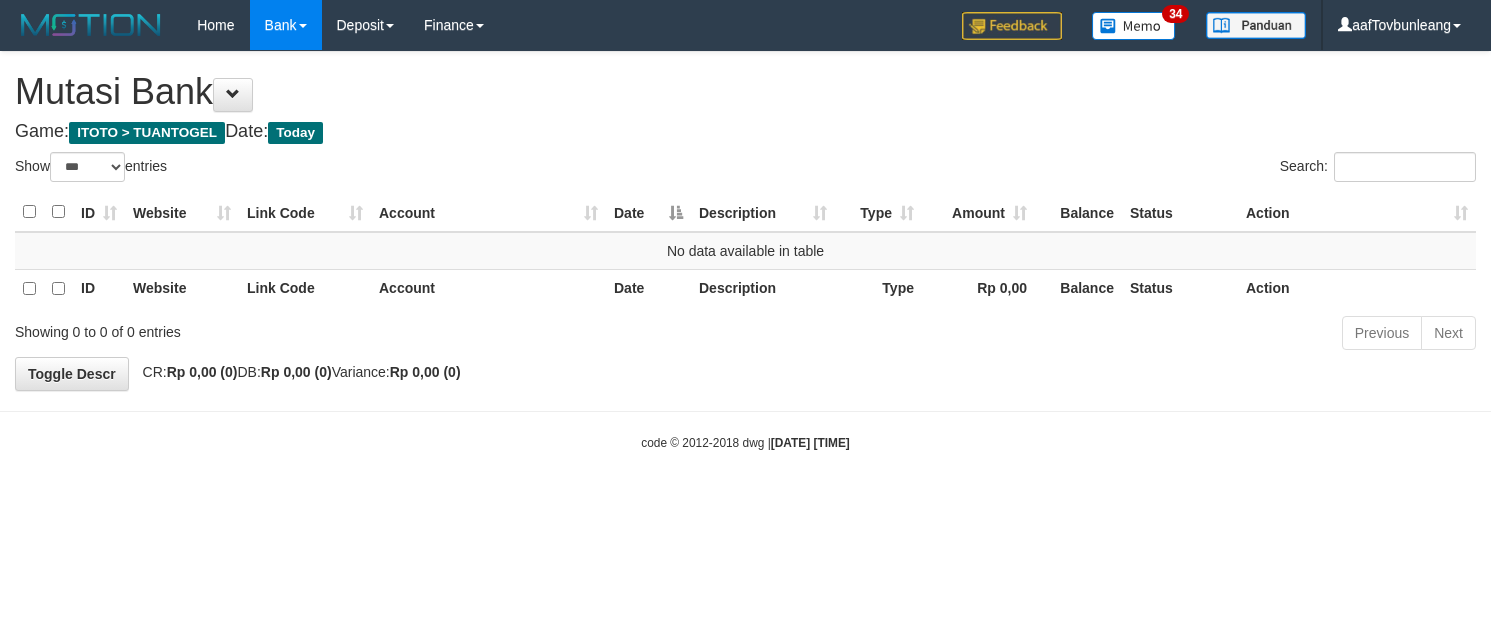 scroll, scrollTop: 0, scrollLeft: 0, axis: both 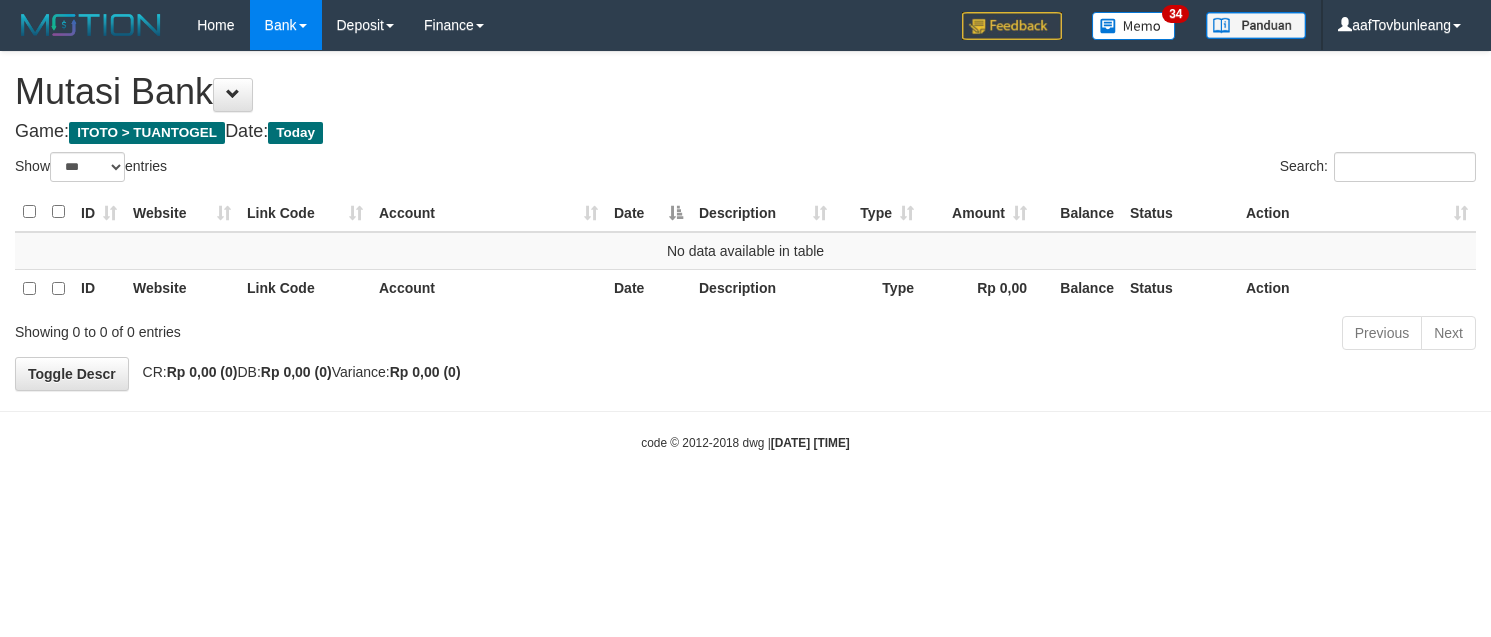 select on "***" 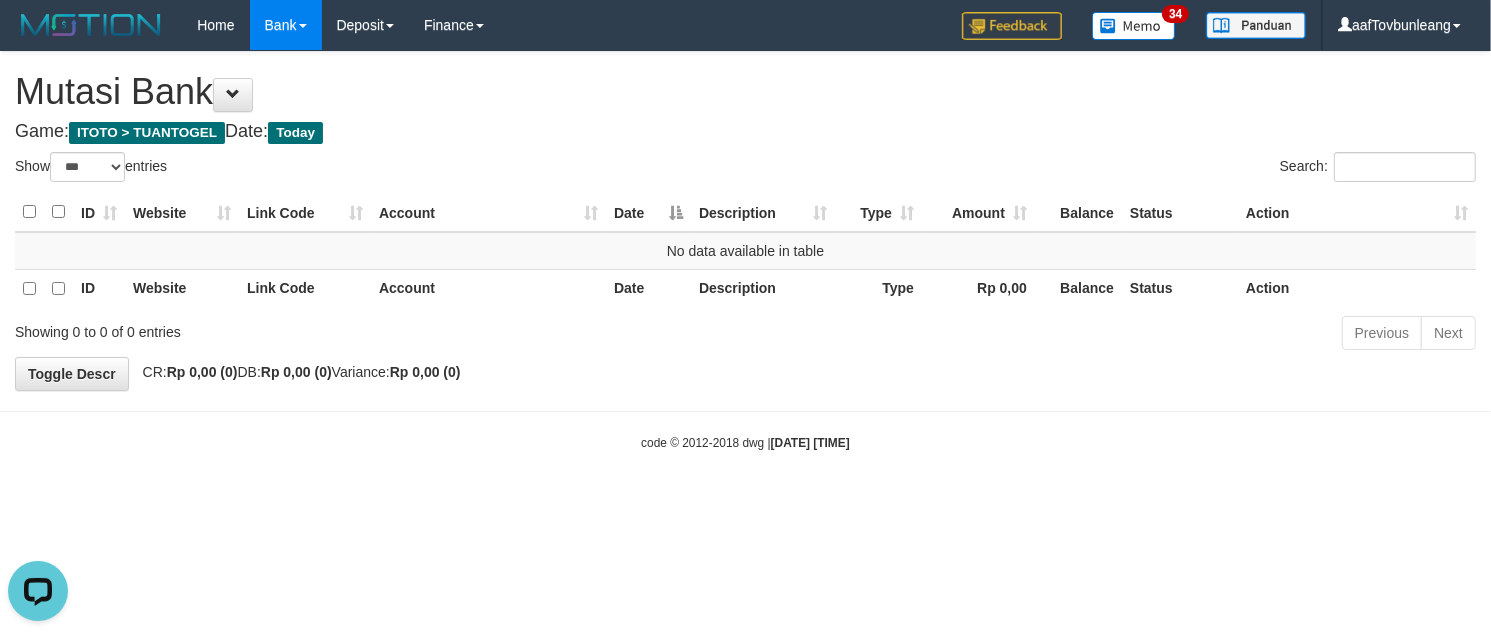 scroll, scrollTop: 0, scrollLeft: 0, axis: both 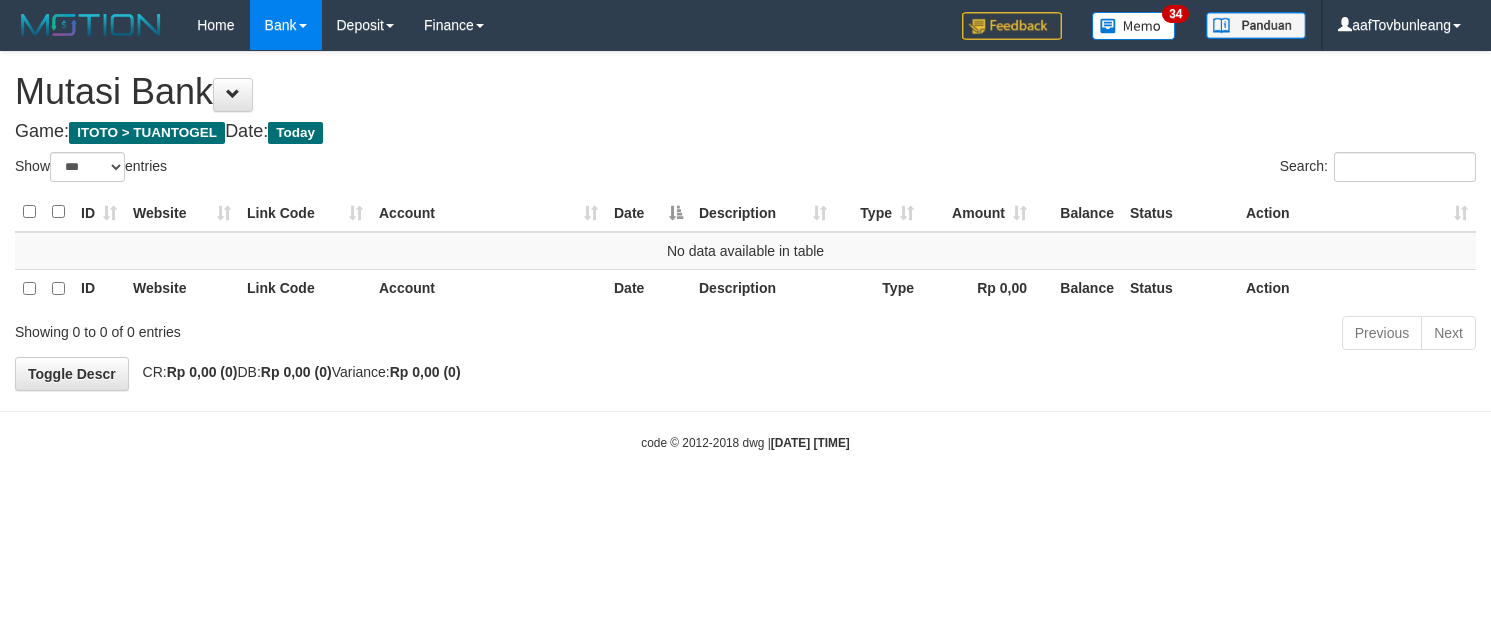 select on "***" 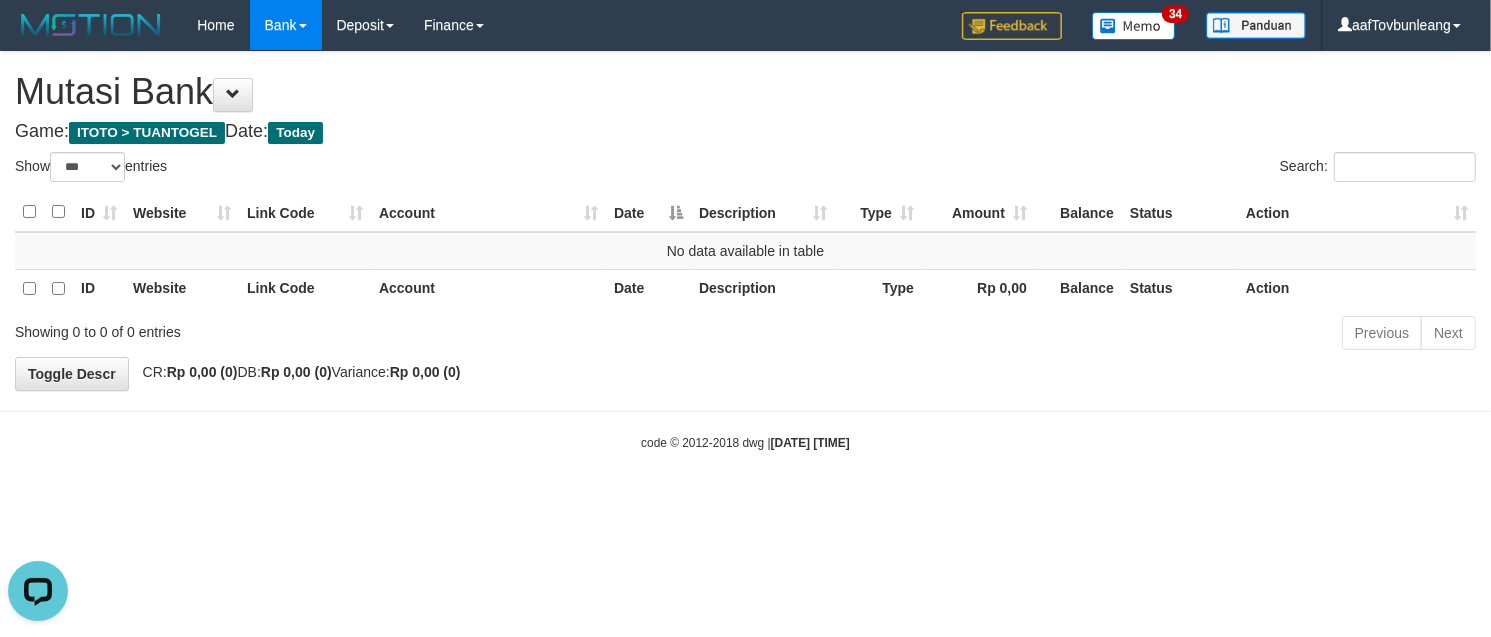 scroll, scrollTop: 0, scrollLeft: 0, axis: both 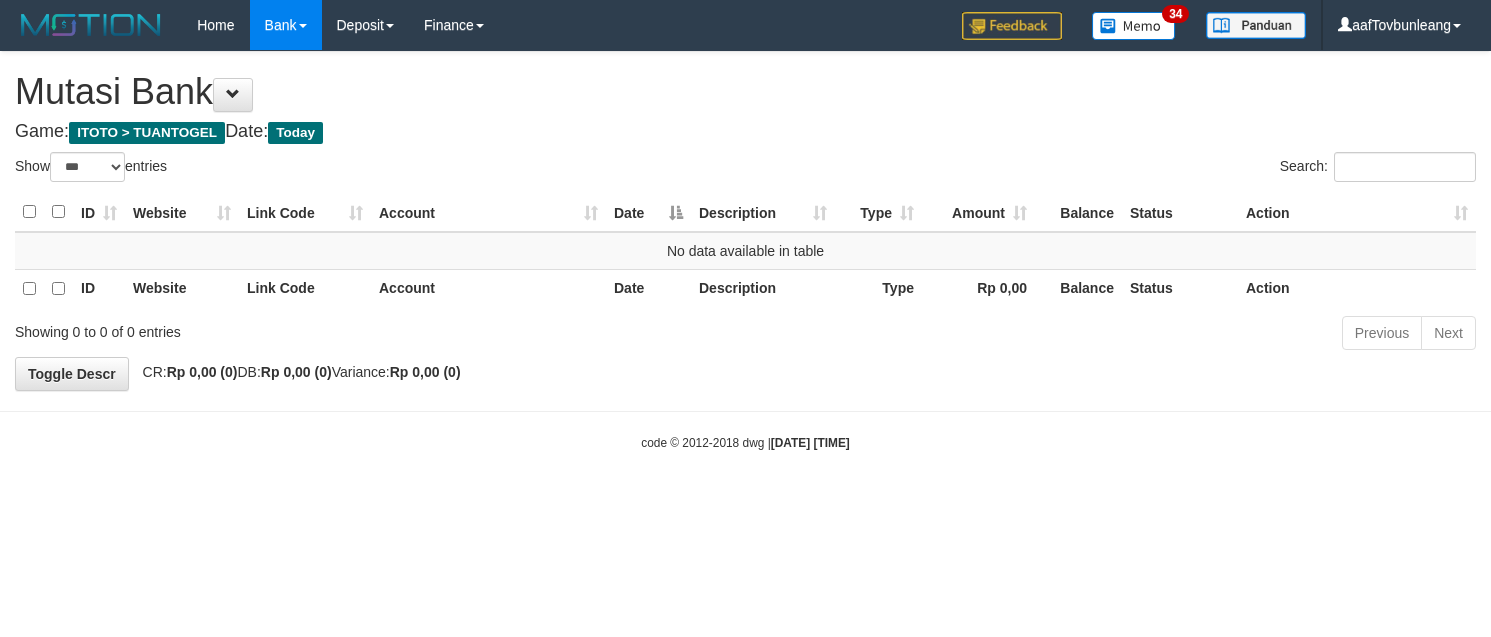 select on "***" 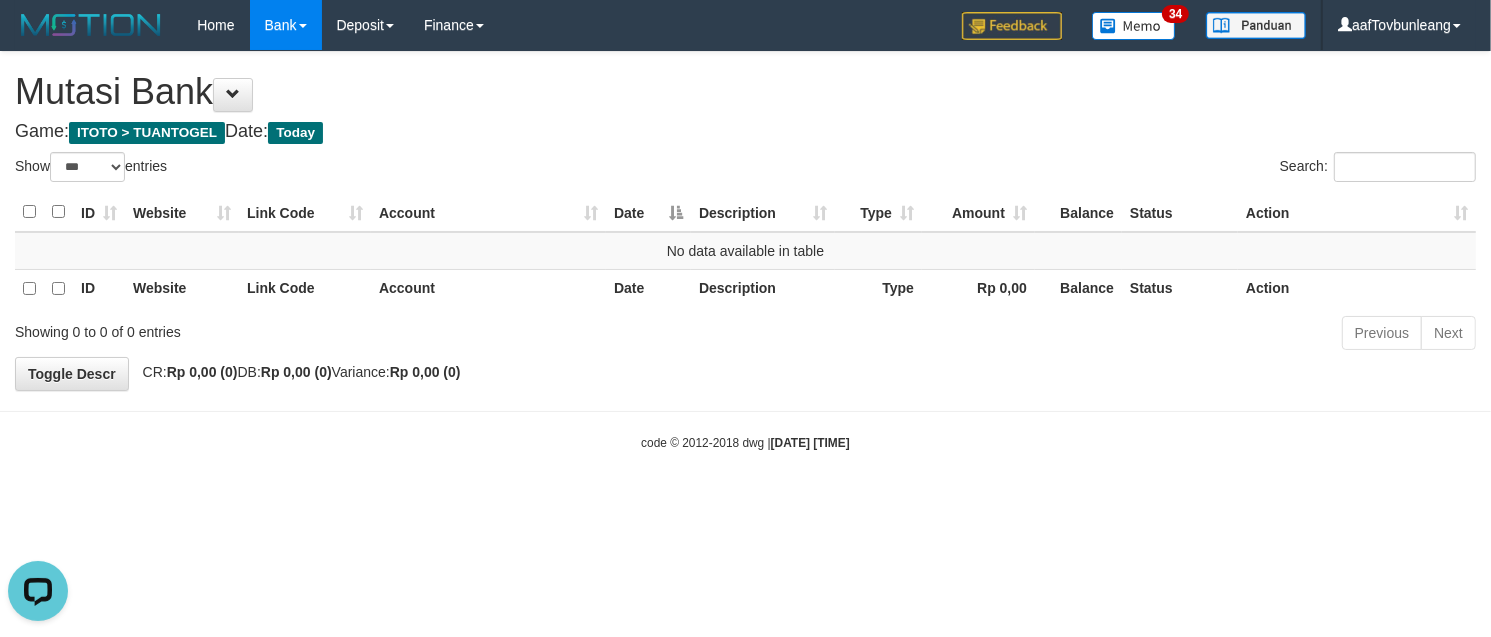 scroll, scrollTop: 0, scrollLeft: 0, axis: both 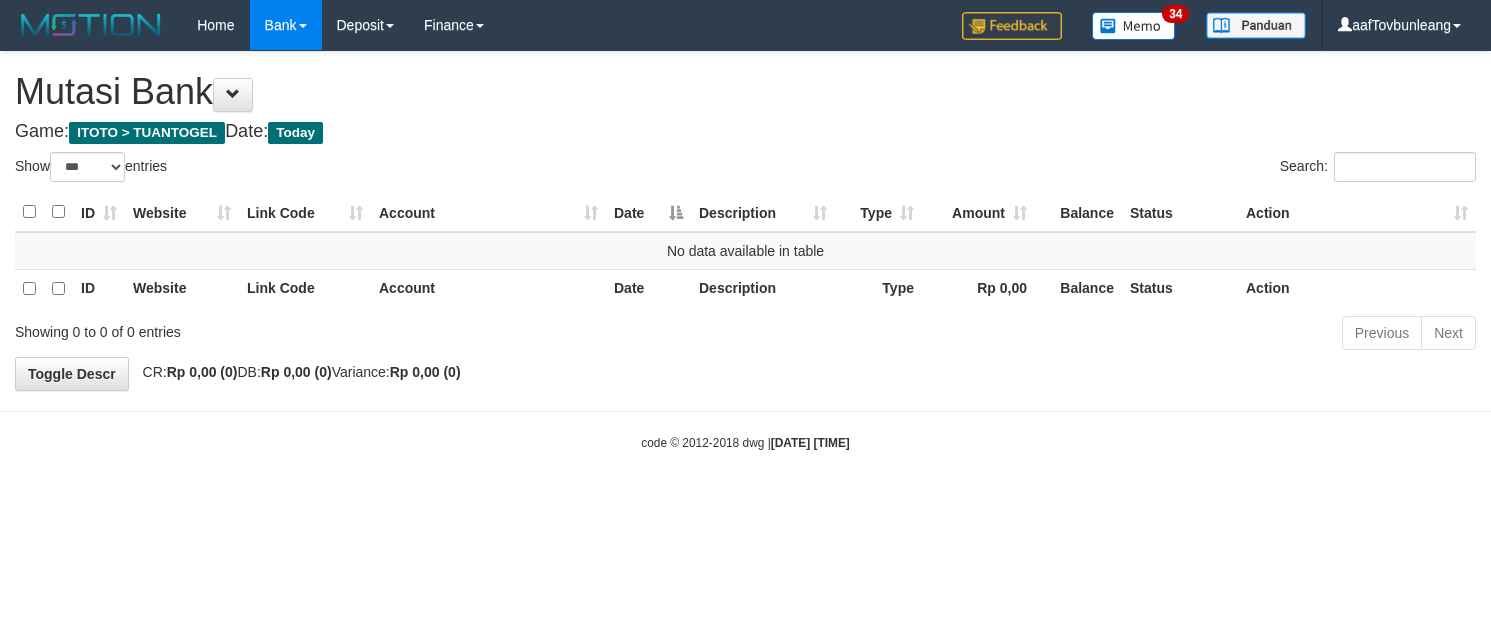 select on "***" 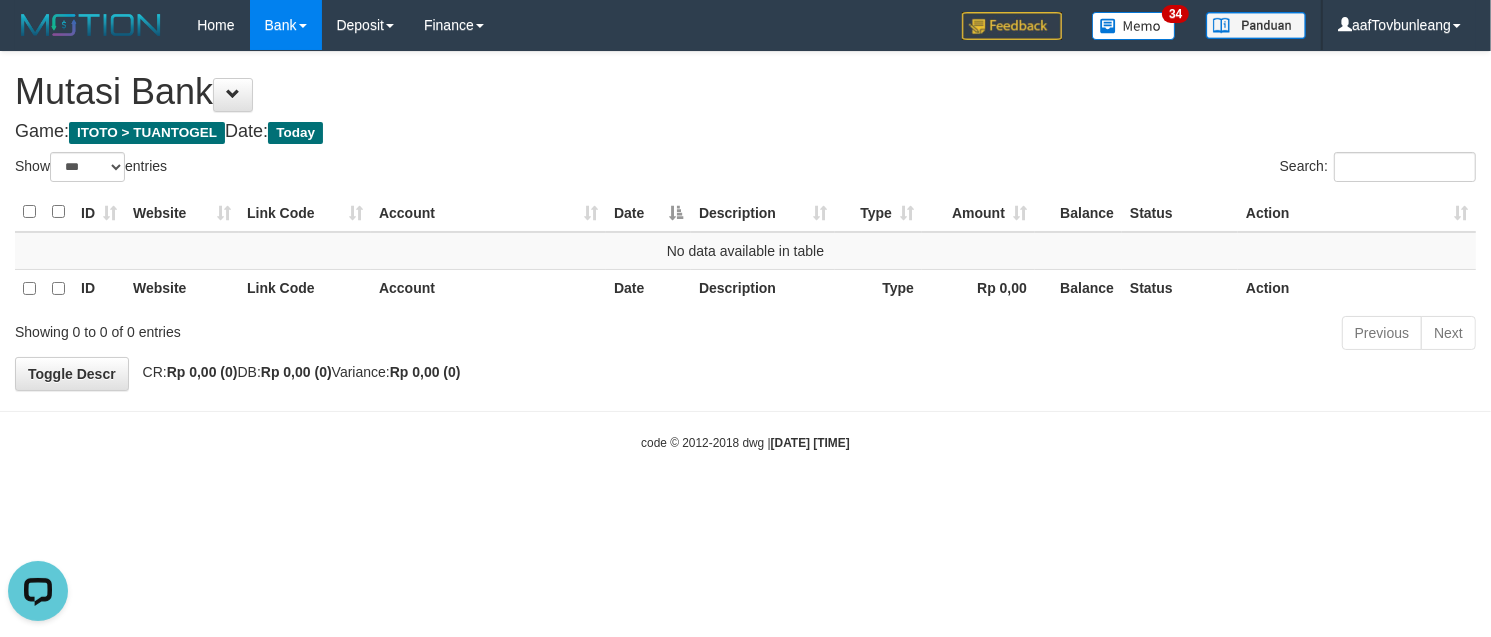 scroll, scrollTop: 0, scrollLeft: 0, axis: both 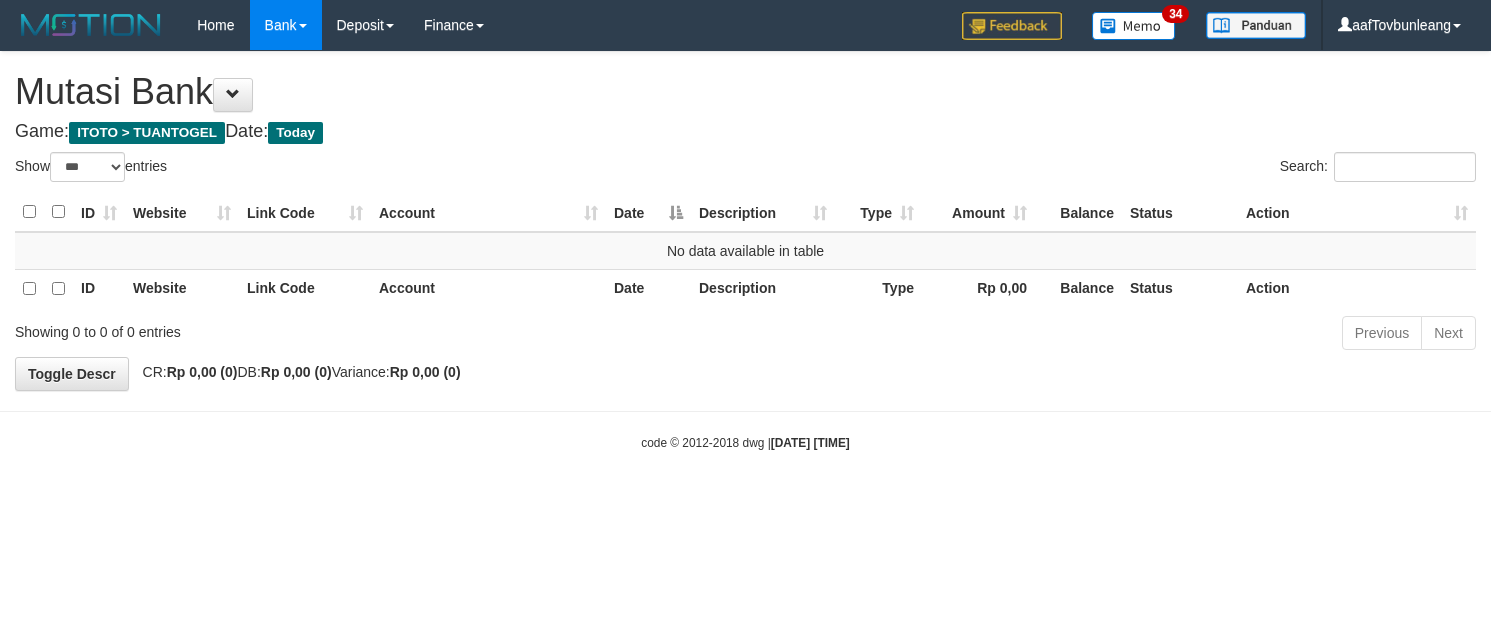 select on "***" 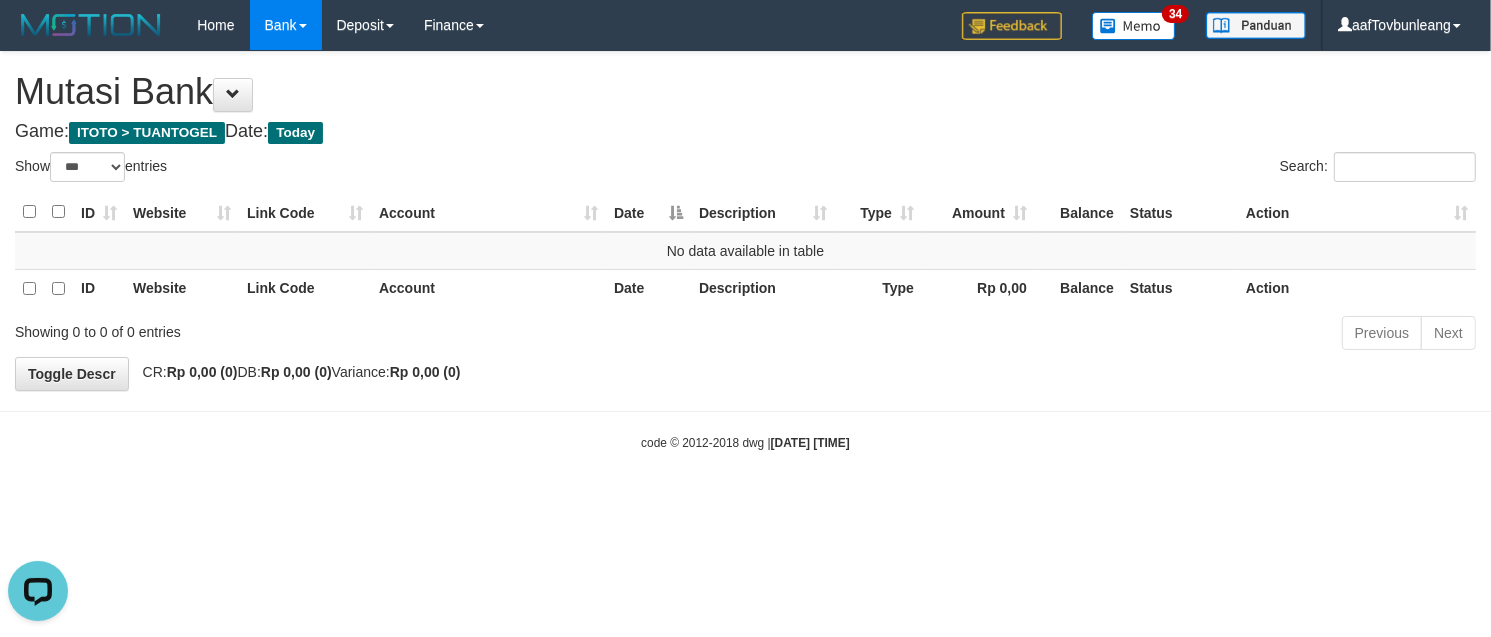 scroll, scrollTop: 0, scrollLeft: 0, axis: both 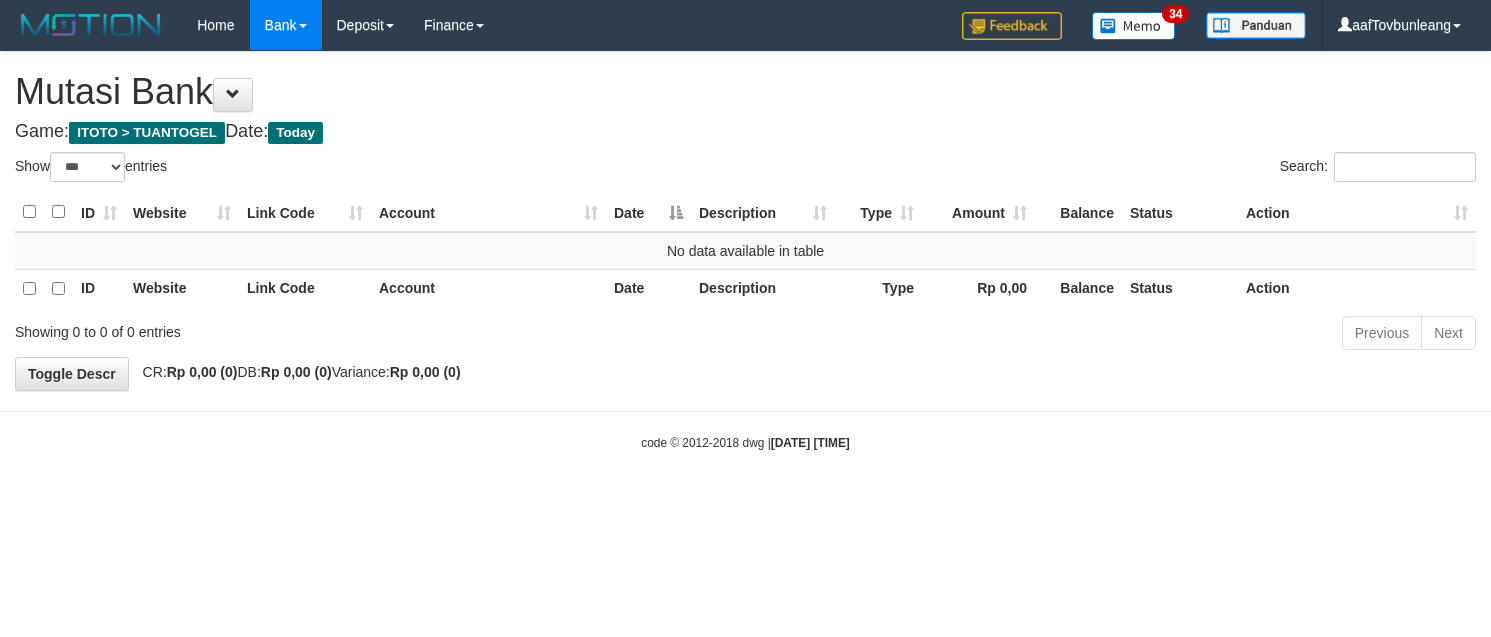 select on "***" 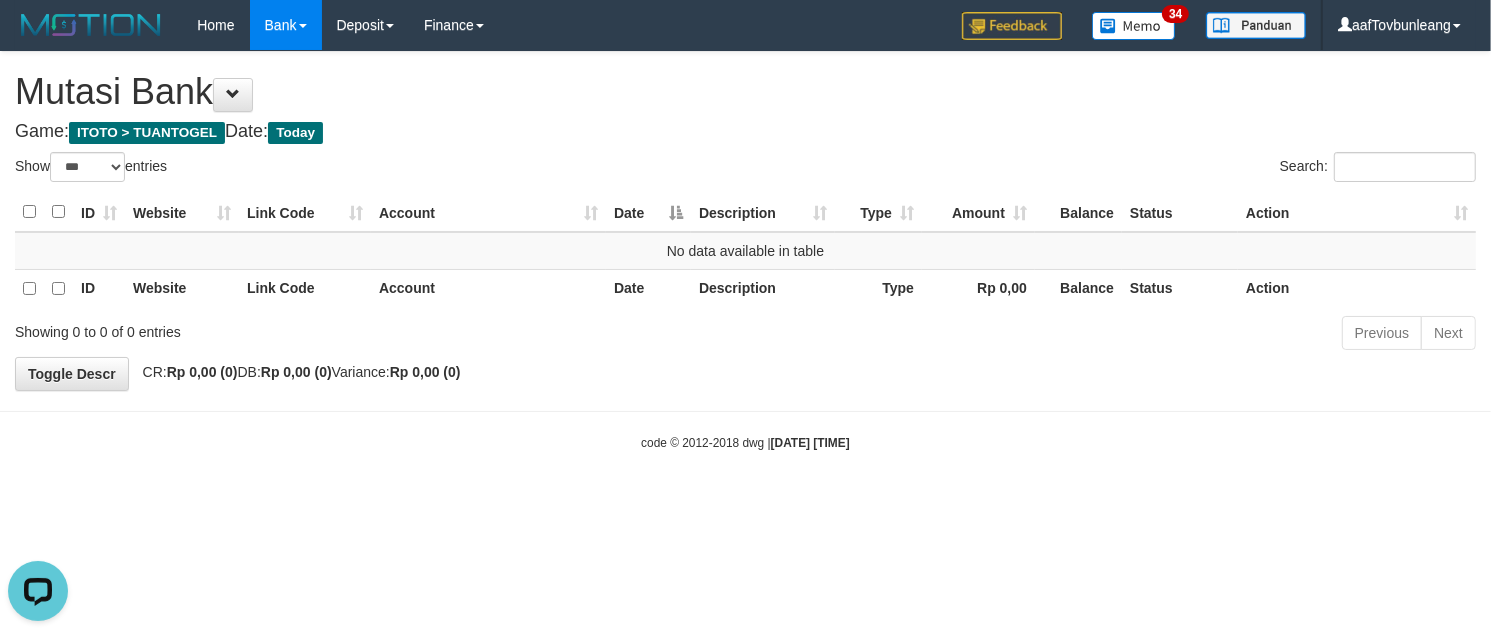 scroll, scrollTop: 0, scrollLeft: 0, axis: both 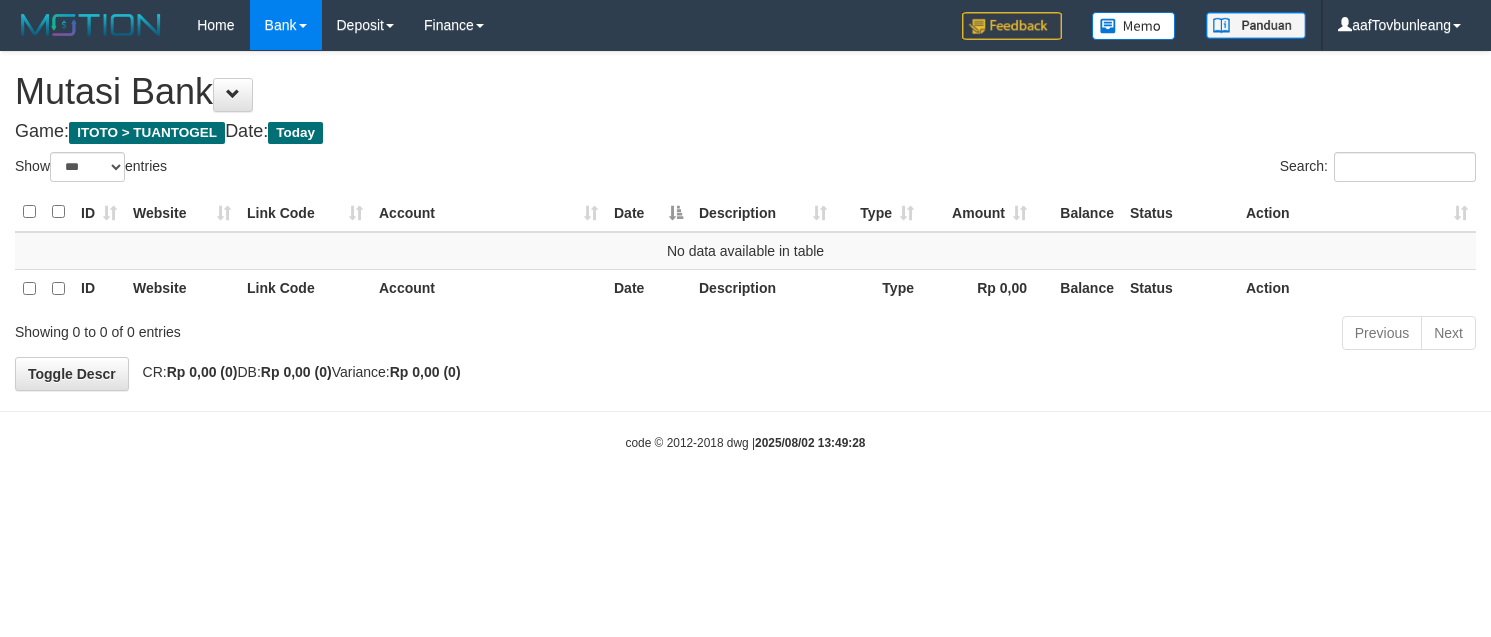 select on "***" 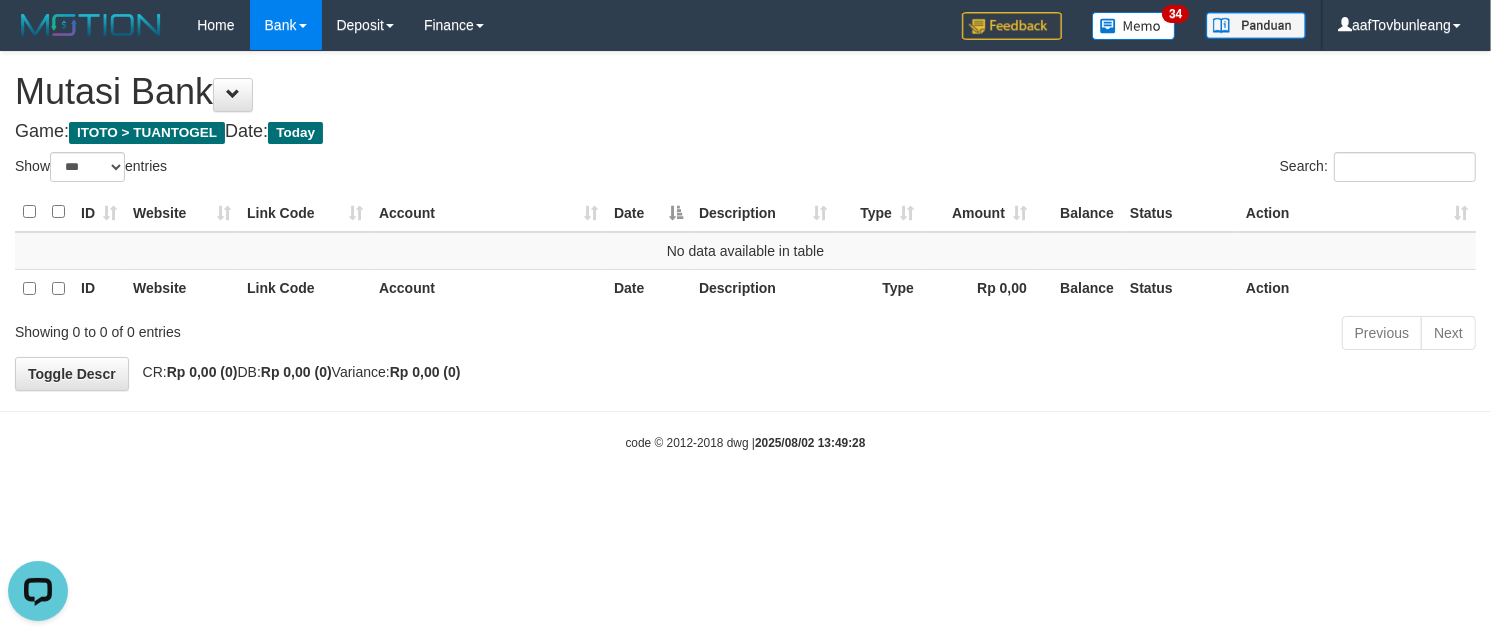 scroll, scrollTop: 0, scrollLeft: 0, axis: both 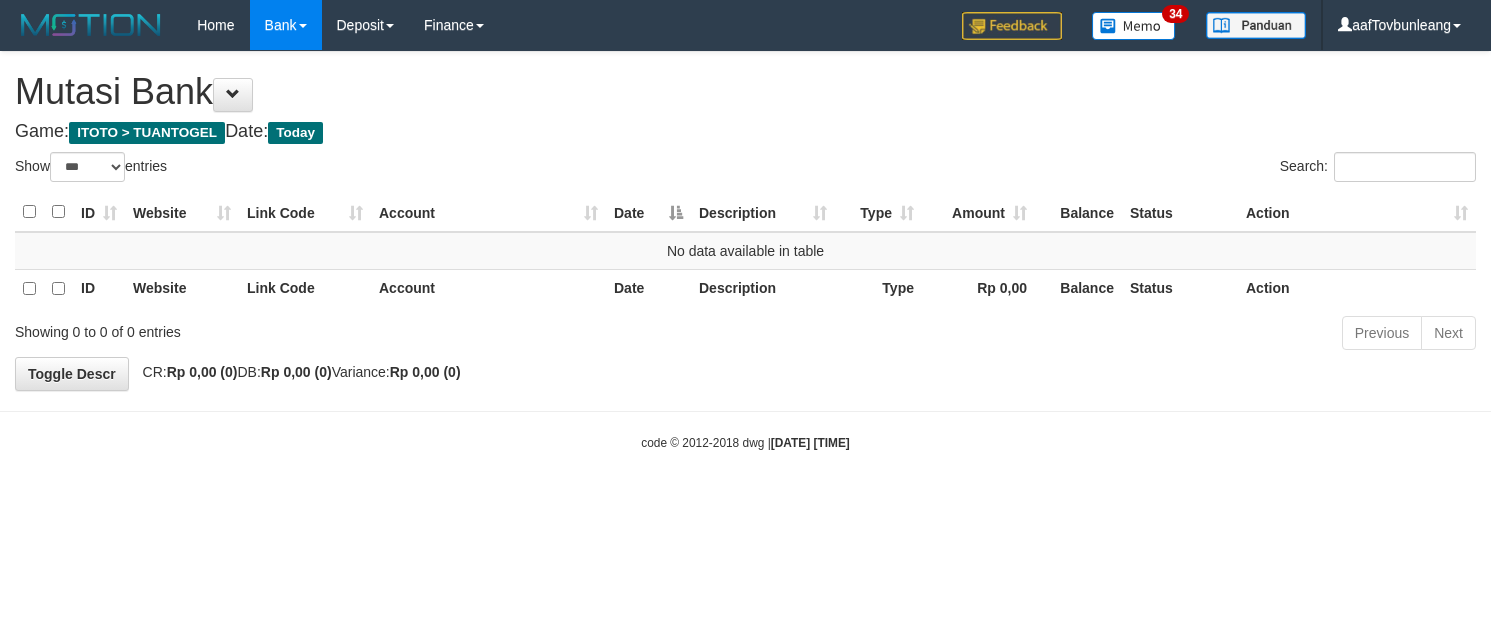 select on "***" 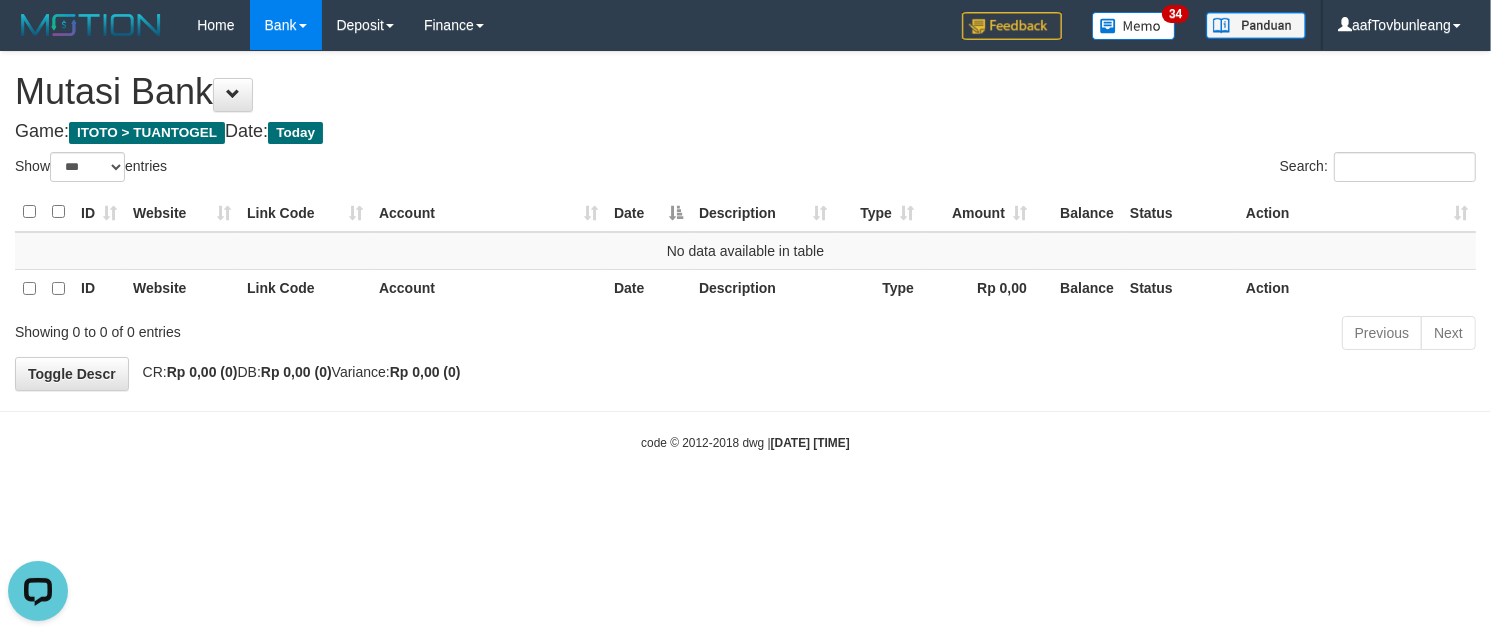 scroll, scrollTop: 0, scrollLeft: 0, axis: both 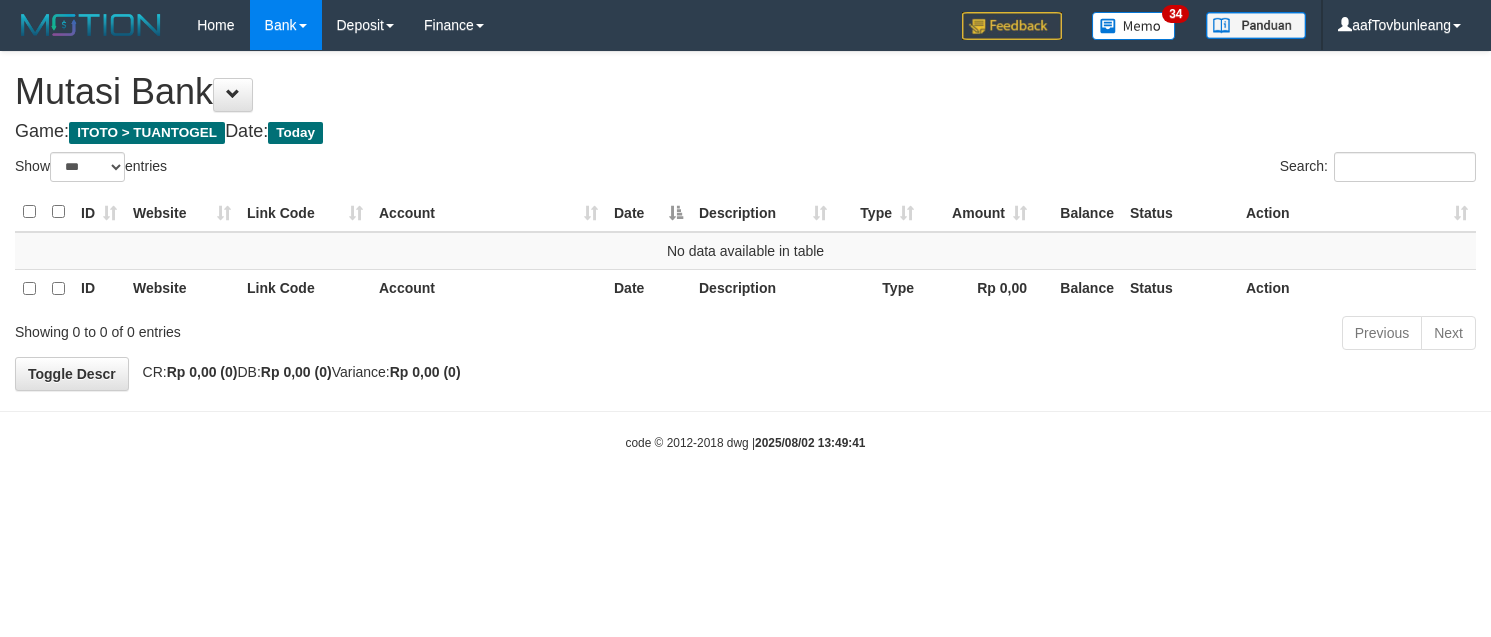 select on "***" 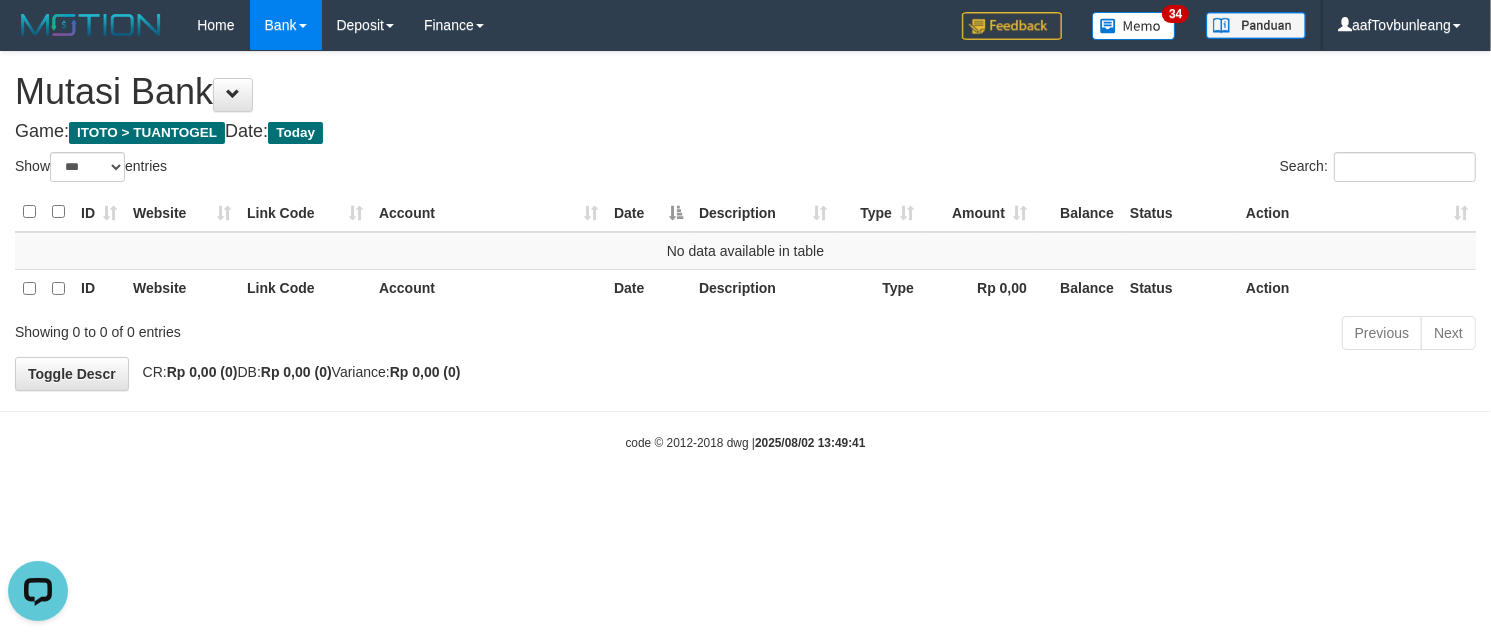 scroll, scrollTop: 0, scrollLeft: 0, axis: both 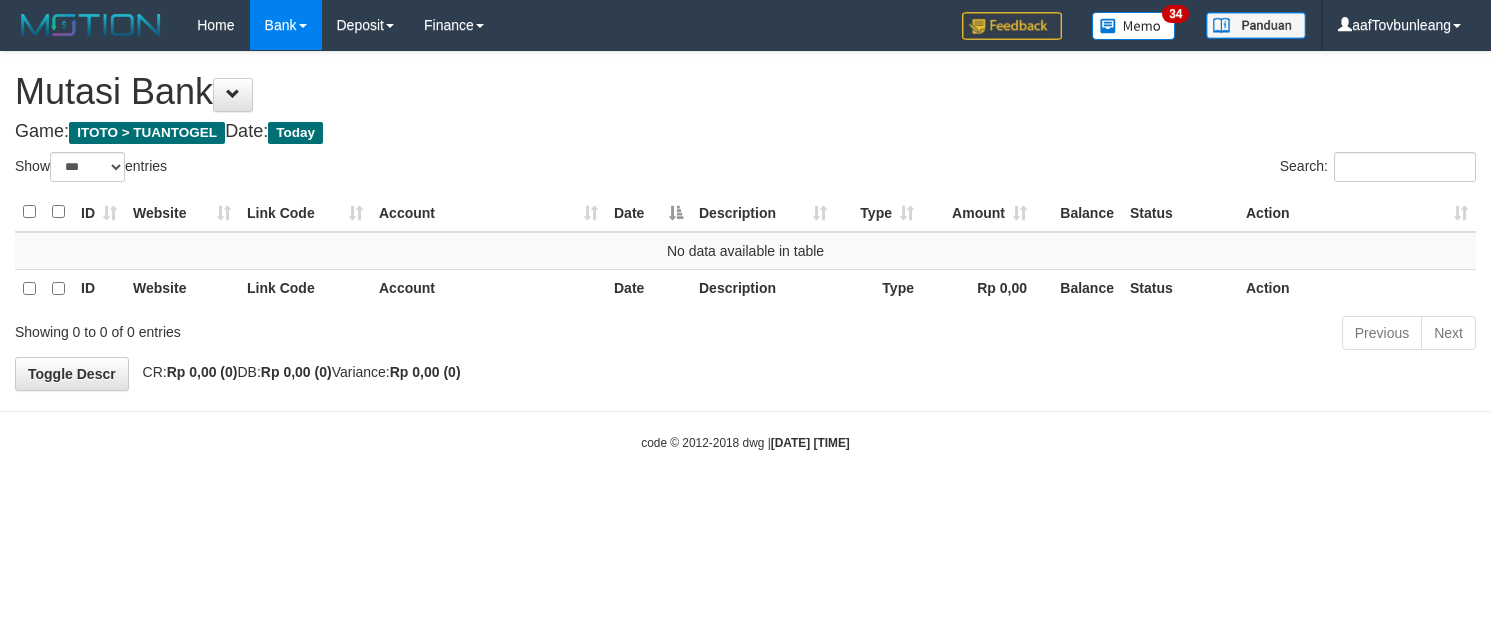 select on "***" 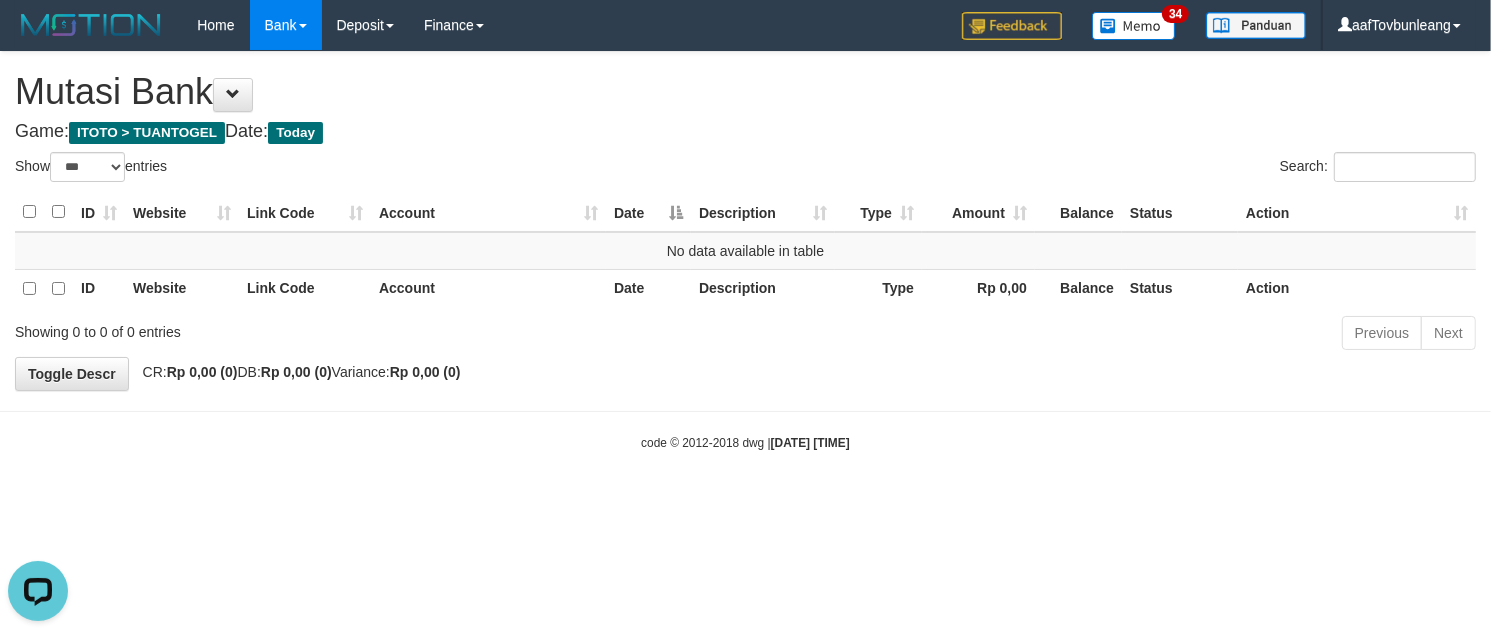 scroll, scrollTop: 0, scrollLeft: 0, axis: both 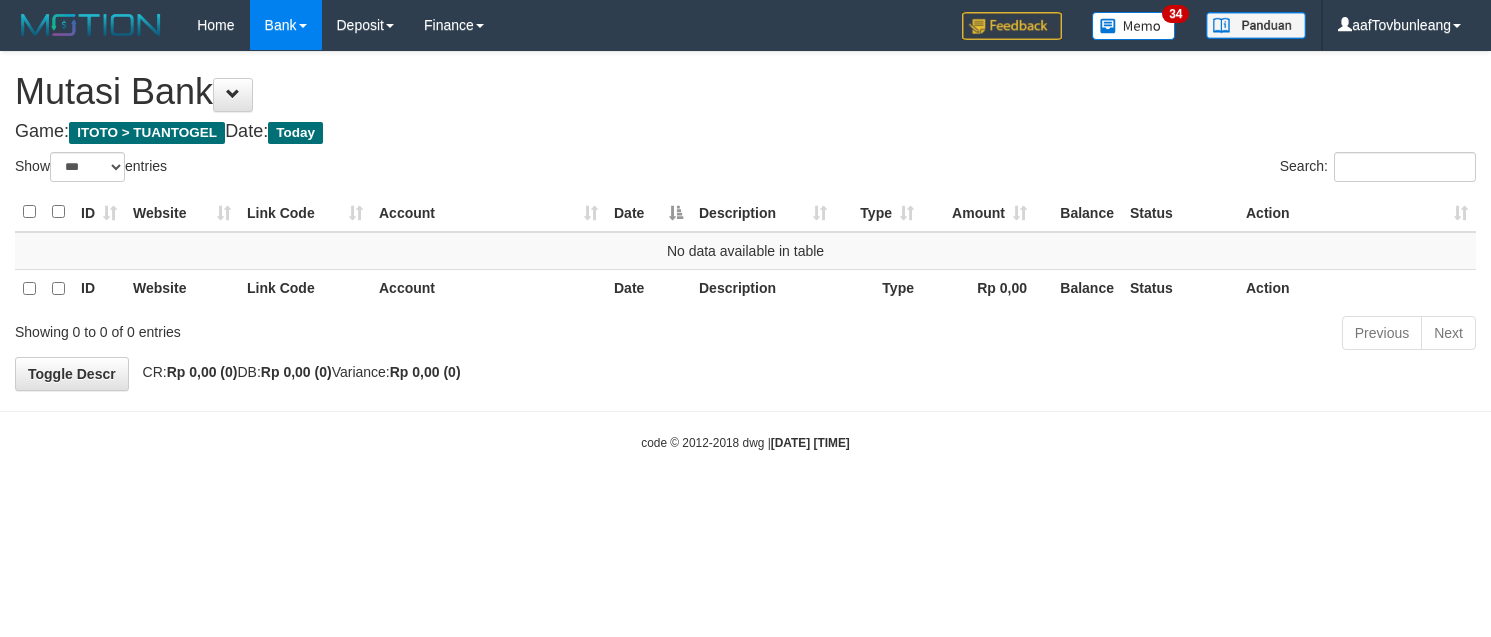 select on "***" 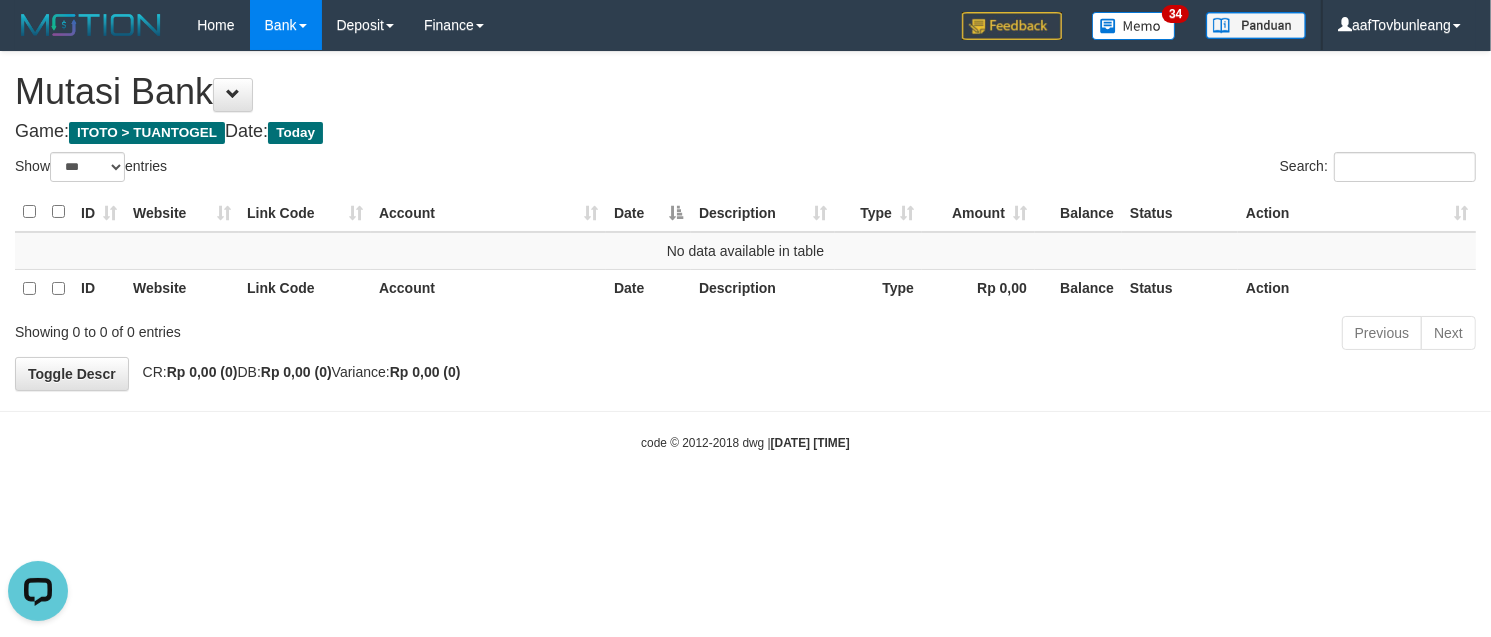 scroll, scrollTop: 0, scrollLeft: 0, axis: both 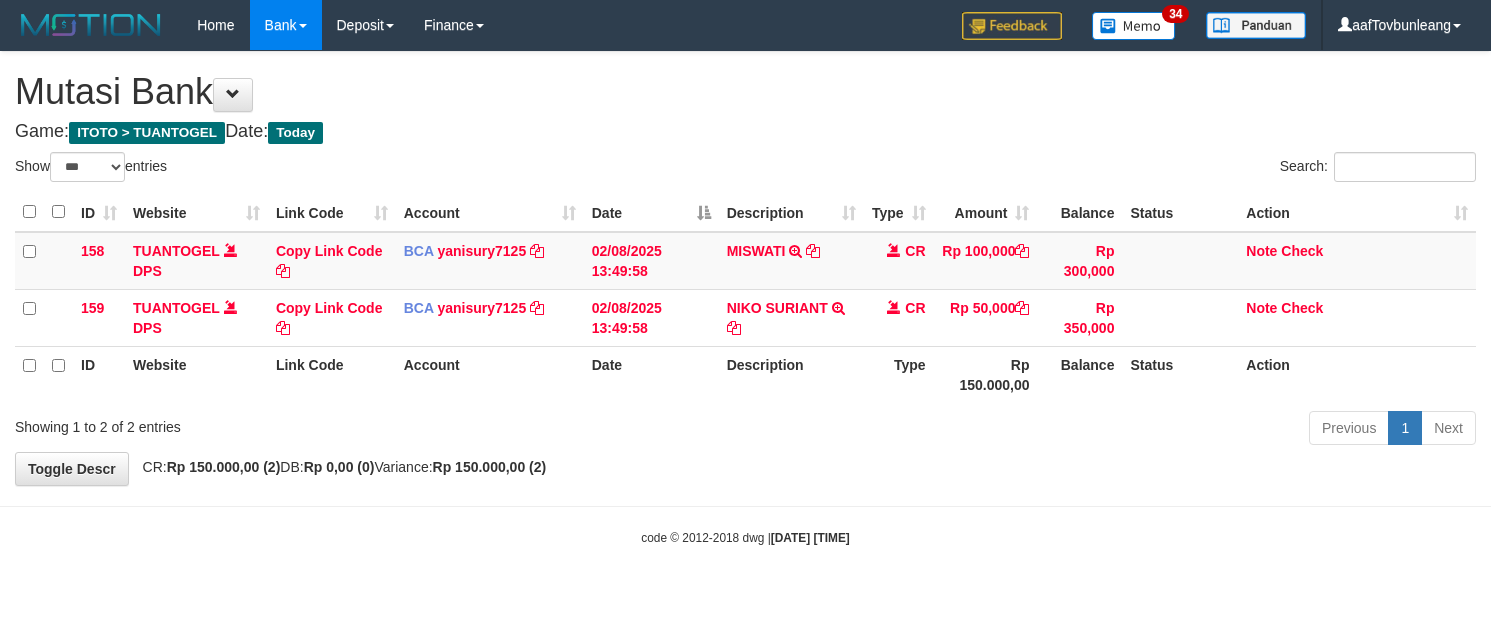 select on "***" 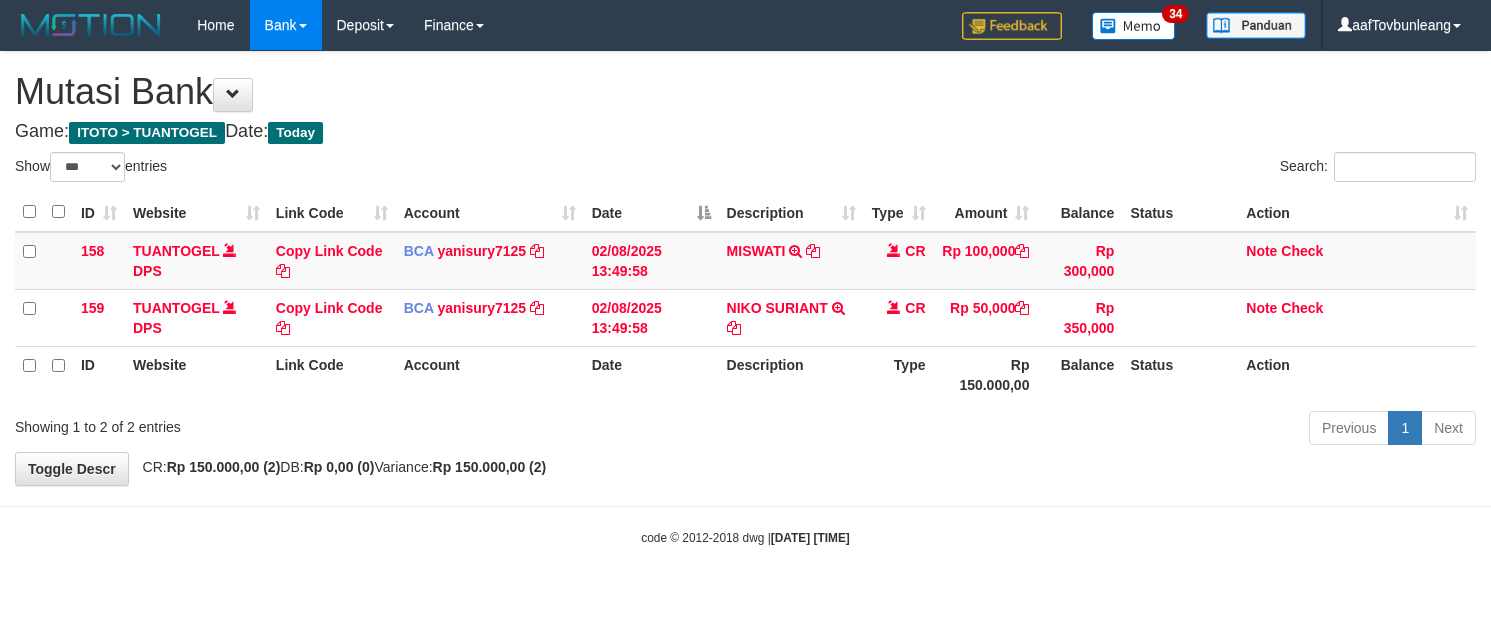 scroll, scrollTop: 0, scrollLeft: 0, axis: both 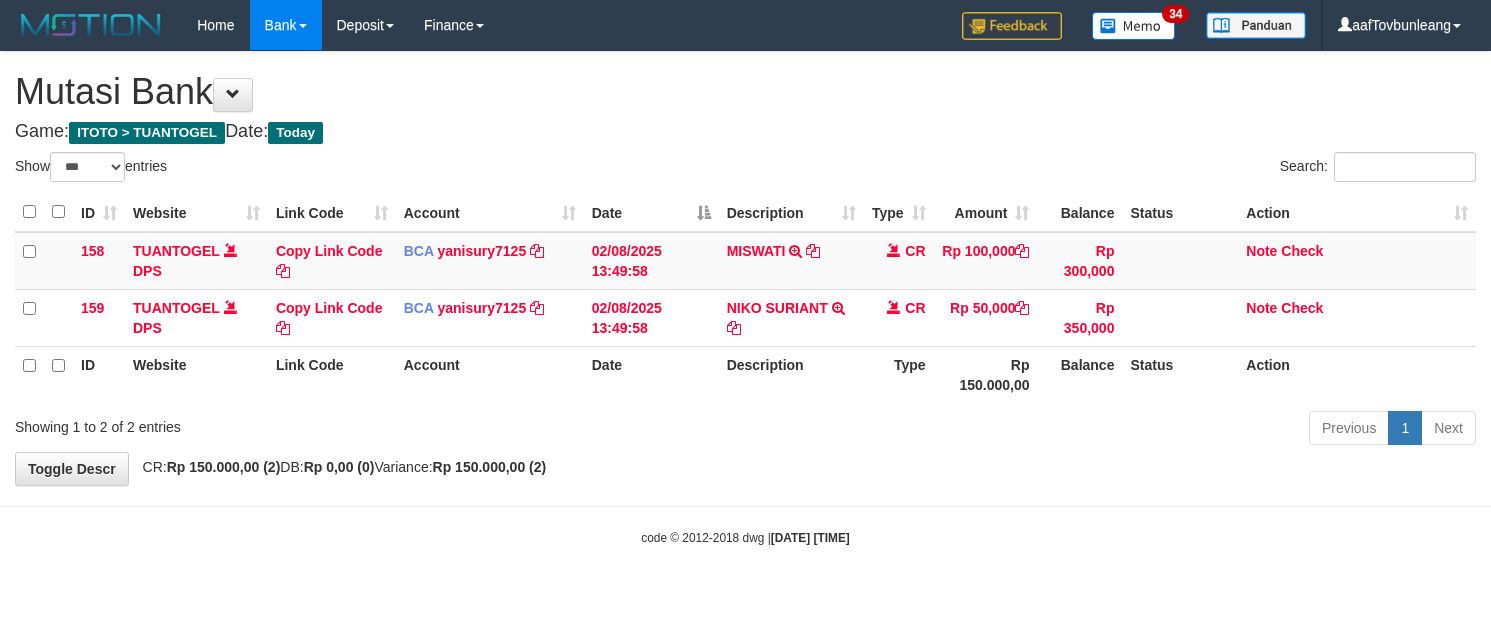 select on "***" 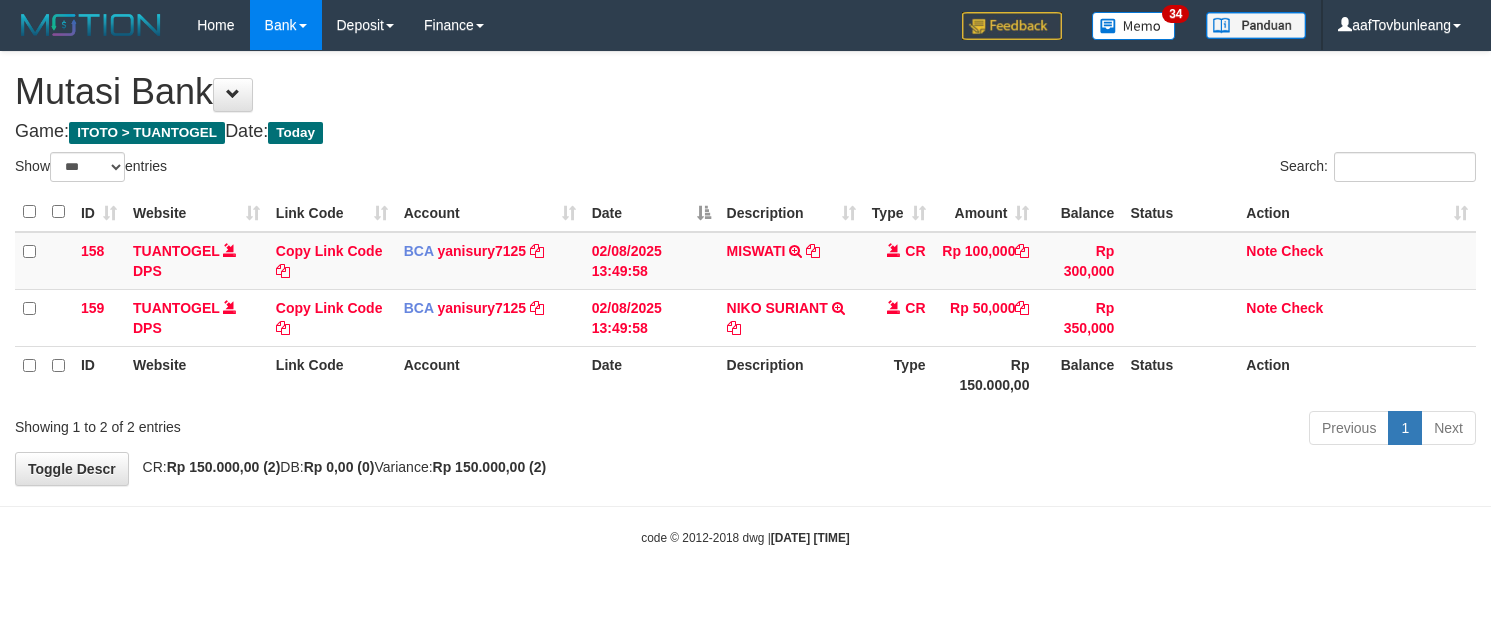 scroll, scrollTop: 0, scrollLeft: 0, axis: both 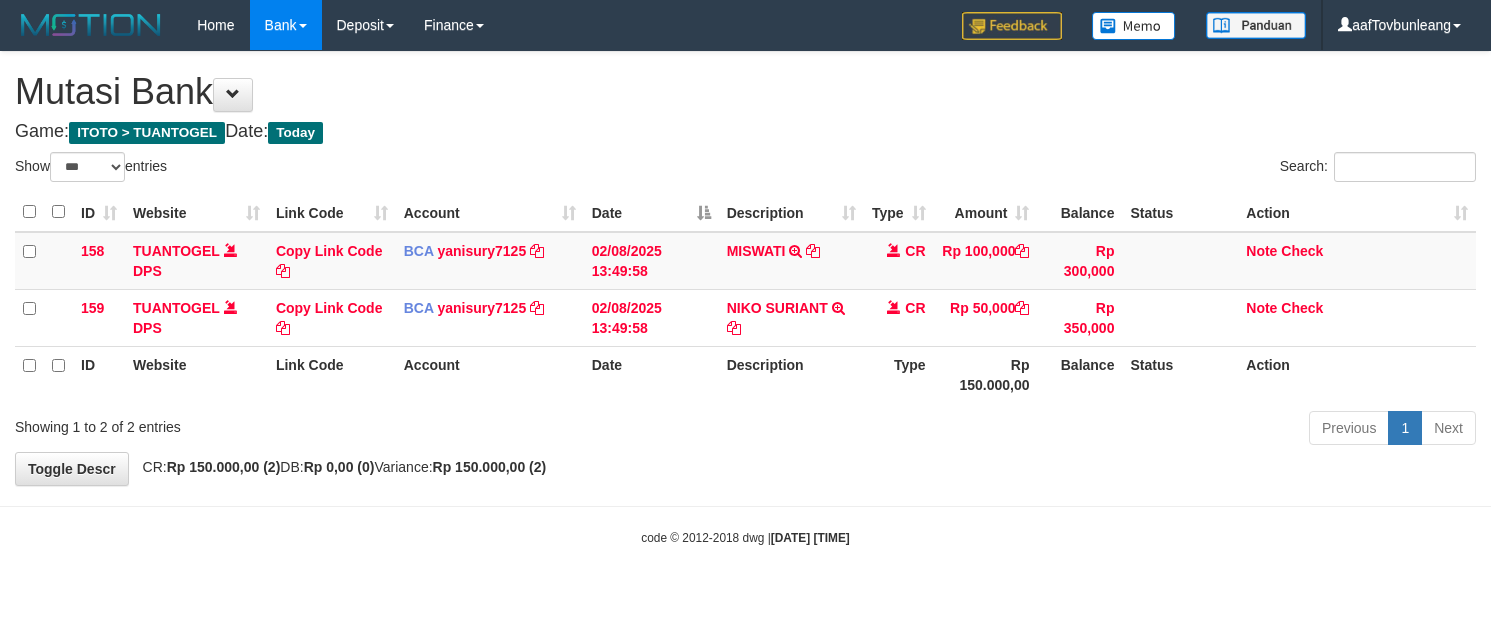 select on "***" 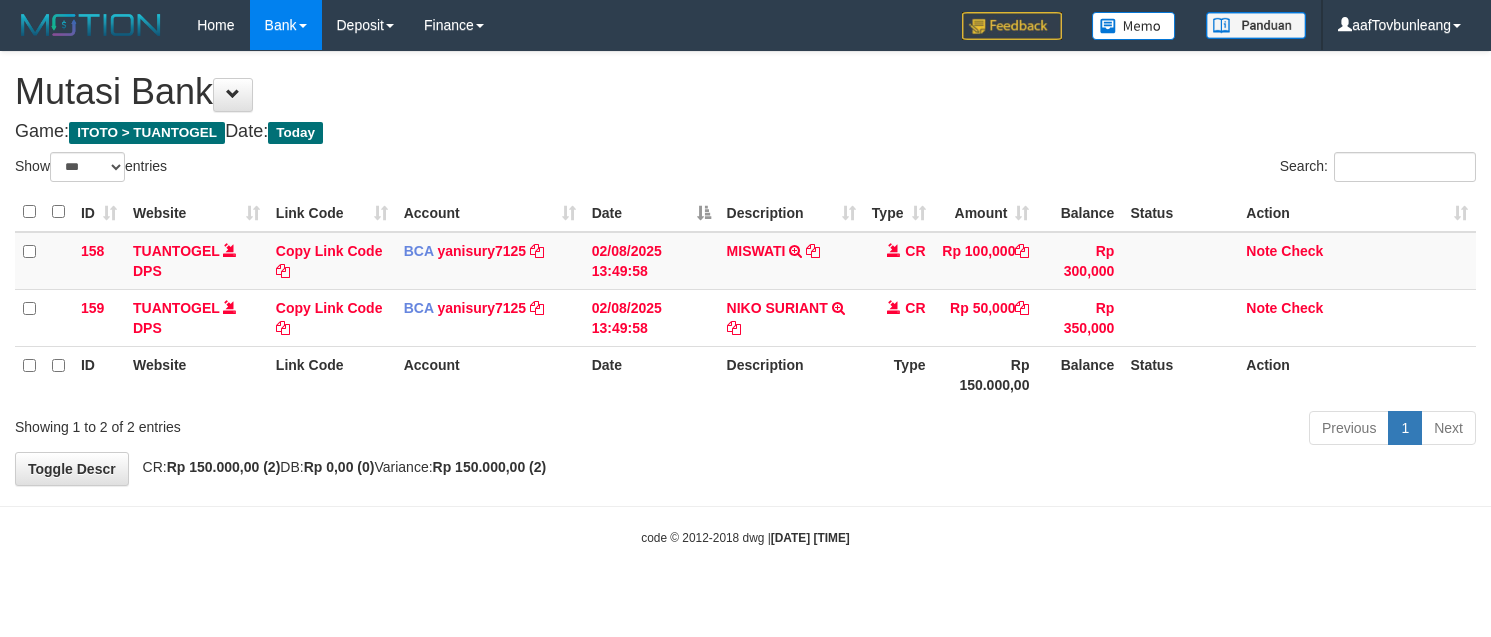 scroll, scrollTop: 0, scrollLeft: 0, axis: both 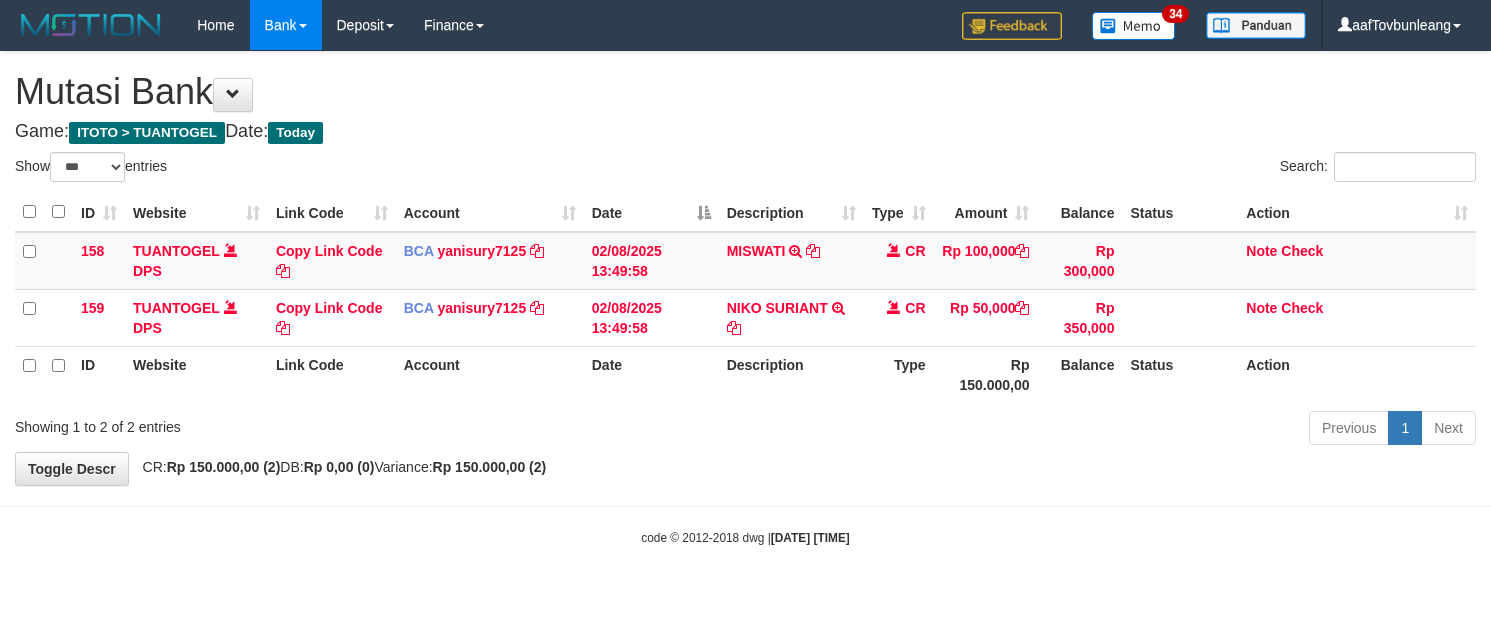 select on "***" 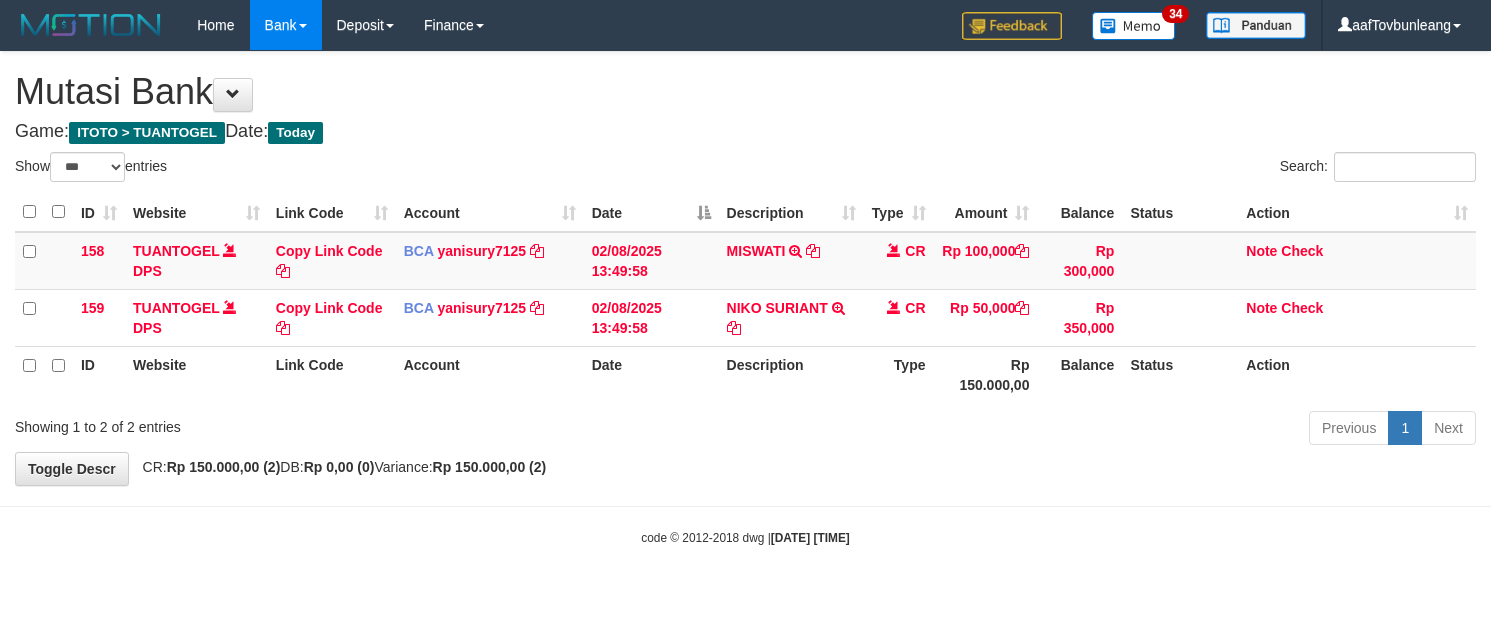 scroll, scrollTop: 0, scrollLeft: 0, axis: both 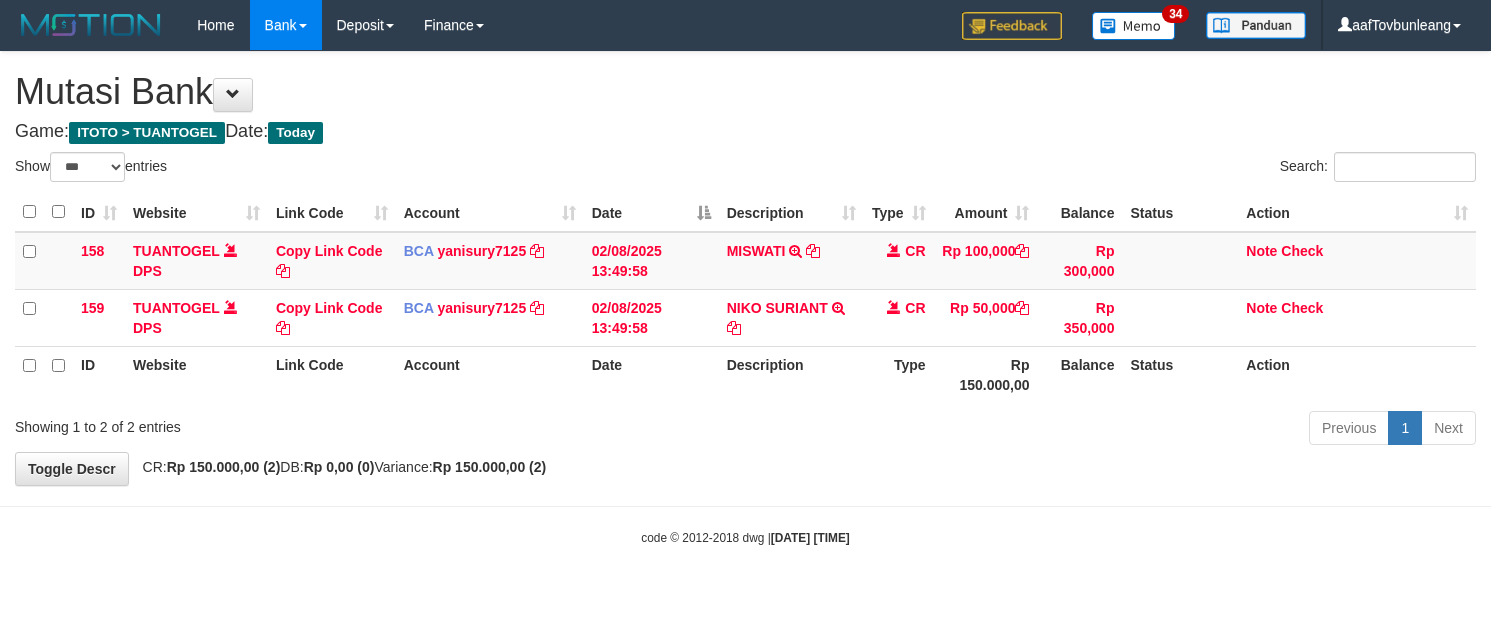 select on "***" 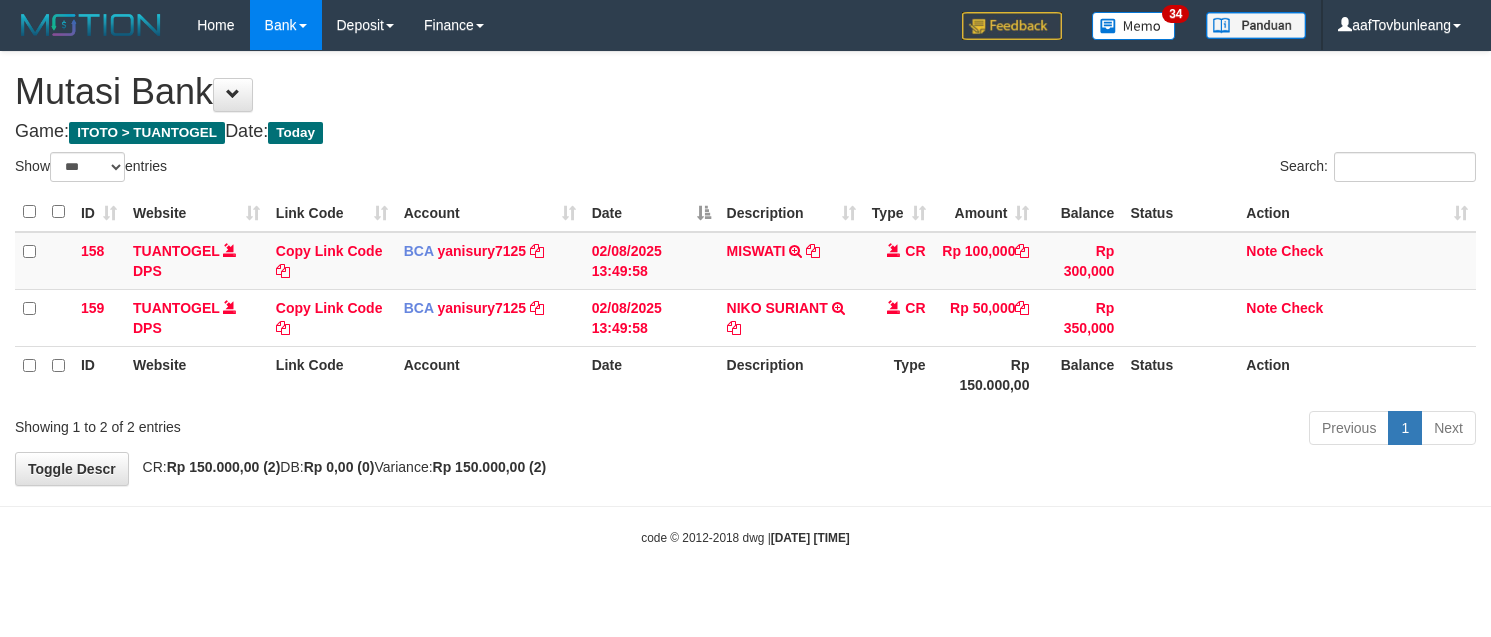 scroll, scrollTop: 0, scrollLeft: 0, axis: both 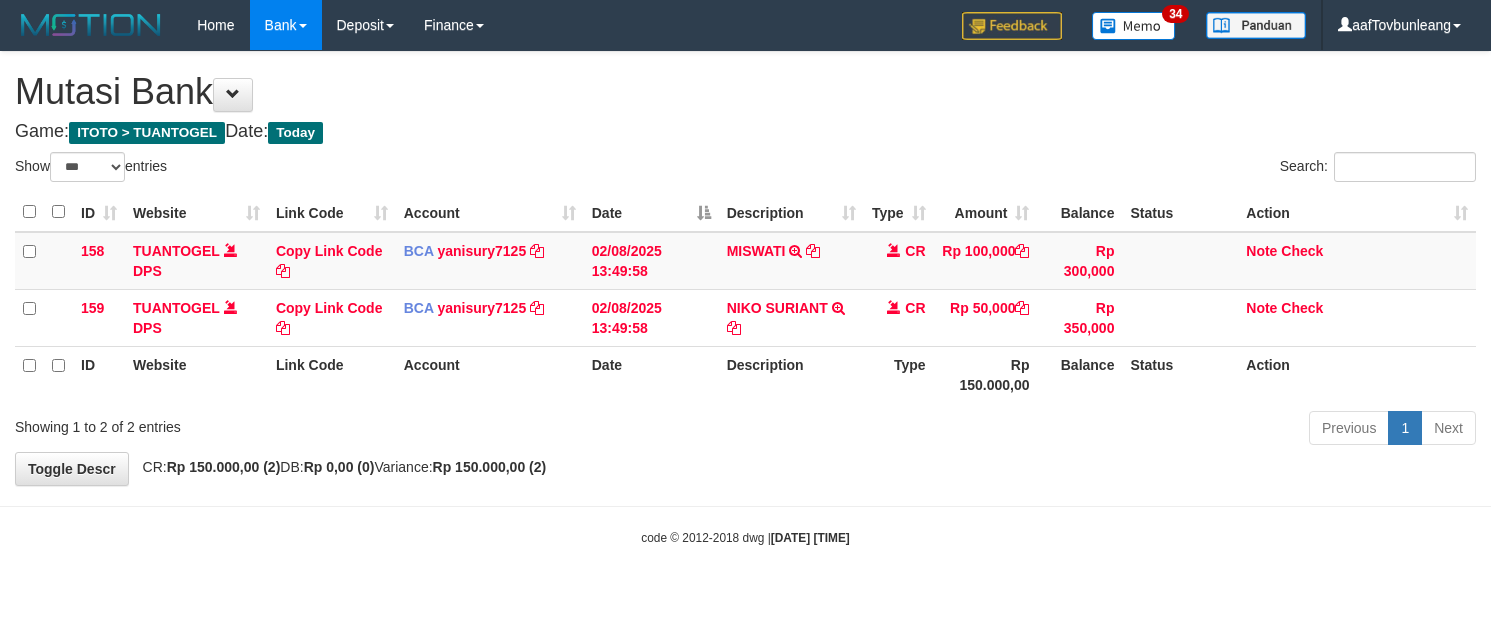 select on "***" 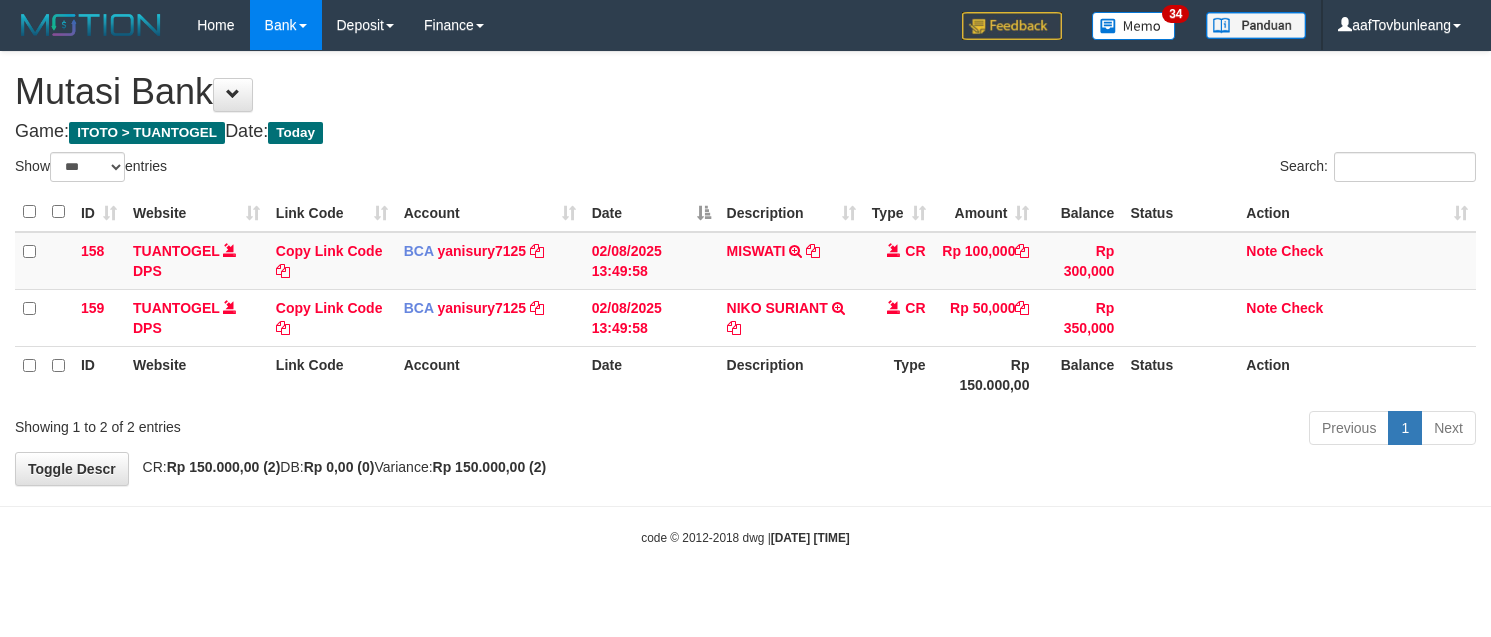 scroll, scrollTop: 0, scrollLeft: 0, axis: both 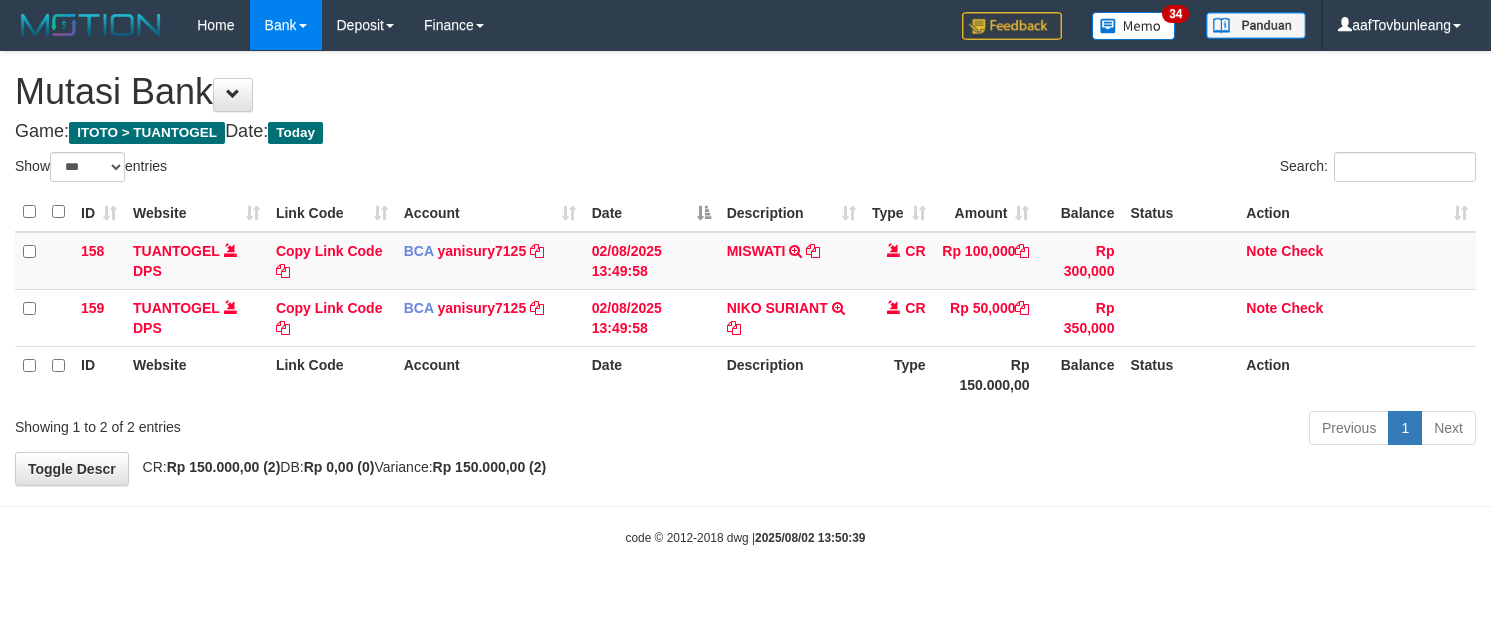 select on "***" 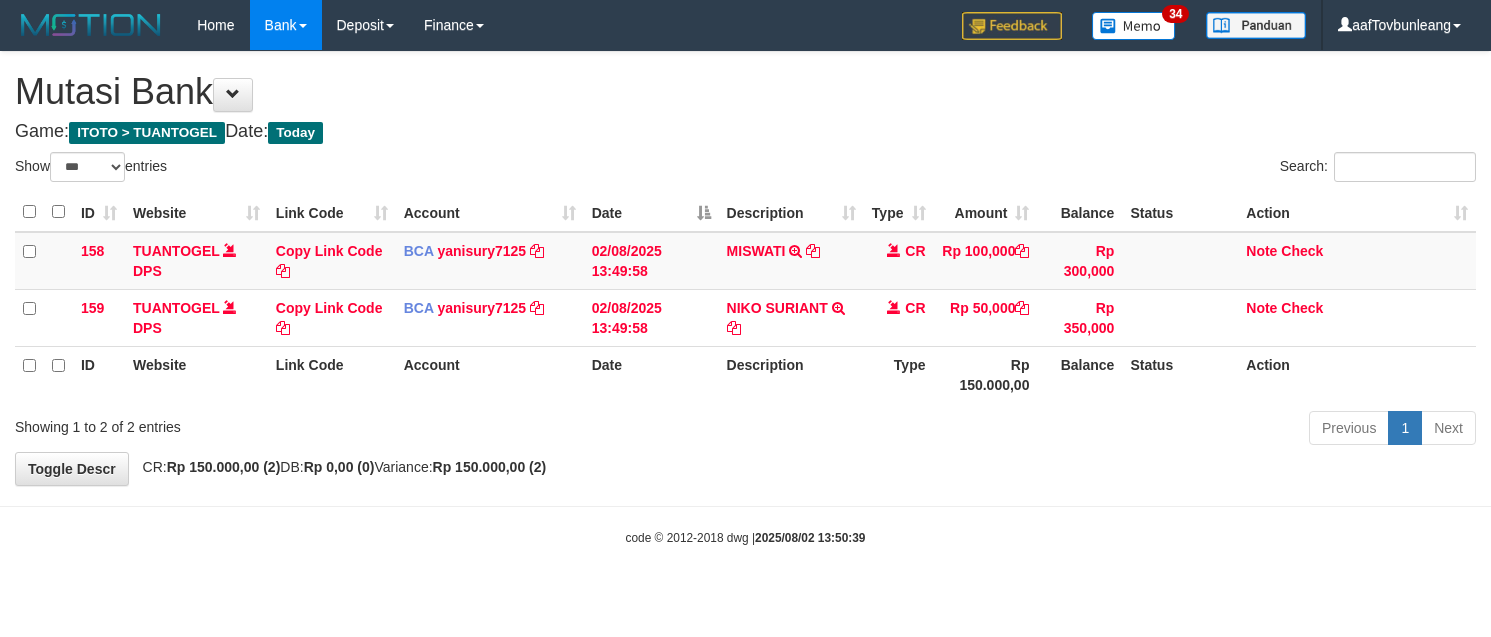 scroll, scrollTop: 0, scrollLeft: 0, axis: both 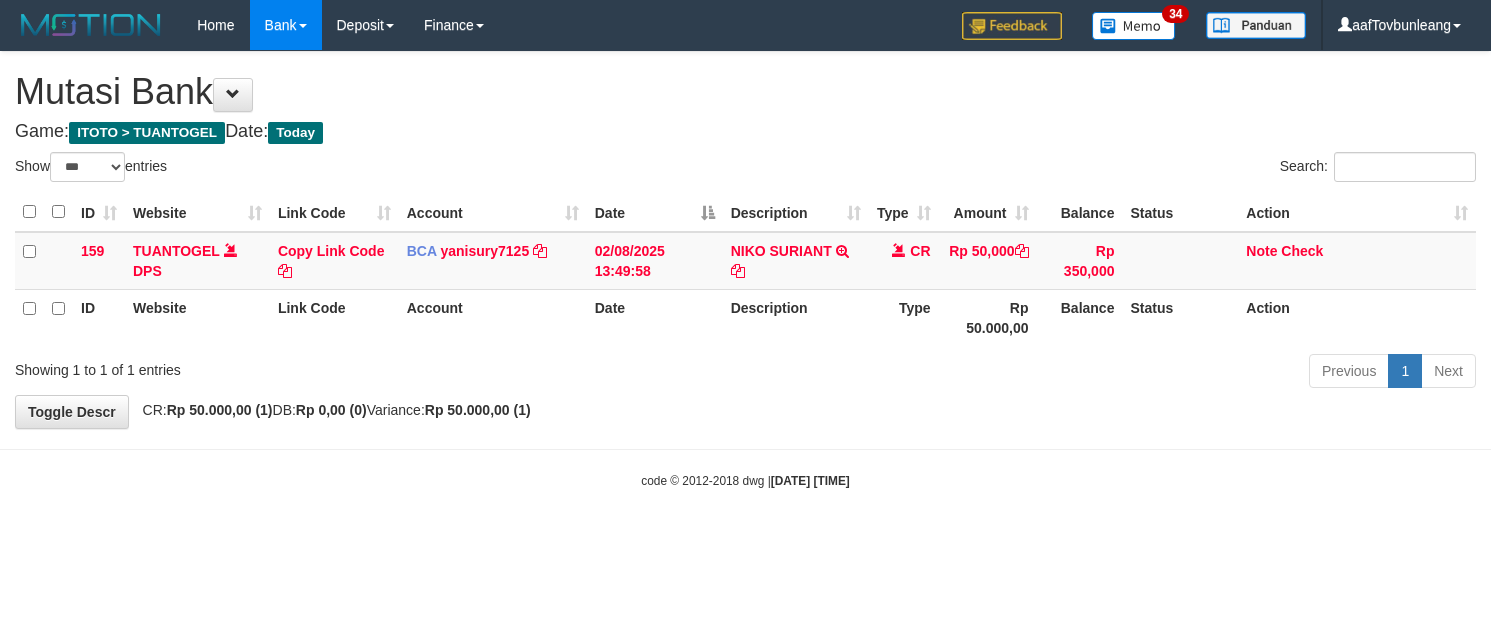 select on "***" 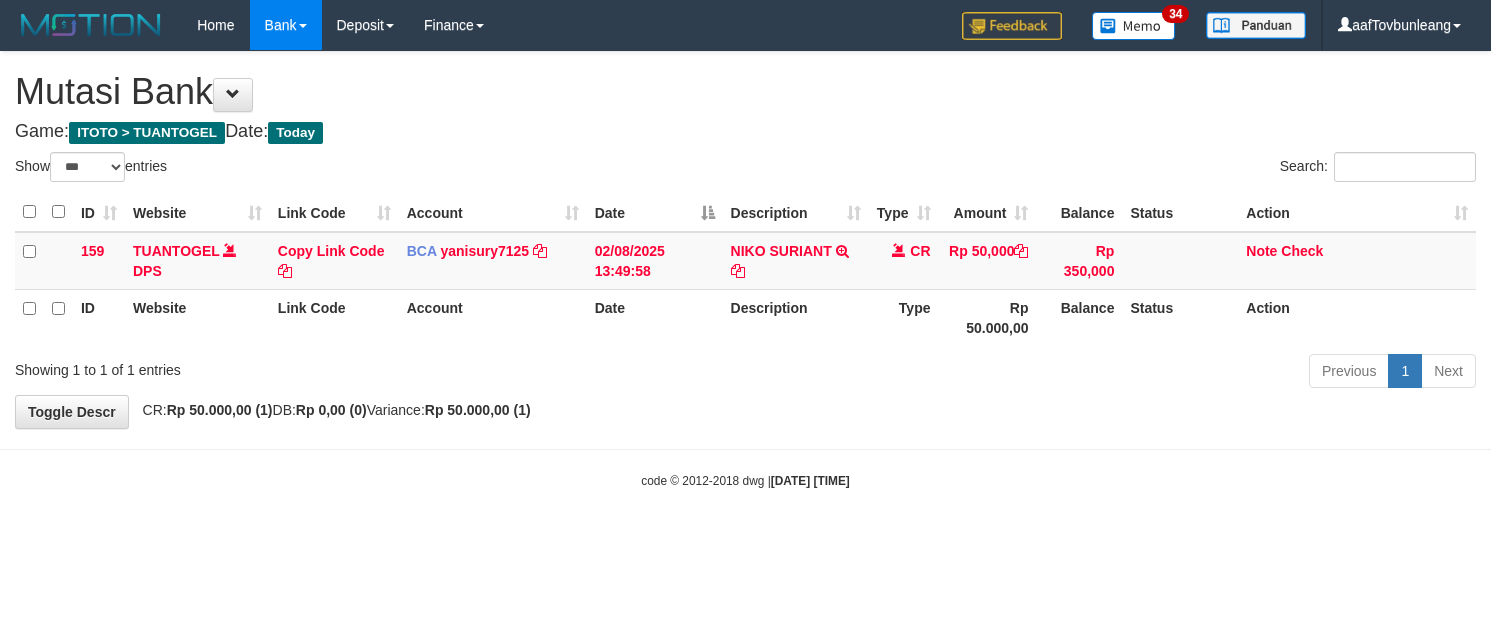 scroll, scrollTop: 0, scrollLeft: 0, axis: both 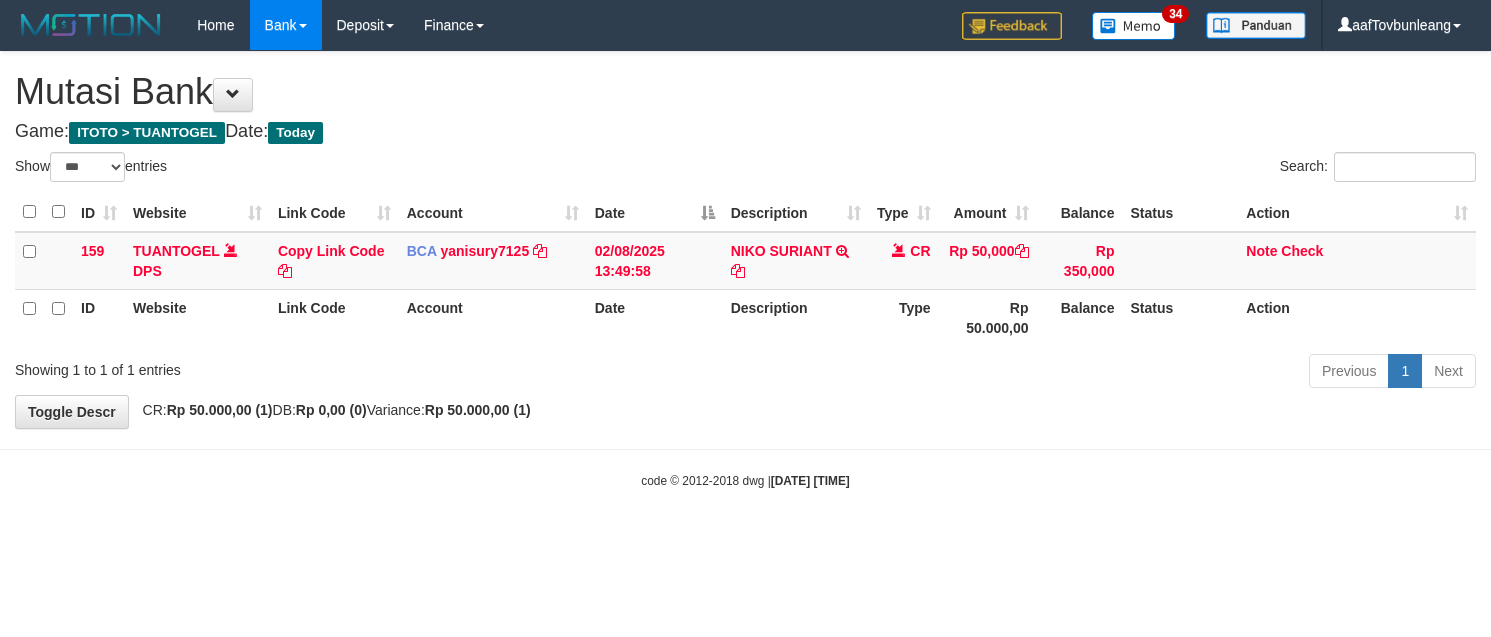 select on "***" 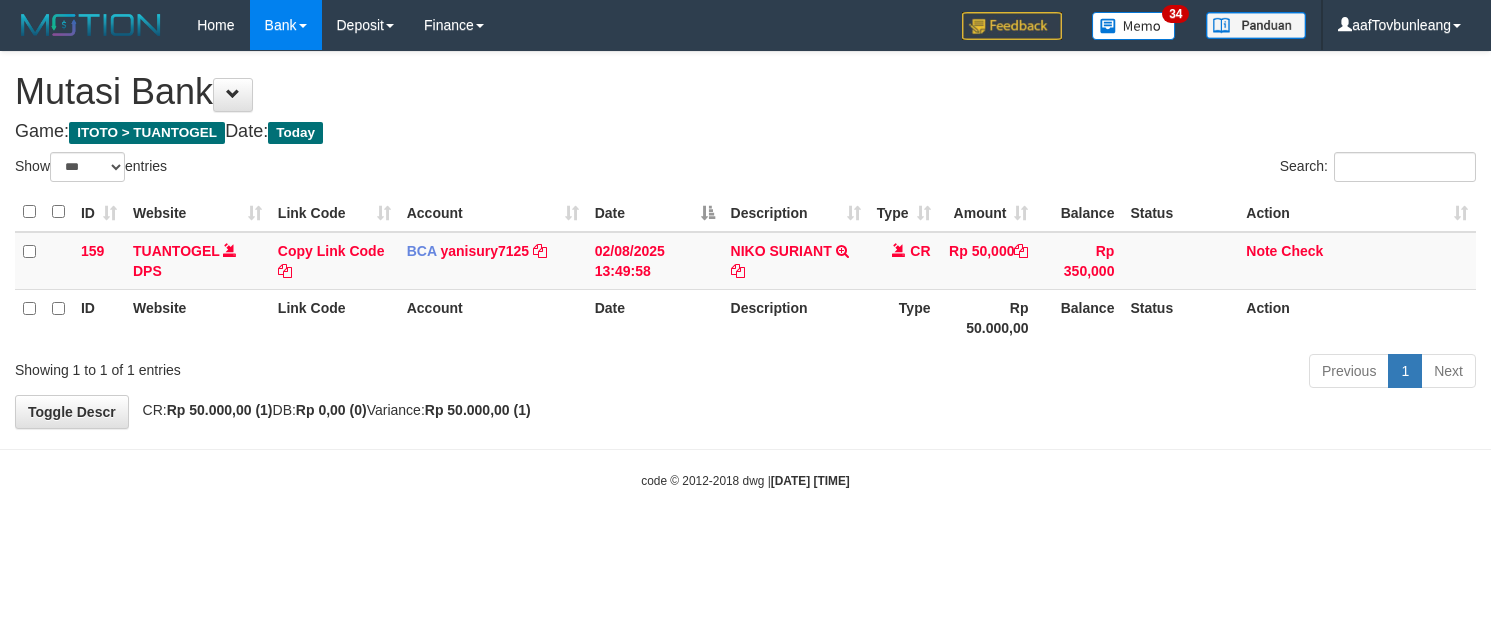 scroll, scrollTop: 0, scrollLeft: 0, axis: both 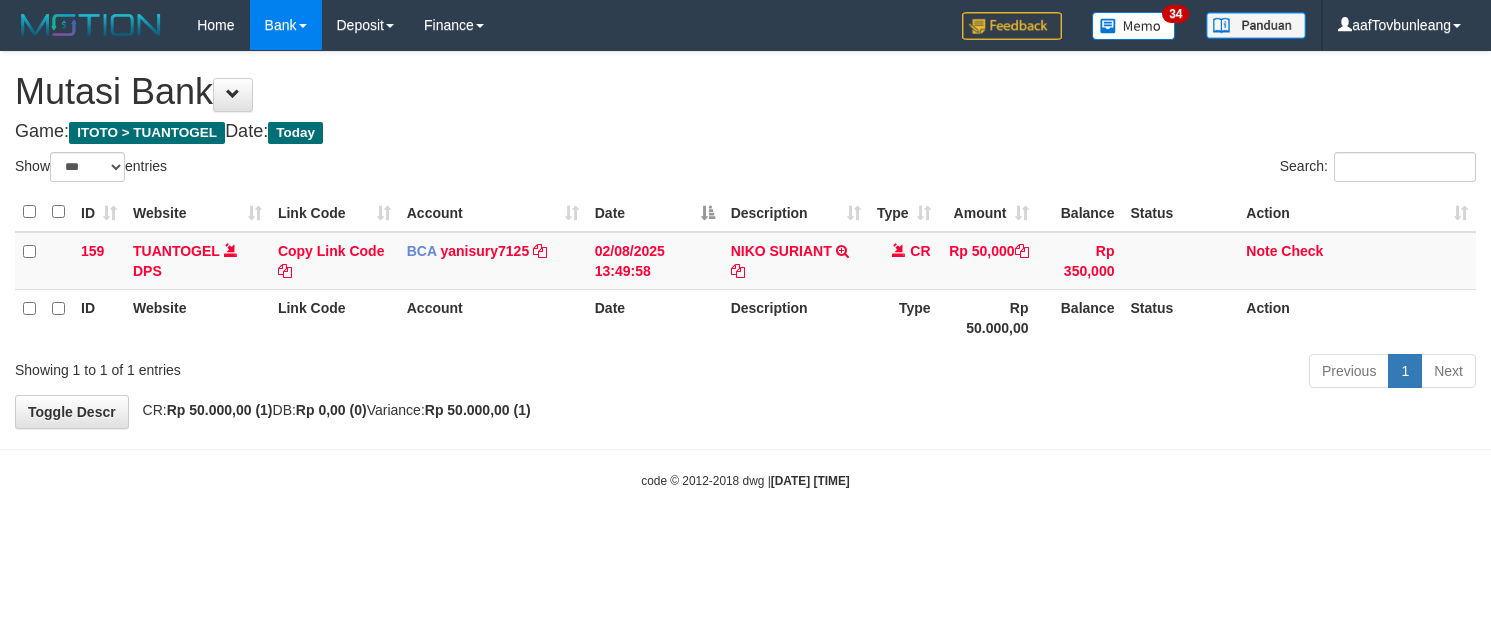 select on "***" 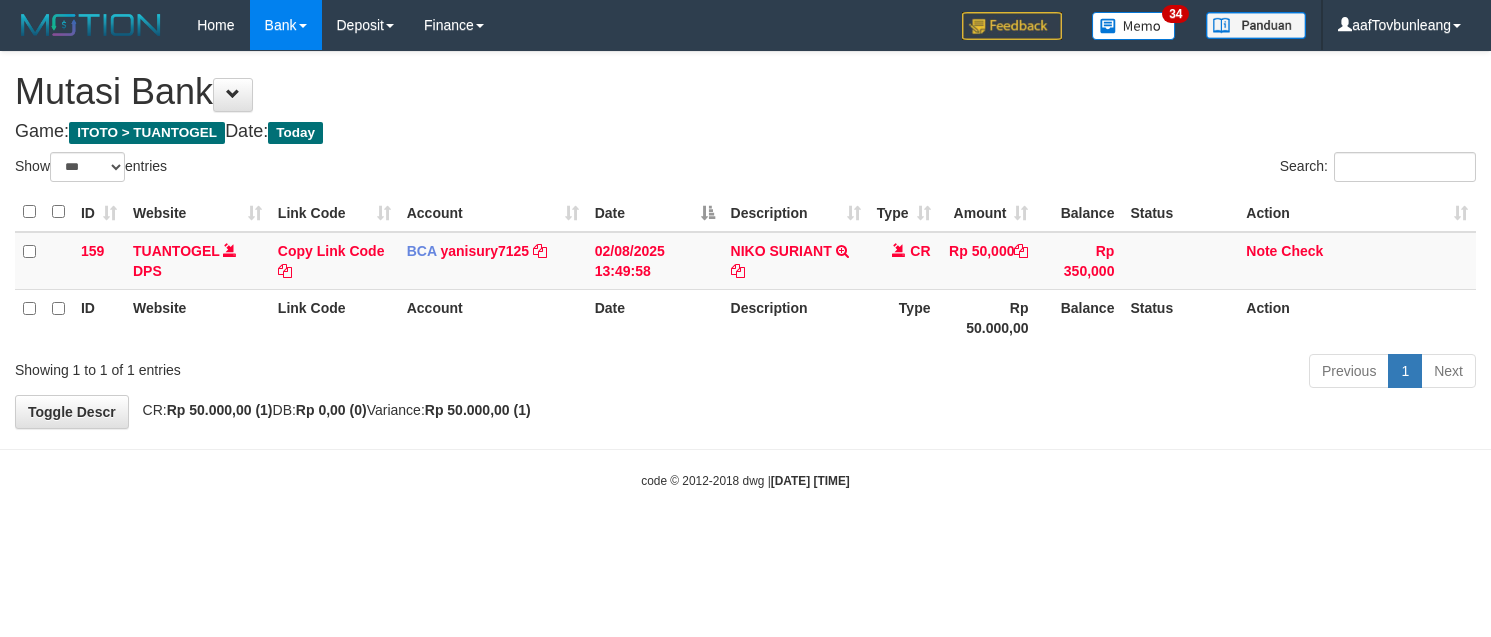 scroll, scrollTop: 0, scrollLeft: 0, axis: both 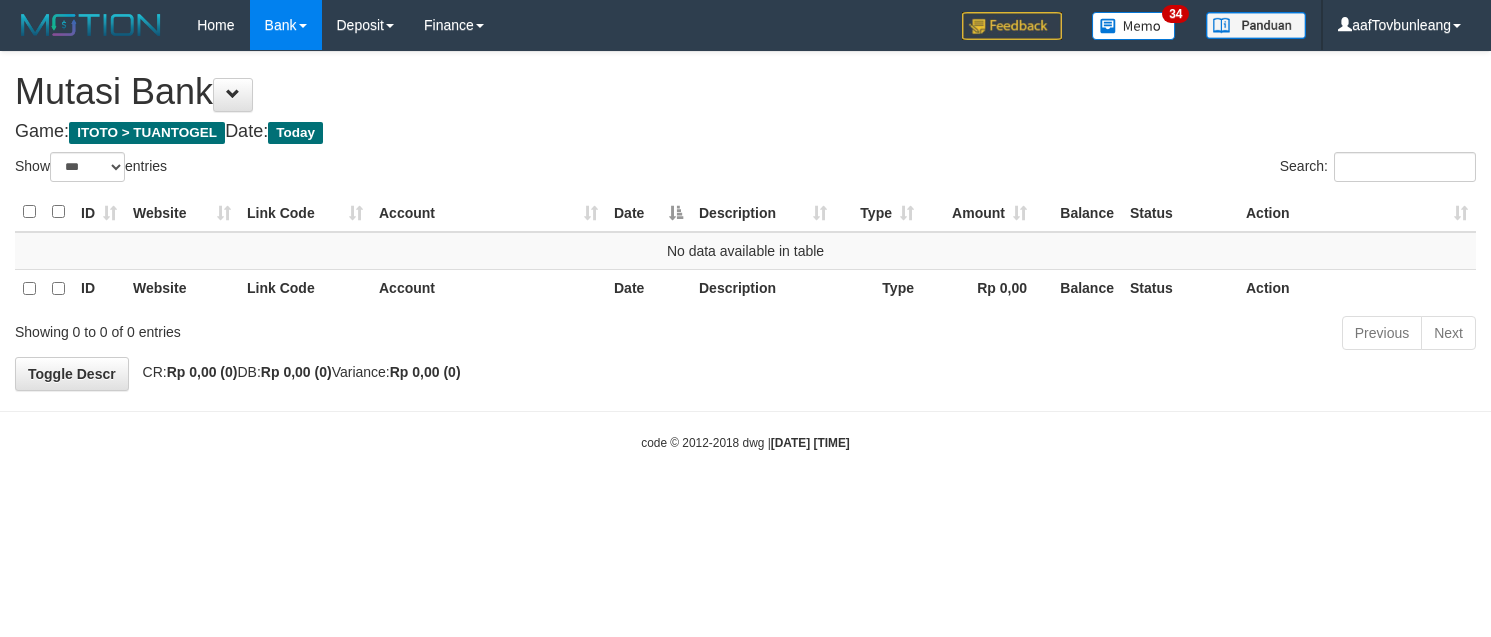 select on "***" 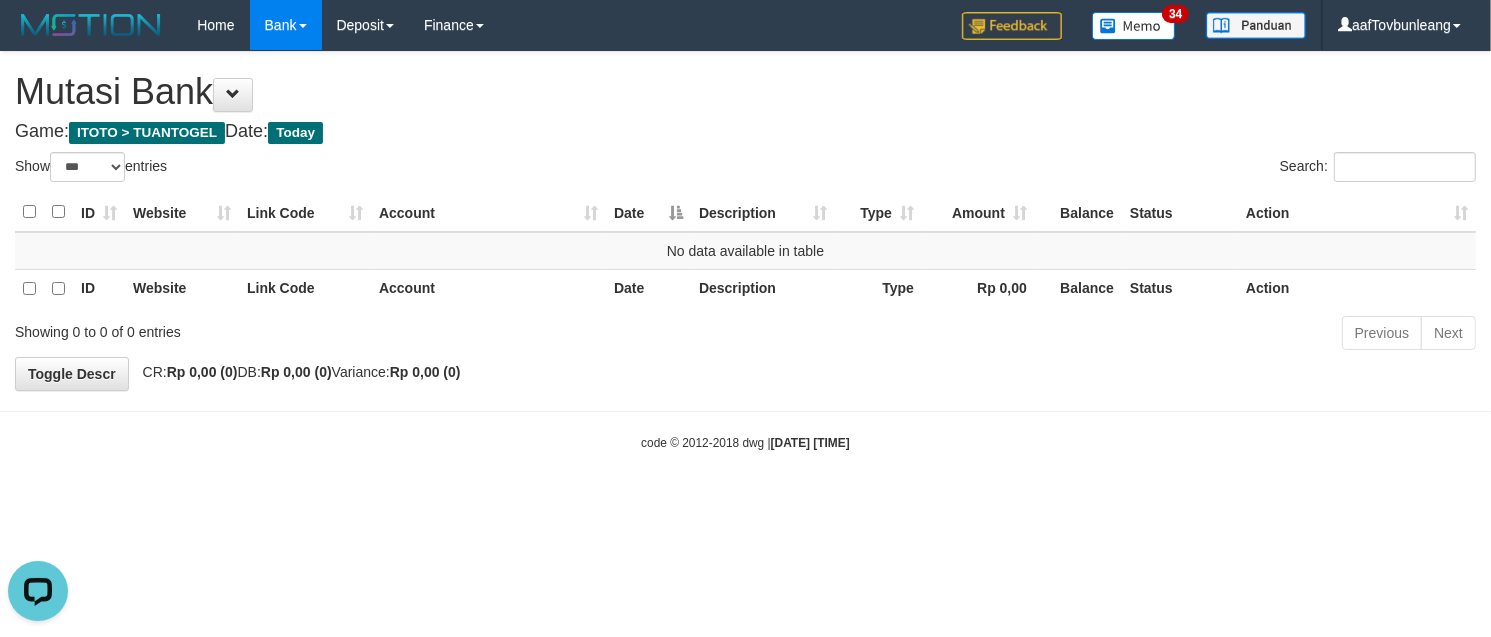 scroll, scrollTop: 0, scrollLeft: 0, axis: both 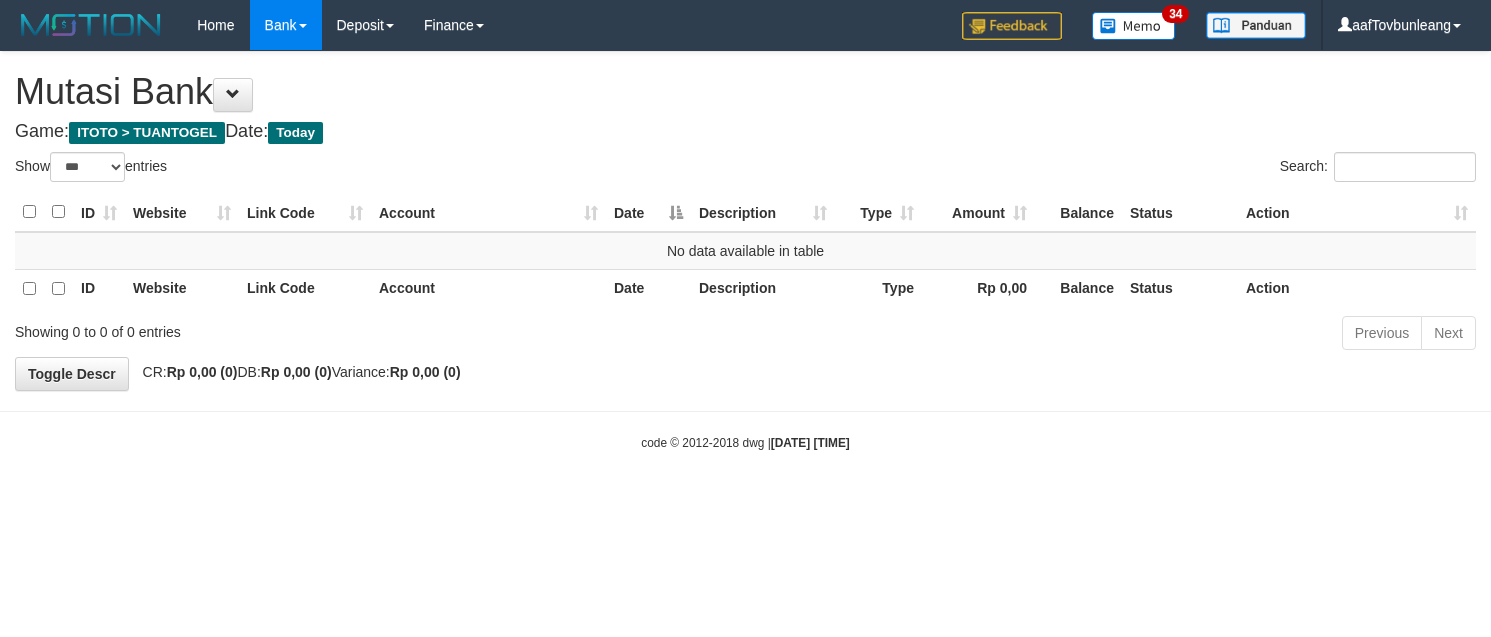 select on "***" 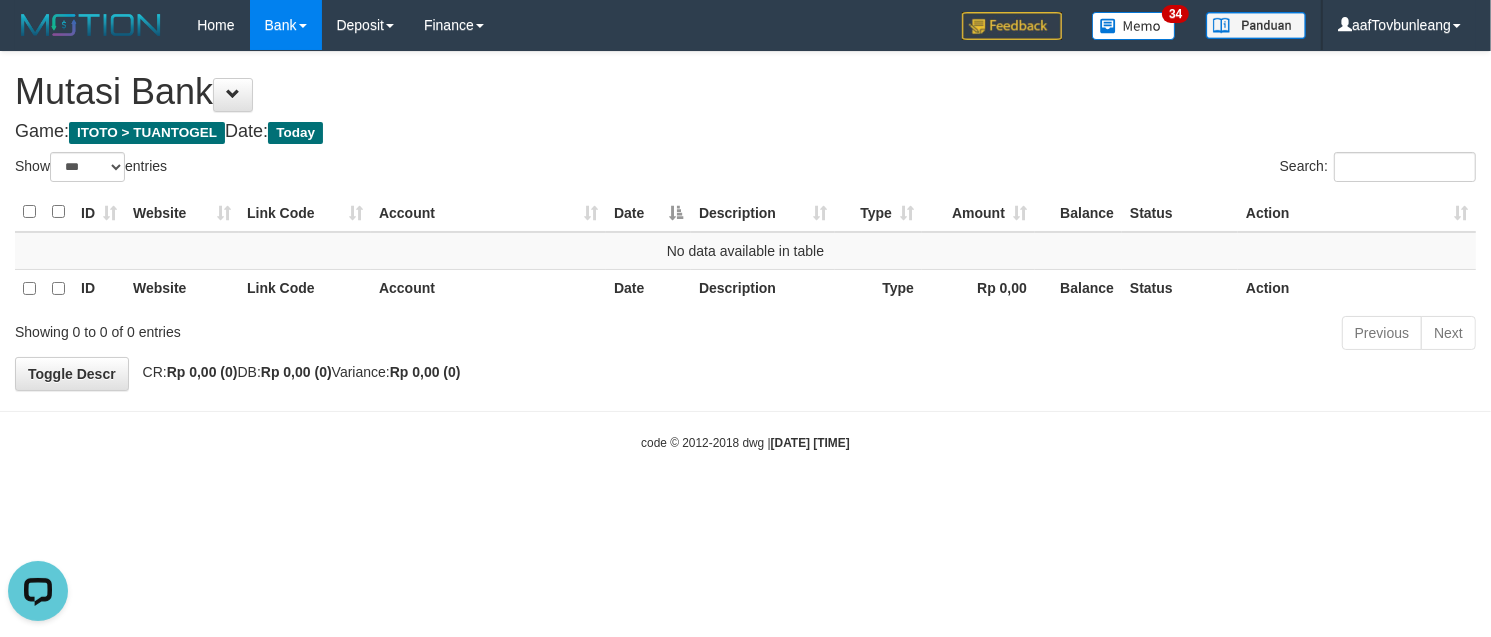 scroll, scrollTop: 0, scrollLeft: 0, axis: both 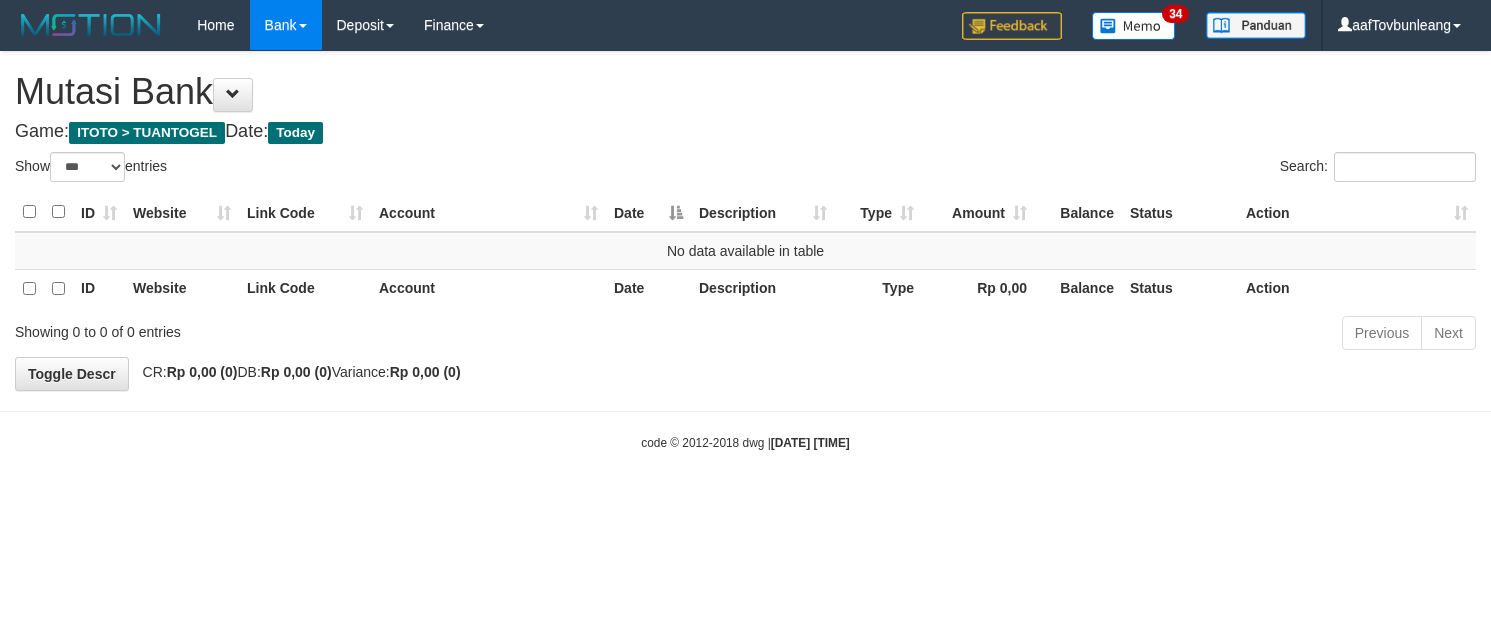 select on "***" 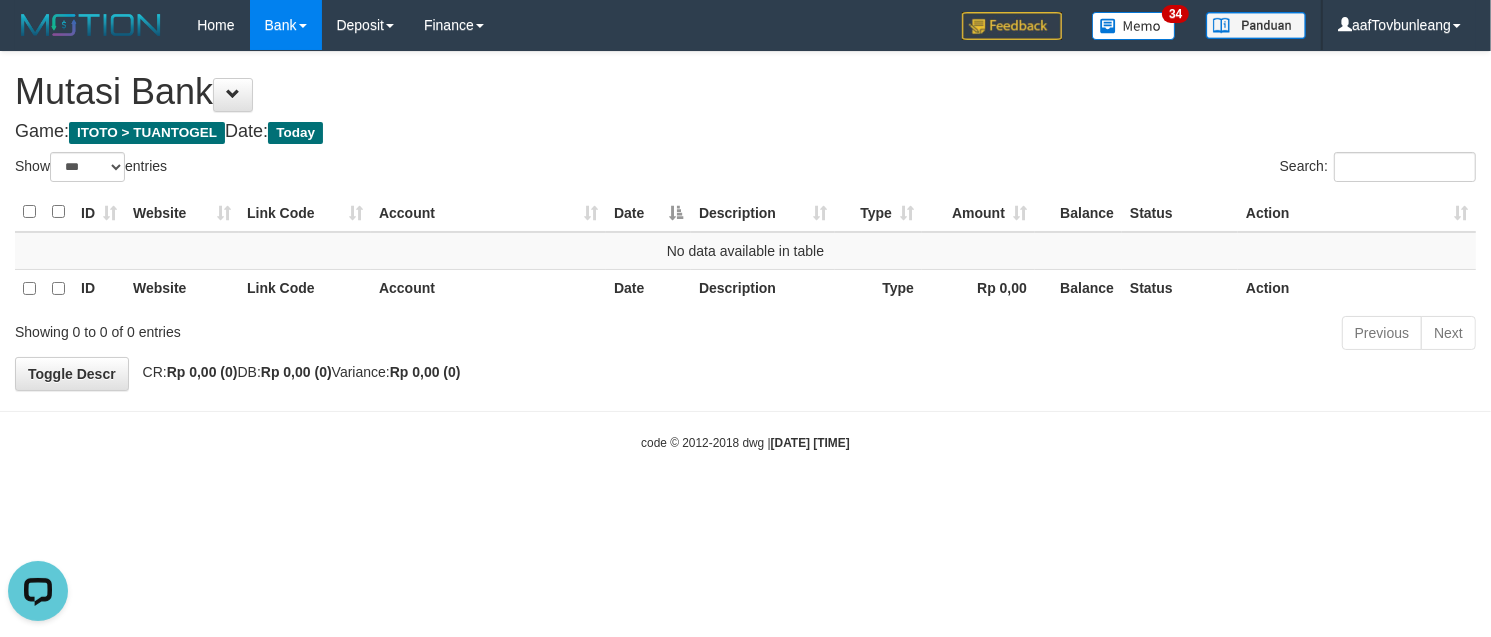 scroll, scrollTop: 0, scrollLeft: 0, axis: both 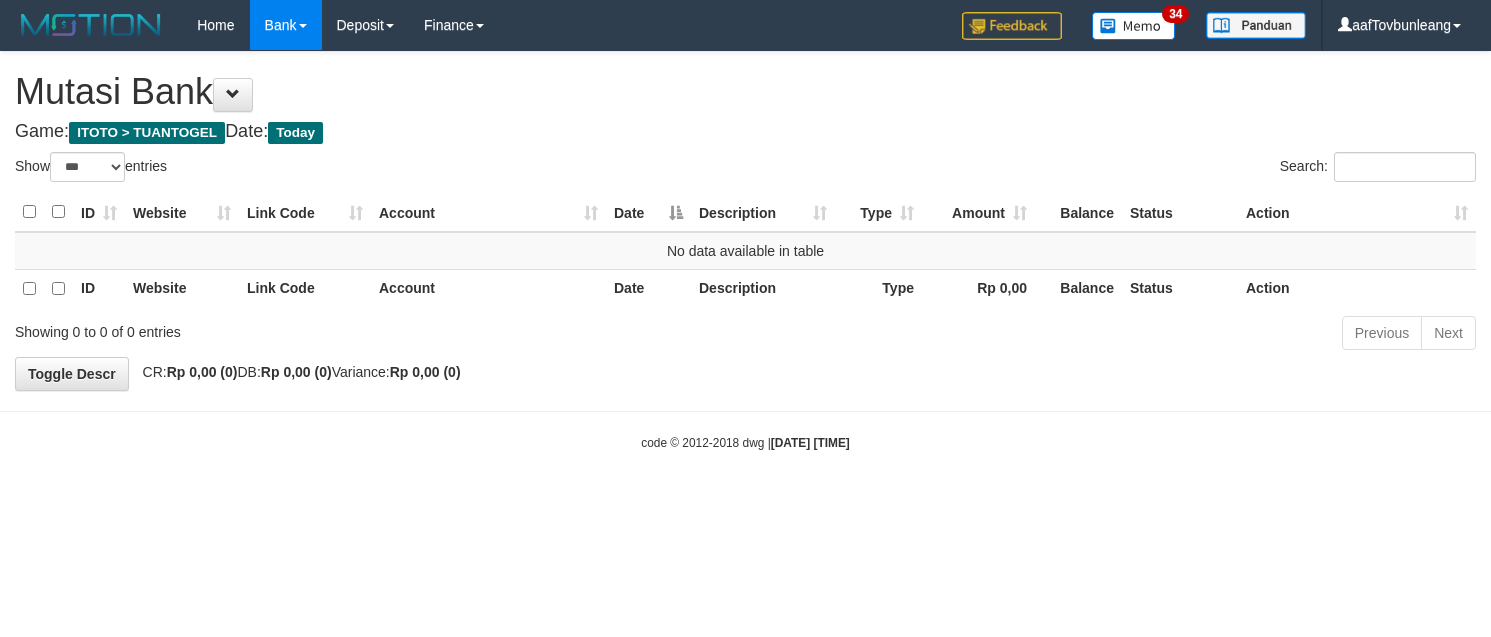 select on "***" 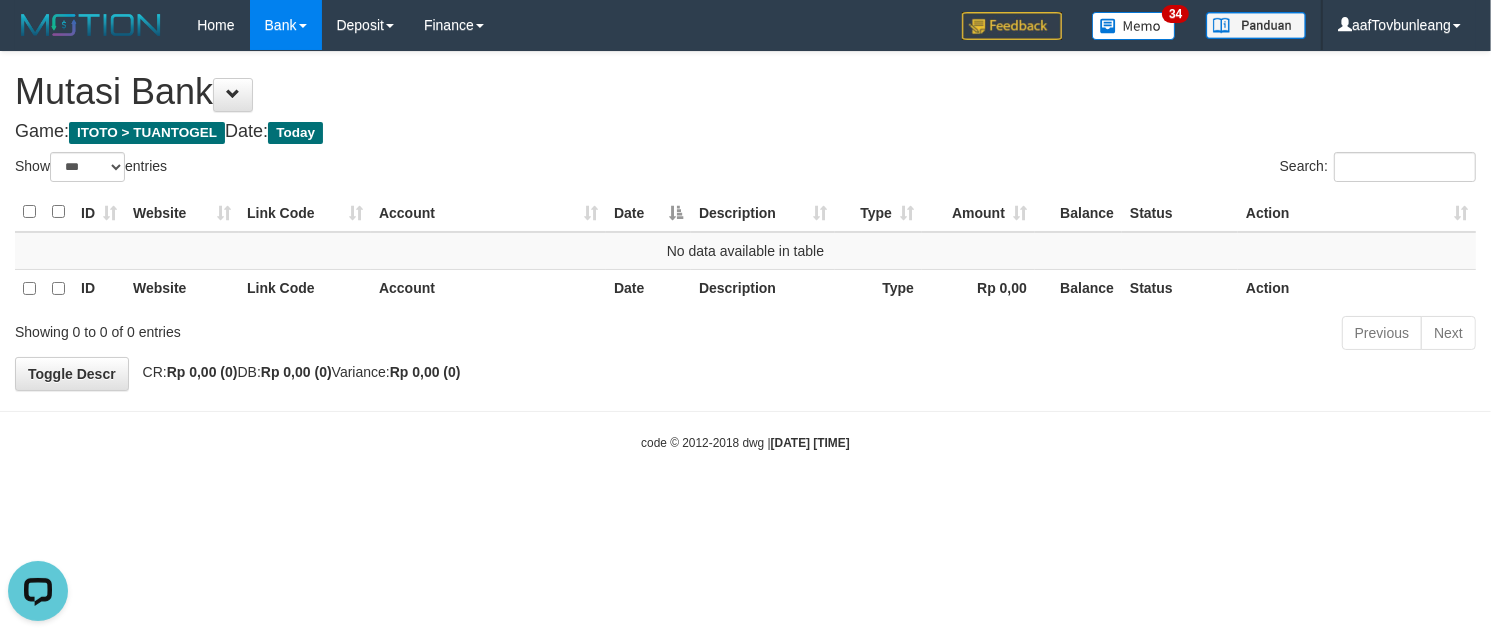 scroll, scrollTop: 0, scrollLeft: 0, axis: both 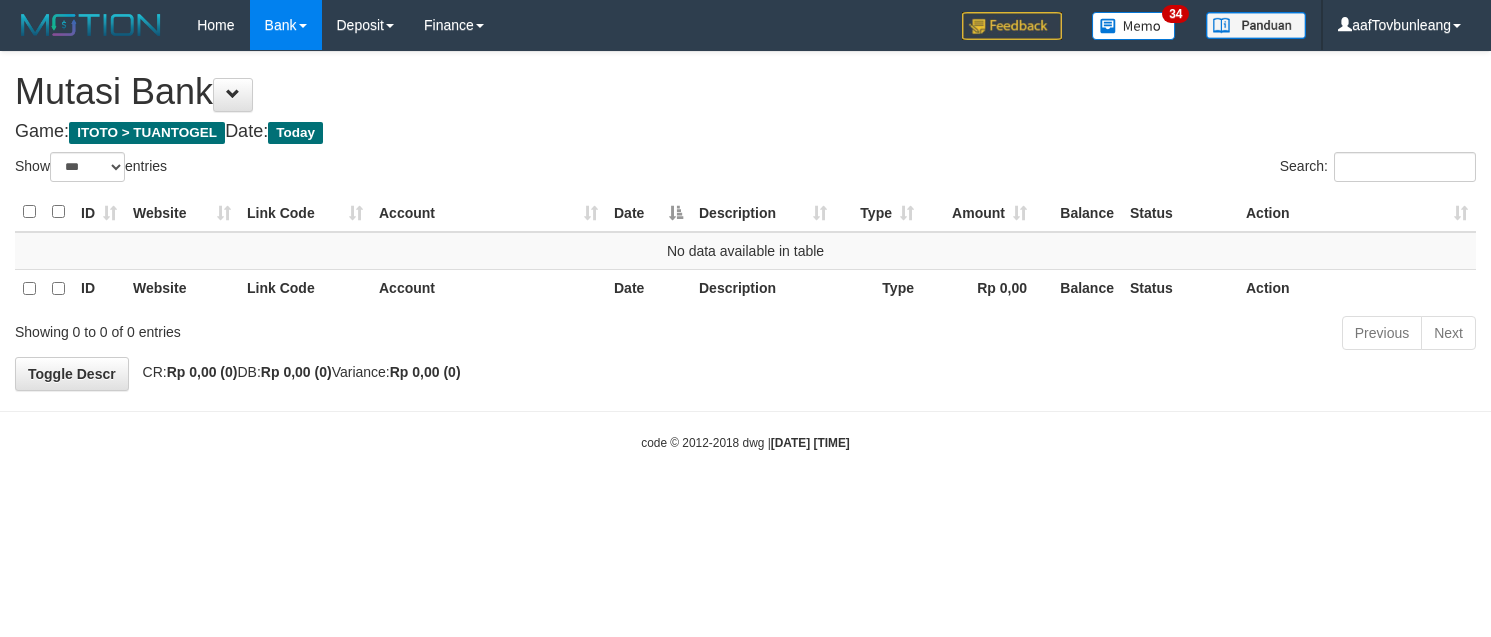 select on "***" 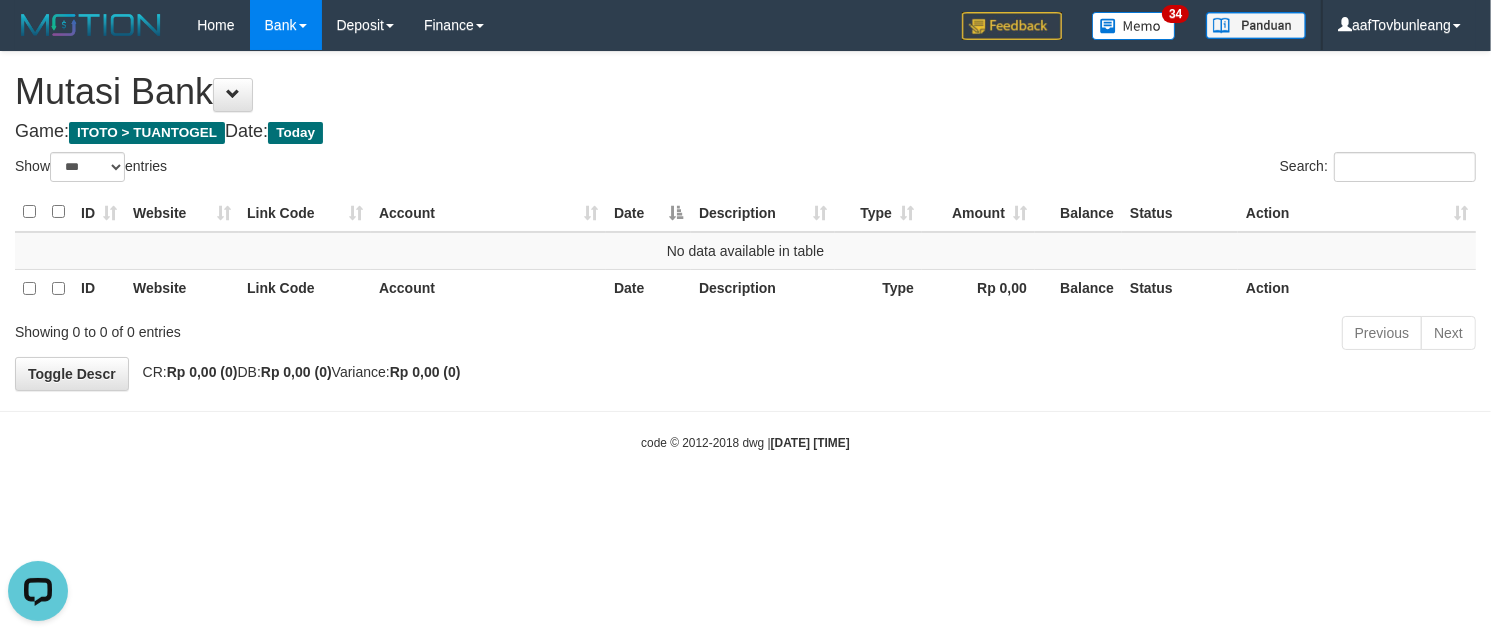 scroll, scrollTop: 0, scrollLeft: 0, axis: both 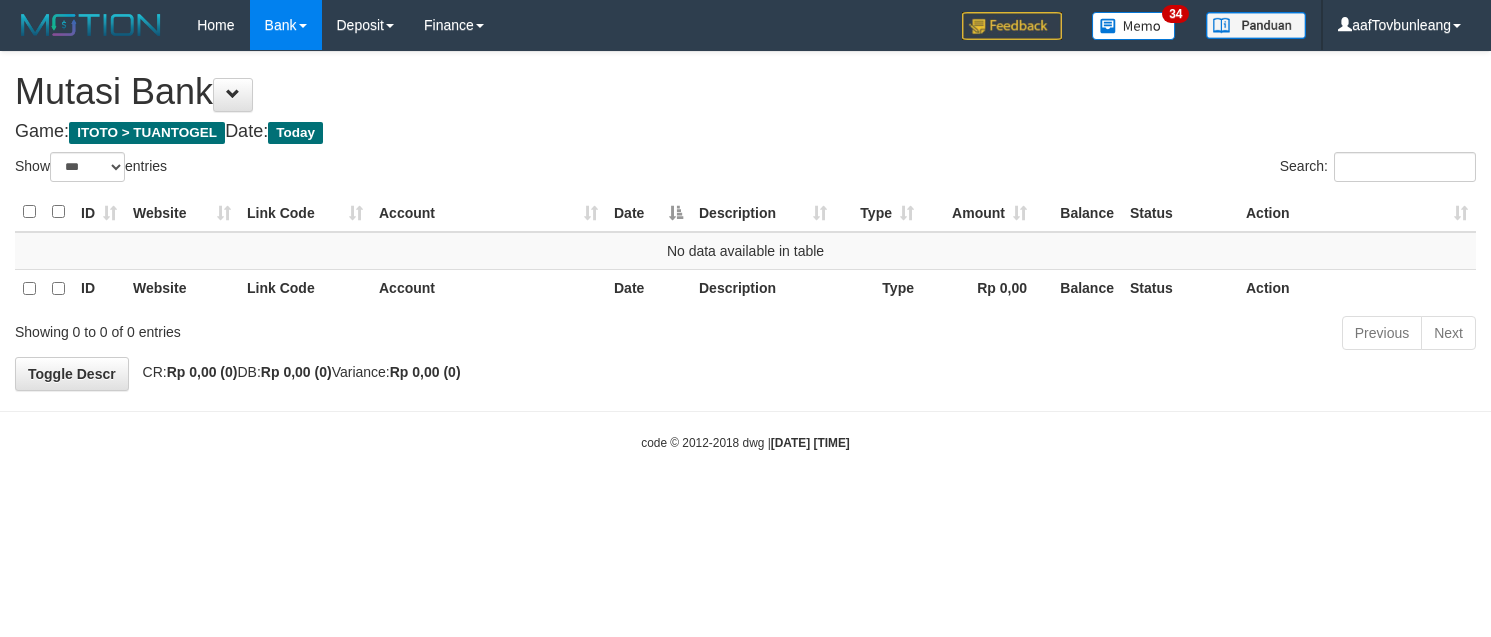 select on "***" 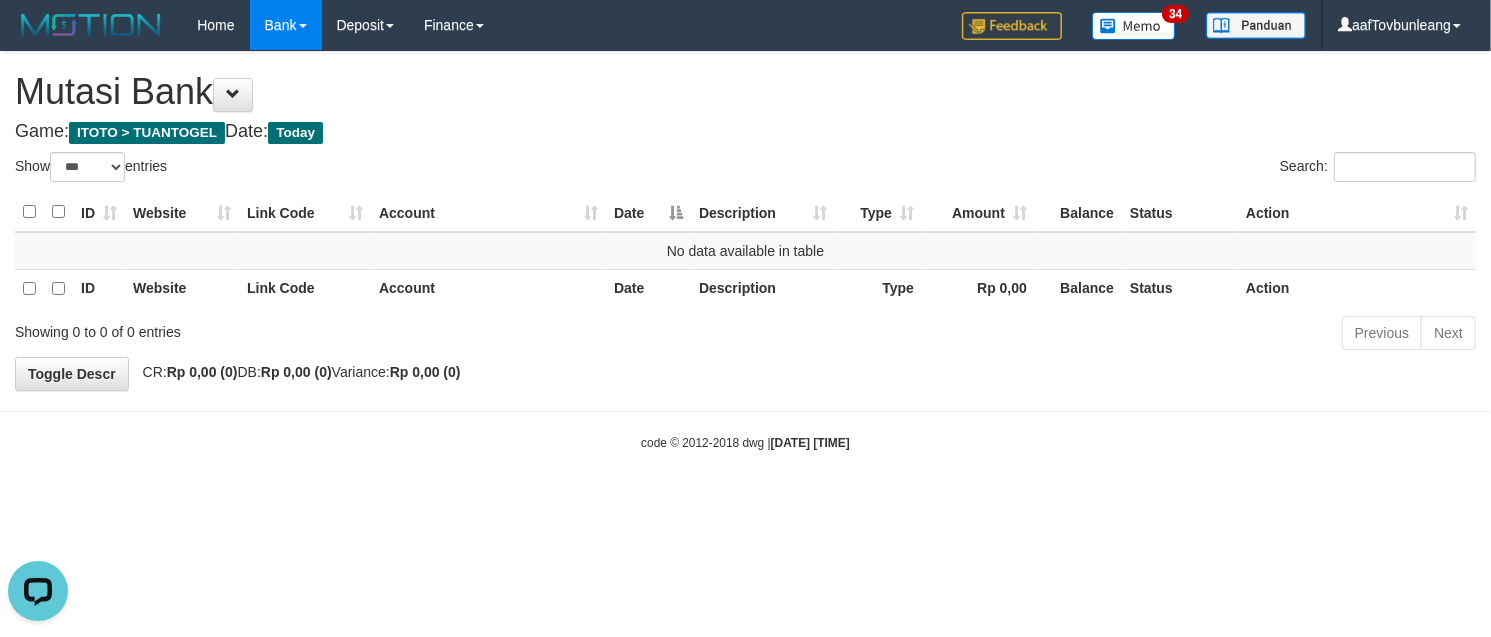 scroll, scrollTop: 0, scrollLeft: 0, axis: both 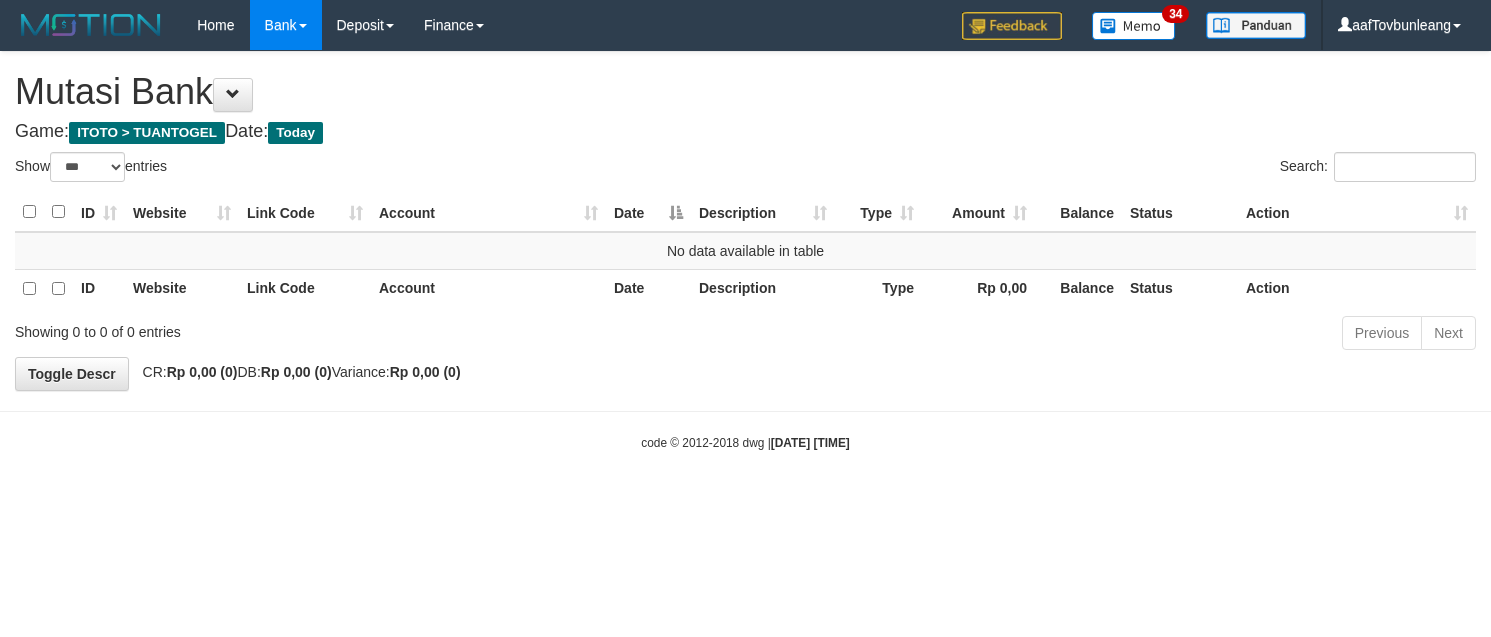 select on "***" 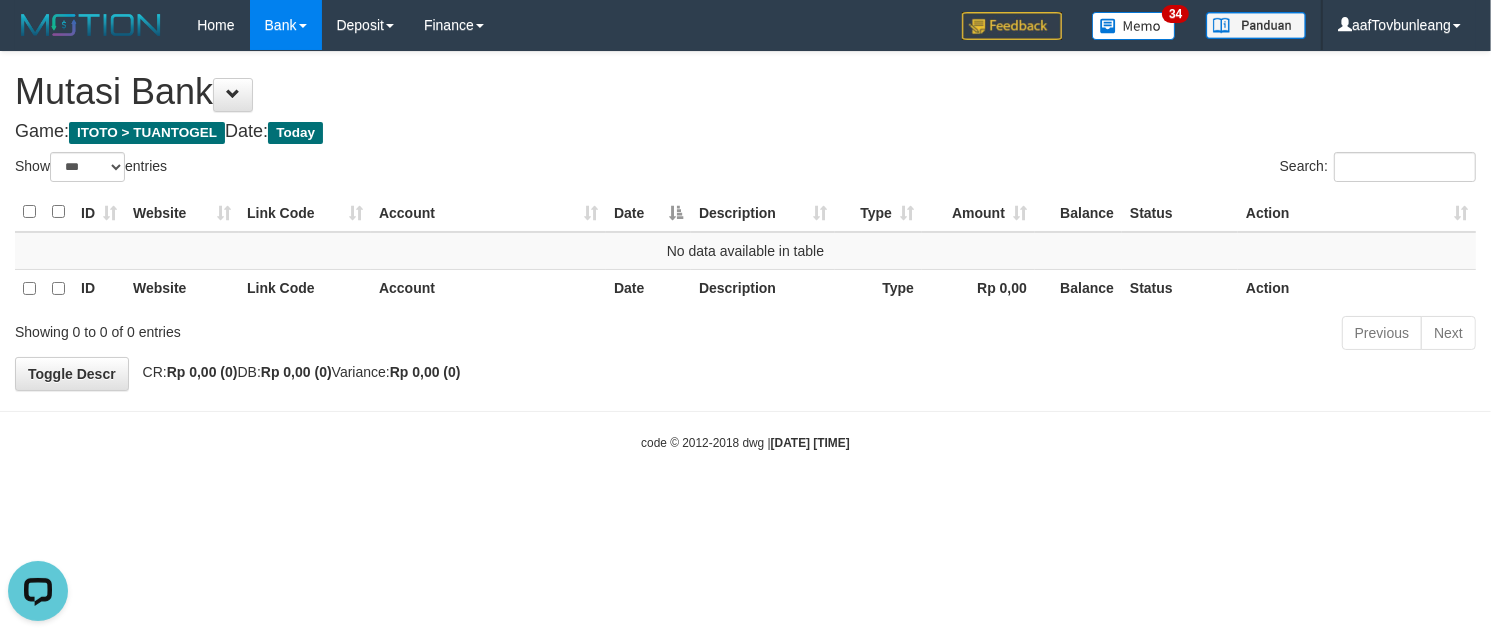 scroll, scrollTop: 0, scrollLeft: 0, axis: both 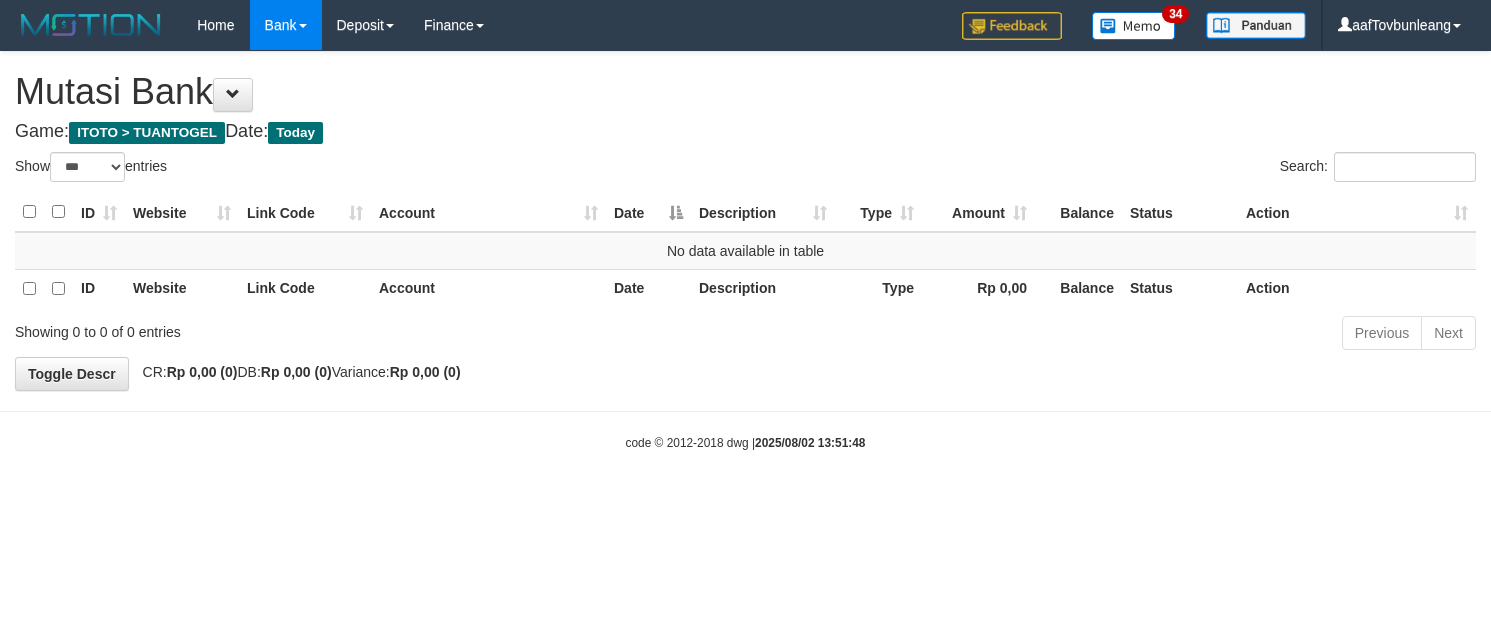 select on "***" 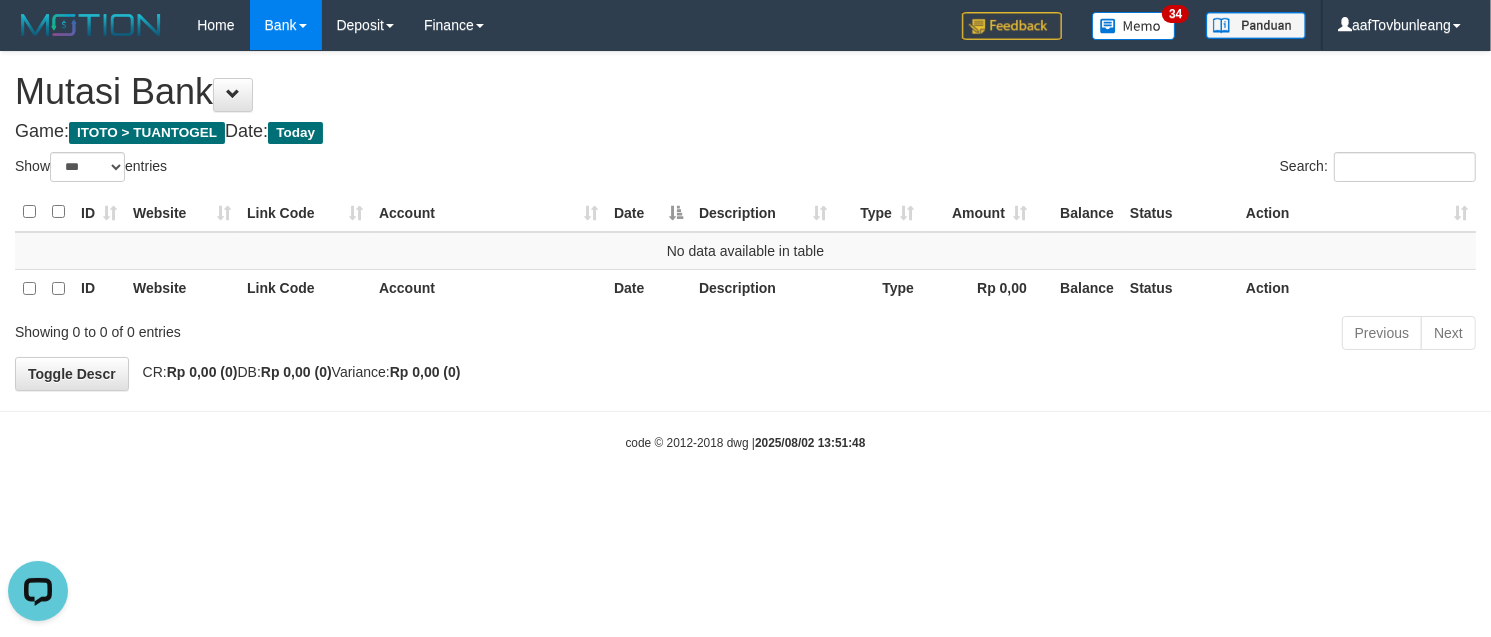 scroll, scrollTop: 0, scrollLeft: 0, axis: both 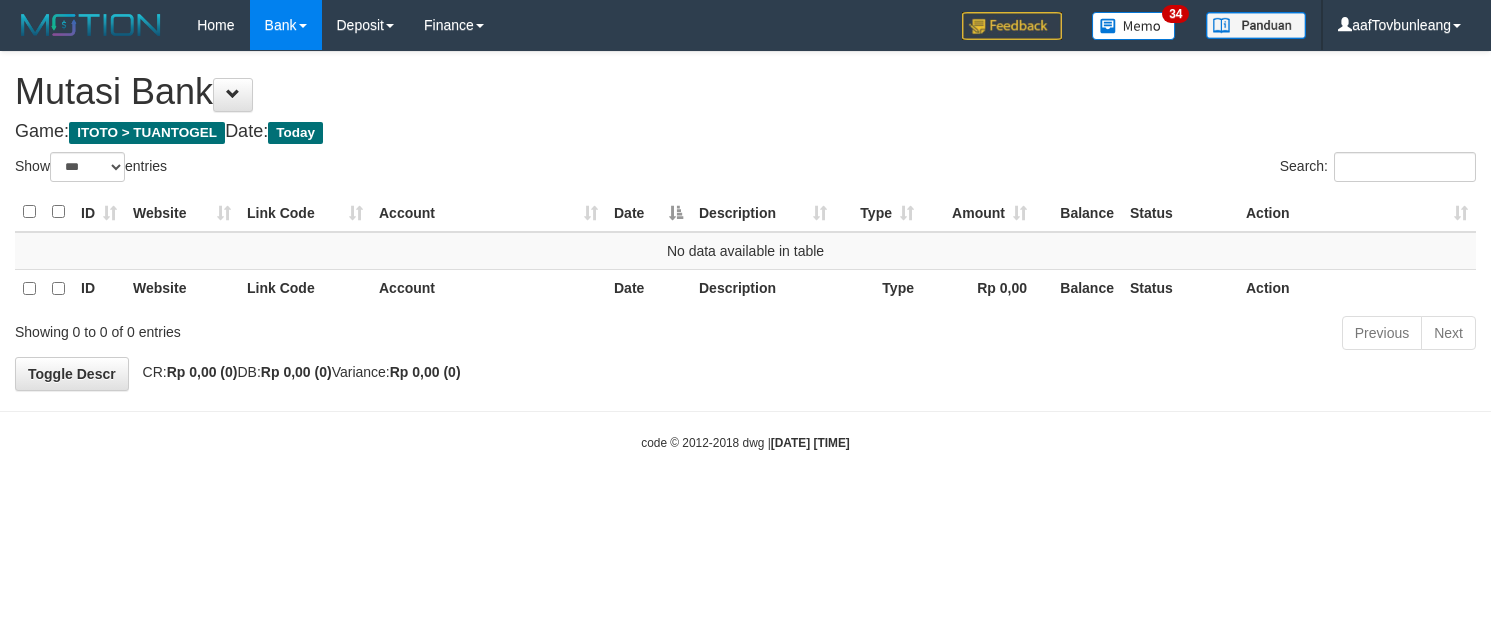 select on "***" 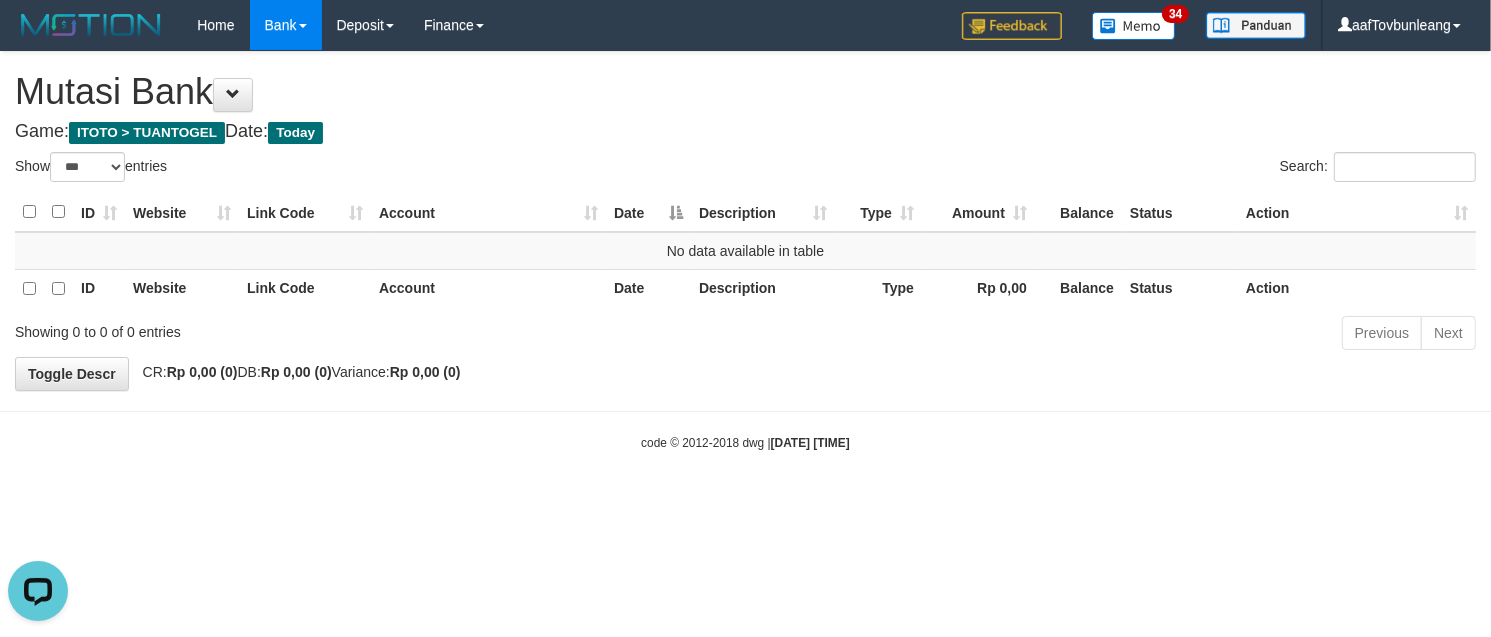 scroll, scrollTop: 0, scrollLeft: 0, axis: both 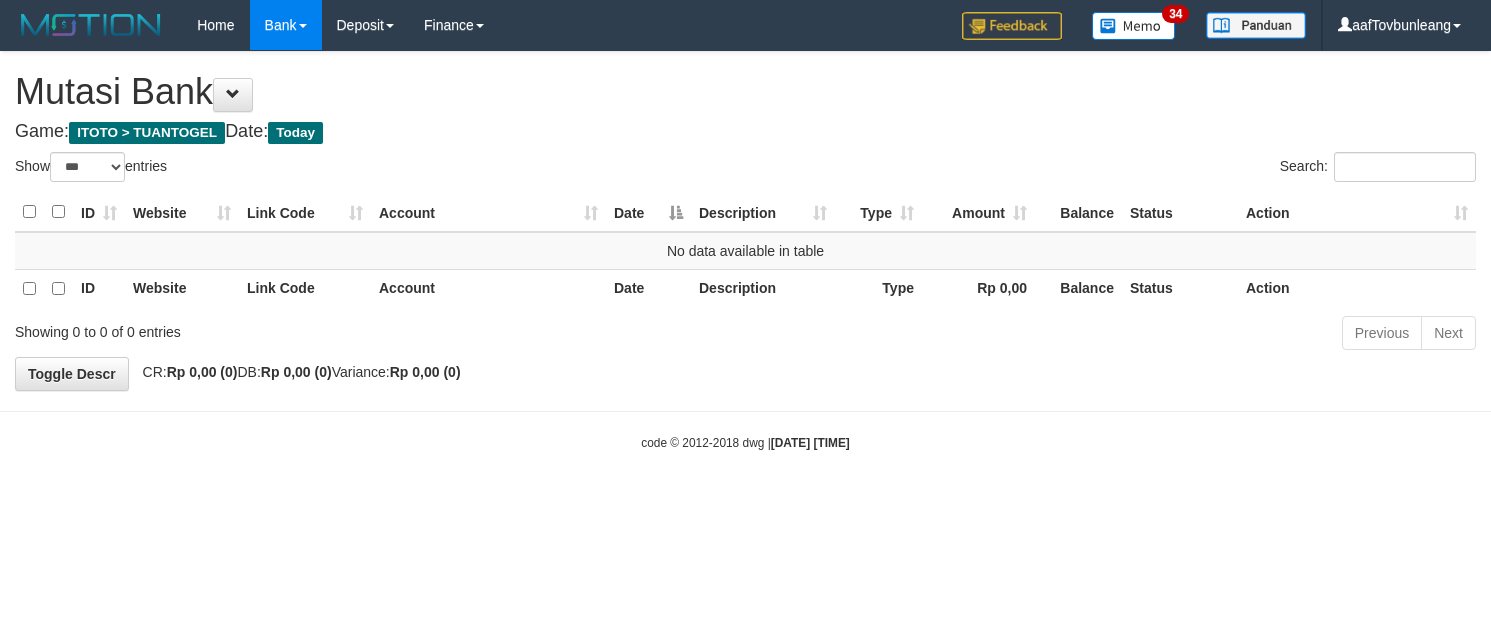 select on "***" 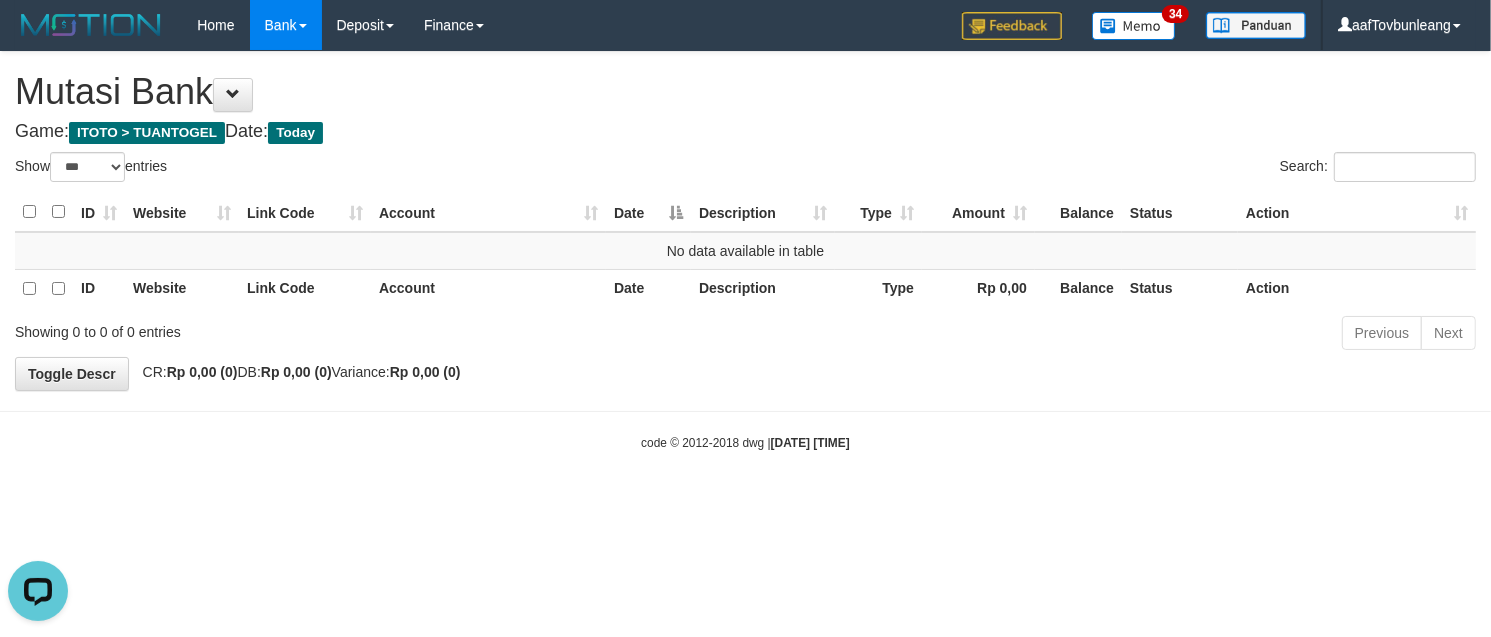 scroll, scrollTop: 0, scrollLeft: 0, axis: both 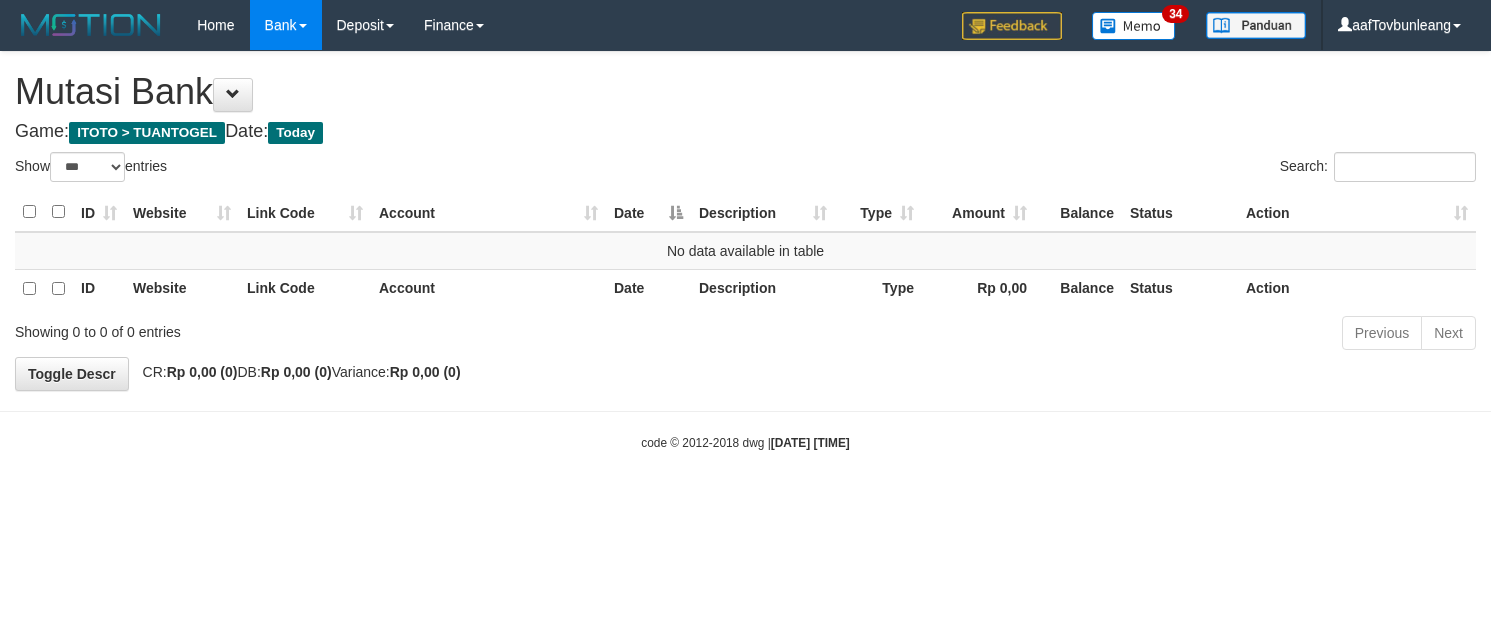 select on "***" 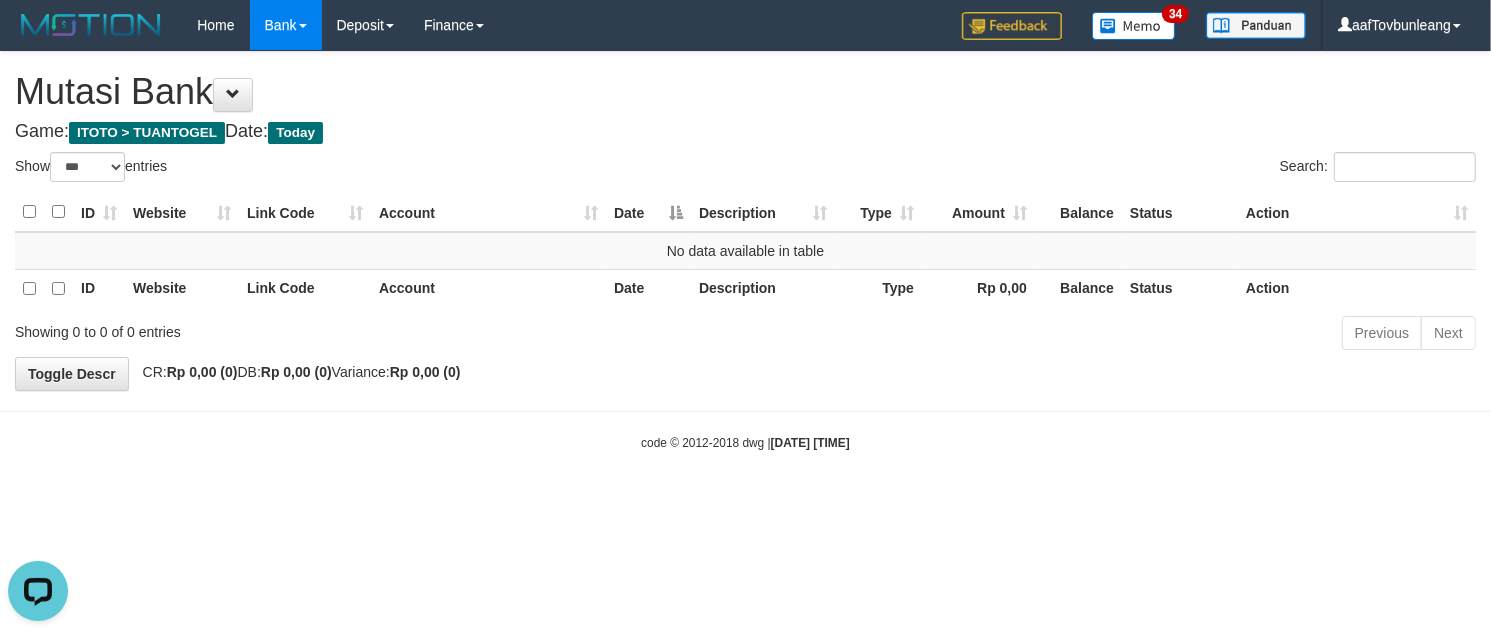 scroll, scrollTop: 0, scrollLeft: 0, axis: both 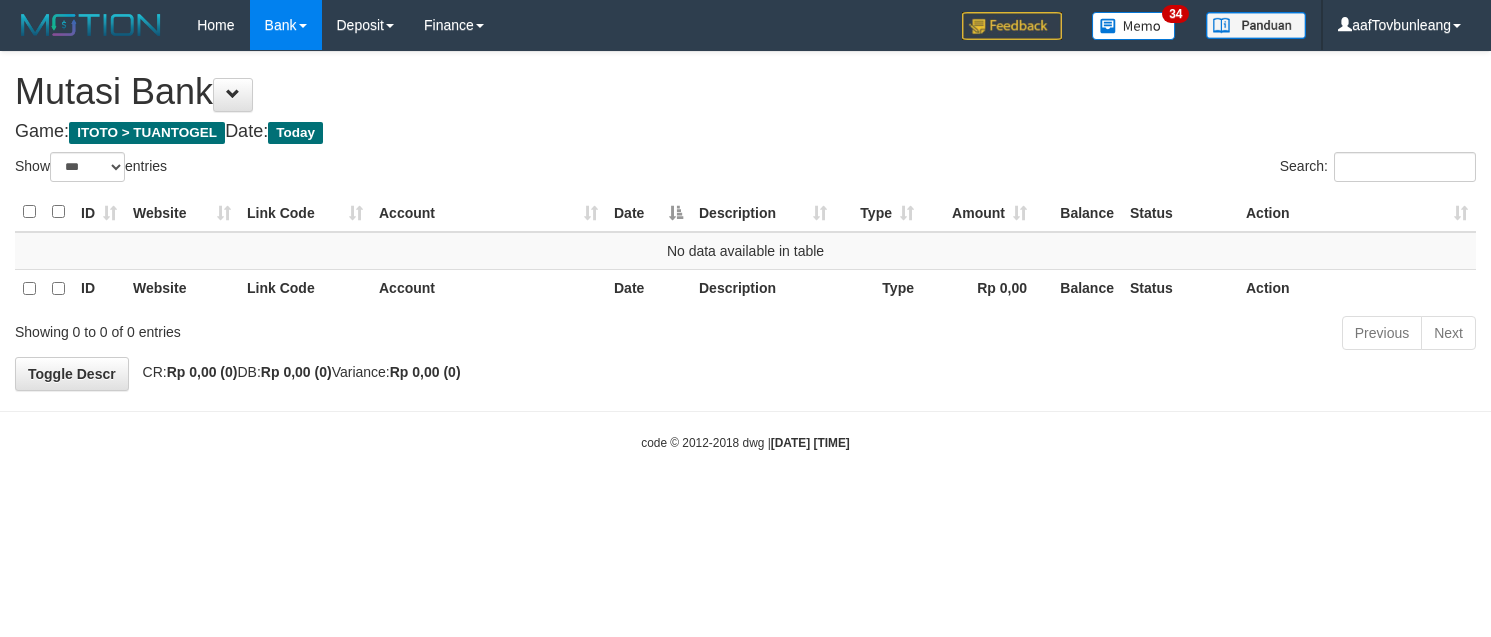 select on "***" 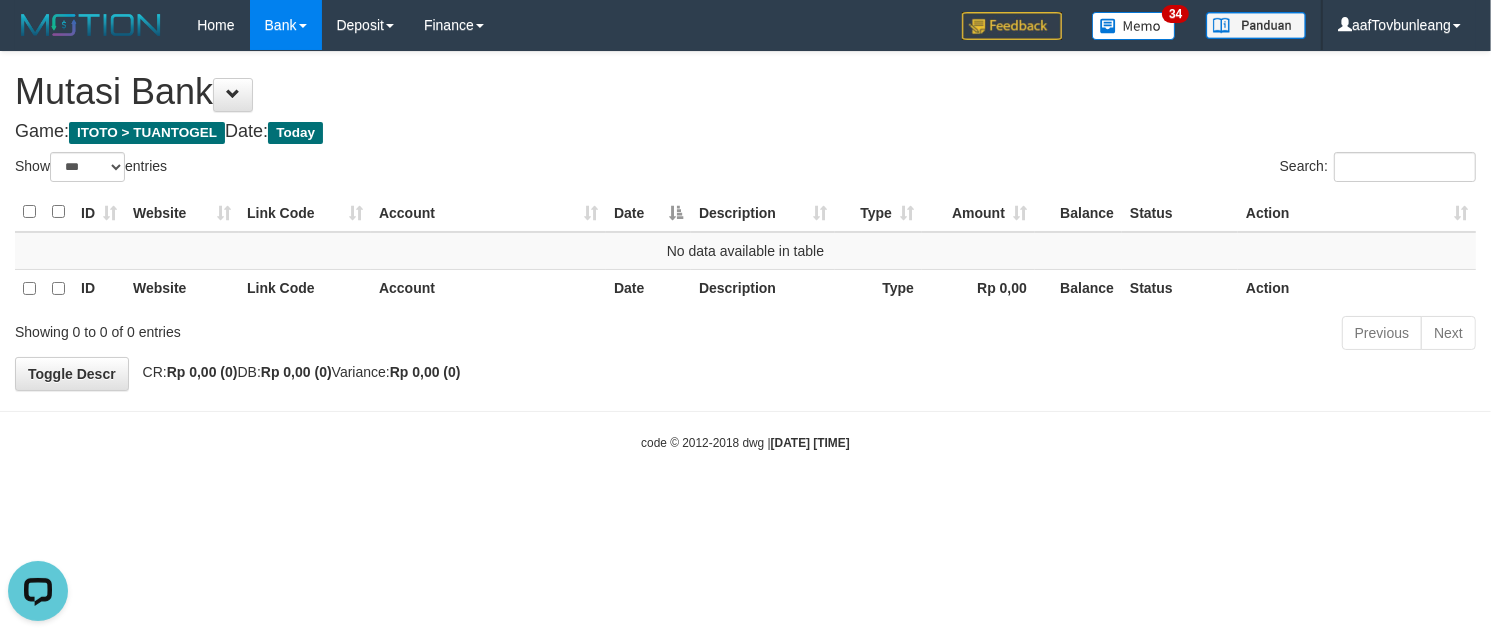scroll, scrollTop: 0, scrollLeft: 0, axis: both 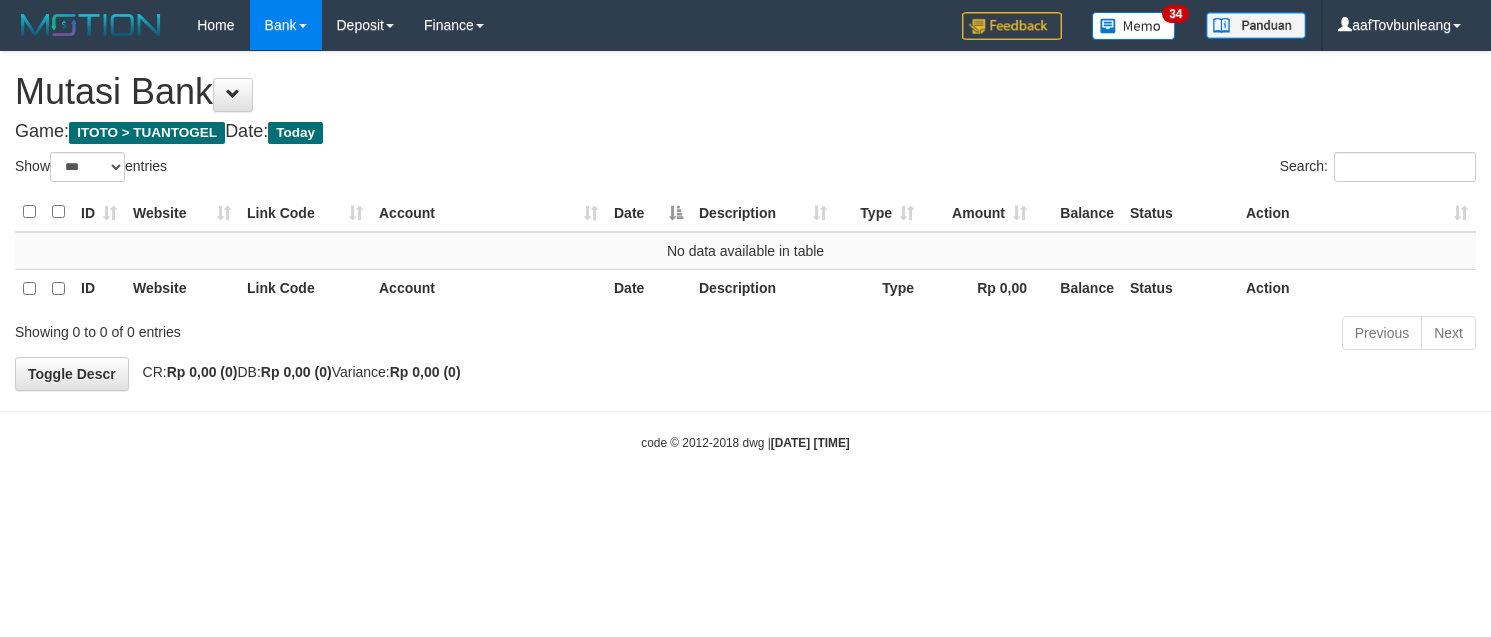 select on "***" 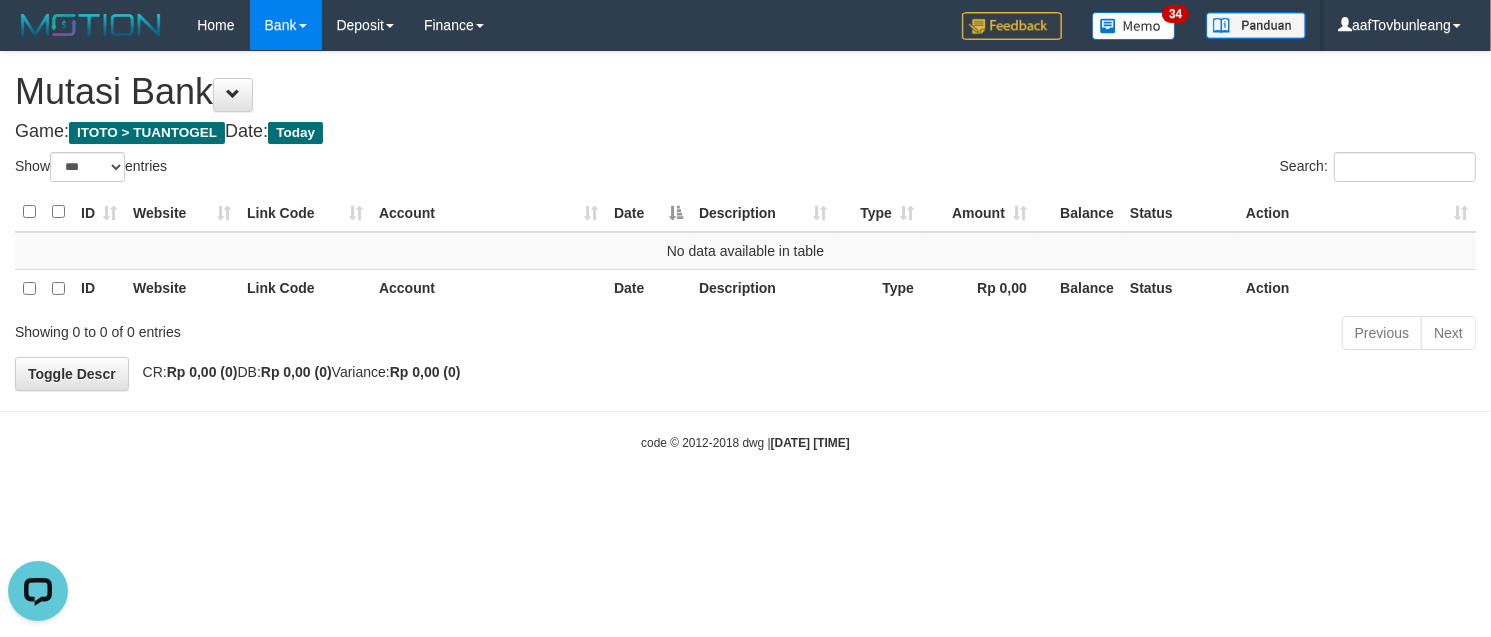 scroll, scrollTop: 0, scrollLeft: 0, axis: both 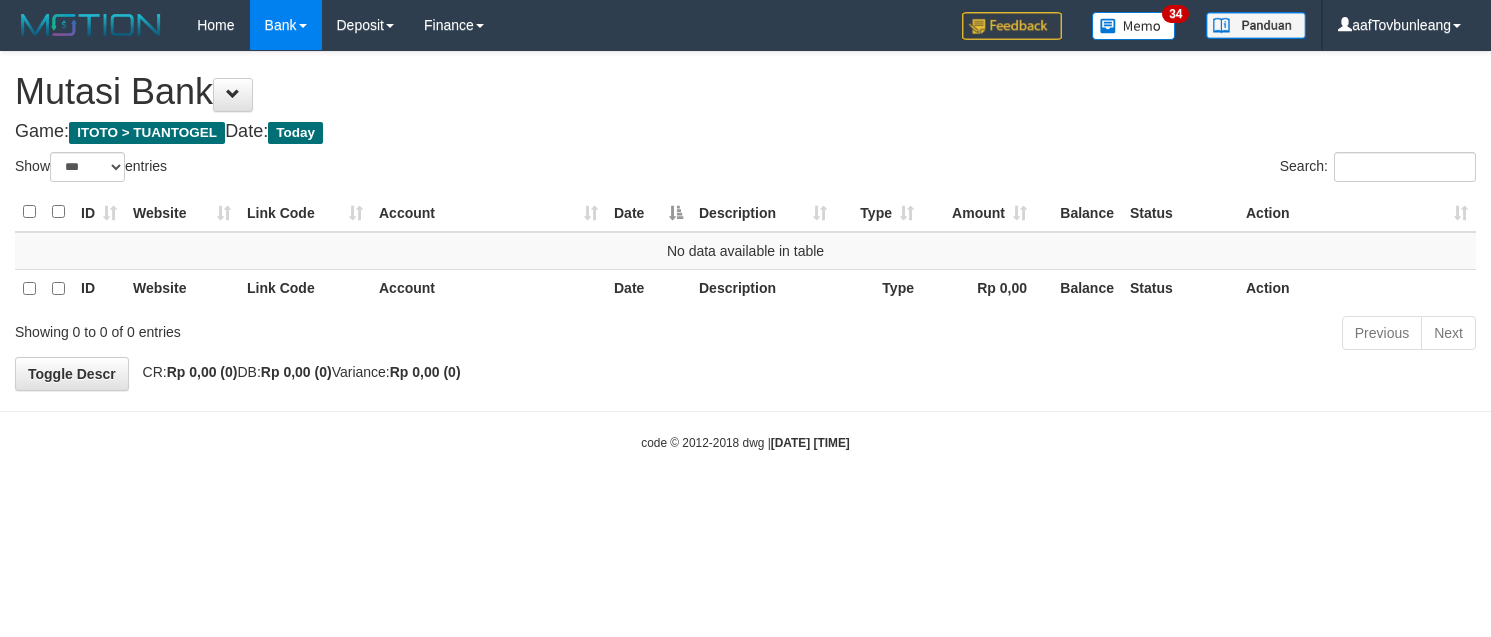 select on "***" 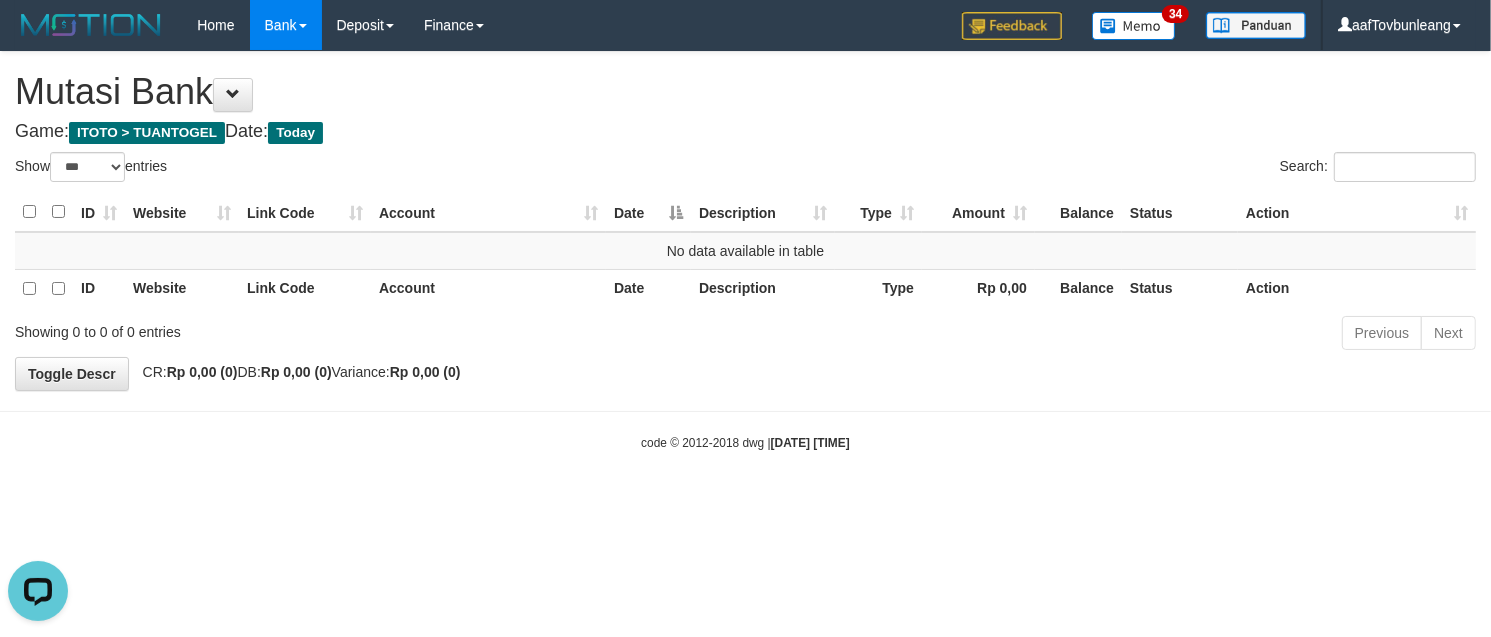 scroll, scrollTop: 0, scrollLeft: 0, axis: both 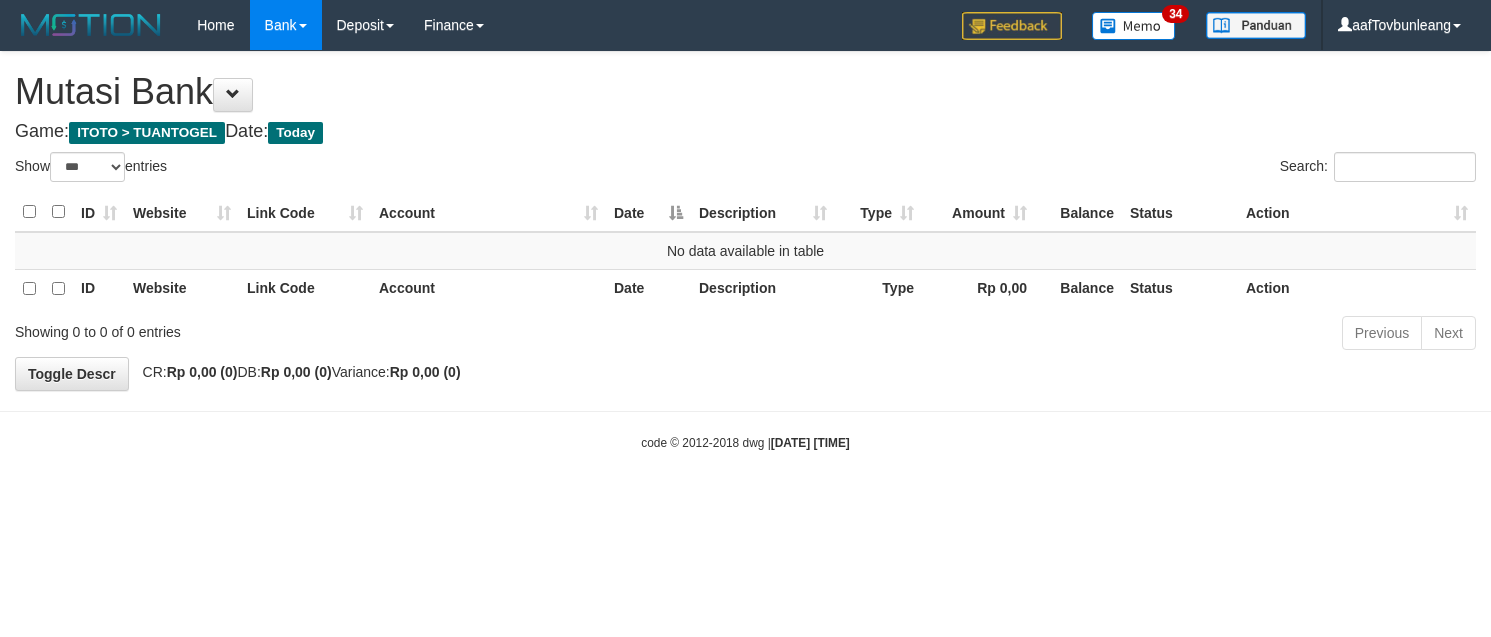 select on "***" 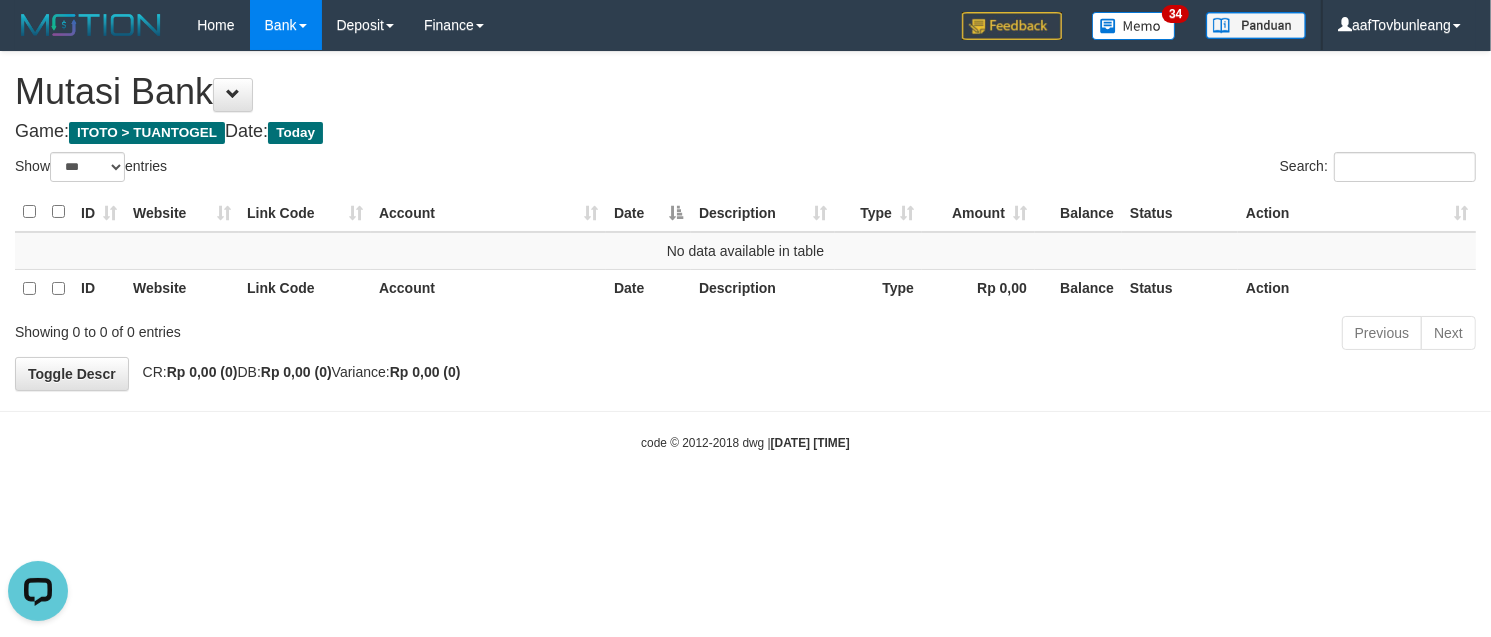 scroll, scrollTop: 0, scrollLeft: 0, axis: both 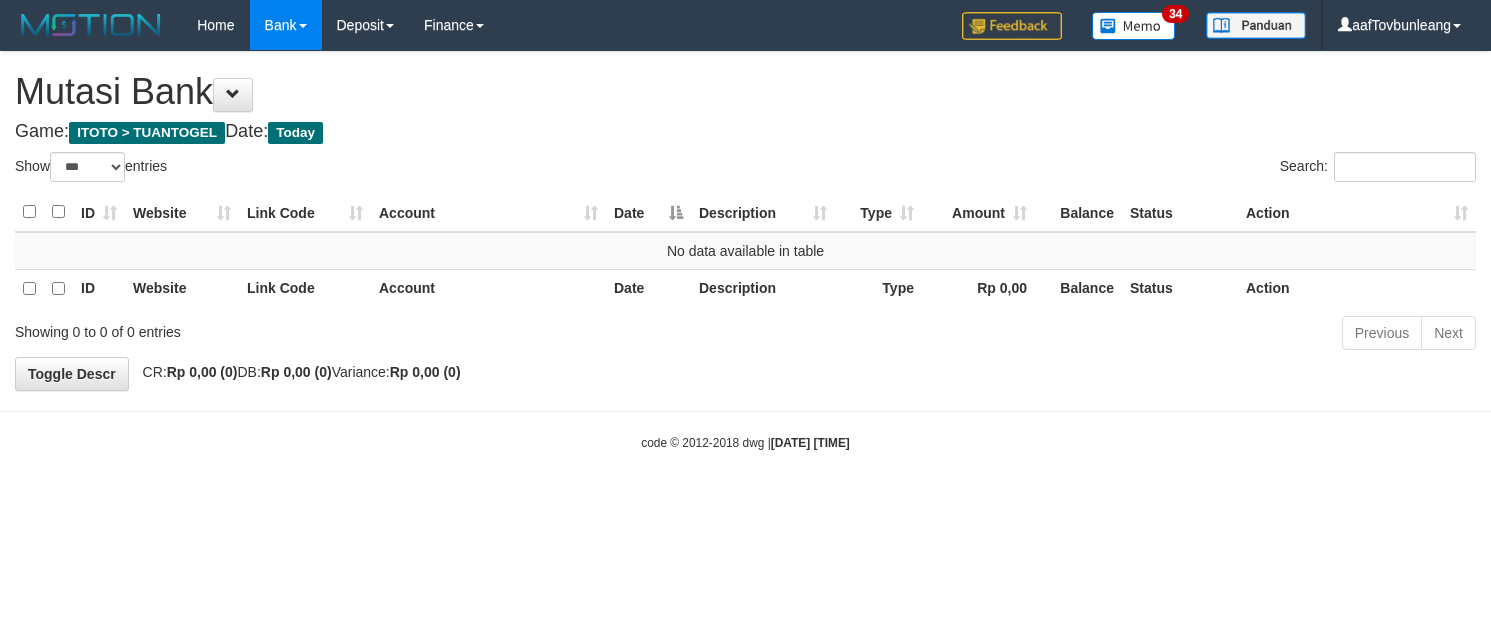 select on "***" 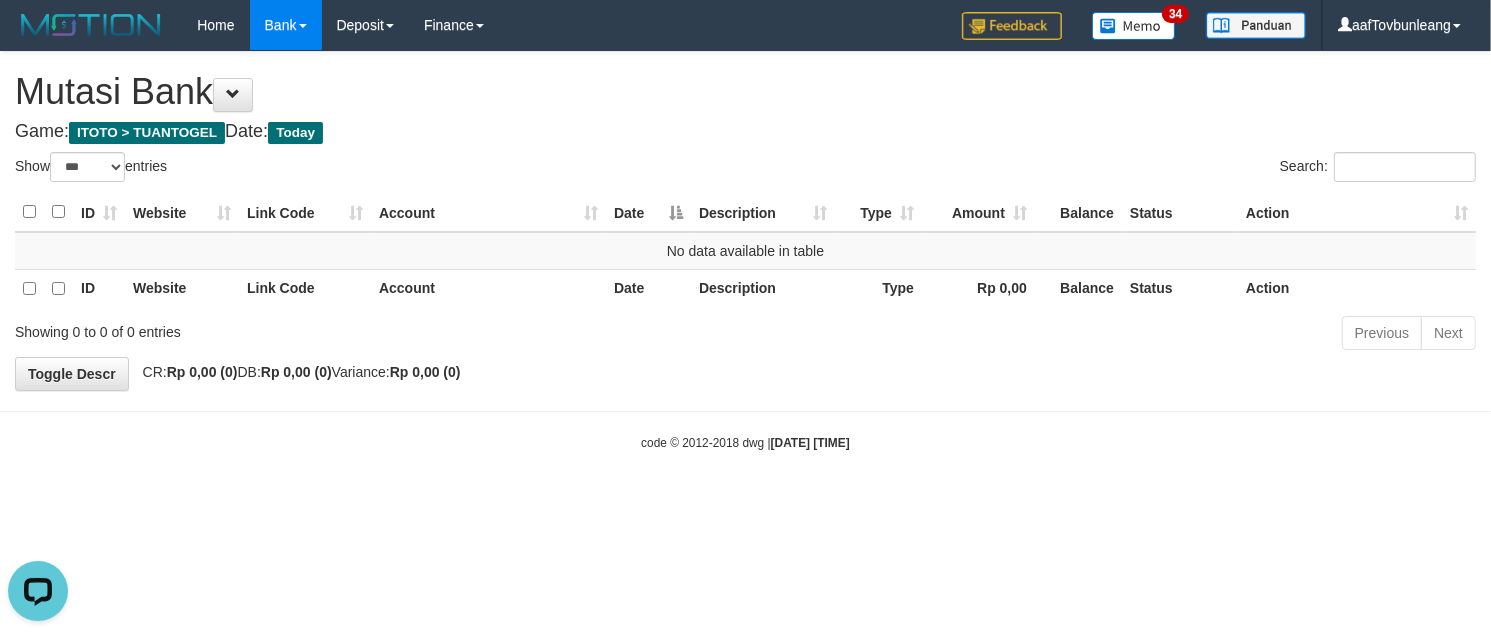 scroll, scrollTop: 0, scrollLeft: 0, axis: both 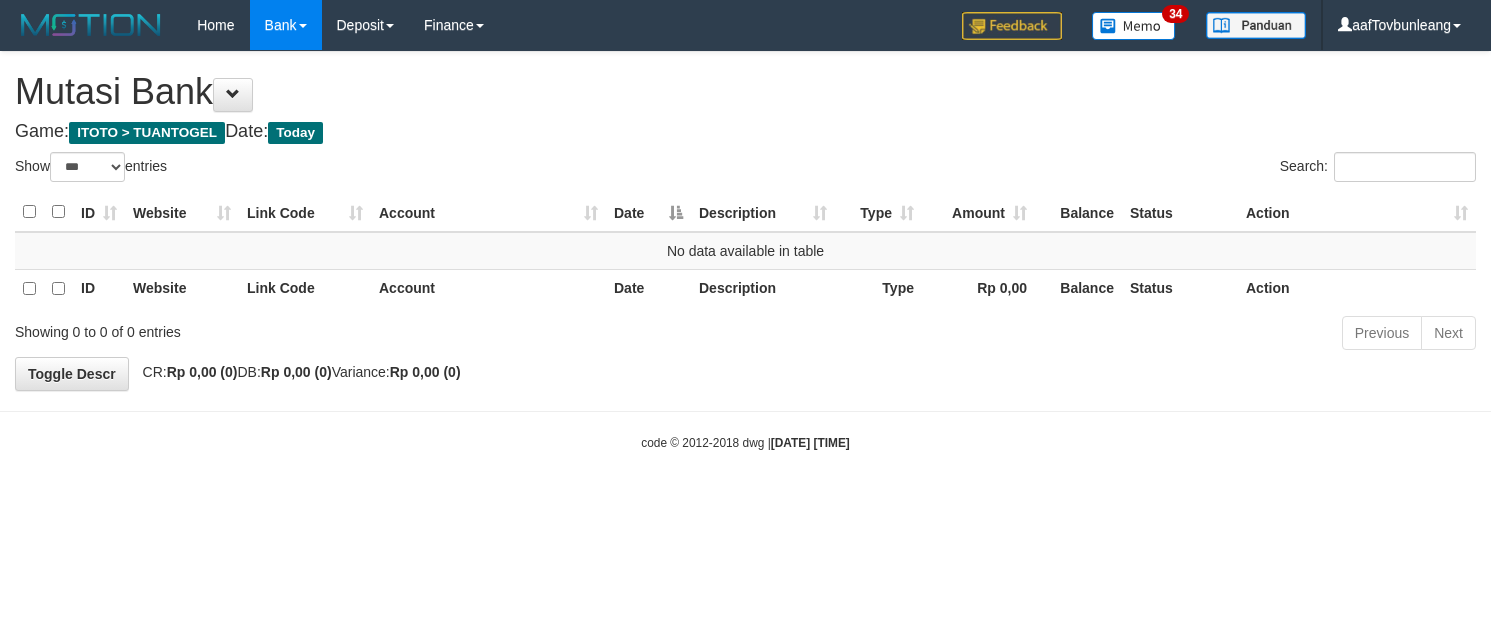 select on "***" 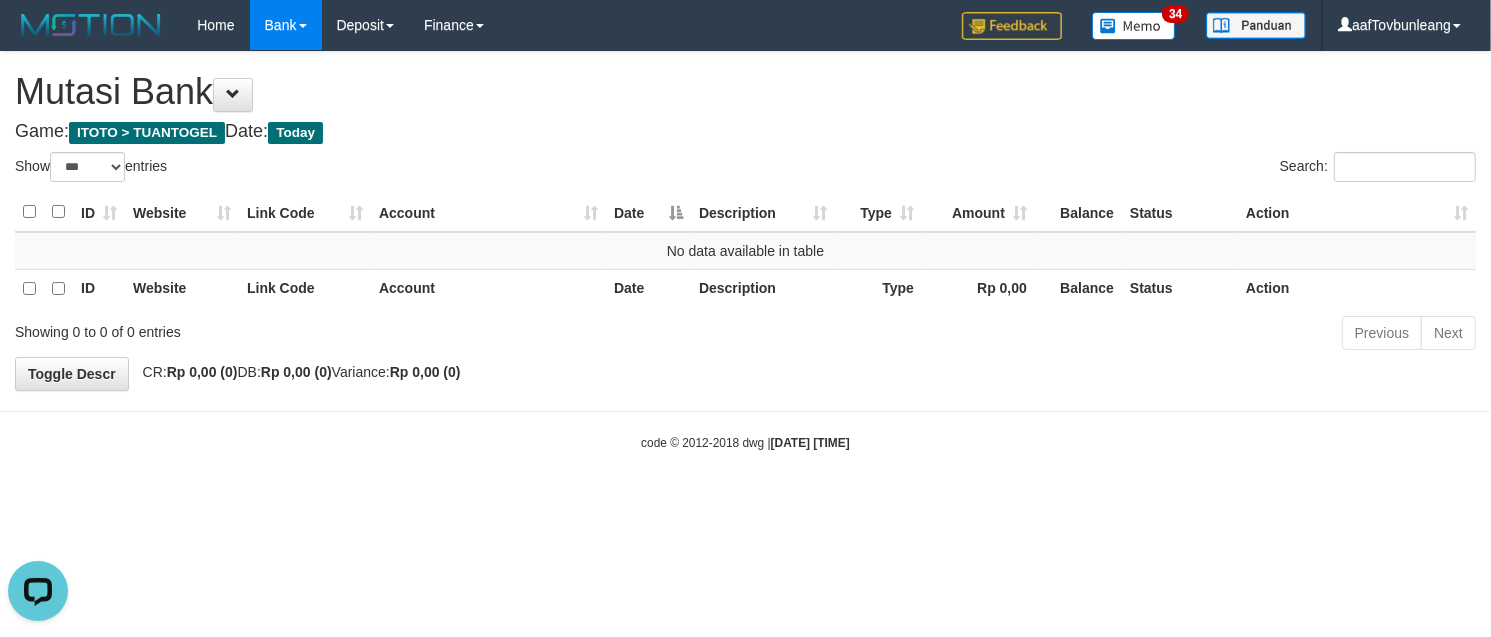 scroll, scrollTop: 0, scrollLeft: 0, axis: both 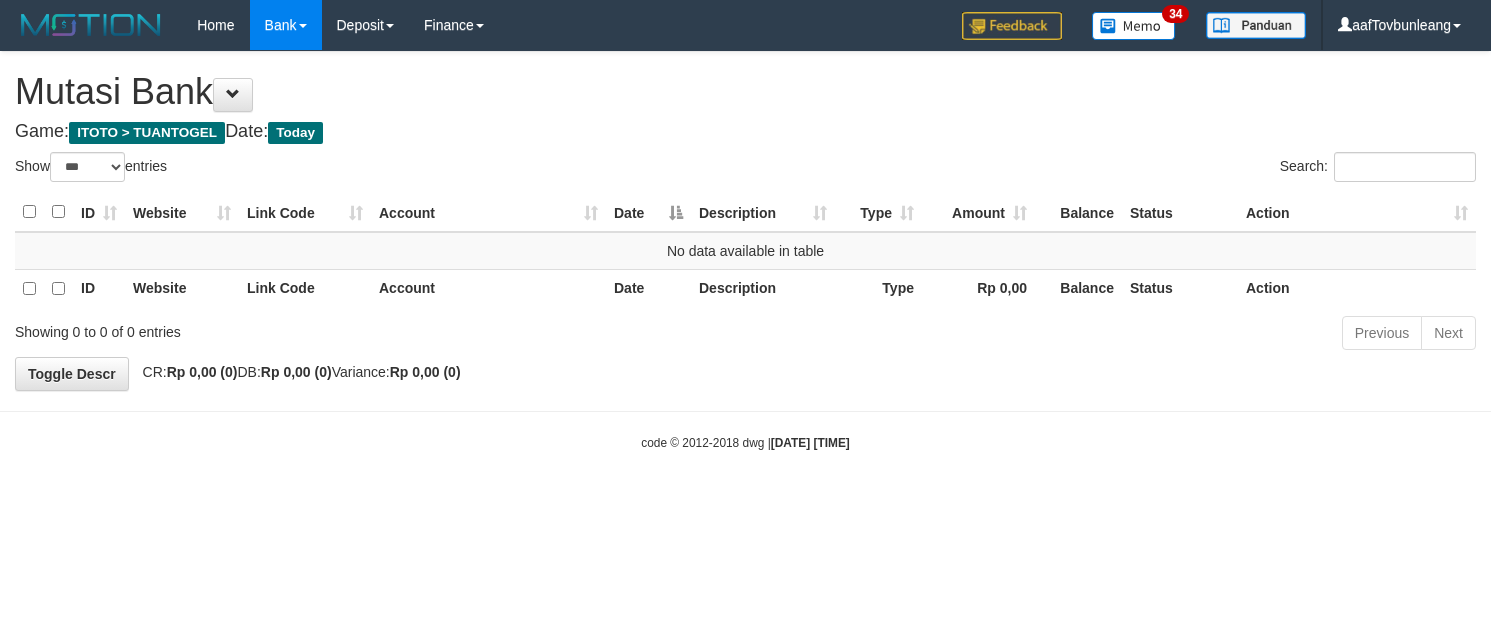 select on "***" 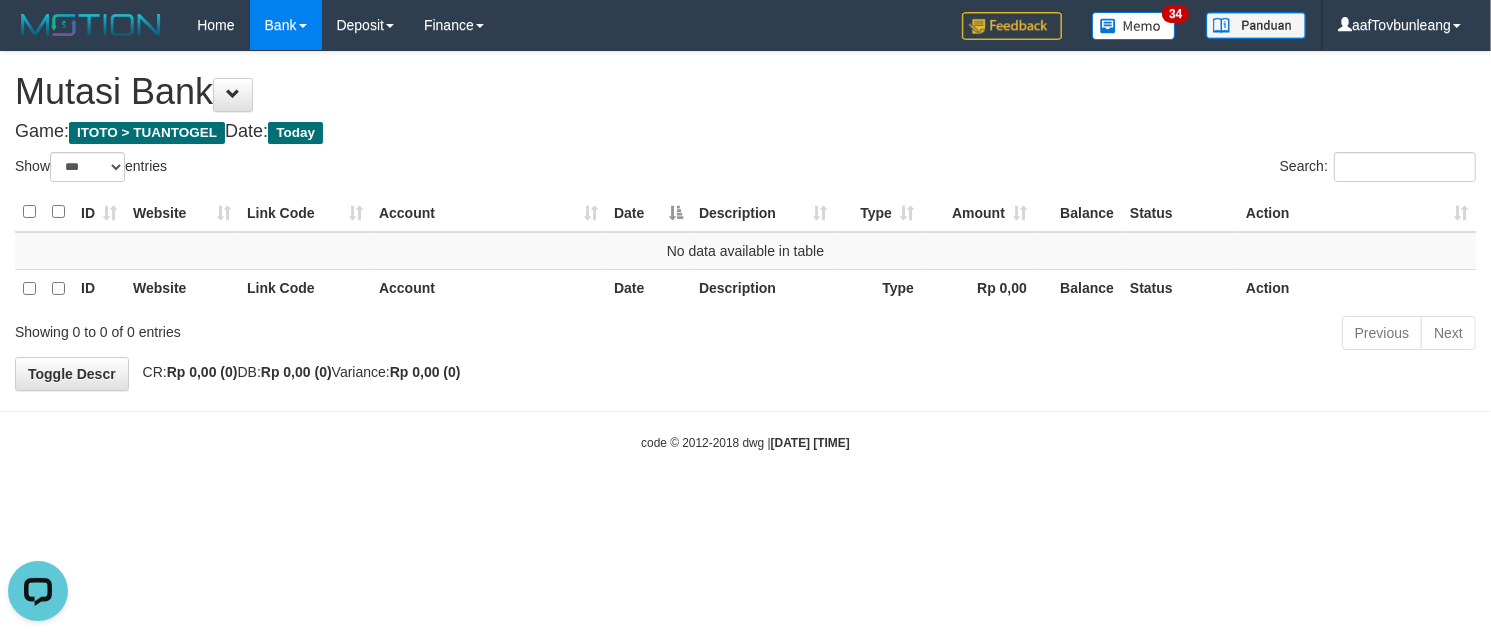 scroll, scrollTop: 0, scrollLeft: 0, axis: both 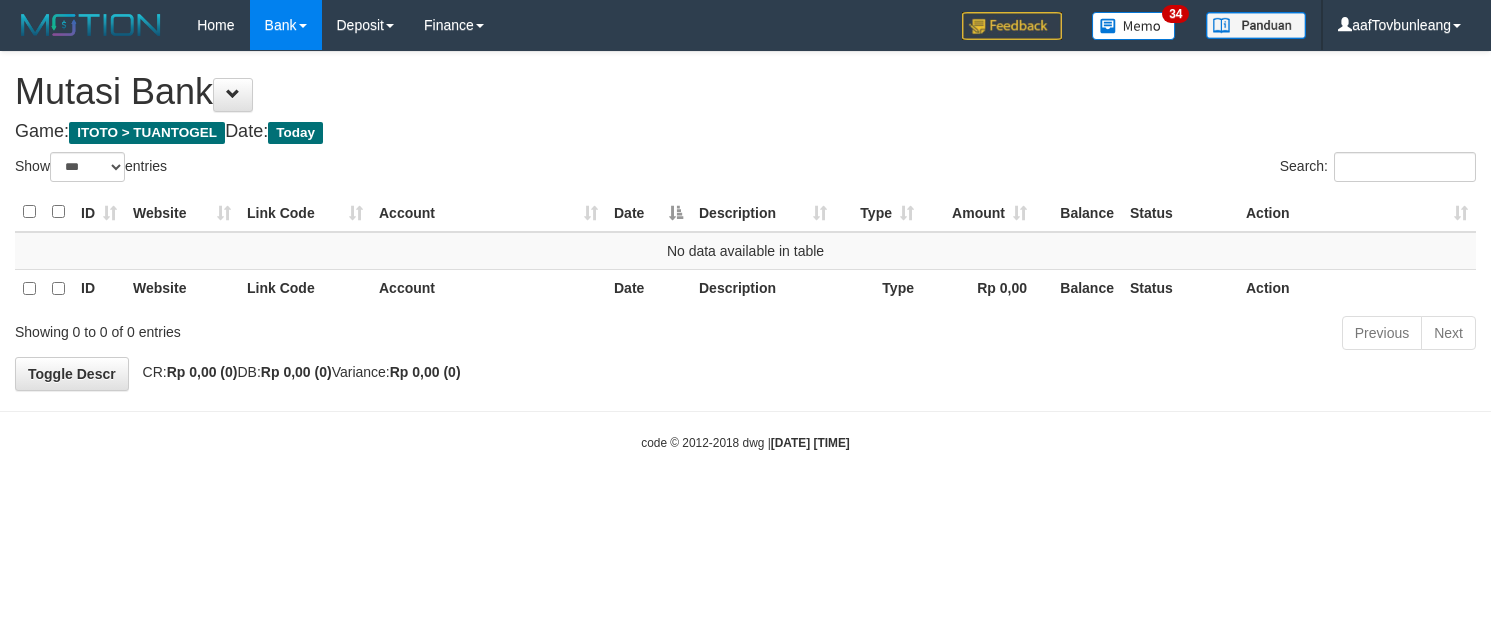 select on "***" 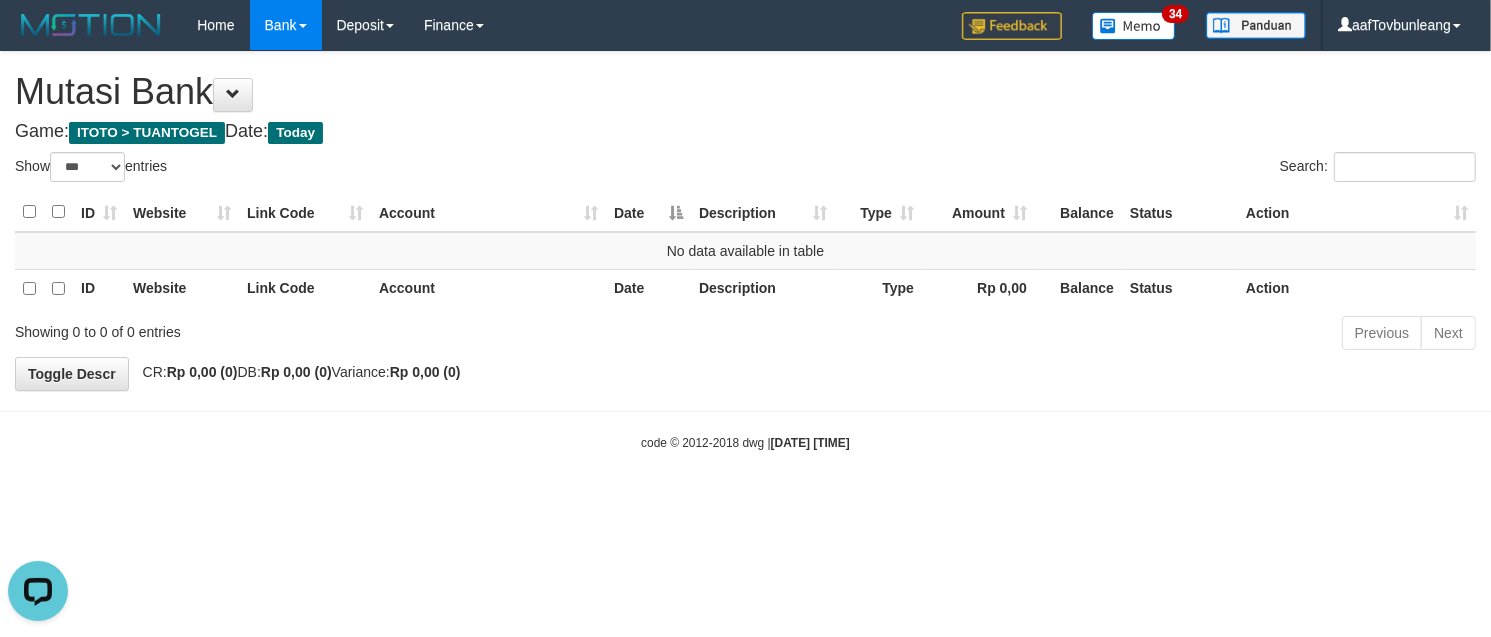 scroll, scrollTop: 0, scrollLeft: 0, axis: both 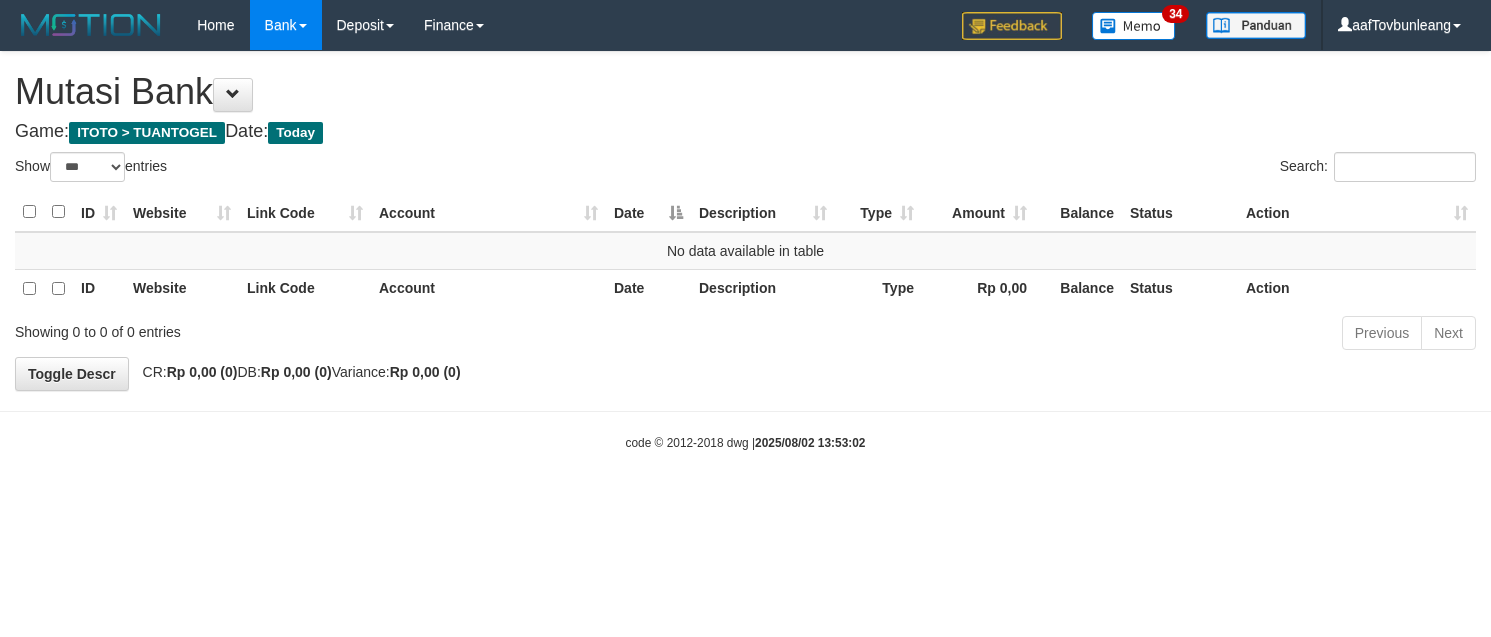 select on "***" 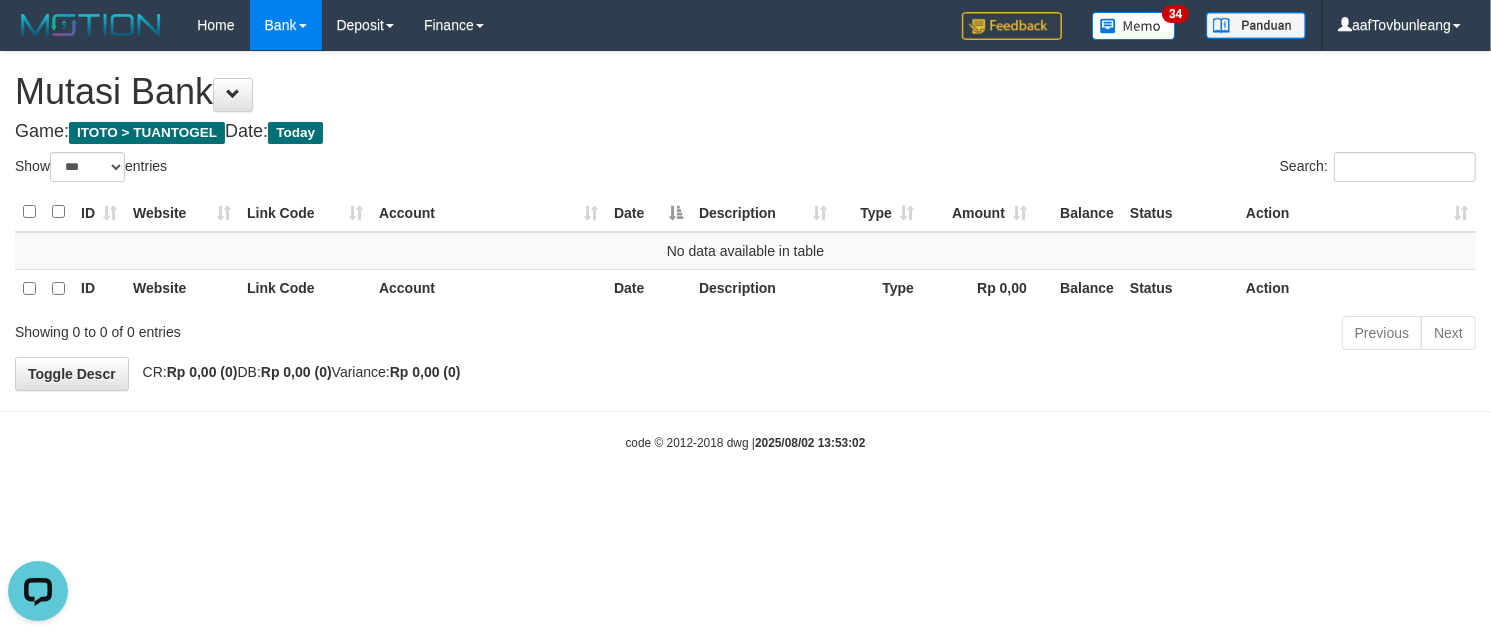 scroll, scrollTop: 0, scrollLeft: 0, axis: both 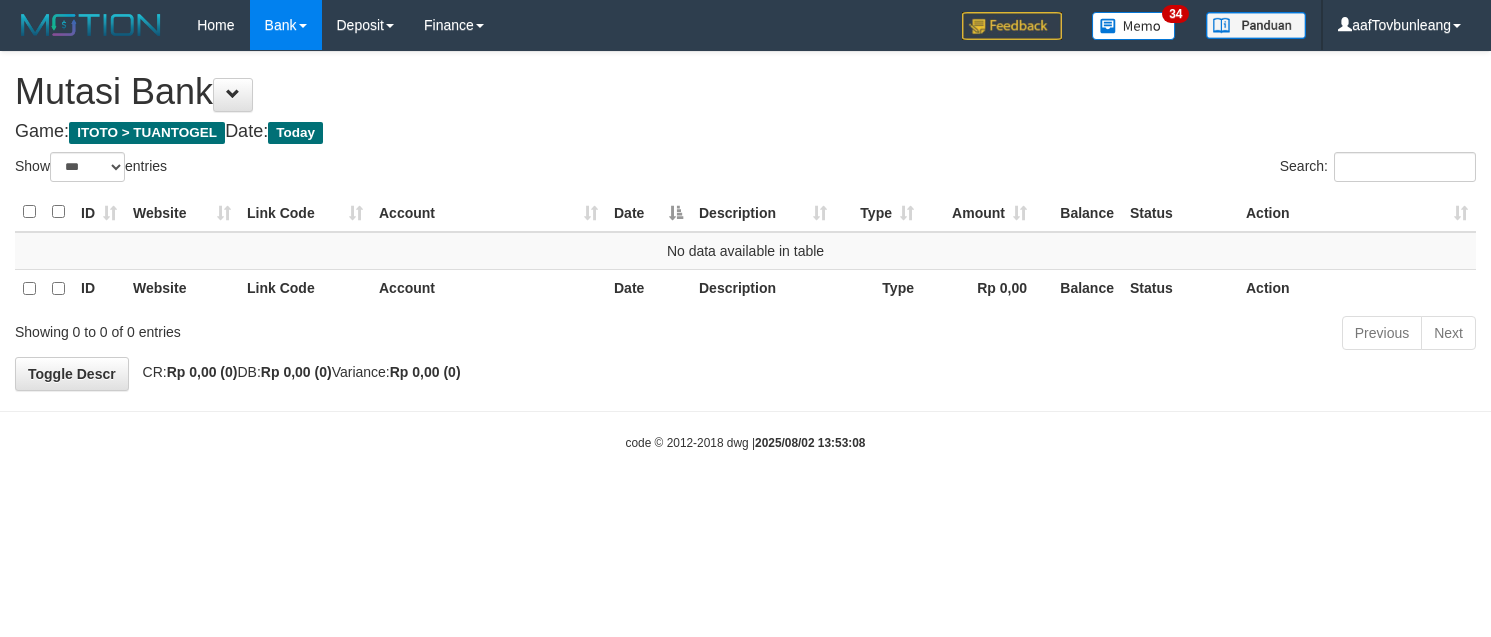 select on "***" 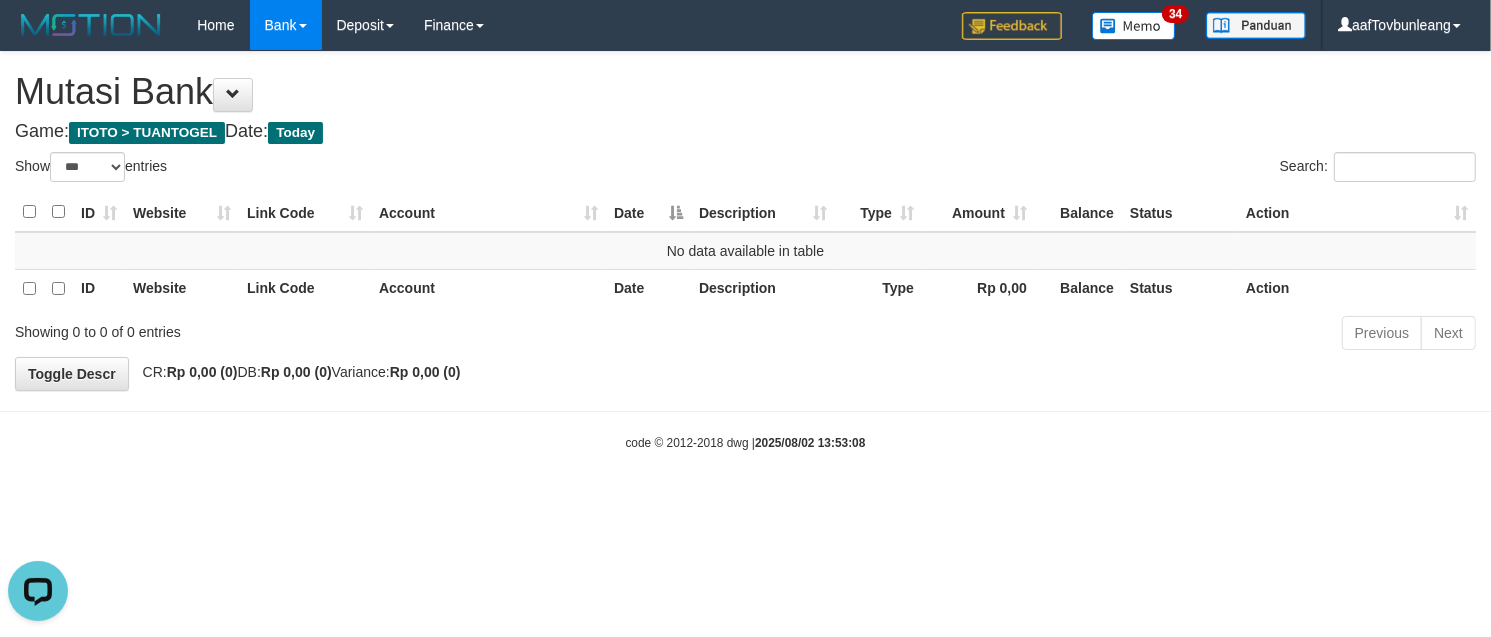 scroll, scrollTop: 0, scrollLeft: 0, axis: both 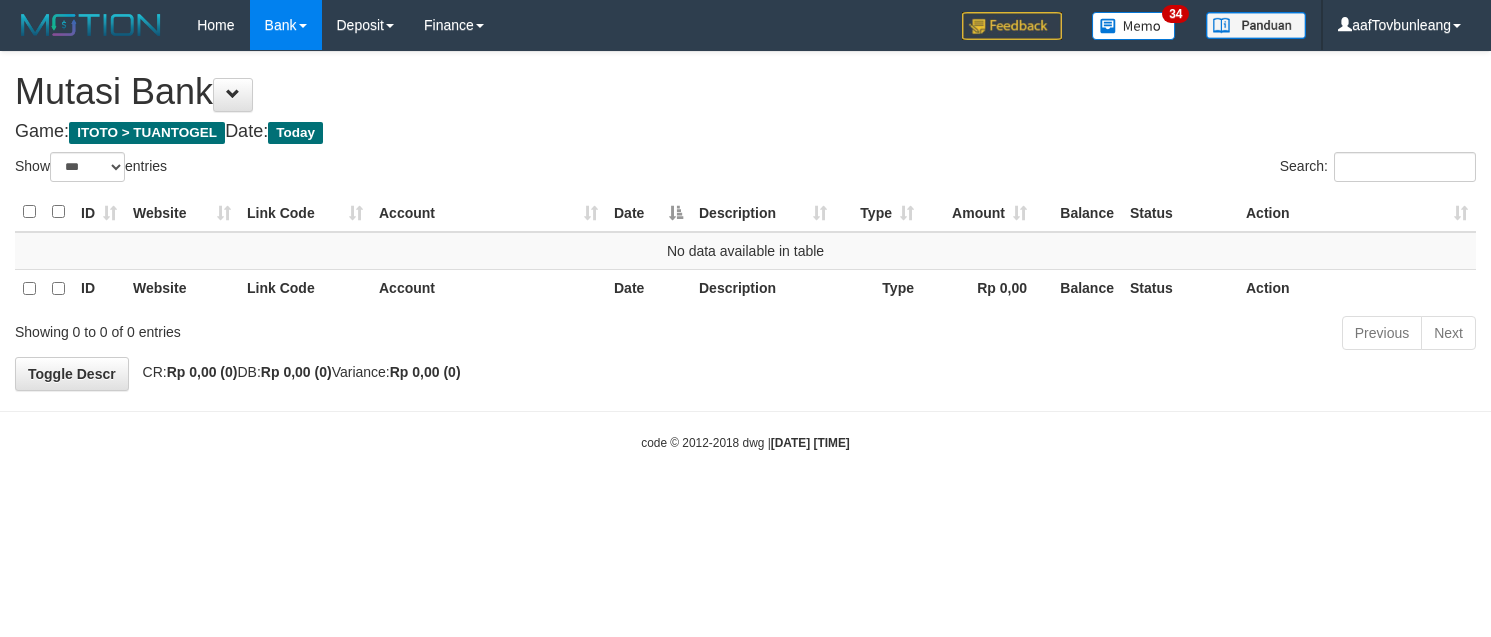 select on "***" 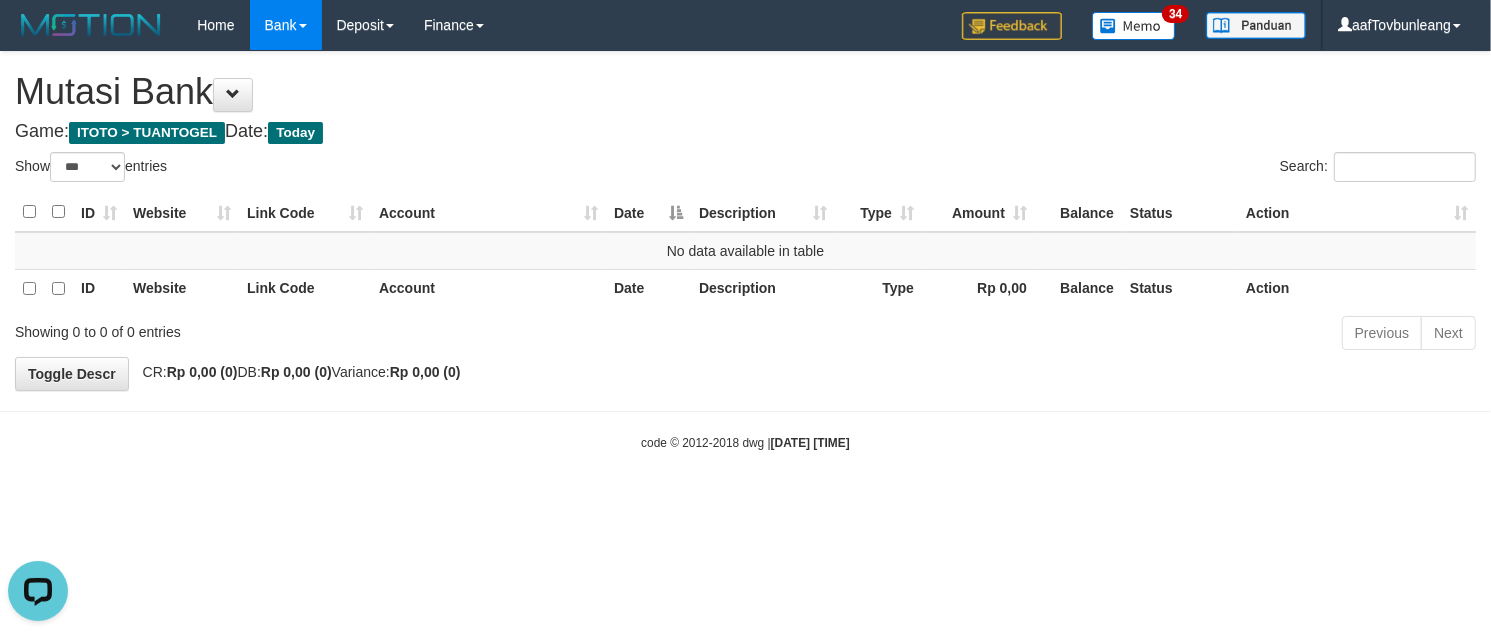 scroll, scrollTop: 0, scrollLeft: 0, axis: both 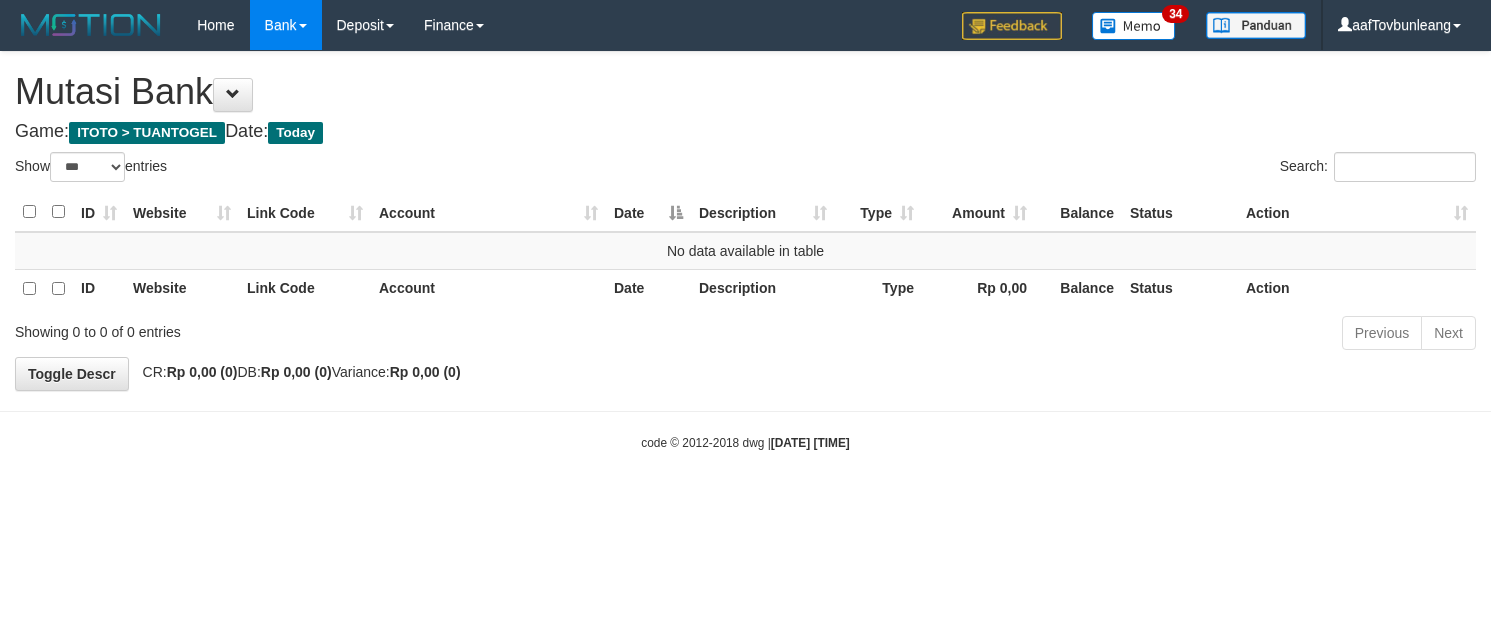 select on "***" 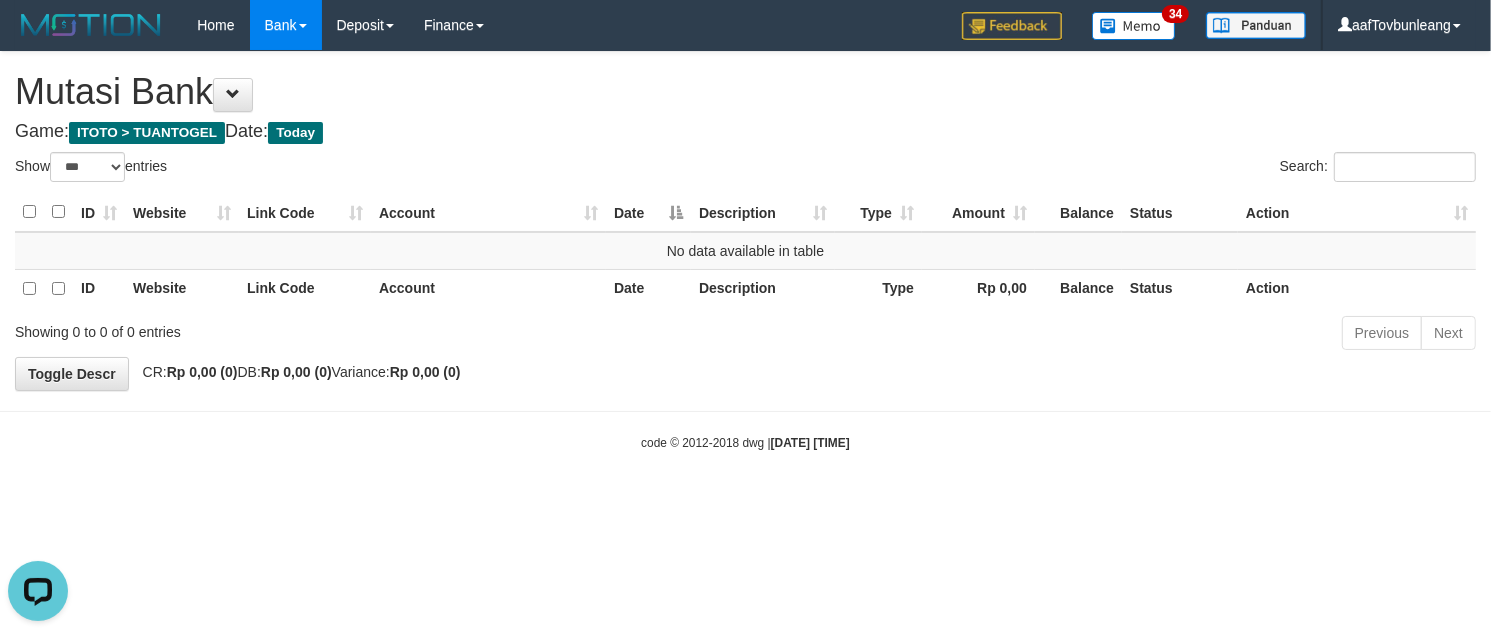 scroll, scrollTop: 0, scrollLeft: 0, axis: both 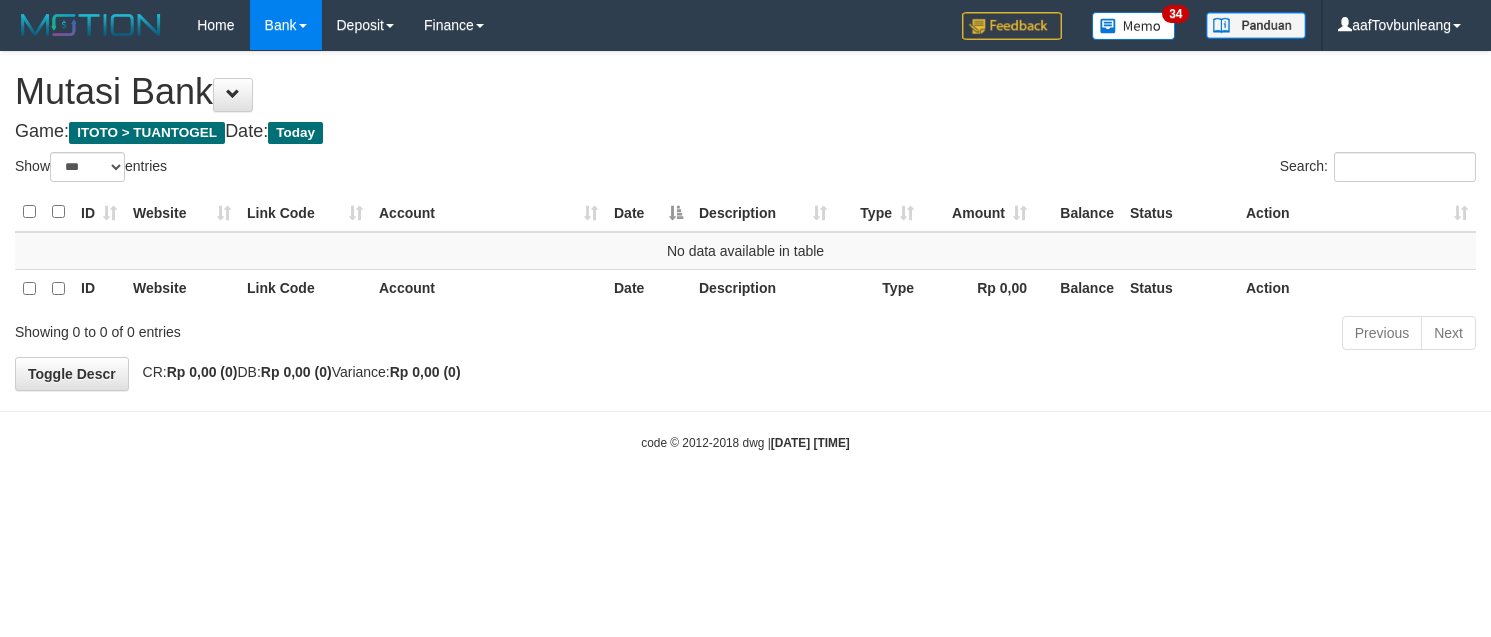 select on "***" 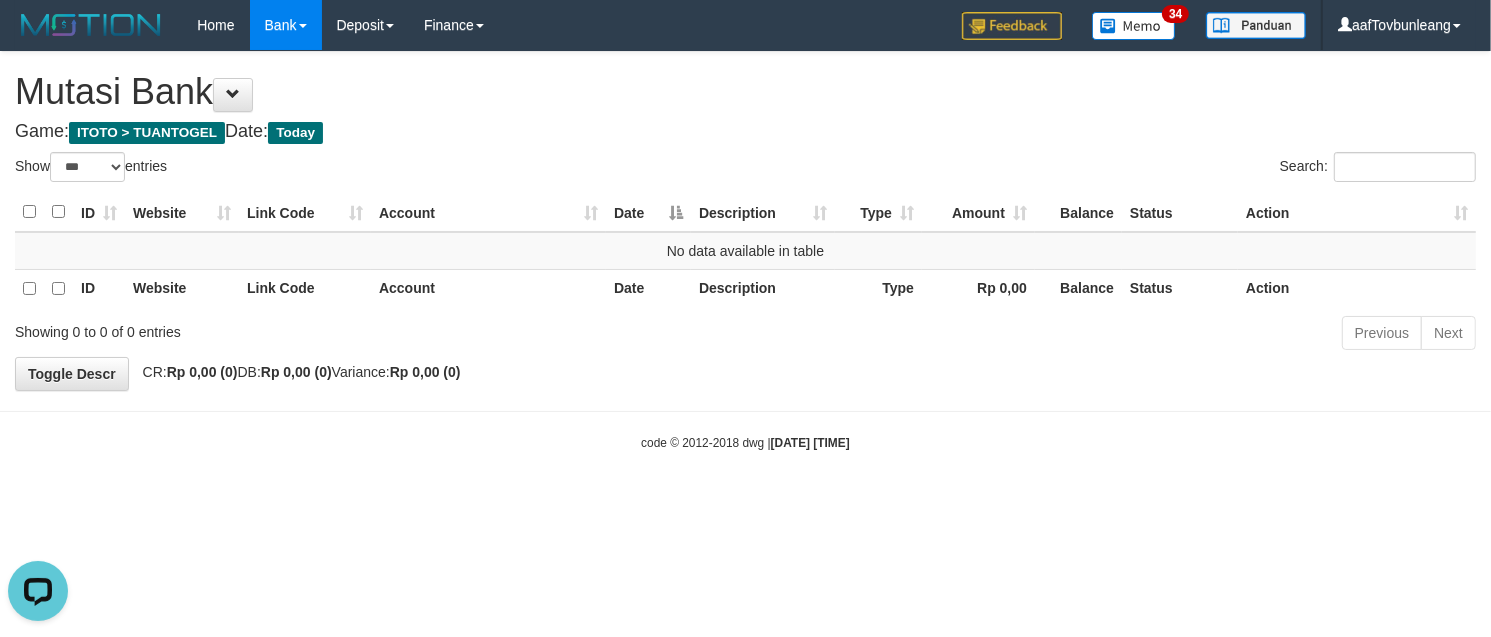 scroll, scrollTop: 0, scrollLeft: 0, axis: both 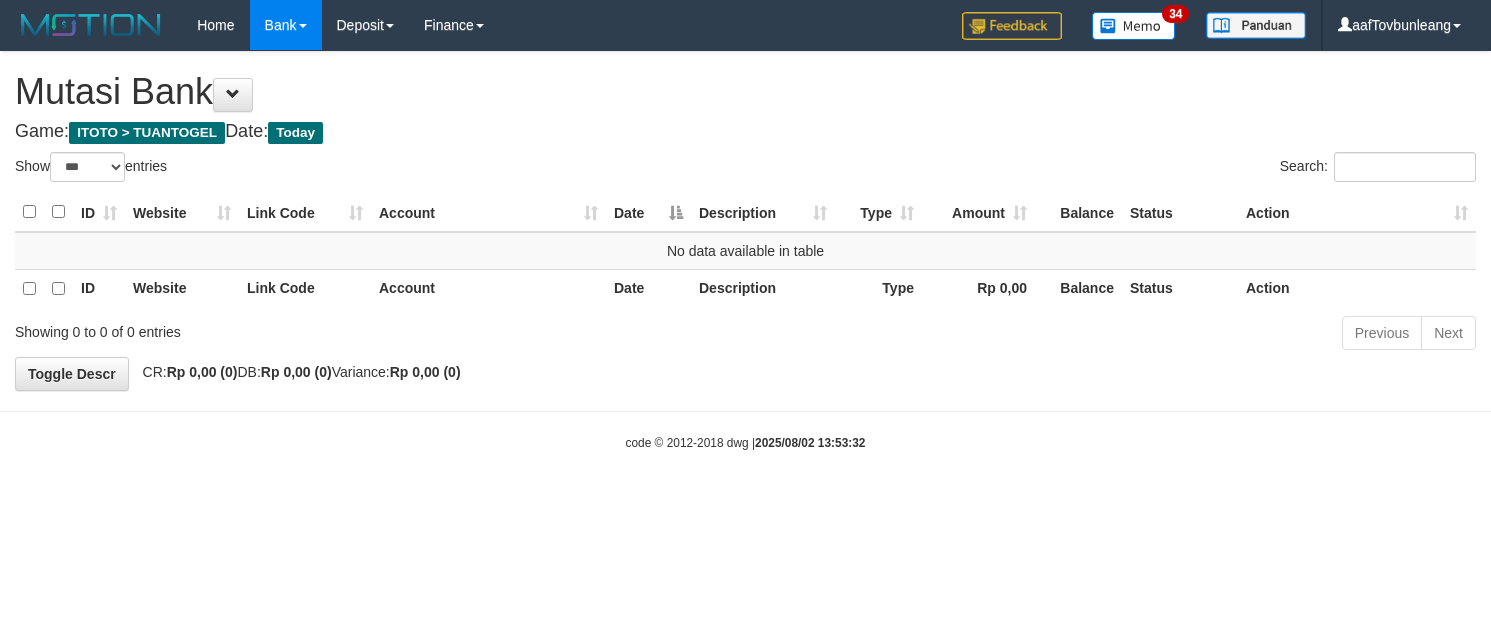 select on "***" 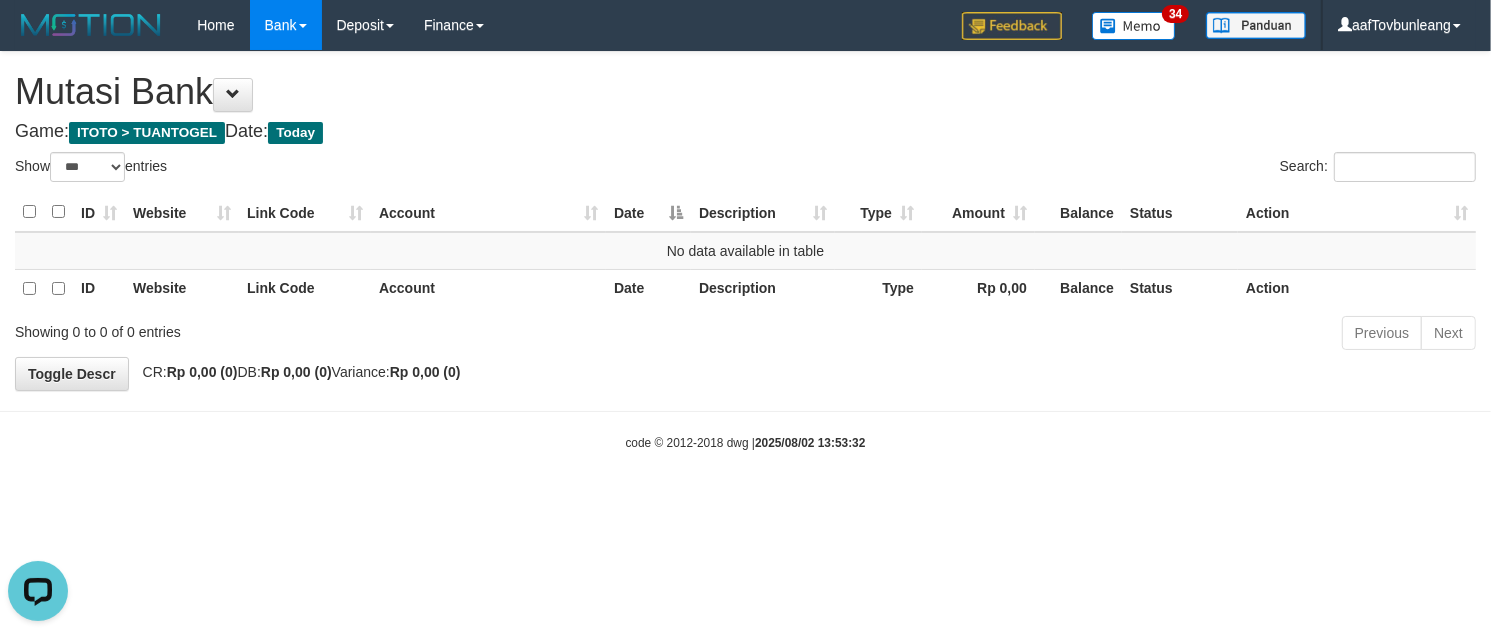 scroll, scrollTop: 0, scrollLeft: 0, axis: both 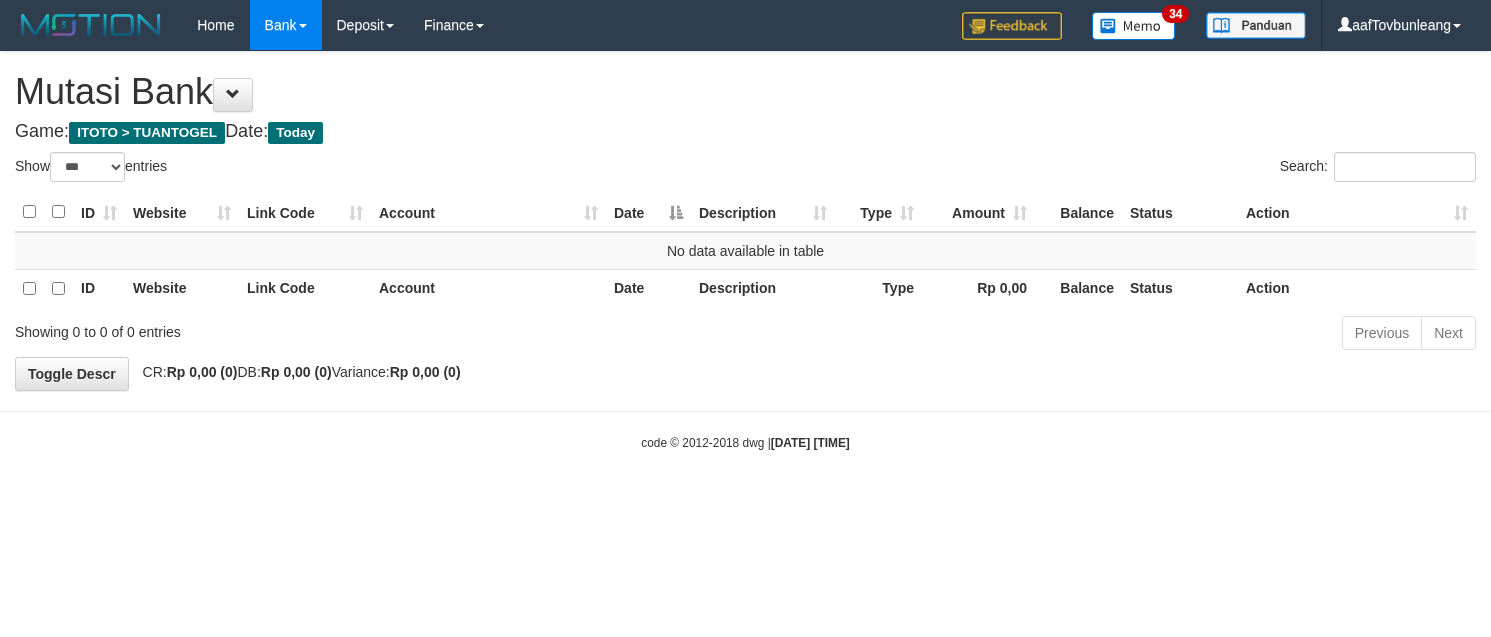 select on "***" 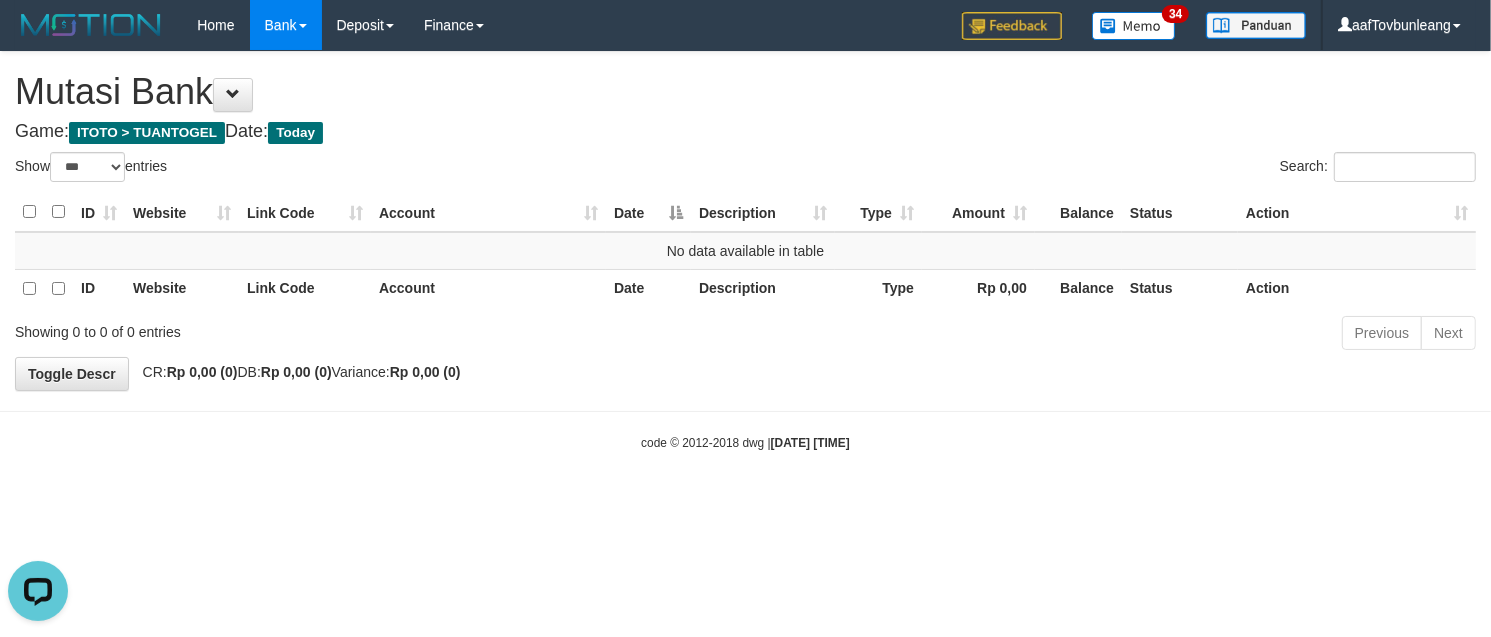 scroll, scrollTop: 0, scrollLeft: 0, axis: both 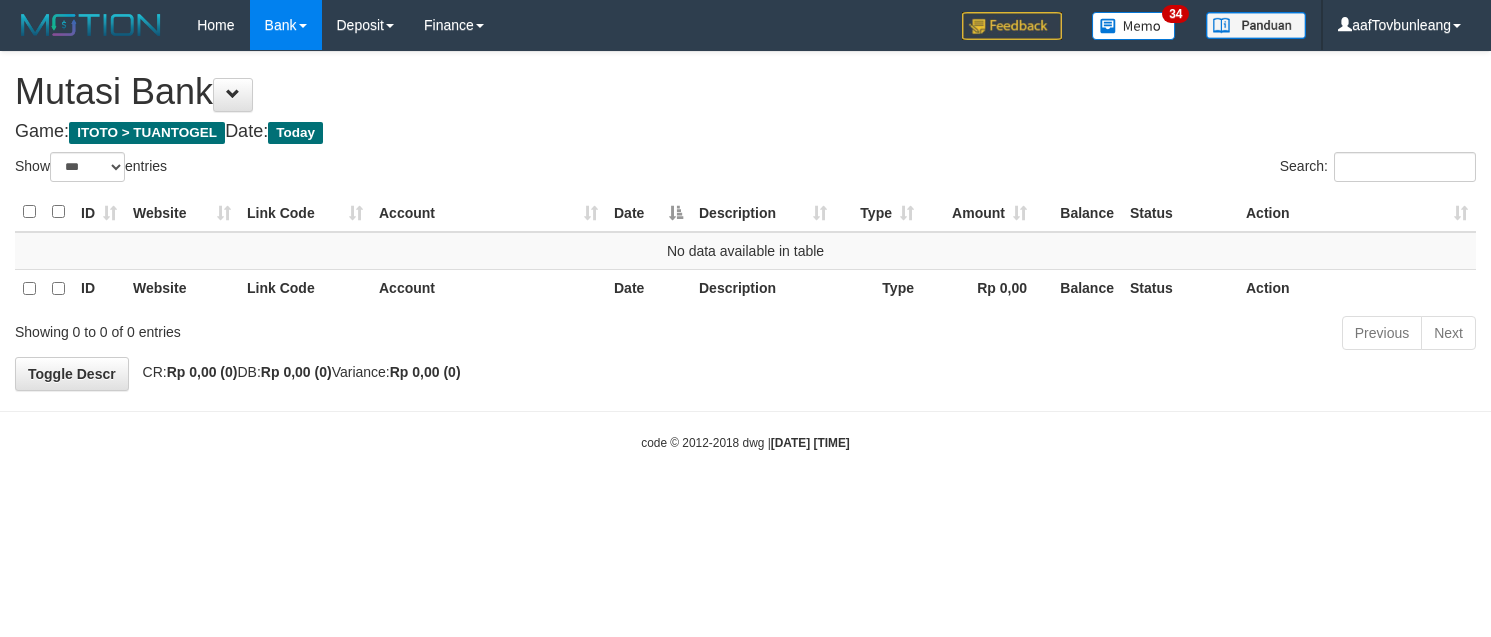select on "***" 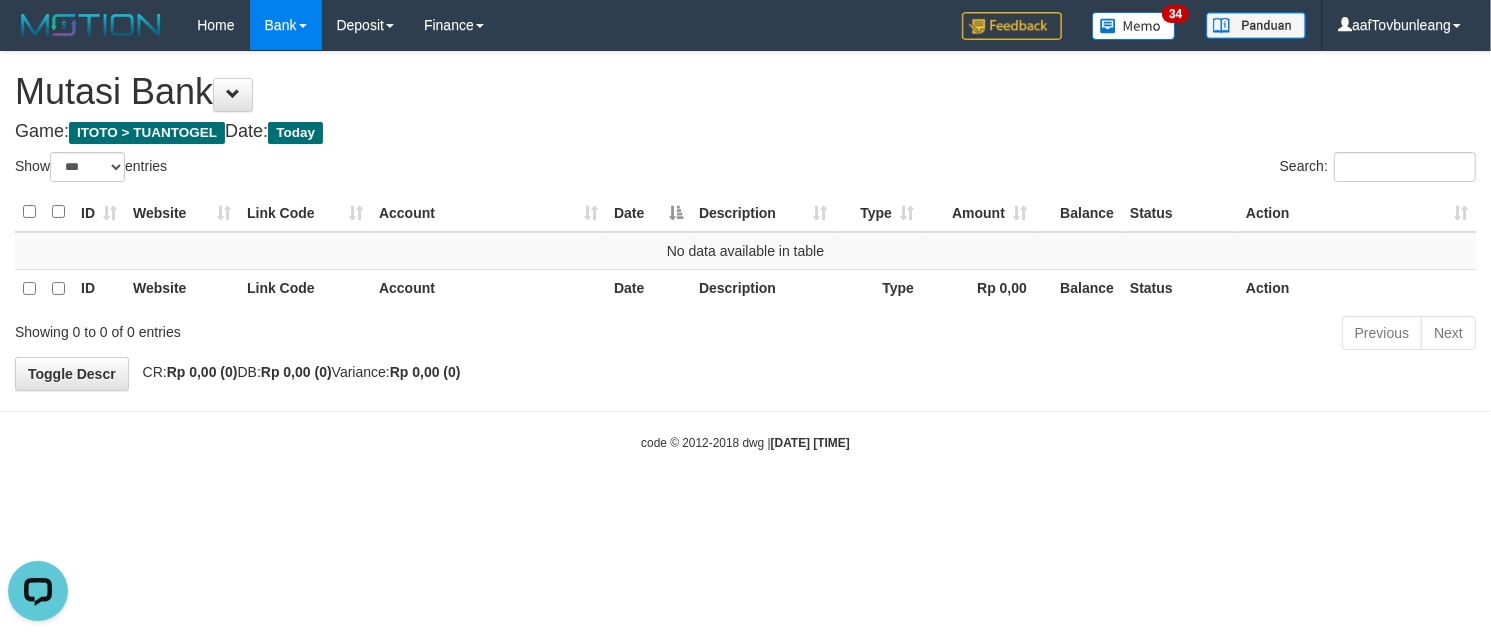 scroll, scrollTop: 0, scrollLeft: 0, axis: both 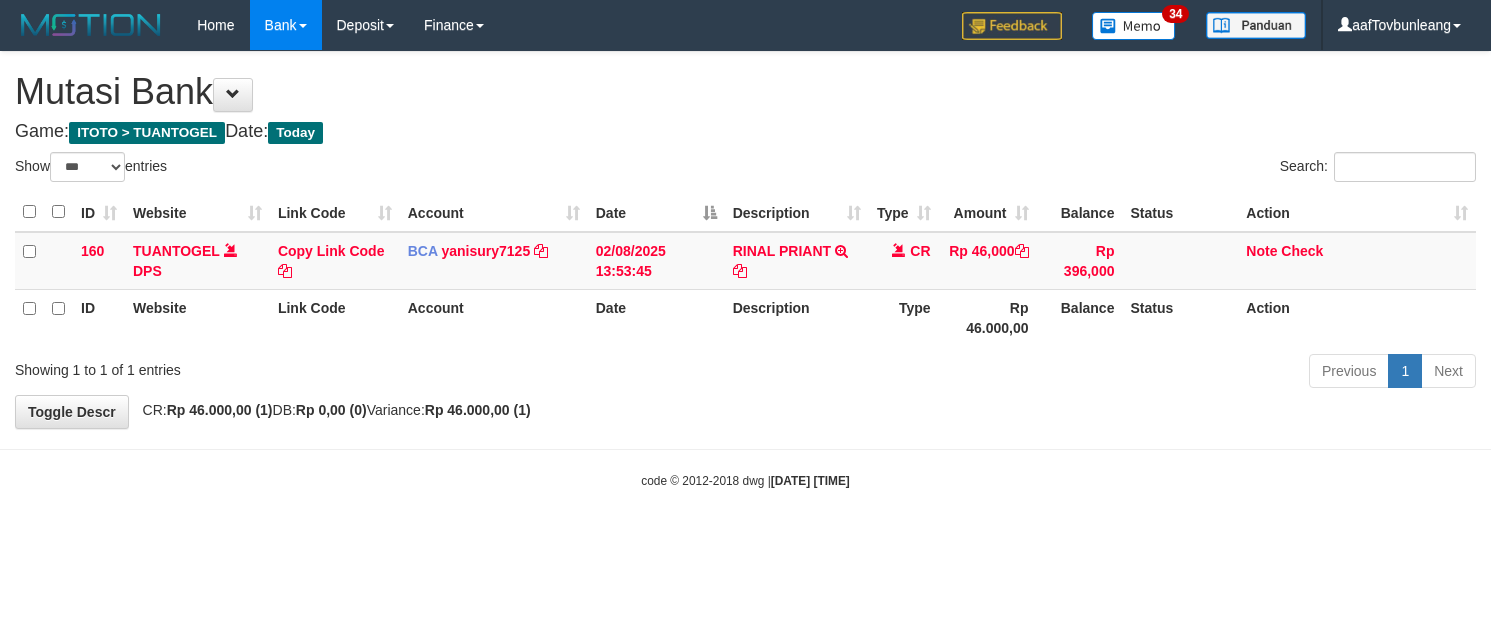 select on "***" 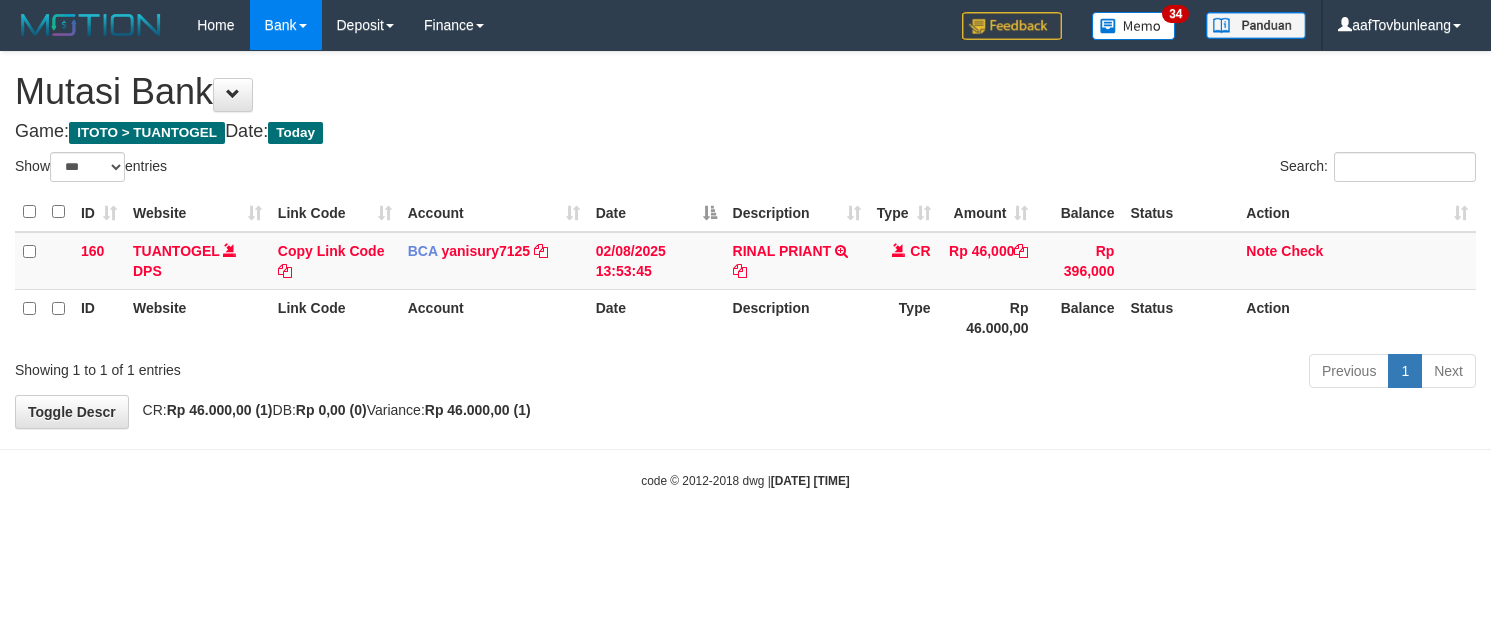 scroll, scrollTop: 0, scrollLeft: 0, axis: both 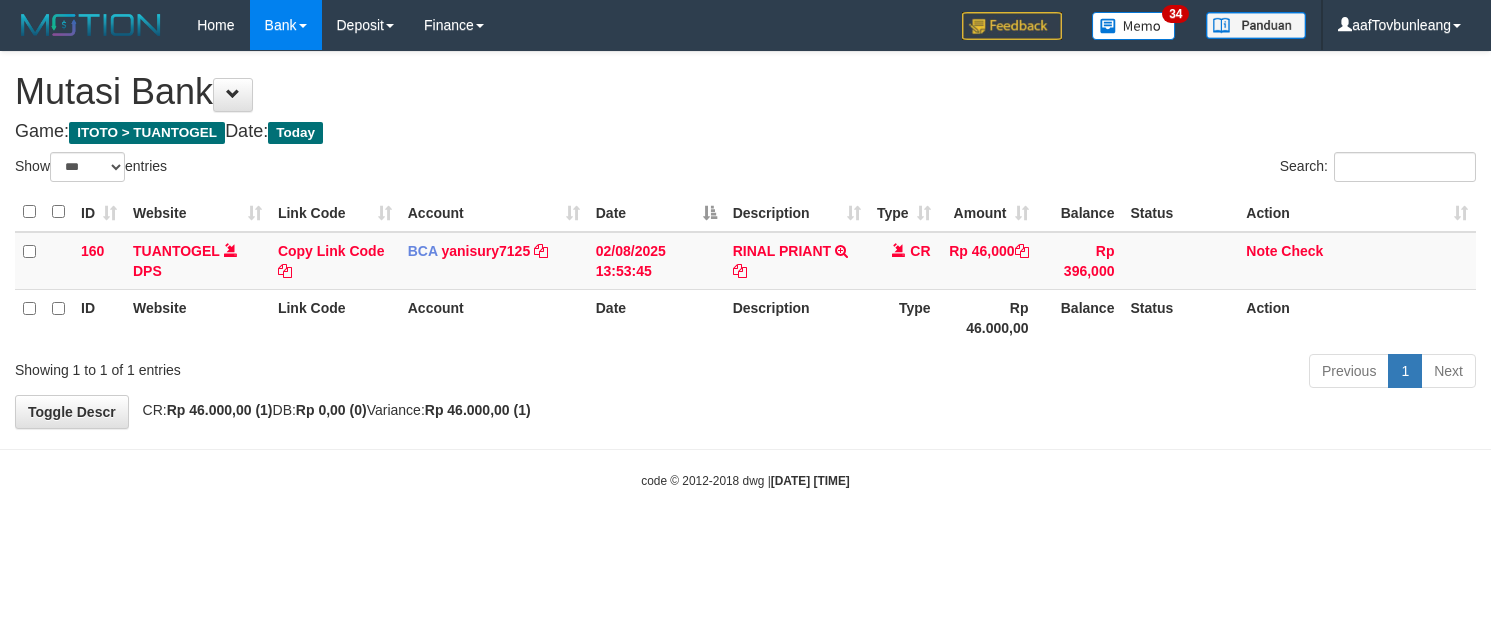 select on "***" 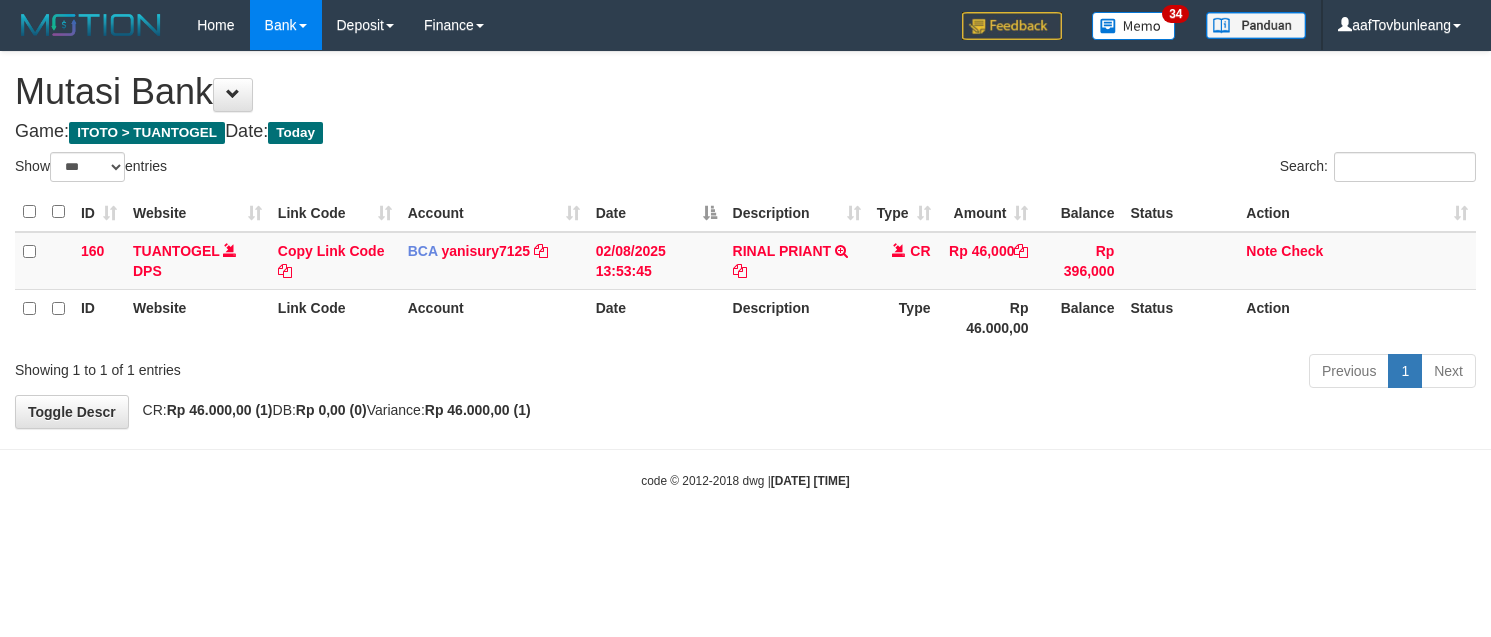 scroll, scrollTop: 0, scrollLeft: 0, axis: both 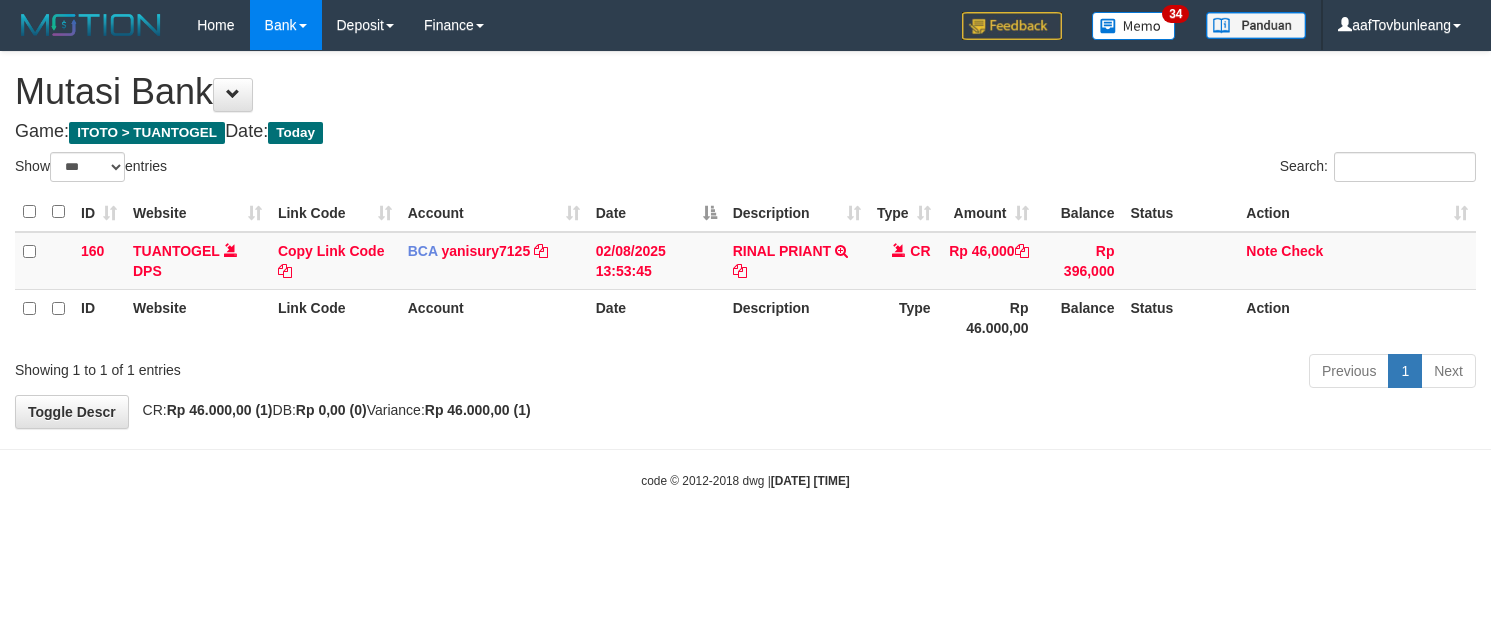 select on "***" 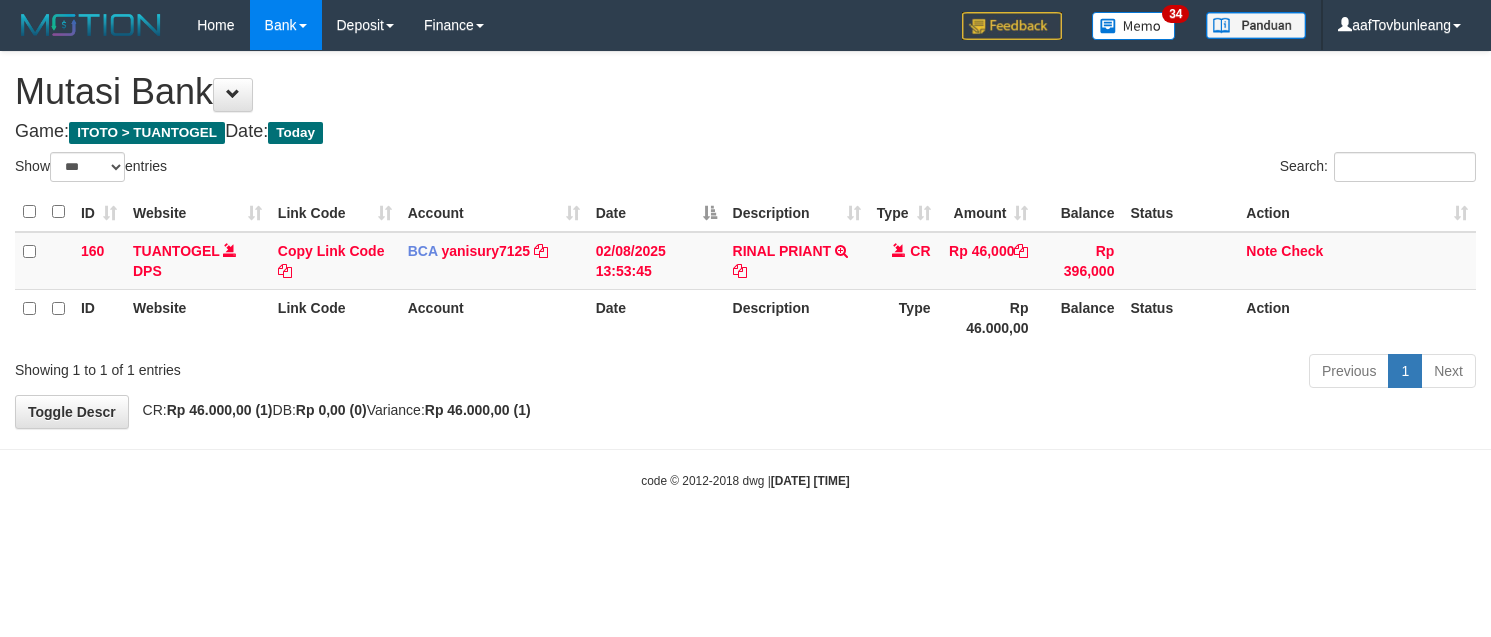 scroll, scrollTop: 0, scrollLeft: 0, axis: both 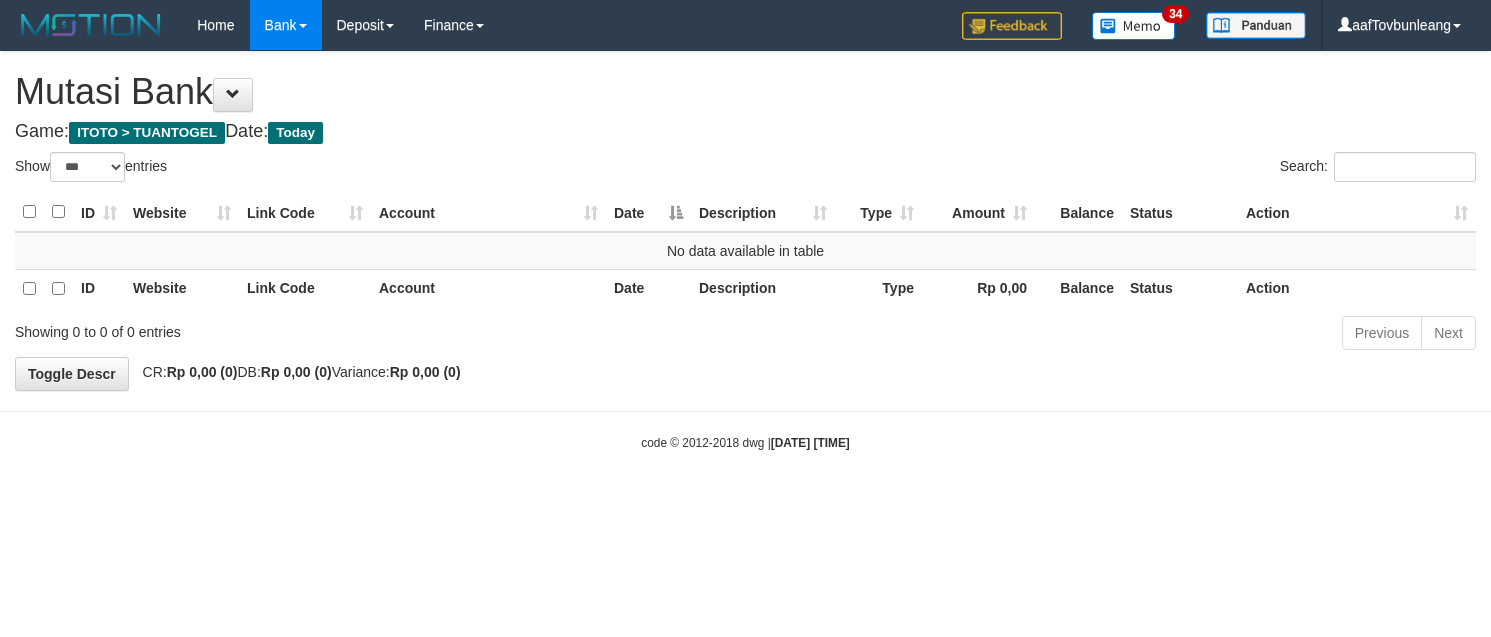 select on "***" 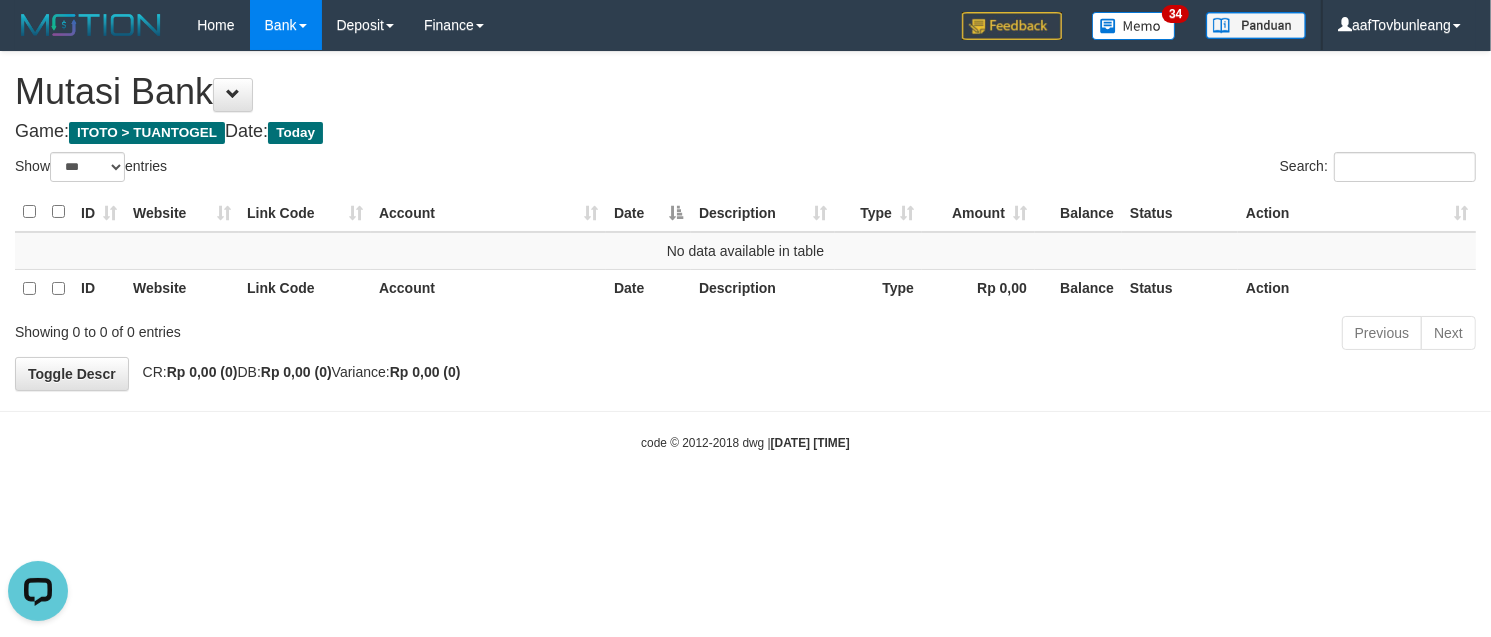 scroll, scrollTop: 0, scrollLeft: 0, axis: both 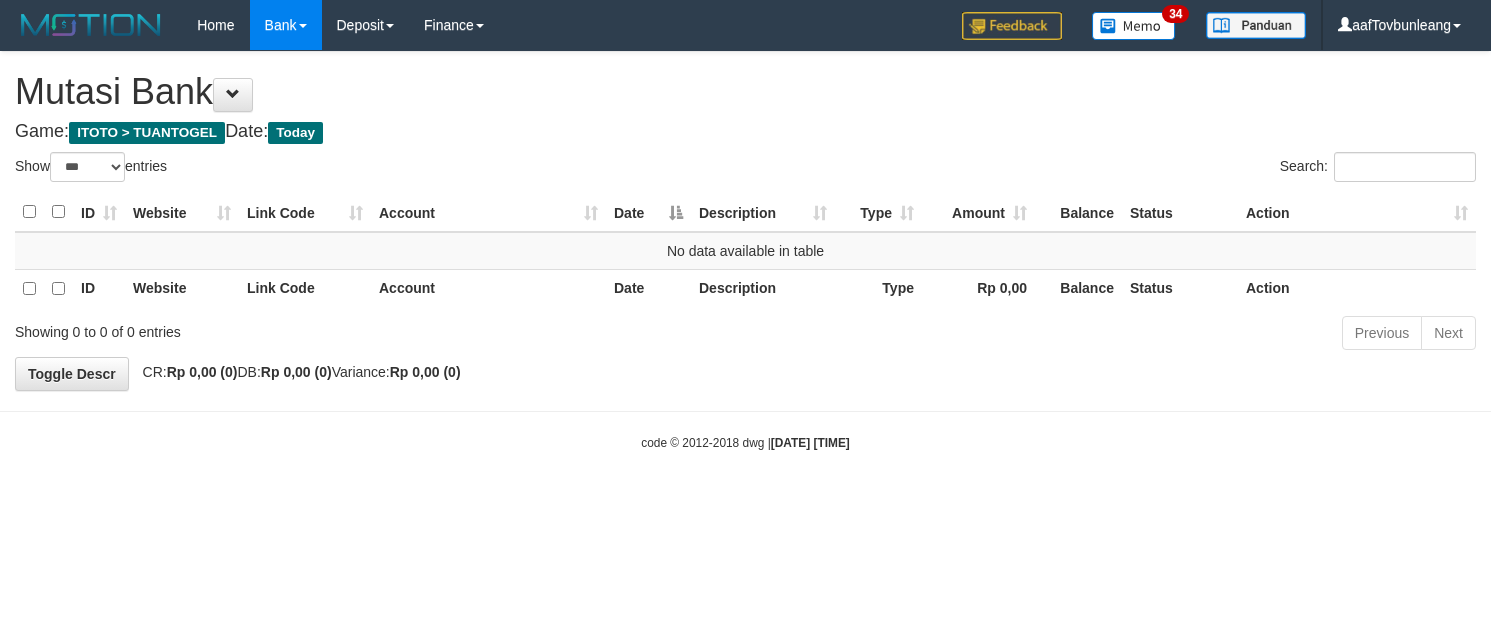 select on "***" 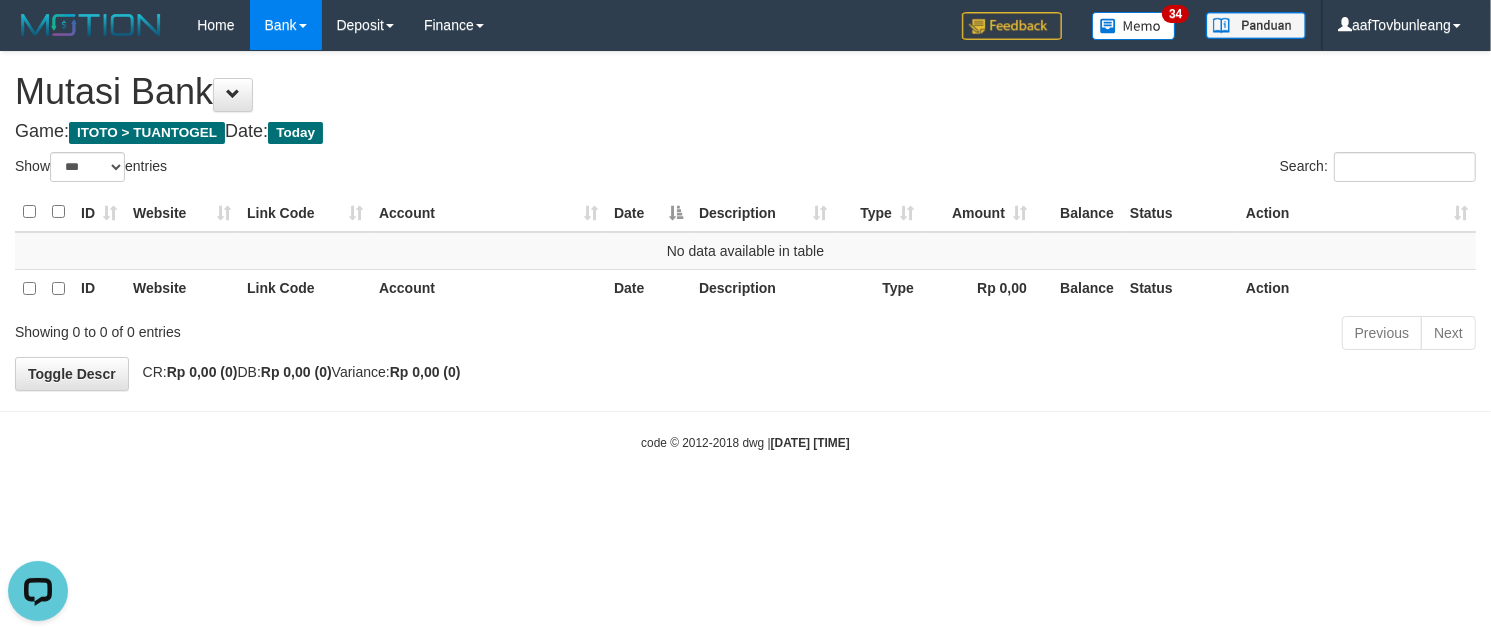 scroll, scrollTop: 0, scrollLeft: 0, axis: both 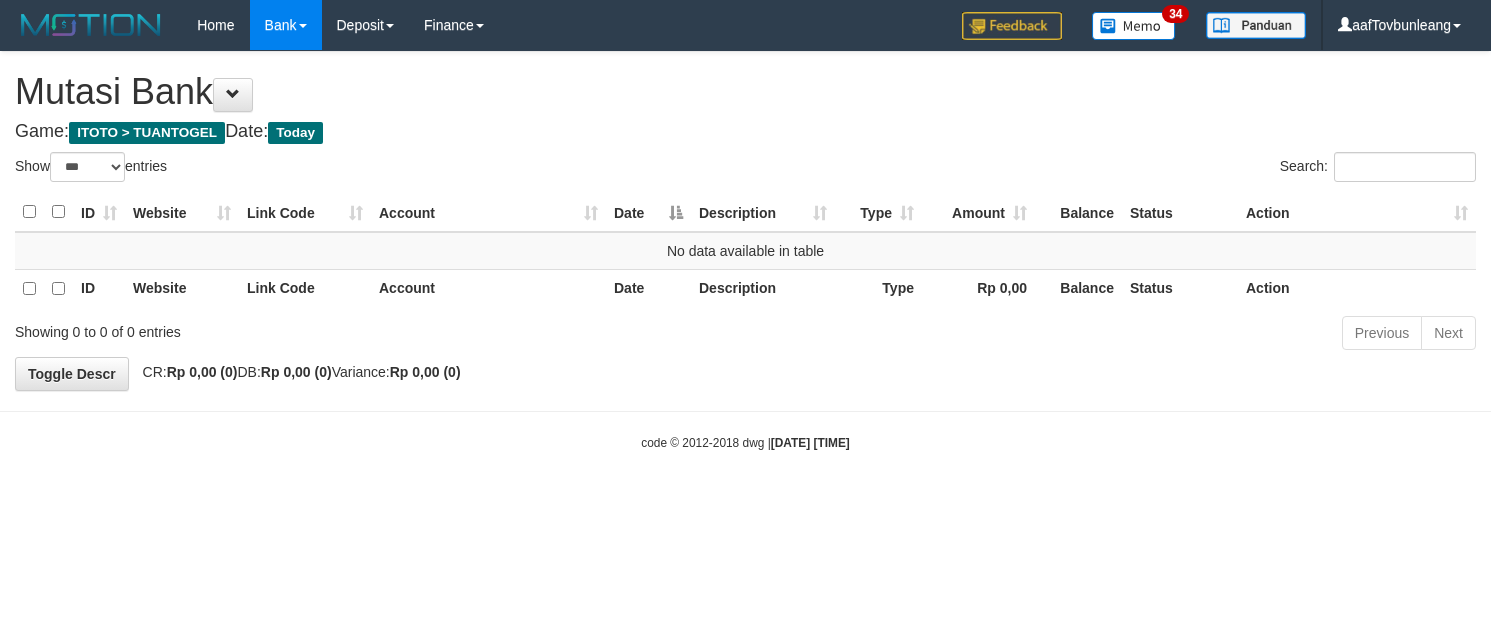 select on "***" 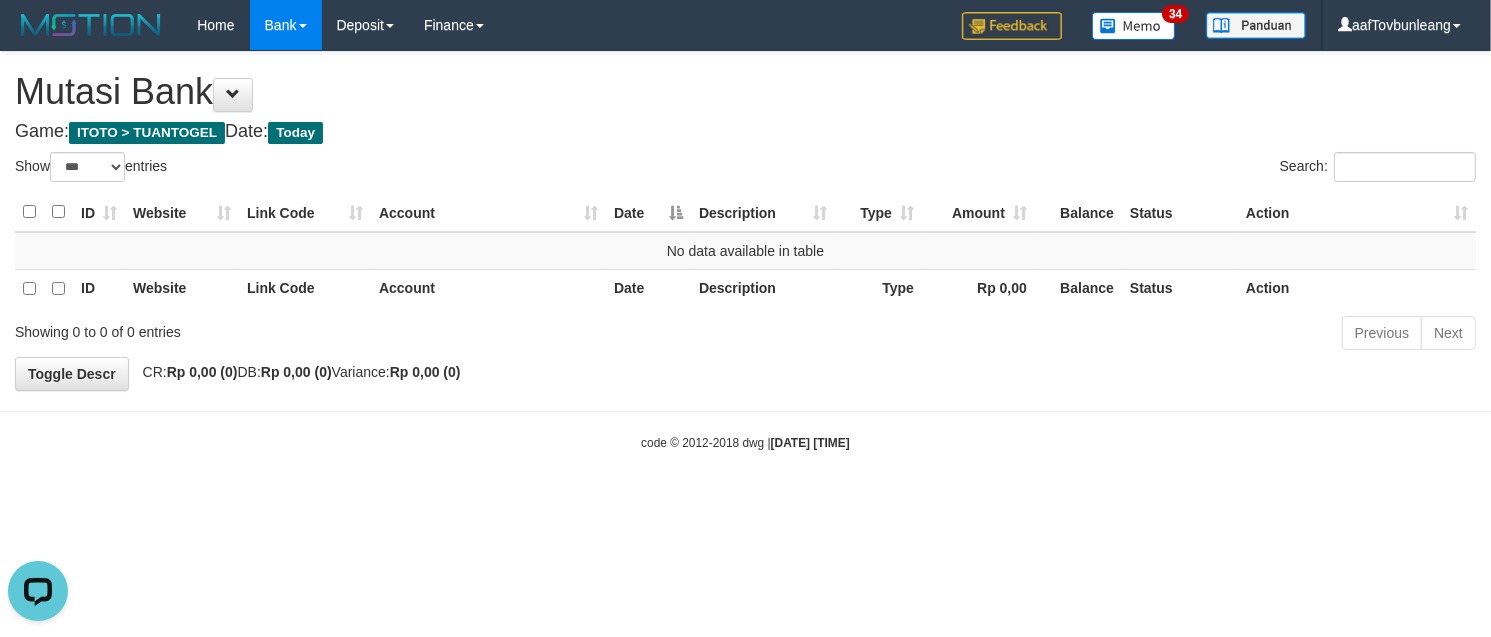 scroll, scrollTop: 0, scrollLeft: 0, axis: both 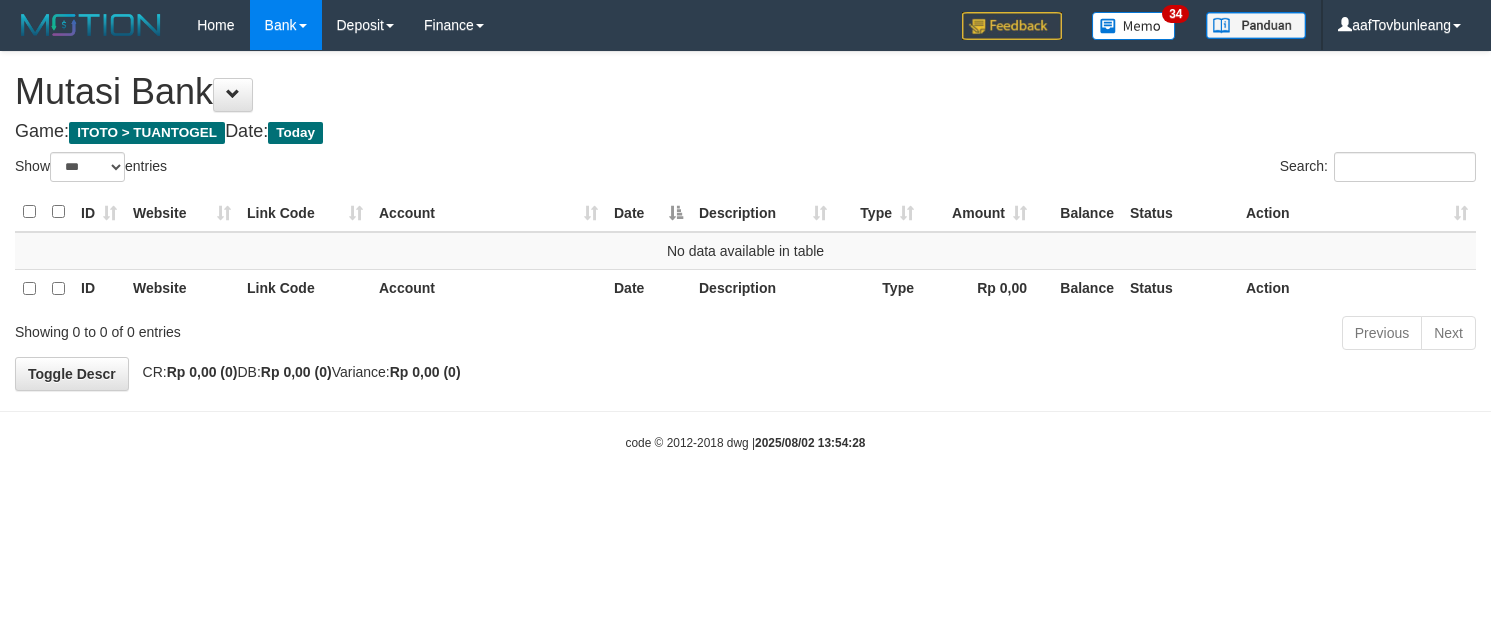 select on "***" 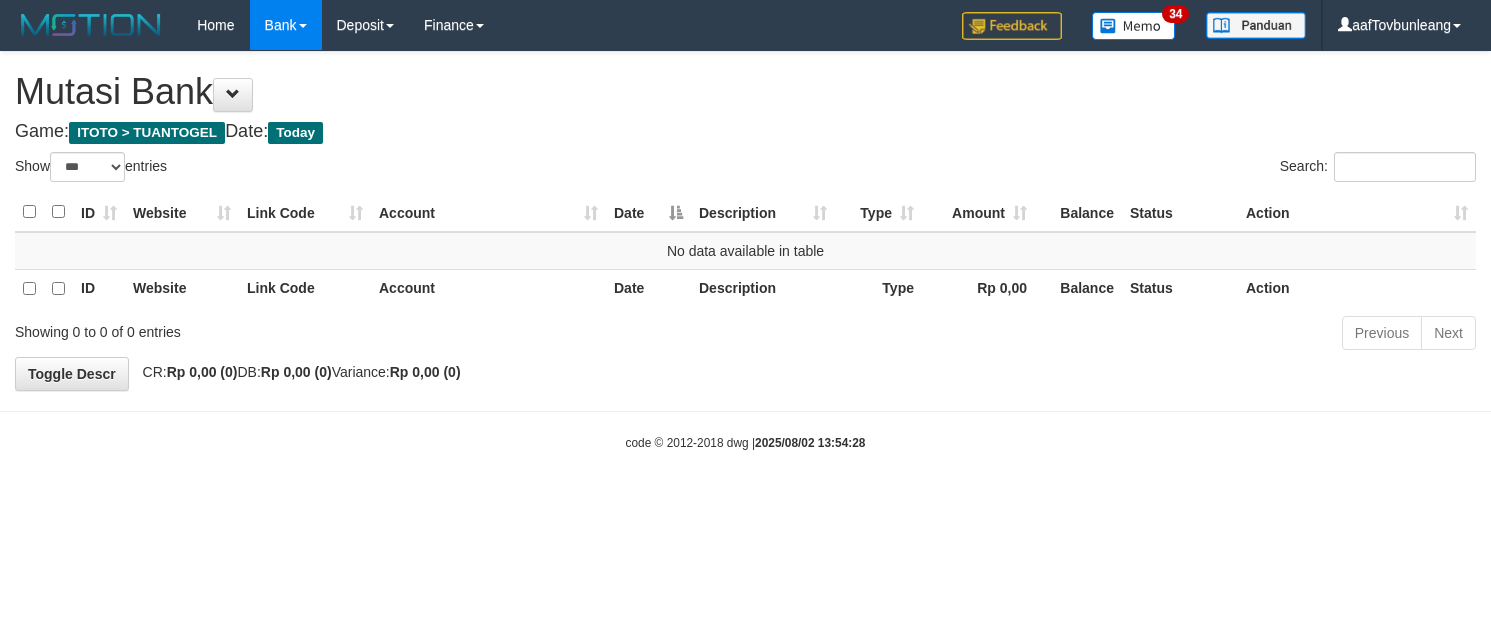 scroll, scrollTop: 0, scrollLeft: 0, axis: both 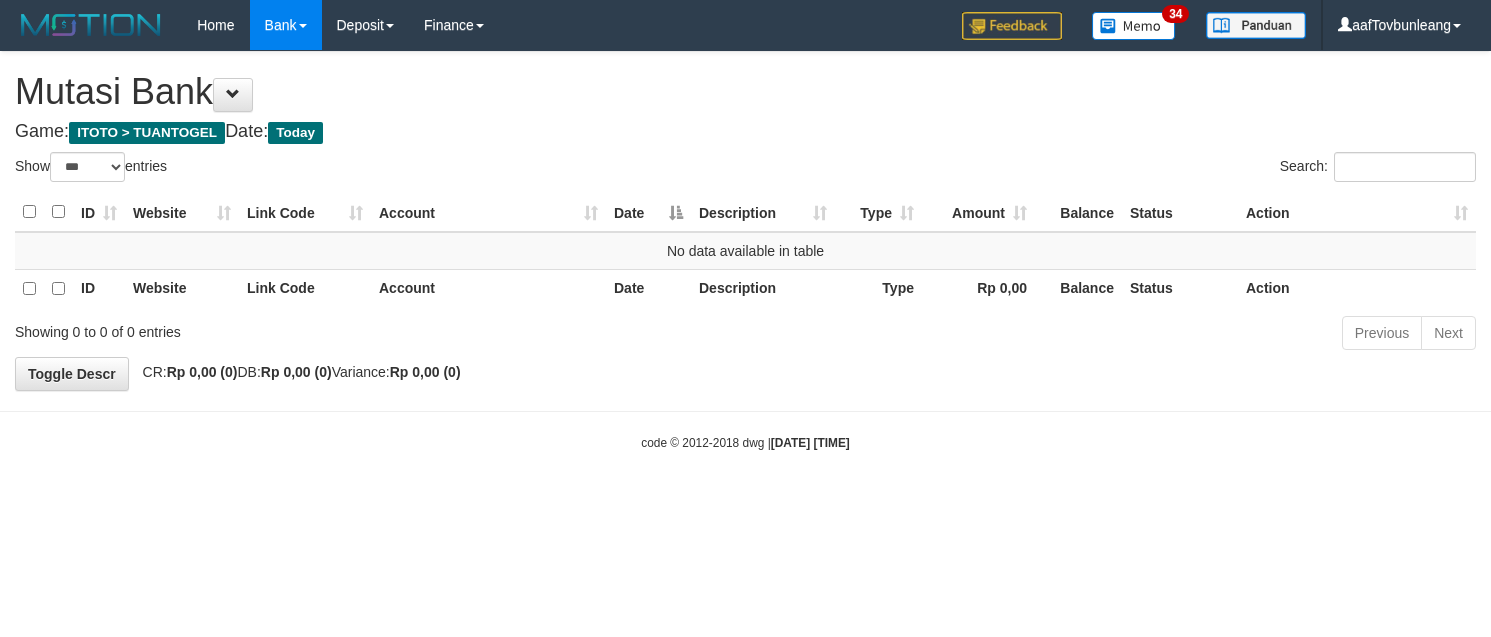 select on "***" 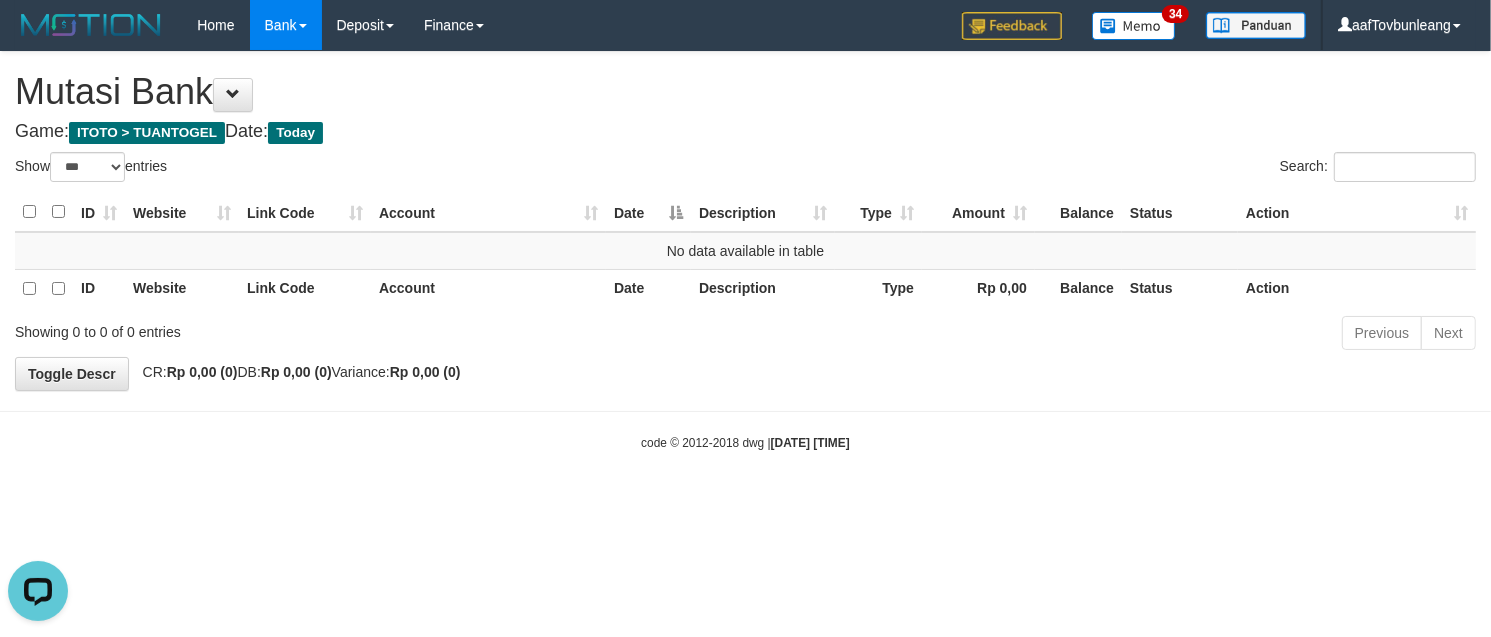 scroll, scrollTop: 0, scrollLeft: 0, axis: both 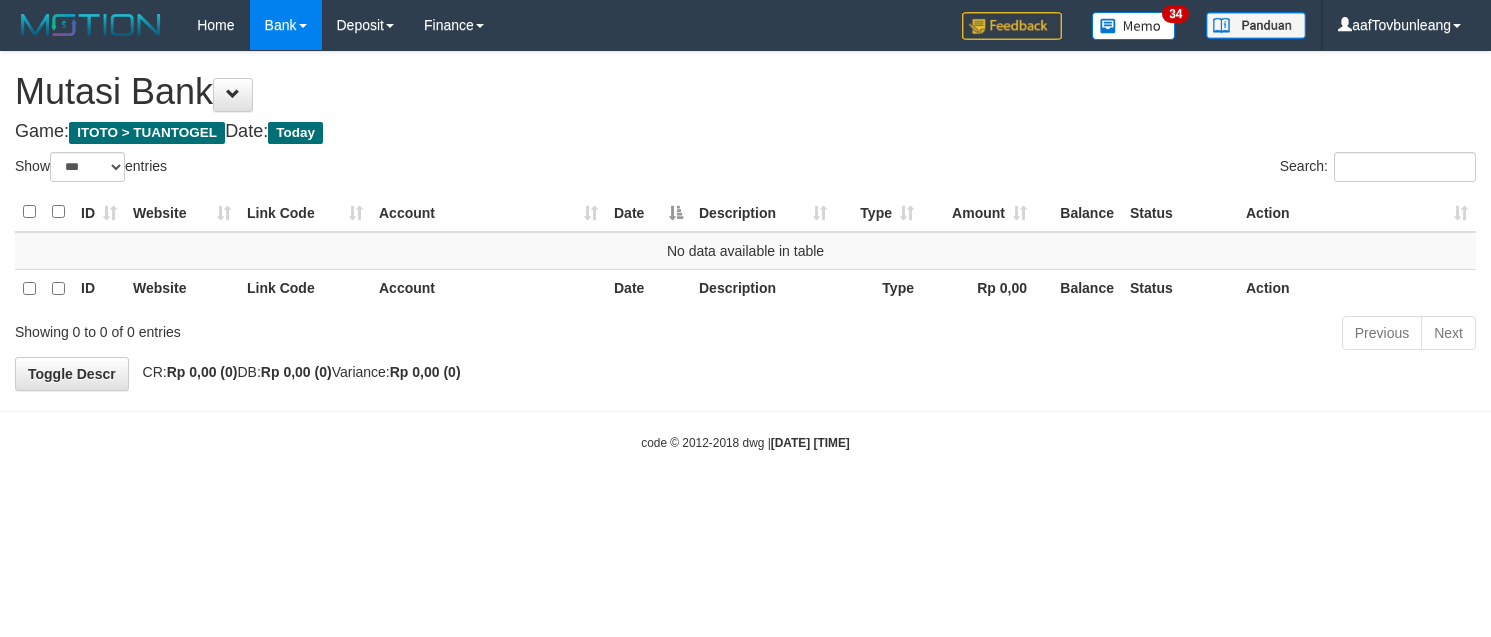 select on "***" 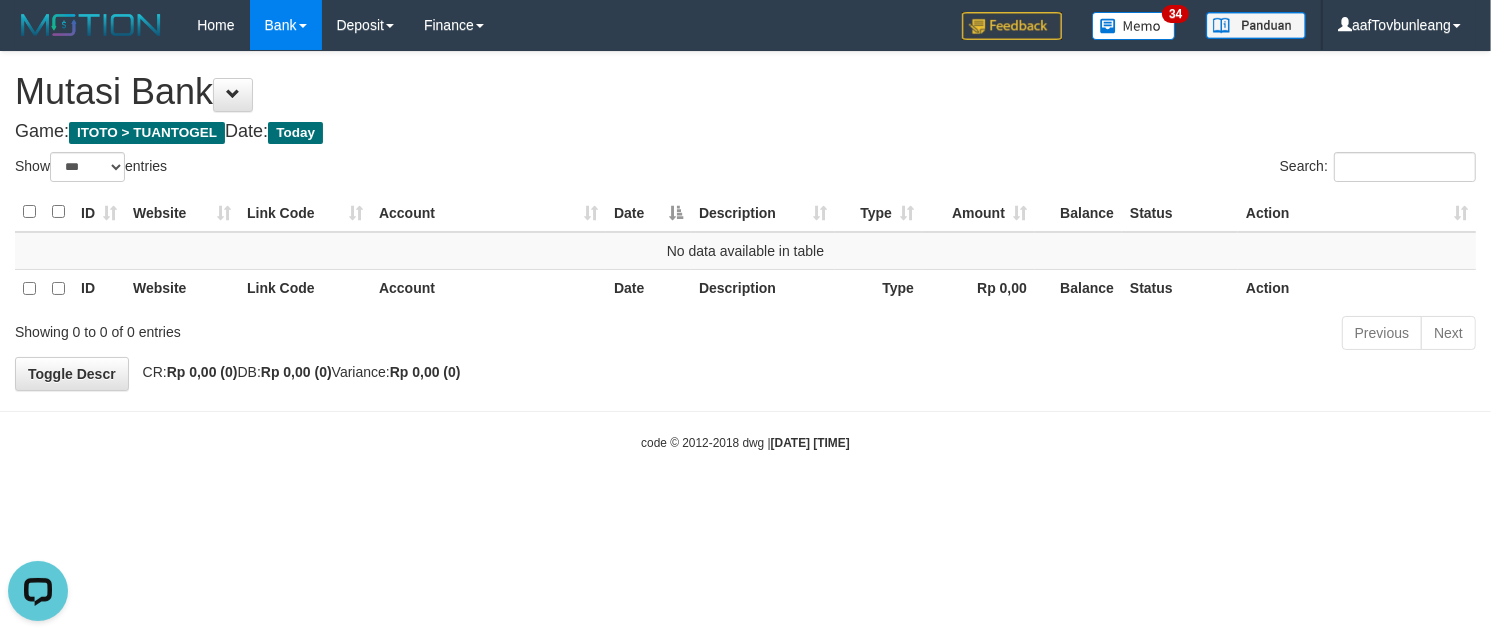 scroll, scrollTop: 0, scrollLeft: 0, axis: both 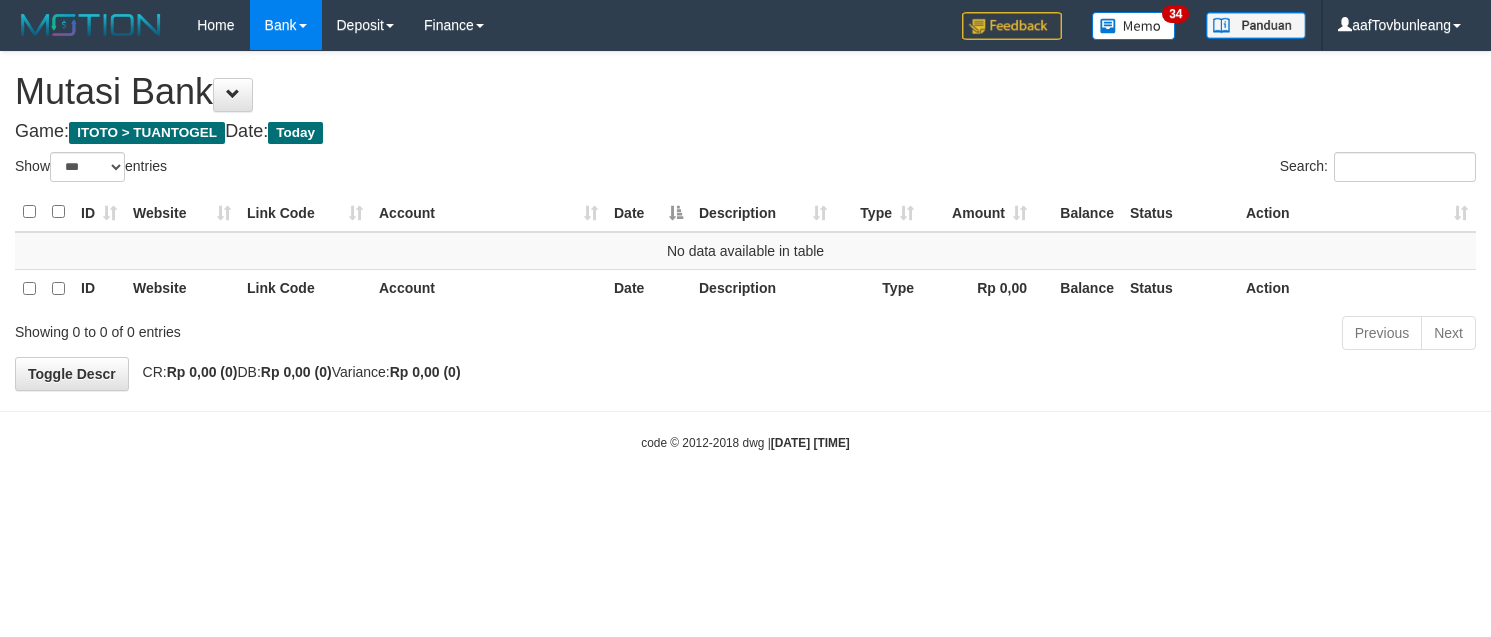 select on "***" 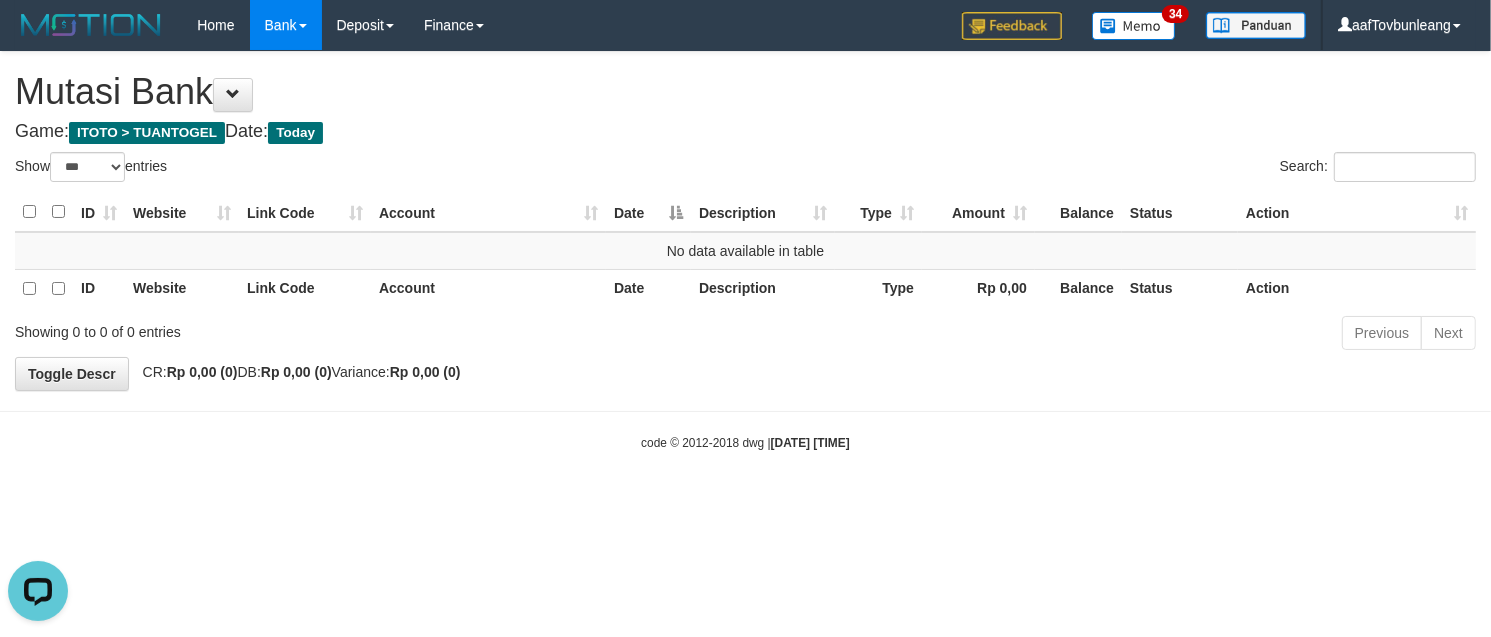 scroll, scrollTop: 0, scrollLeft: 0, axis: both 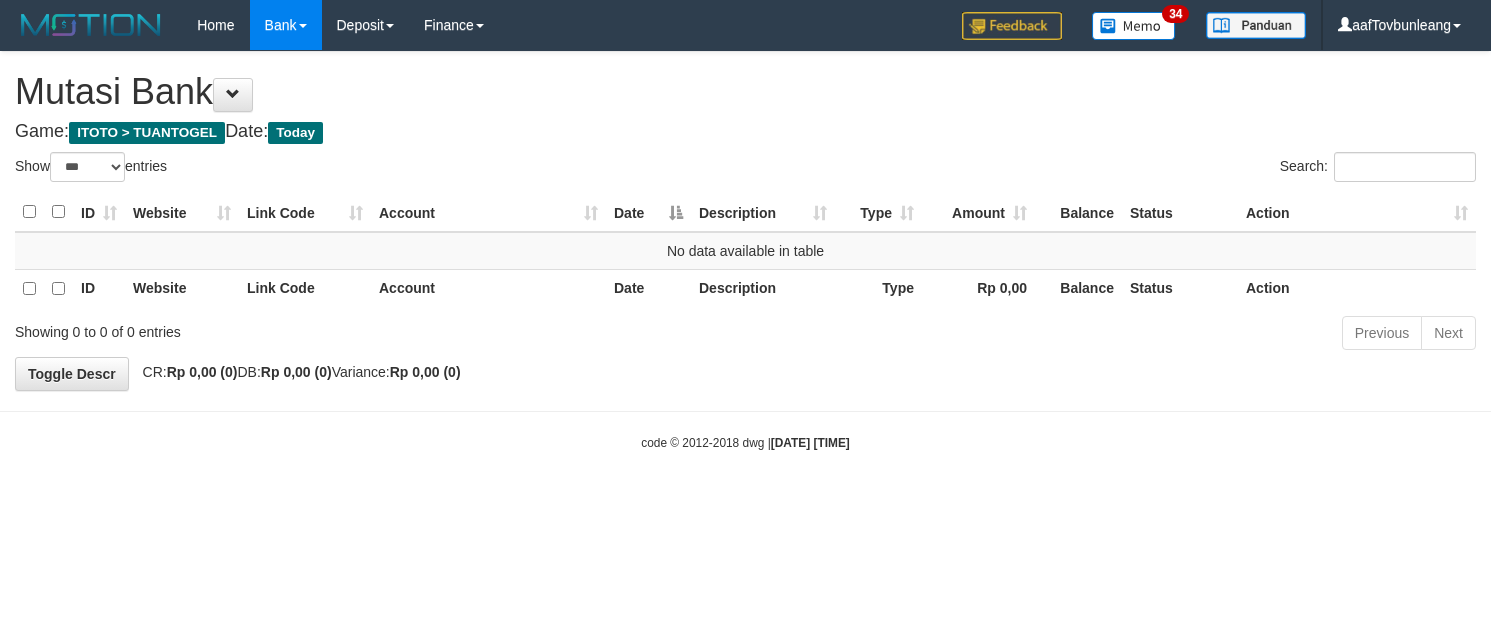select on "***" 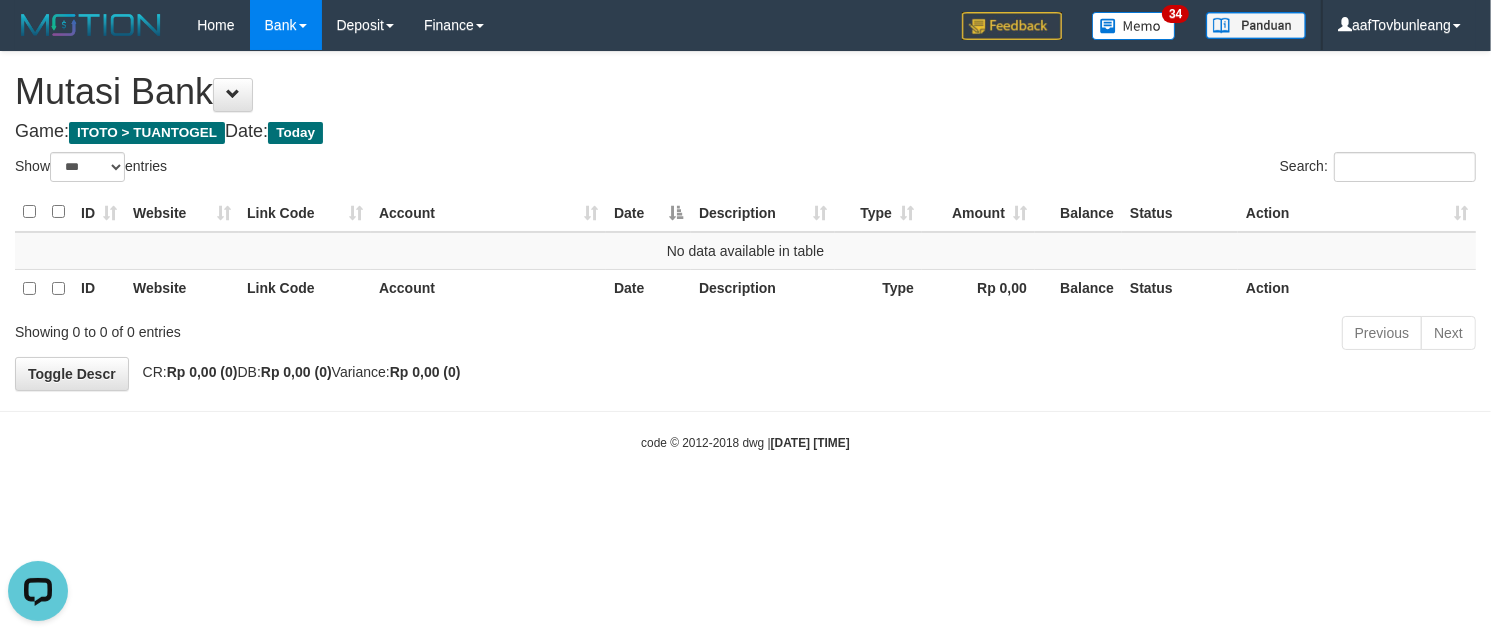 scroll, scrollTop: 0, scrollLeft: 0, axis: both 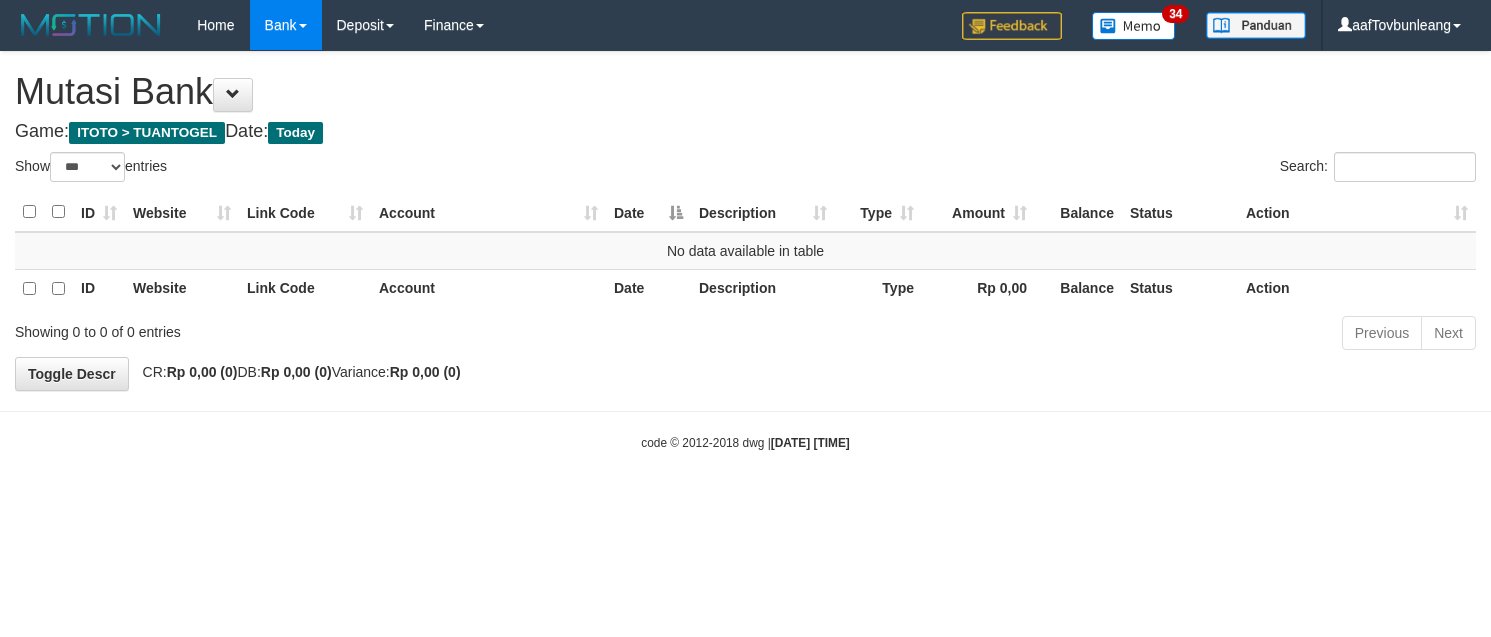 select on "***" 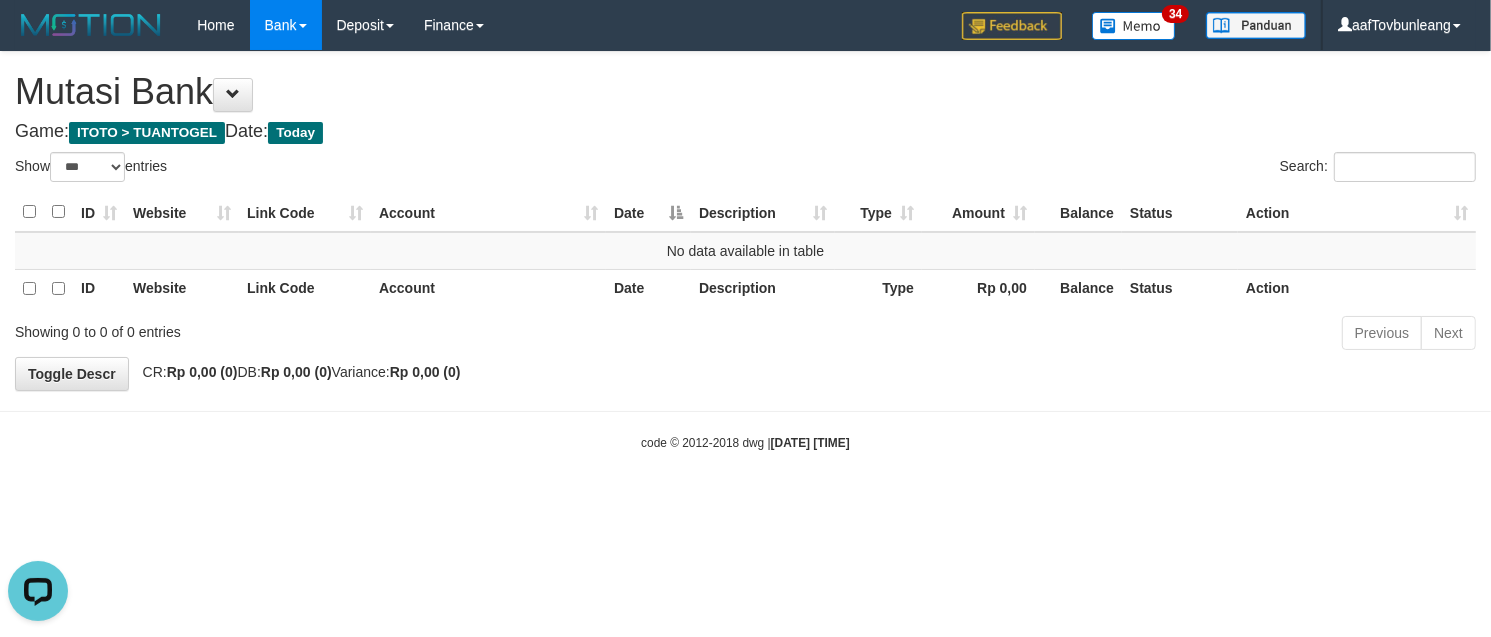 scroll, scrollTop: 0, scrollLeft: 0, axis: both 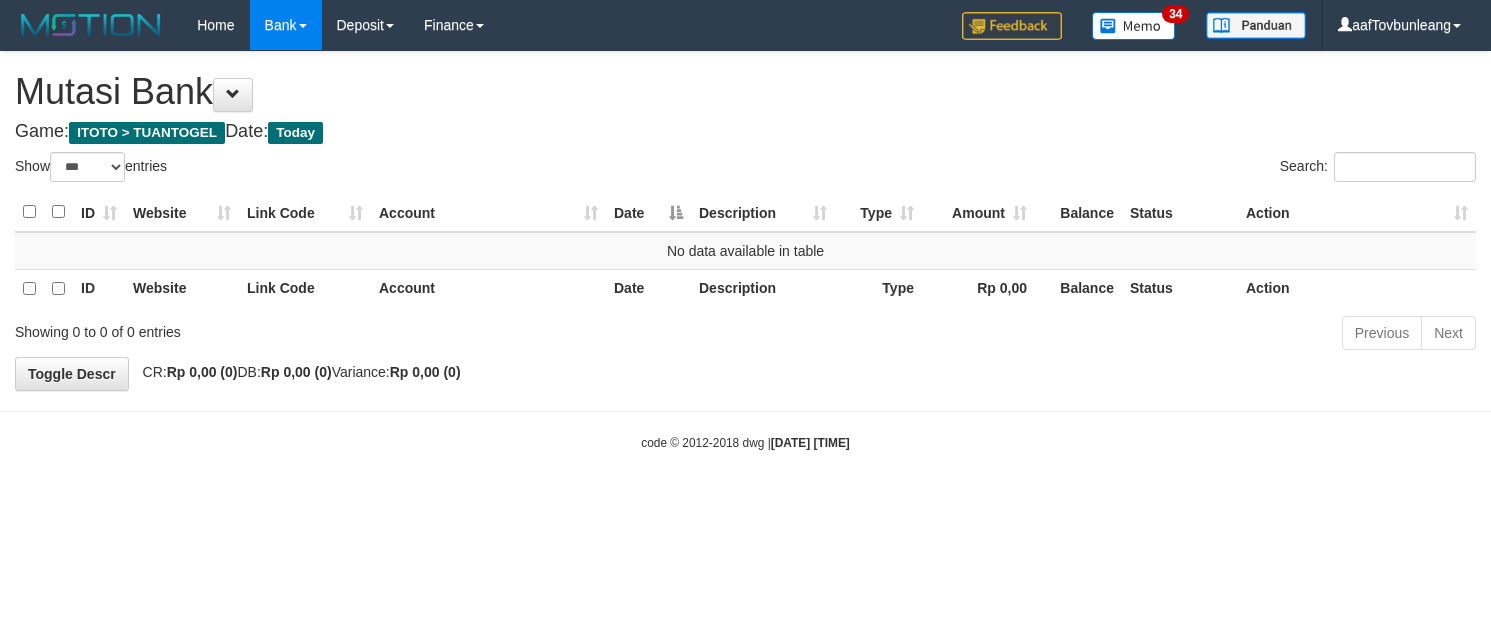 select on "***" 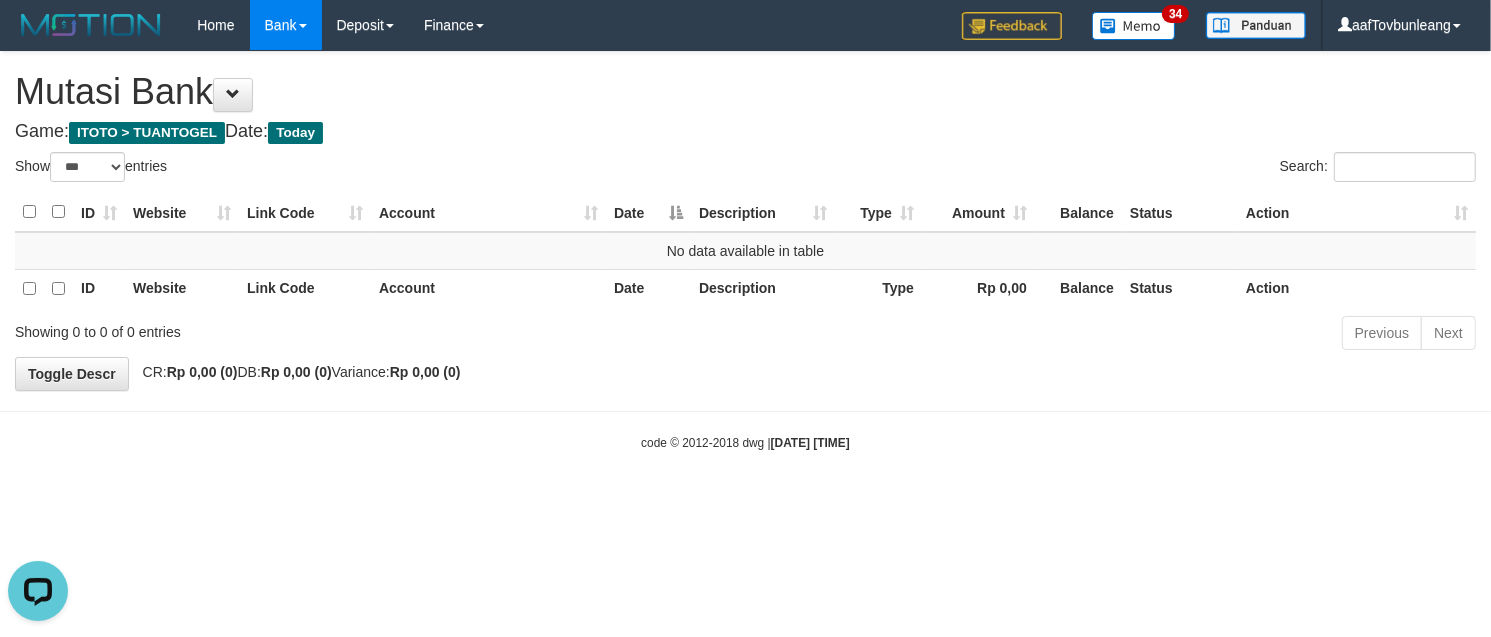 scroll, scrollTop: 0, scrollLeft: 0, axis: both 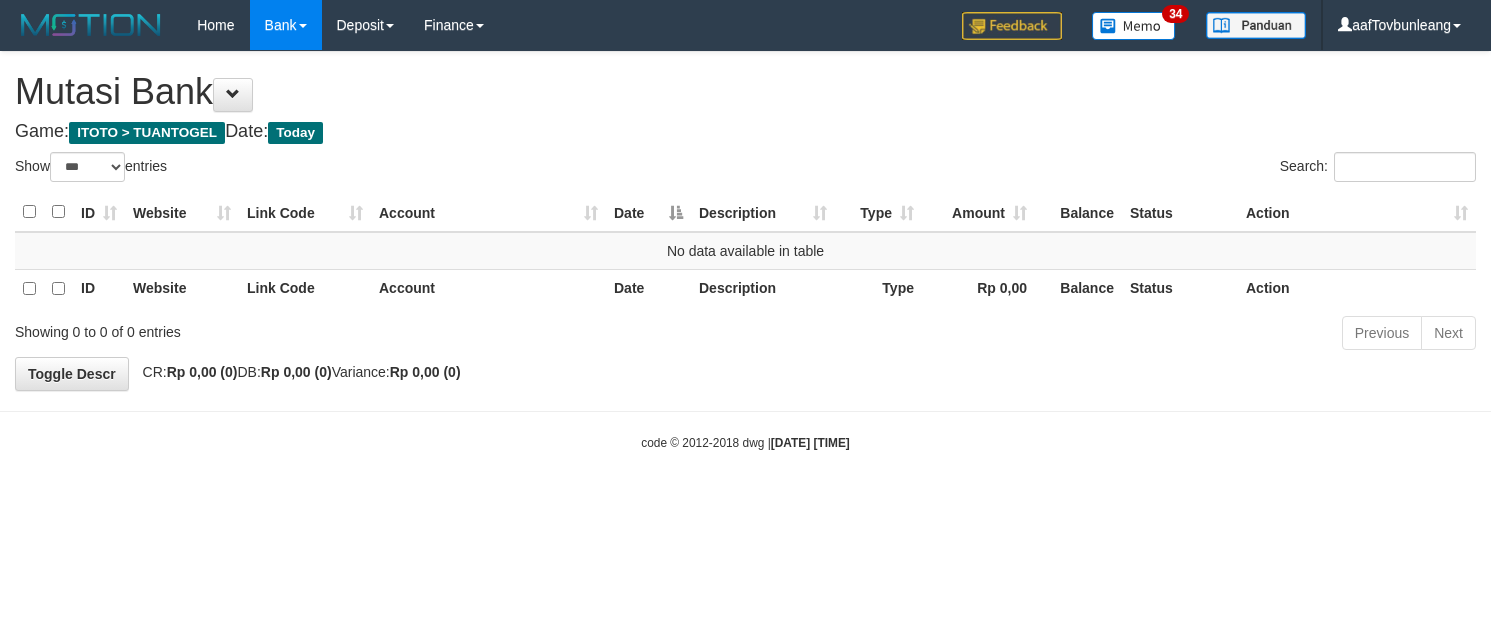 select on "***" 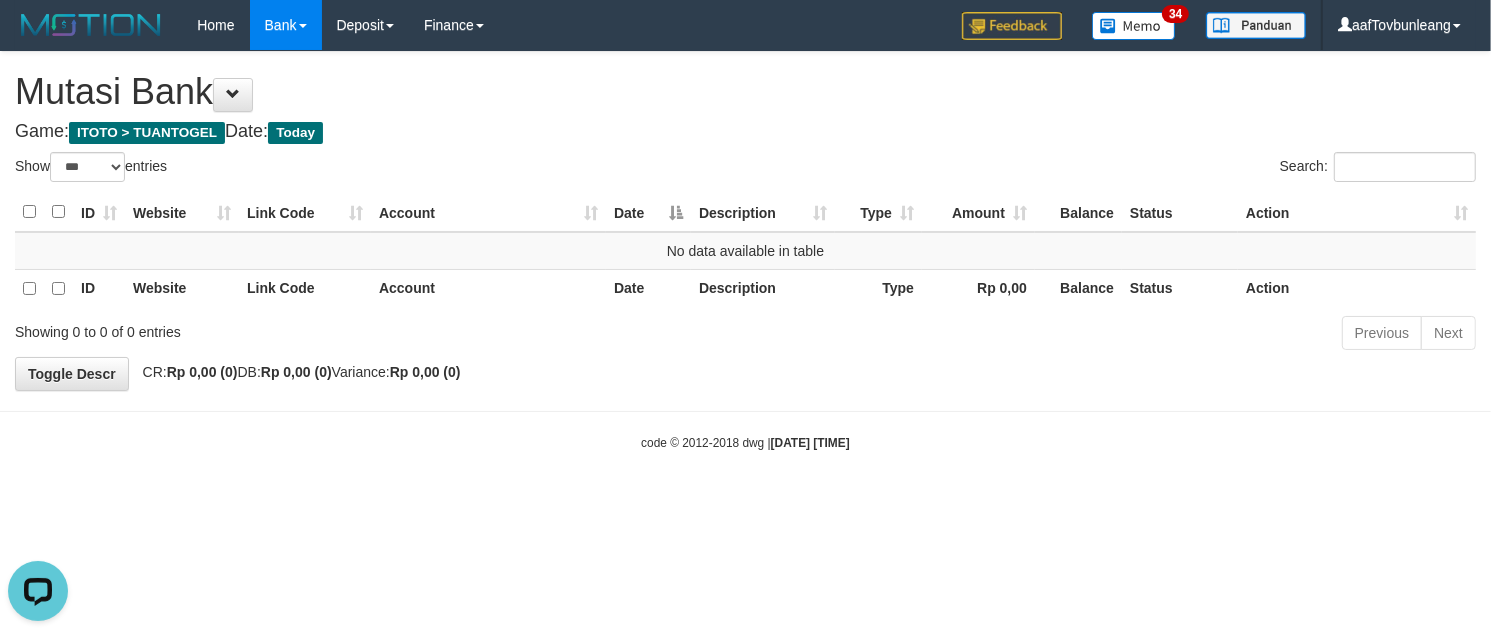 scroll, scrollTop: 0, scrollLeft: 0, axis: both 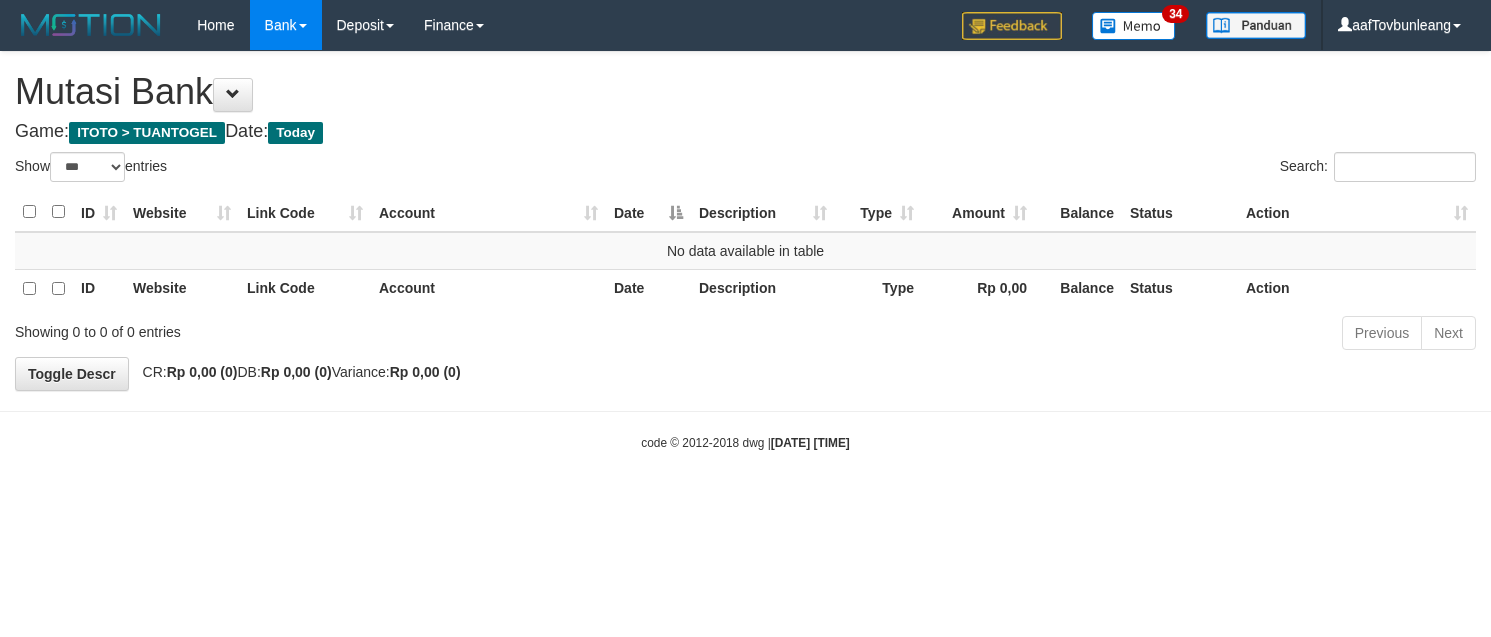 select on "***" 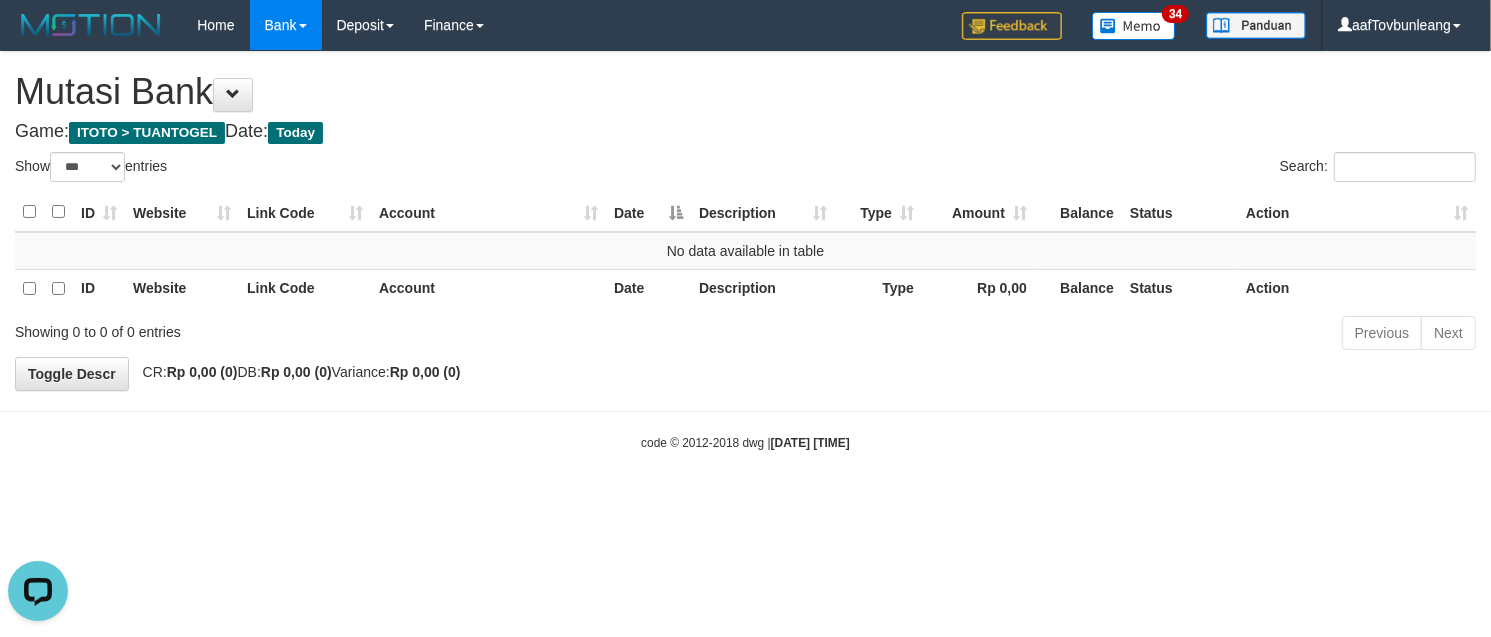 scroll, scrollTop: 0, scrollLeft: 0, axis: both 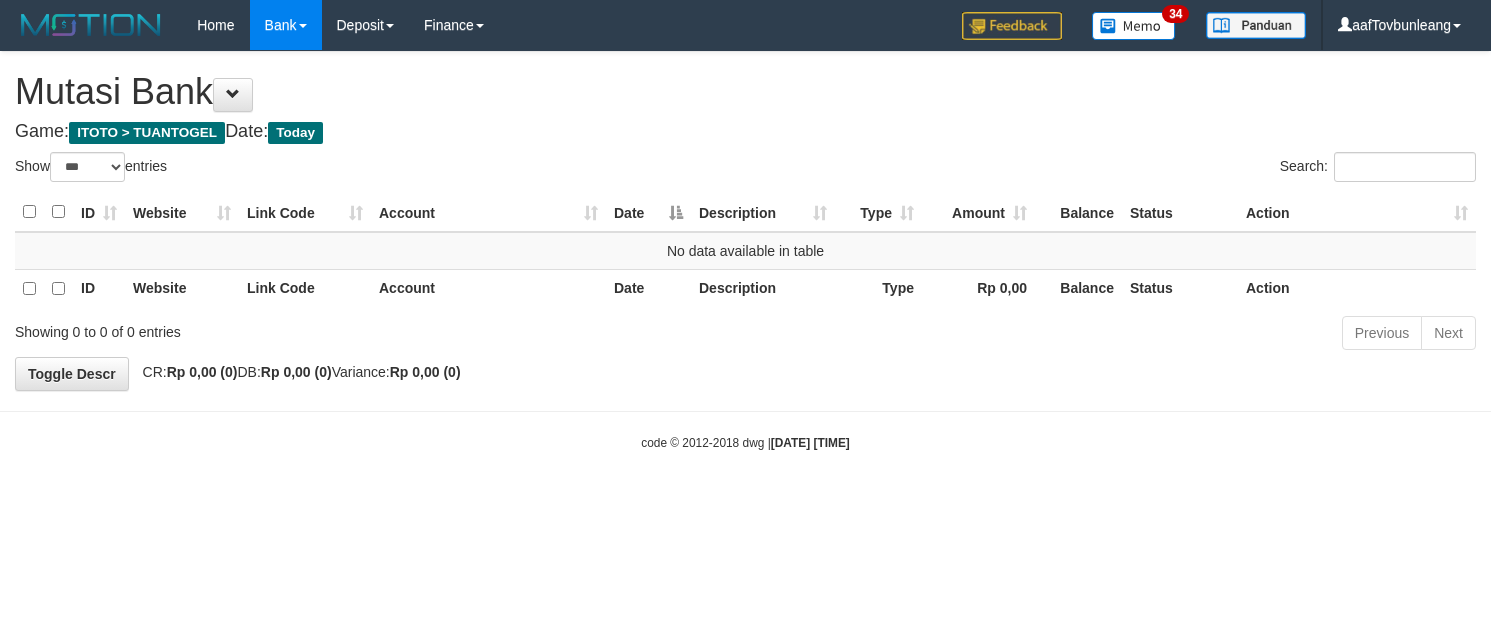 select on "***" 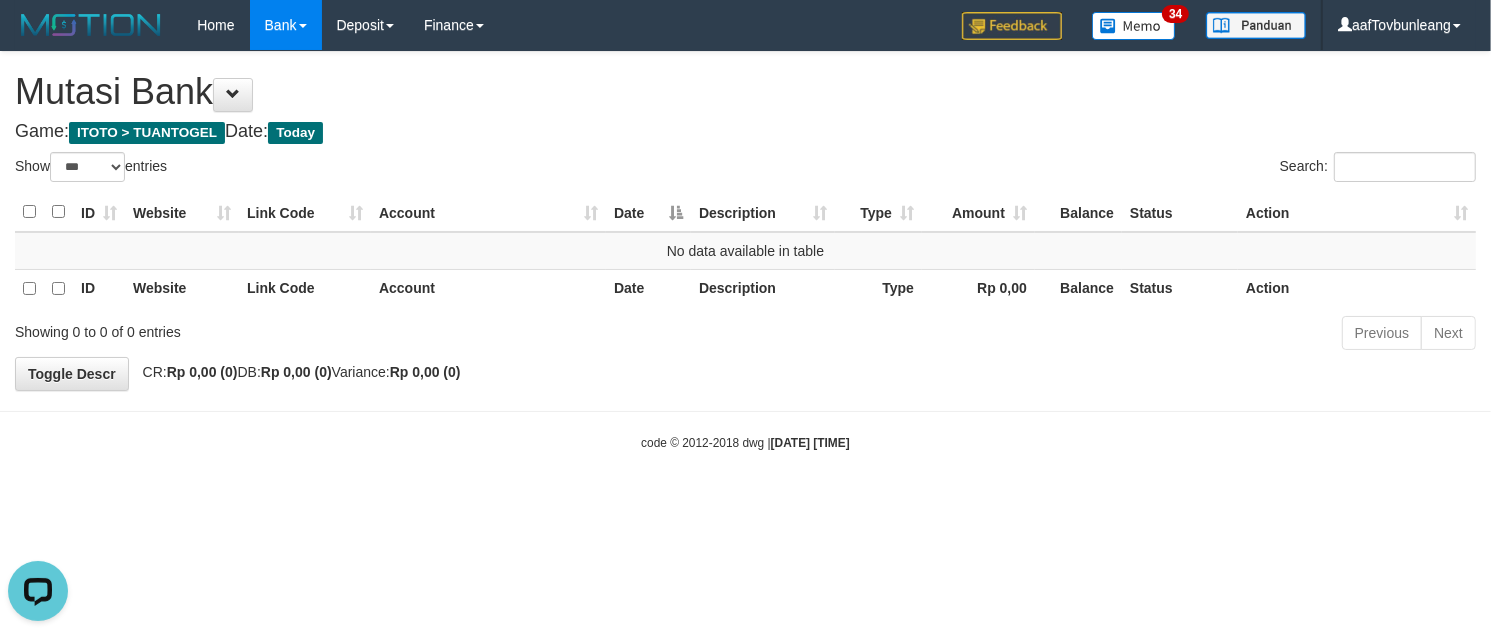 scroll, scrollTop: 0, scrollLeft: 0, axis: both 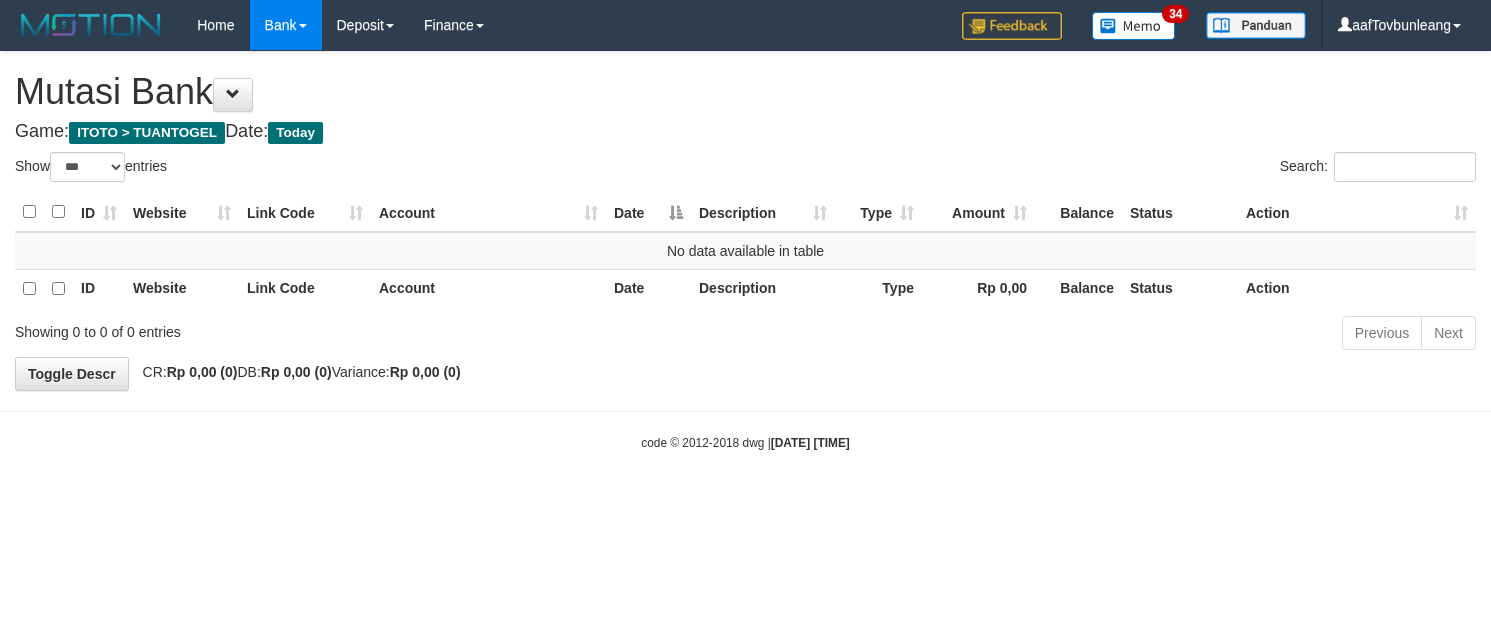 select on "***" 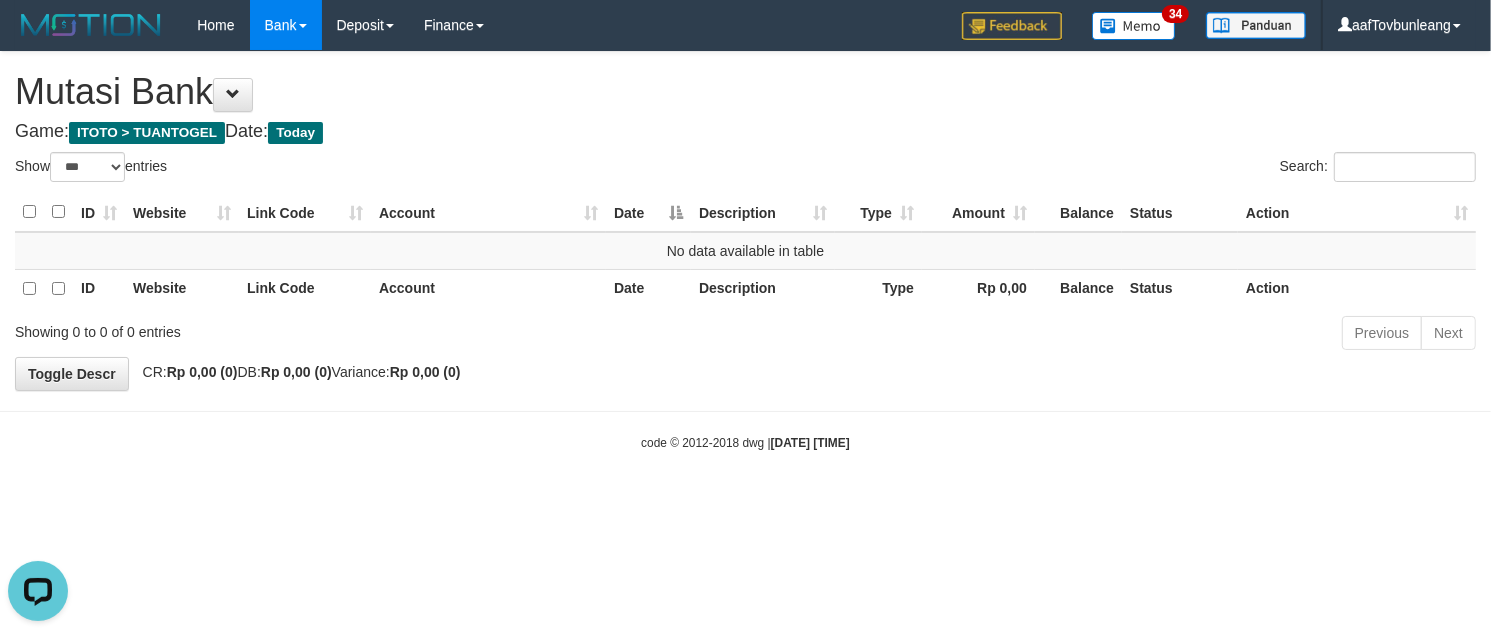 scroll, scrollTop: 0, scrollLeft: 0, axis: both 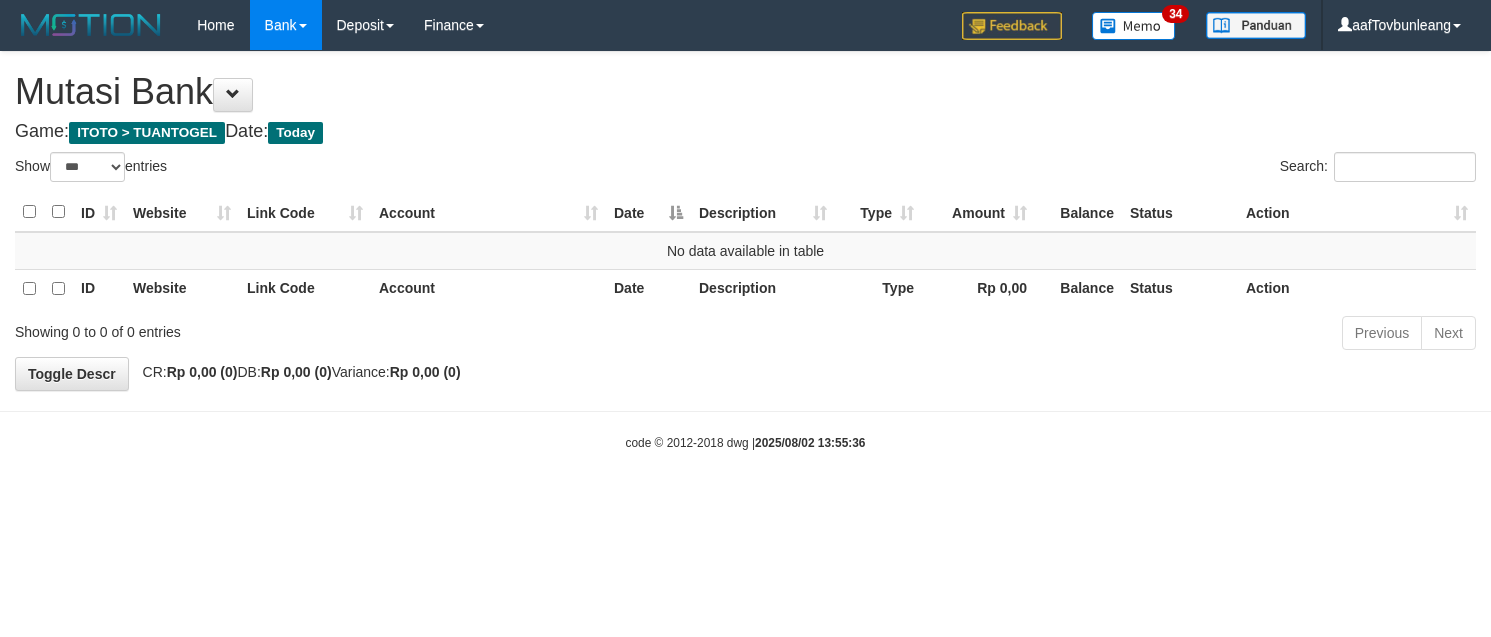 select on "***" 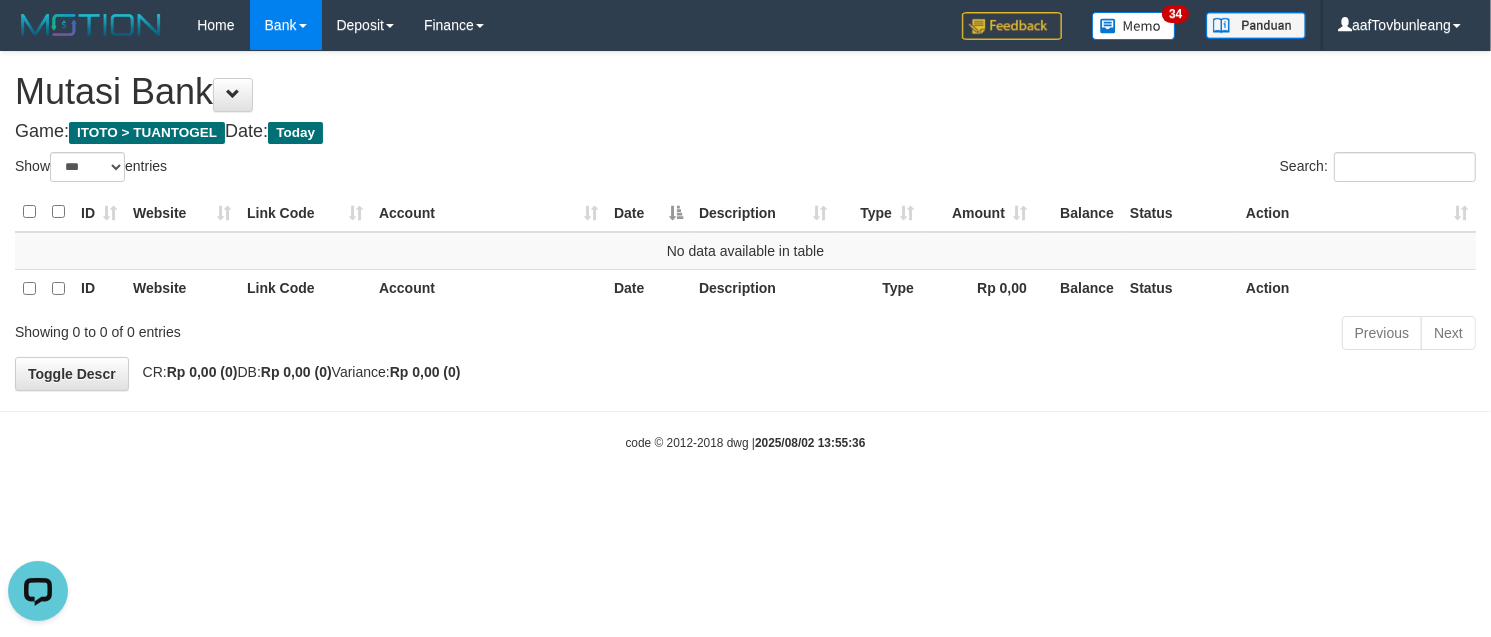 scroll, scrollTop: 0, scrollLeft: 0, axis: both 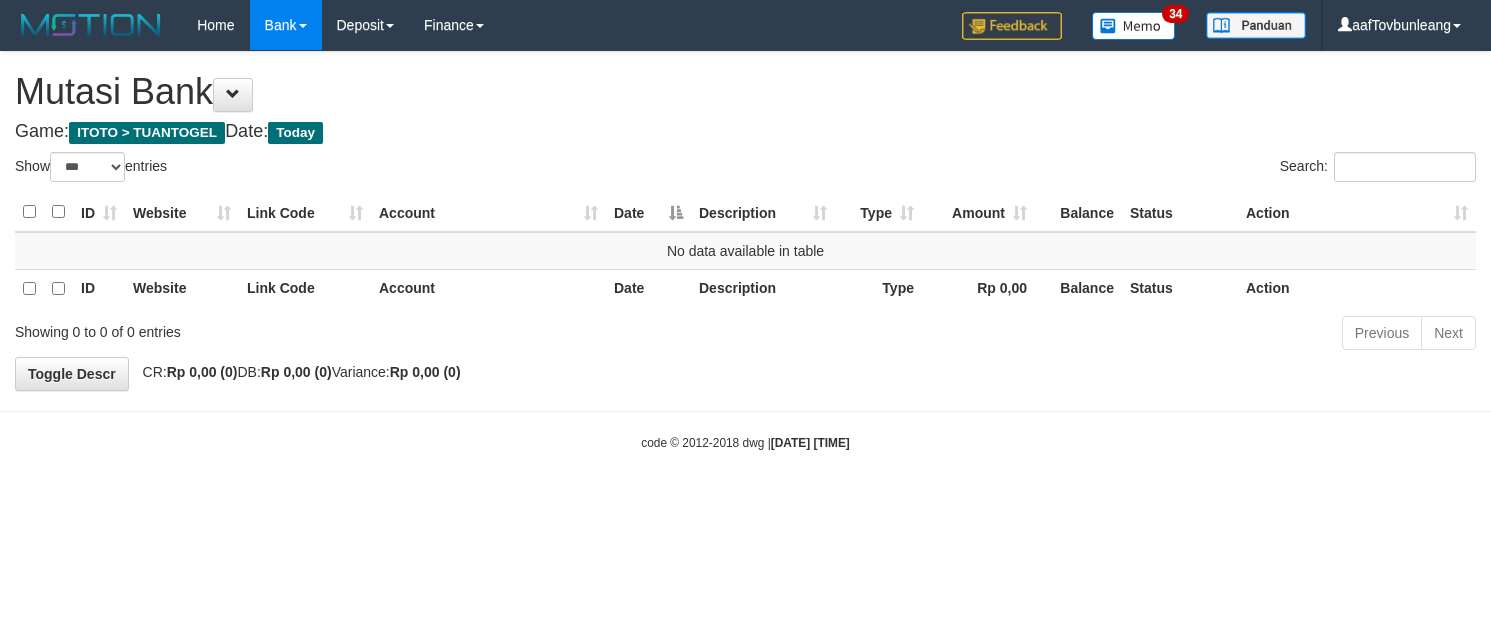 select on "***" 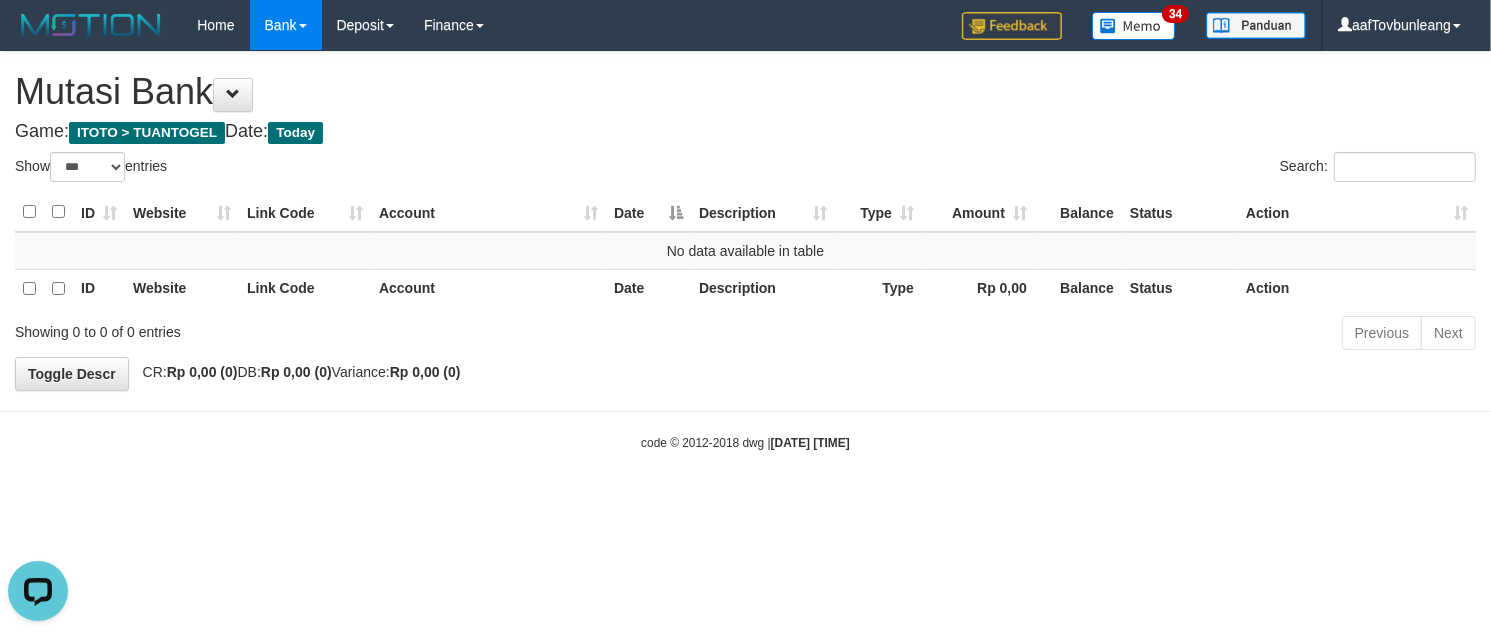 scroll, scrollTop: 0, scrollLeft: 0, axis: both 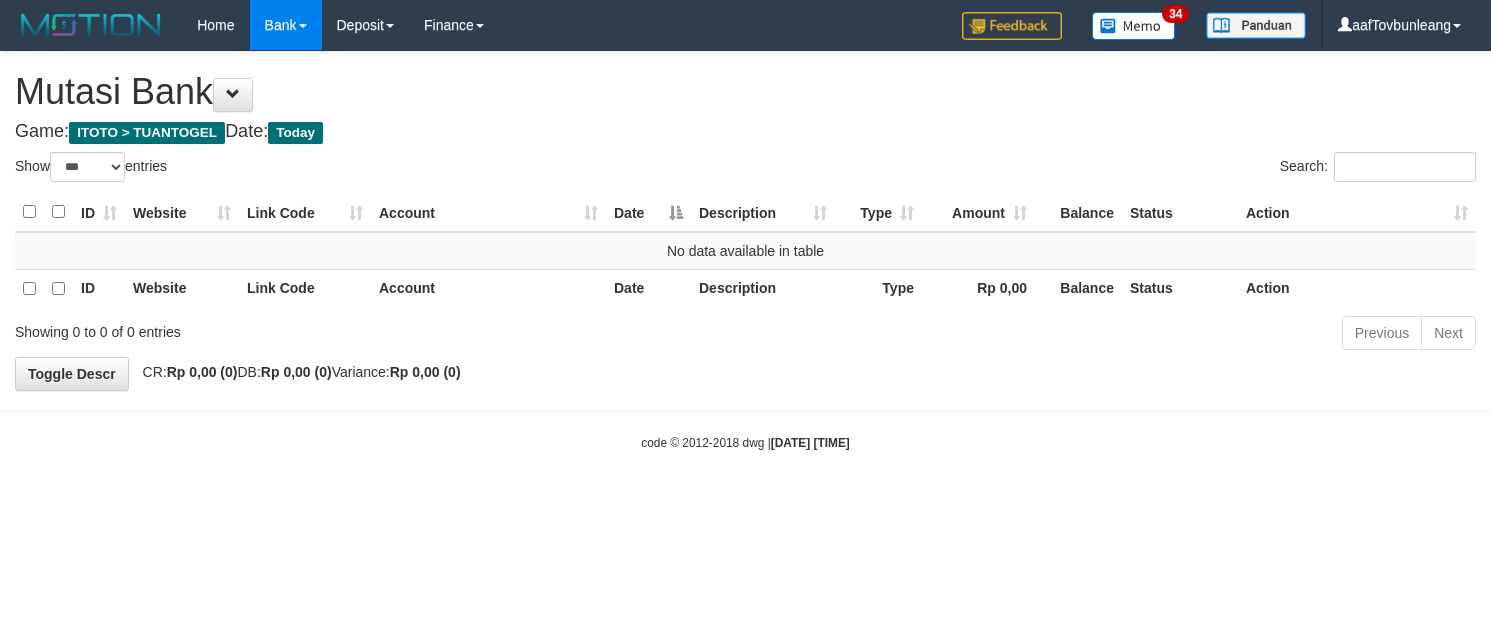 select on "***" 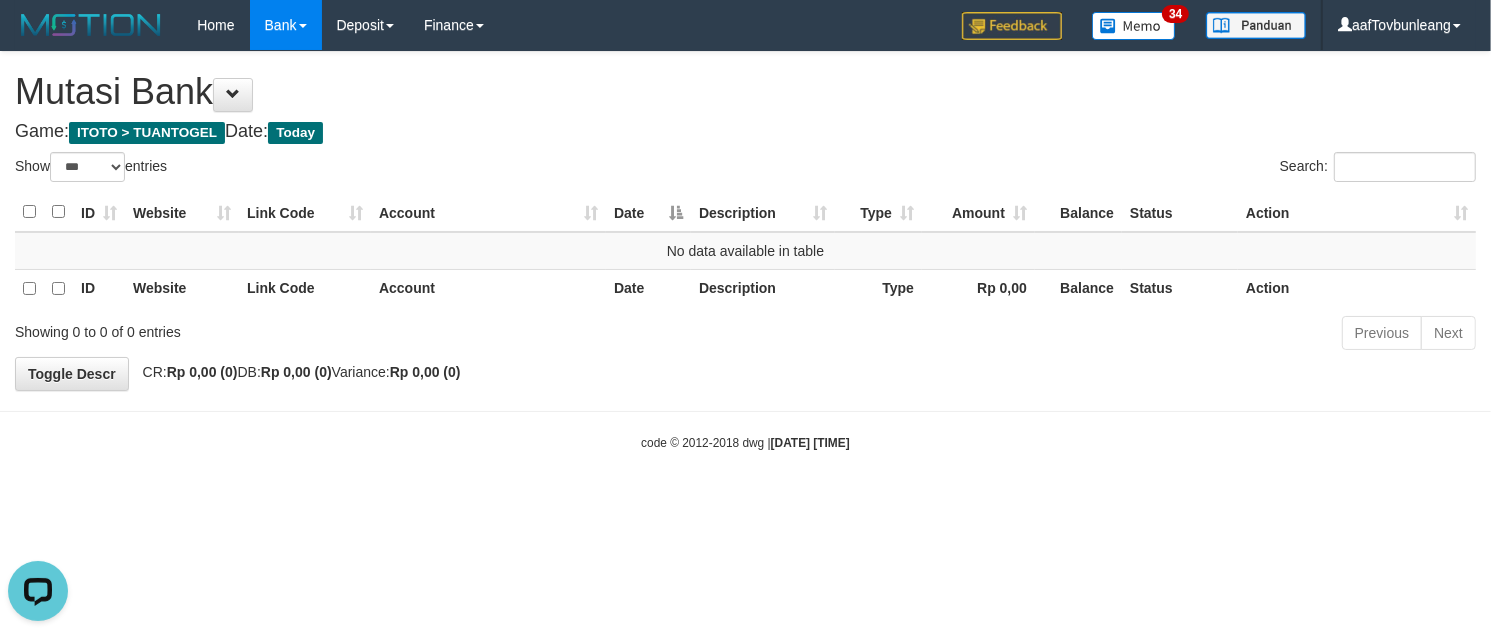scroll, scrollTop: 0, scrollLeft: 0, axis: both 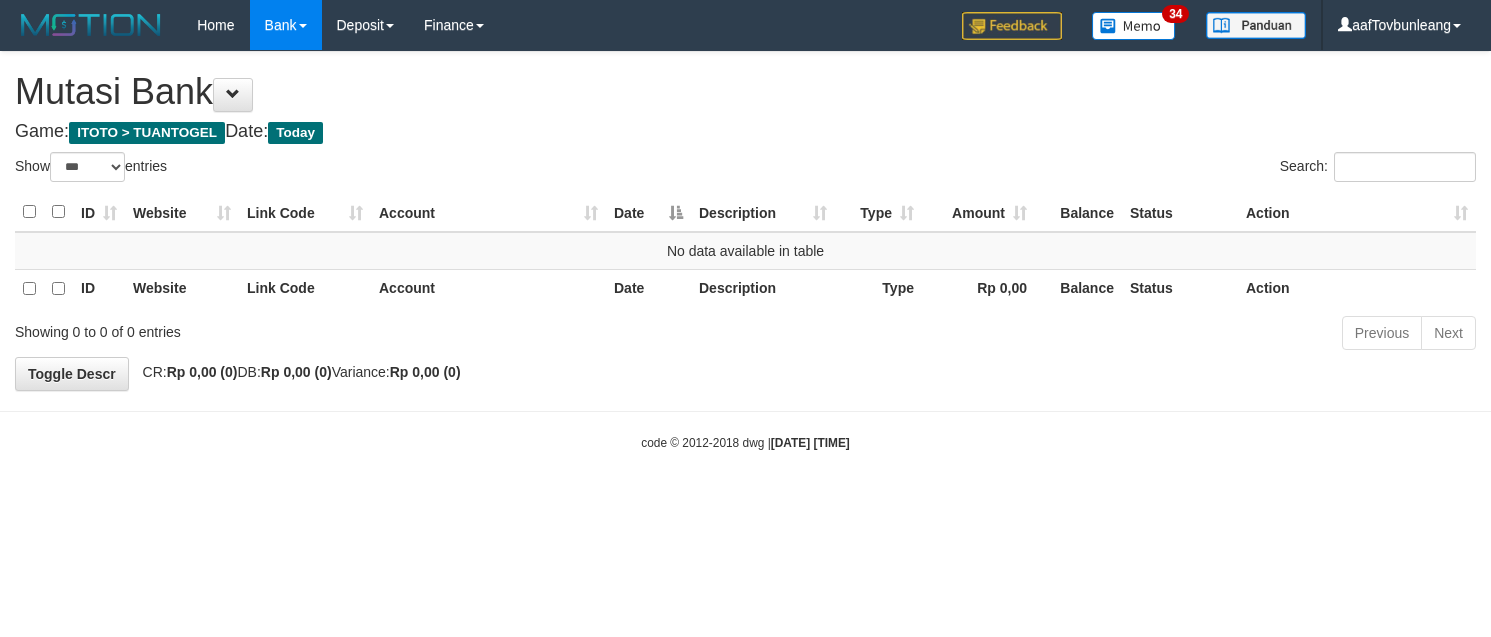 select on "***" 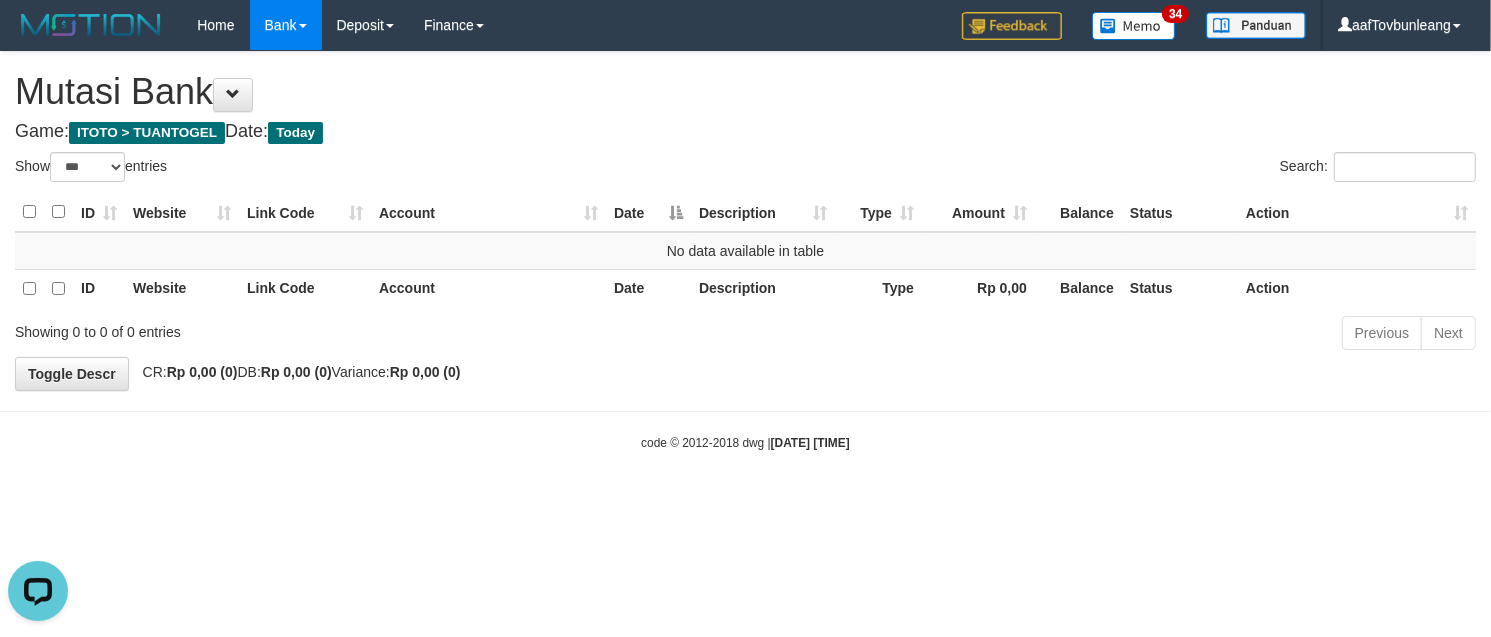 scroll, scrollTop: 0, scrollLeft: 0, axis: both 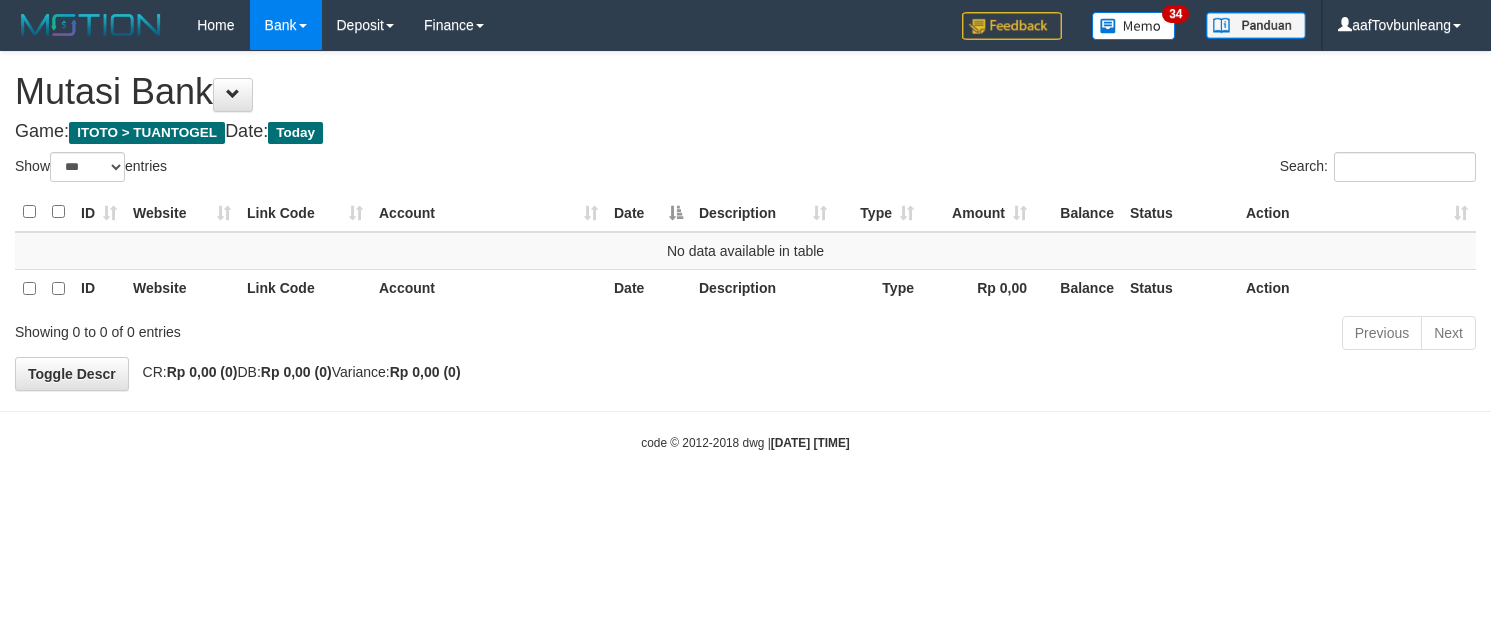 select on "***" 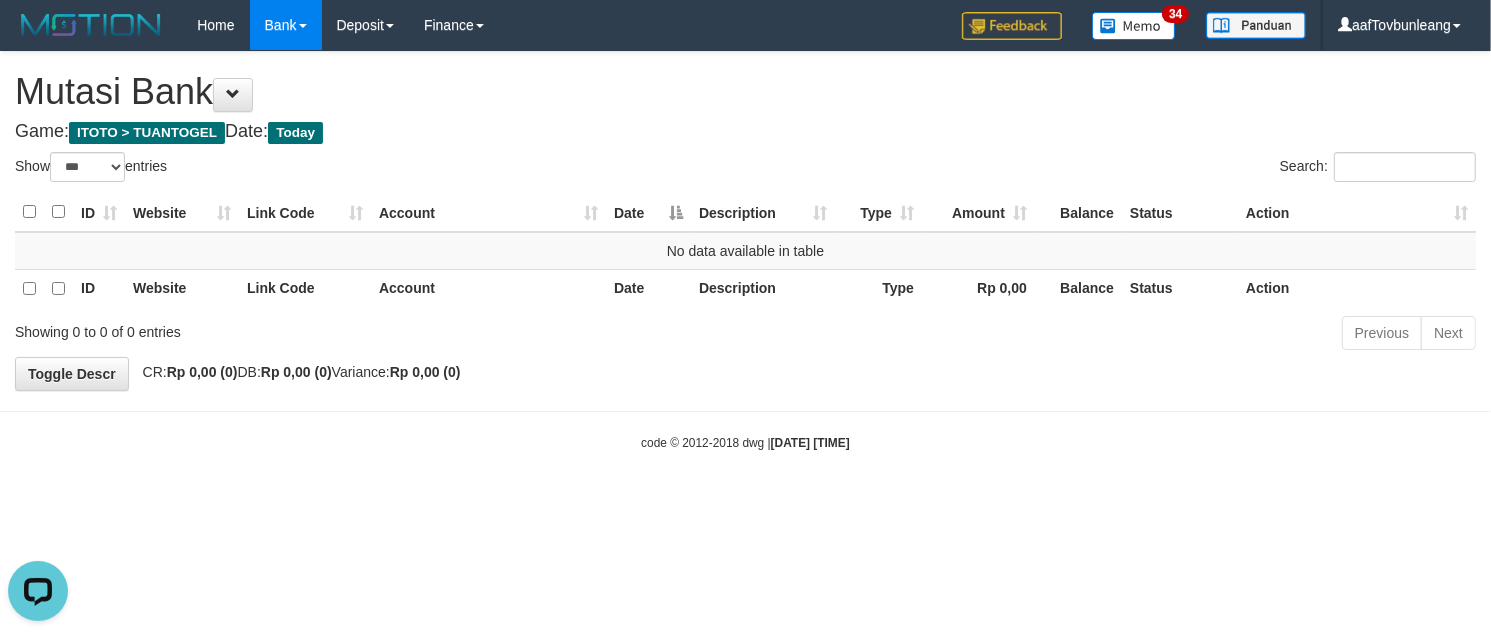 scroll, scrollTop: 0, scrollLeft: 0, axis: both 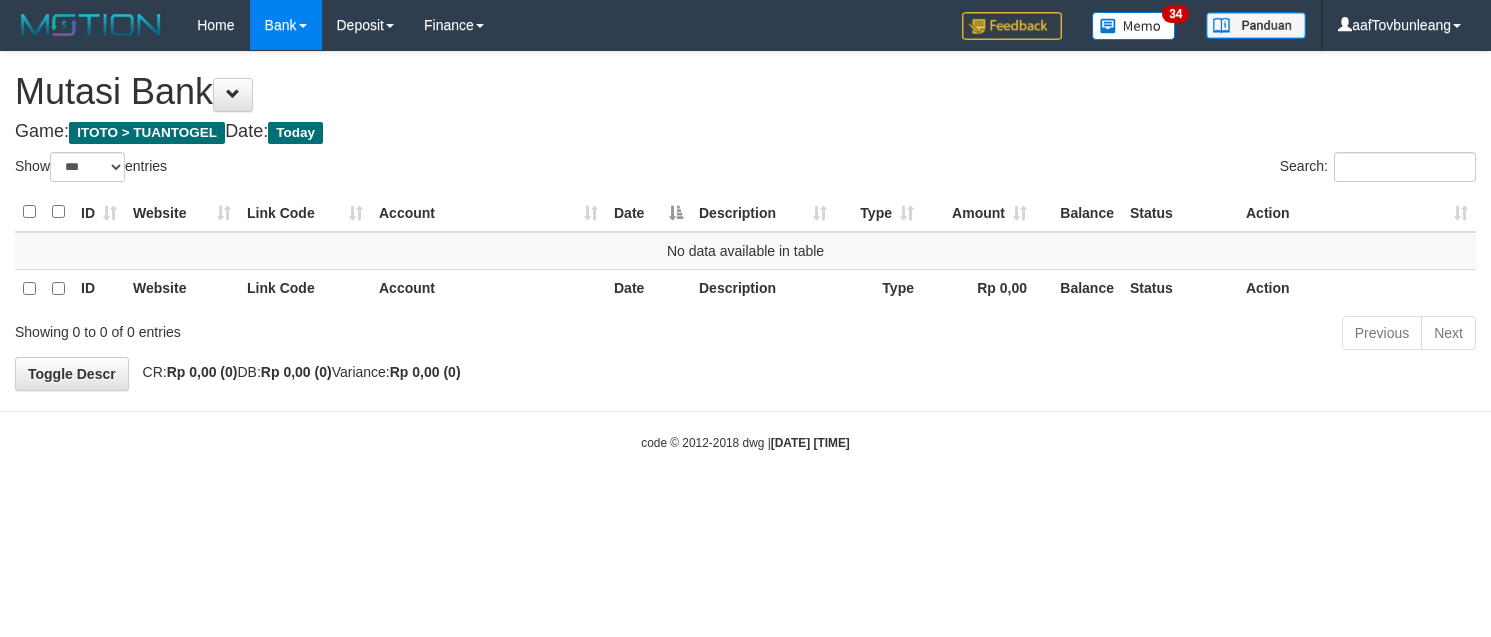 select on "***" 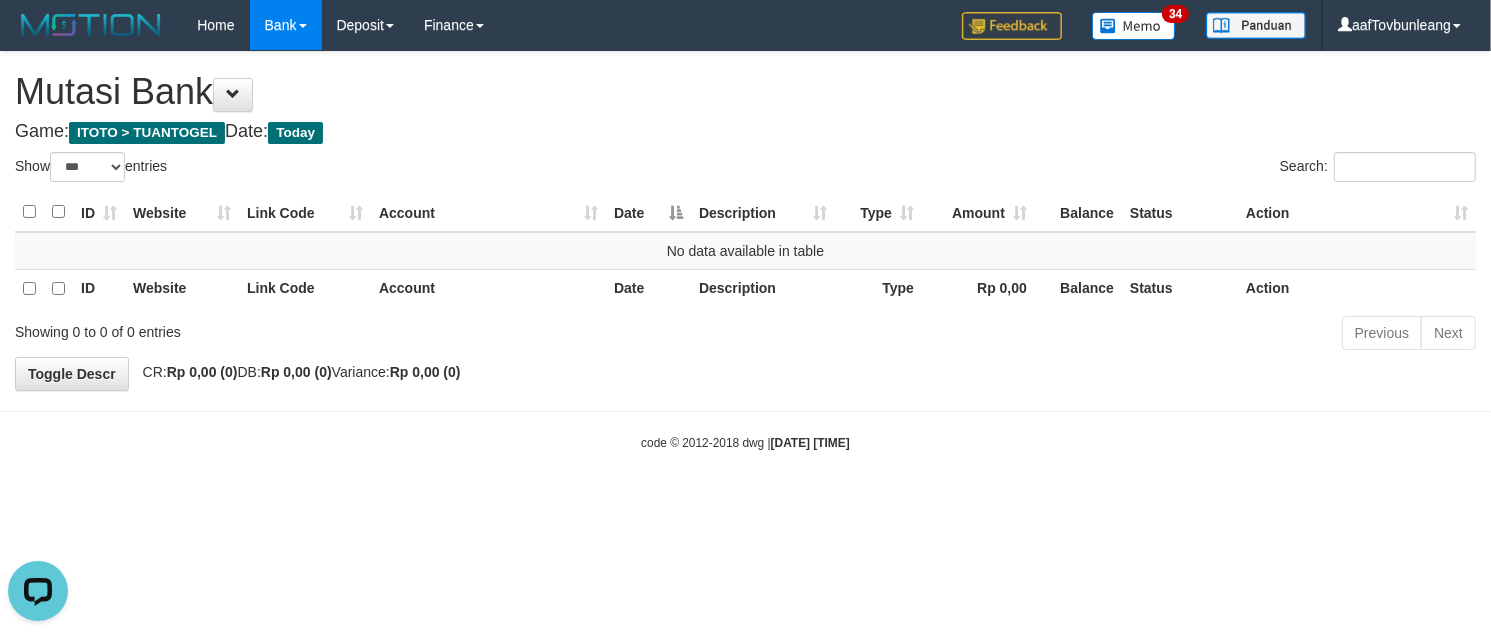 scroll, scrollTop: 0, scrollLeft: 0, axis: both 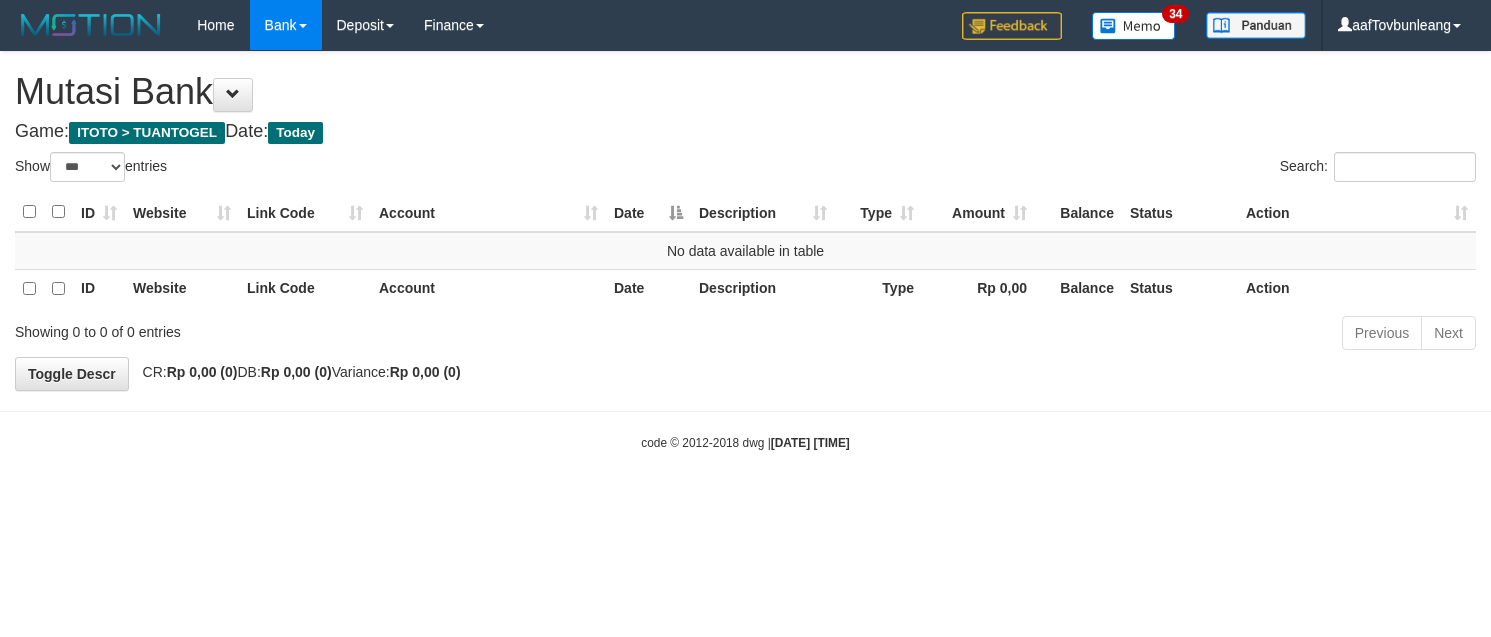select on "***" 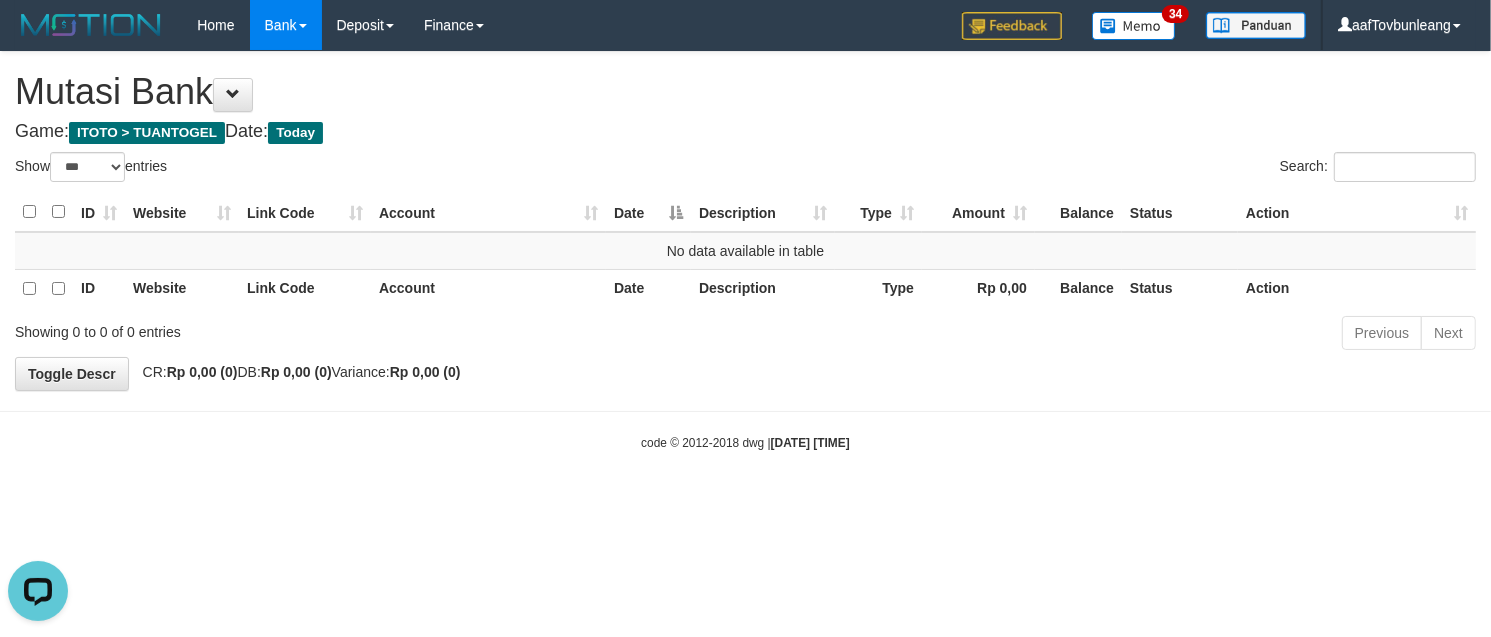 scroll, scrollTop: 0, scrollLeft: 0, axis: both 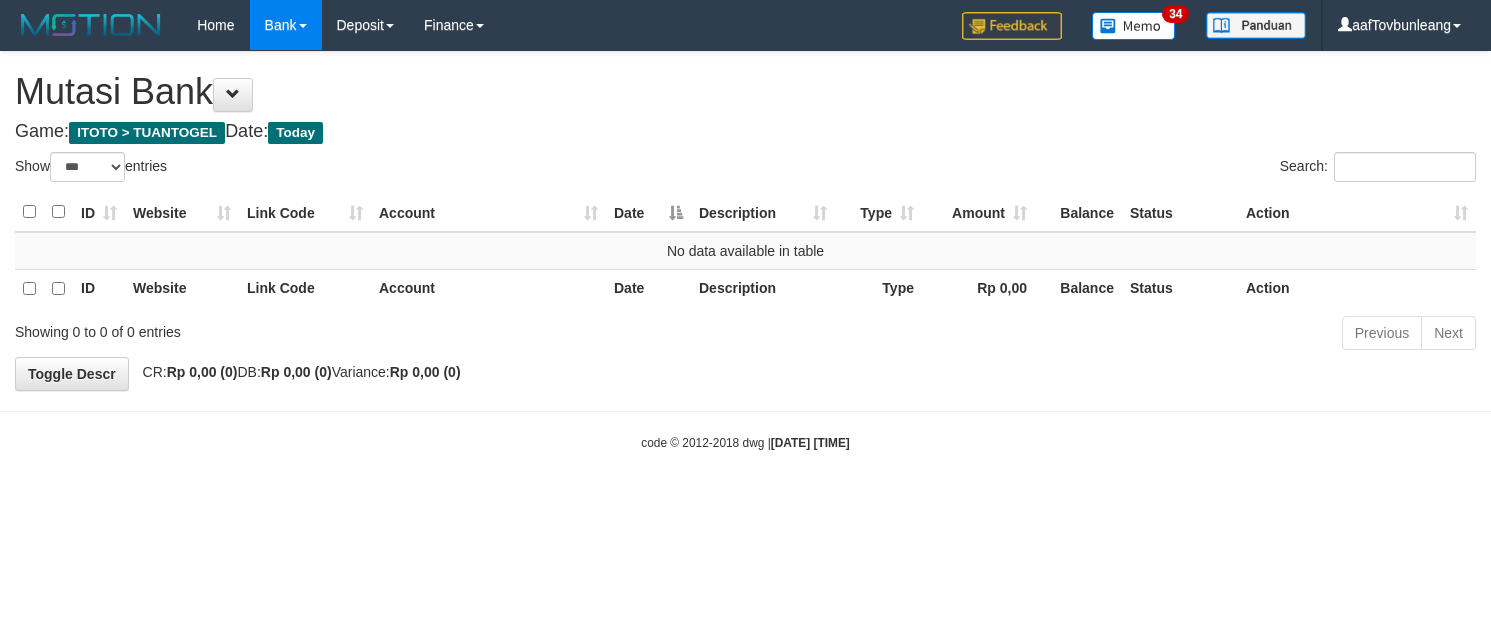 select on "***" 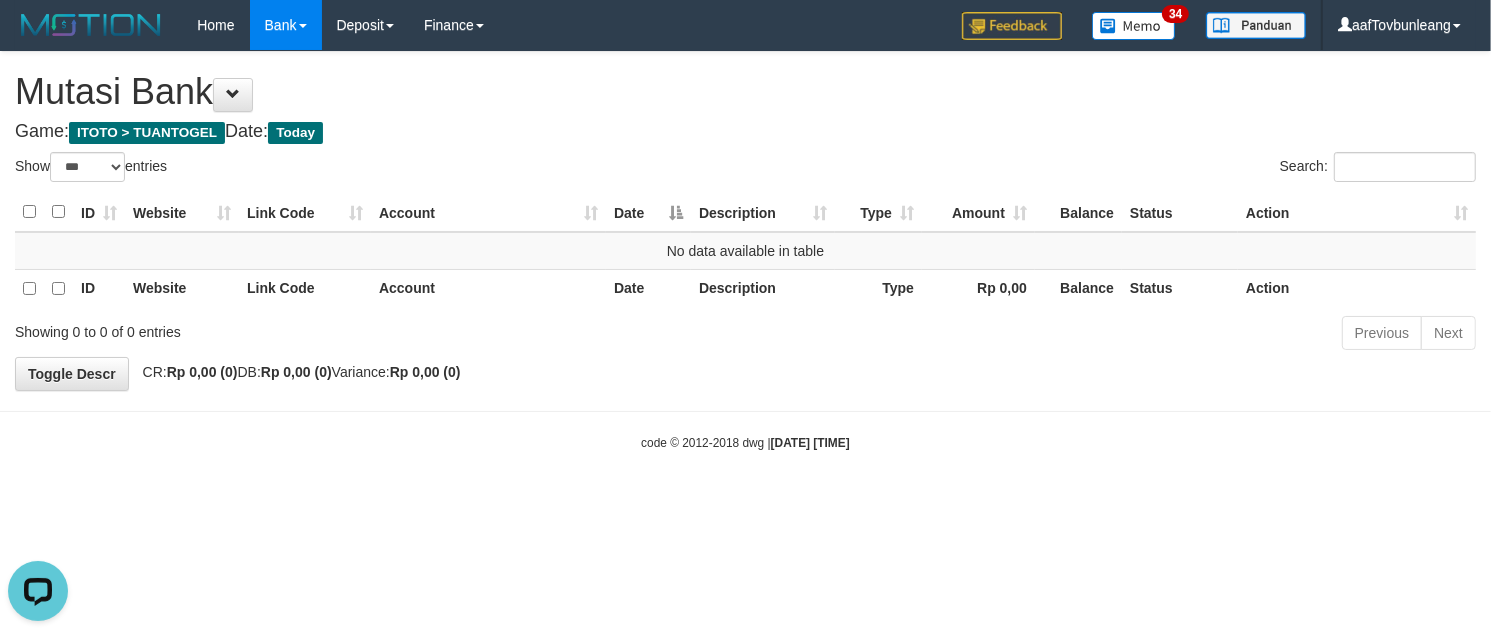 scroll, scrollTop: 0, scrollLeft: 0, axis: both 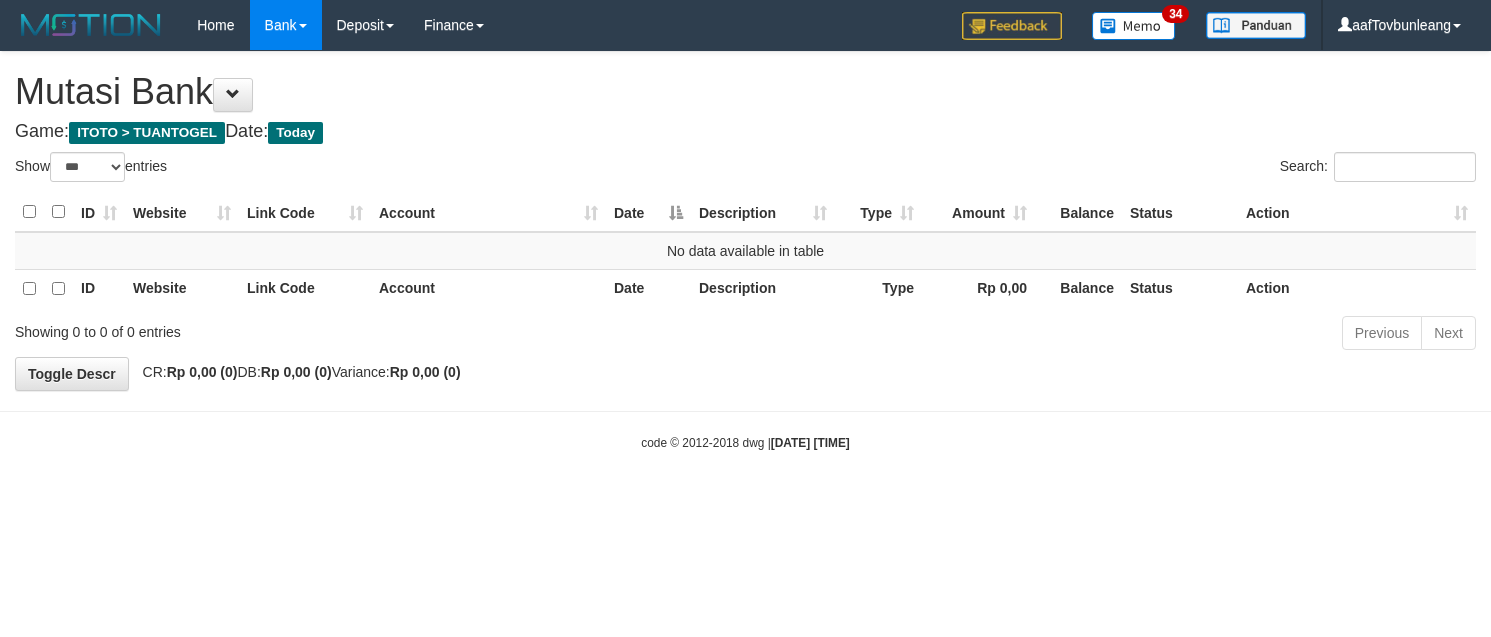 select on "***" 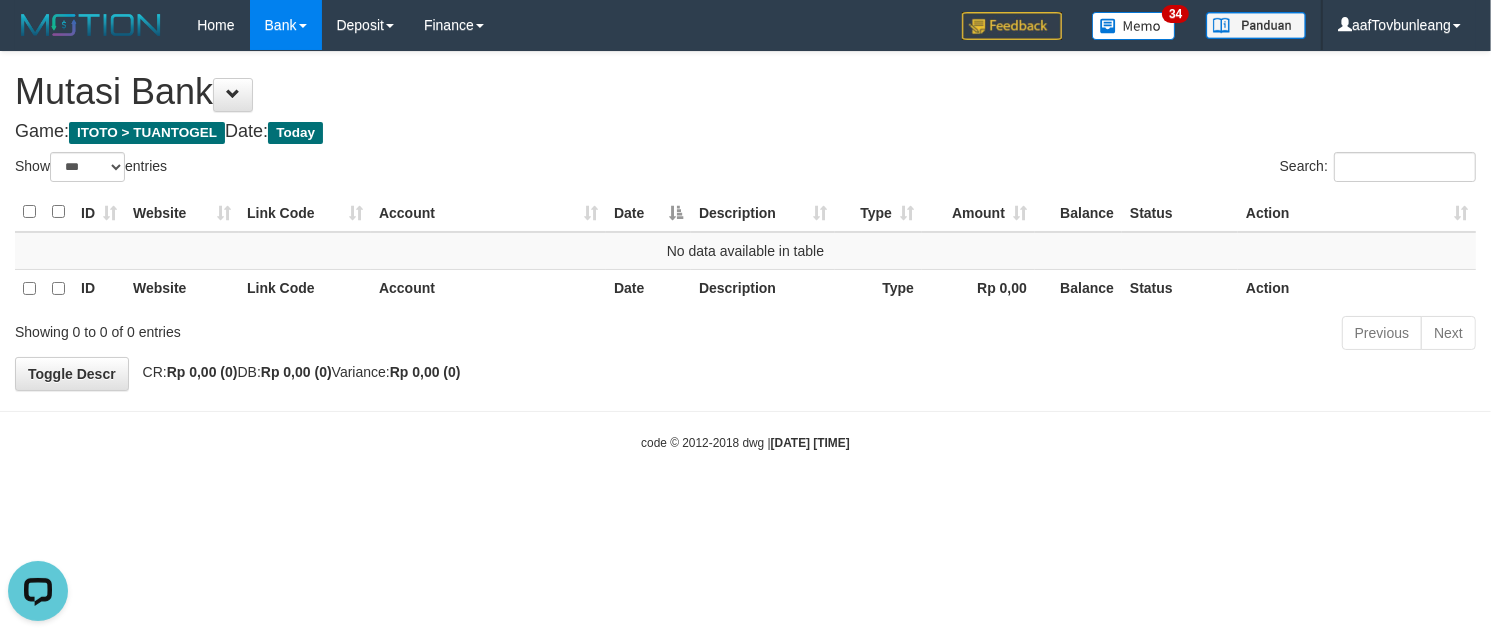 scroll, scrollTop: 0, scrollLeft: 0, axis: both 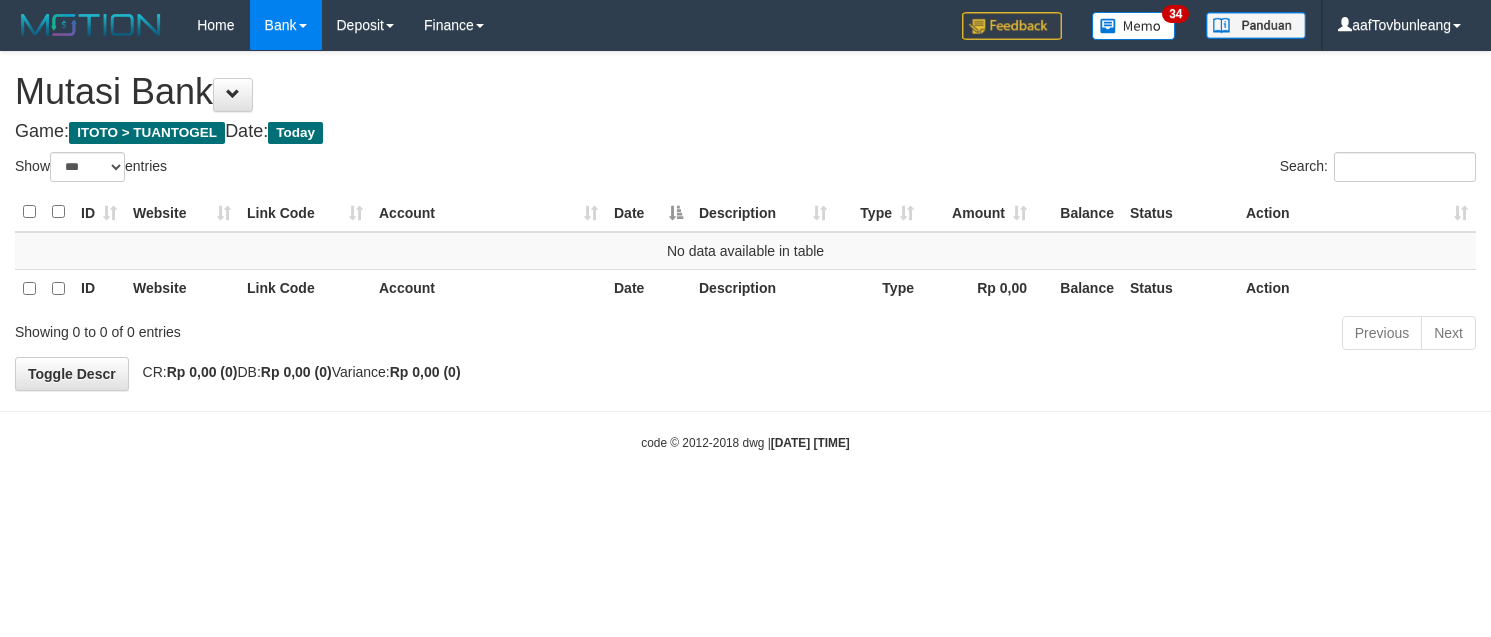 select on "***" 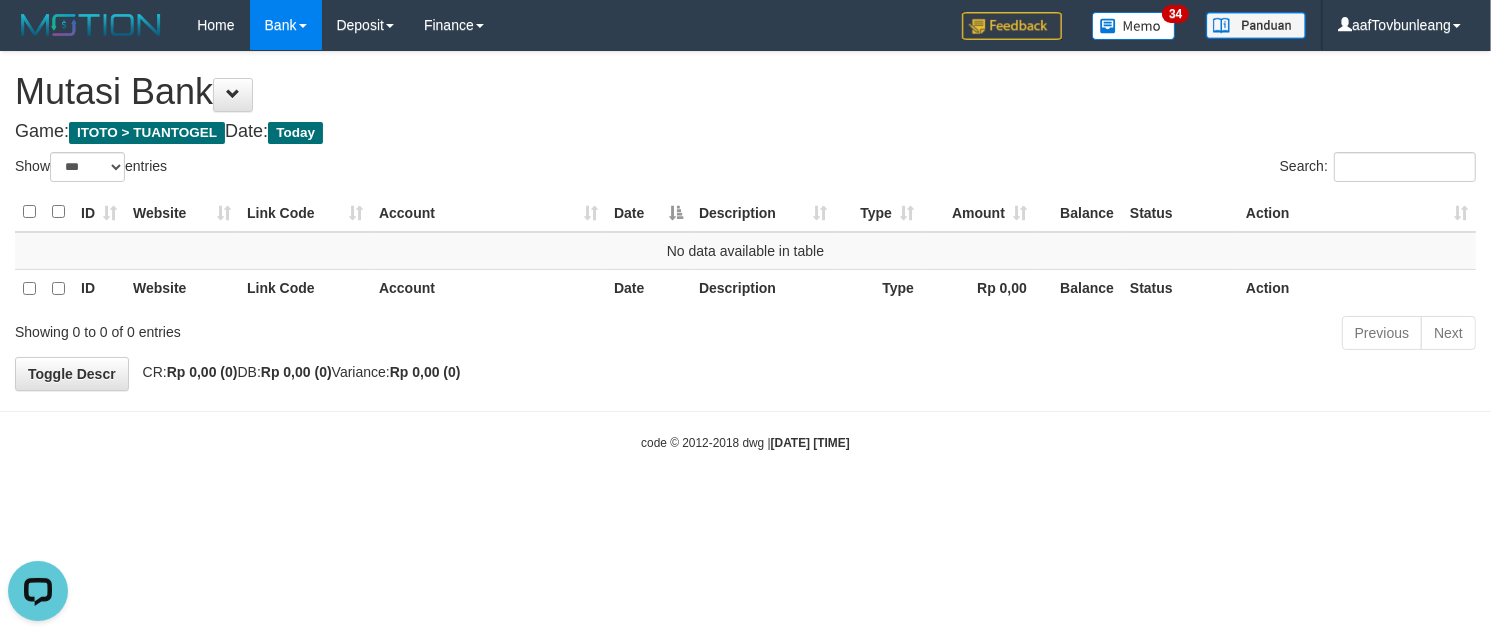 scroll, scrollTop: 0, scrollLeft: 0, axis: both 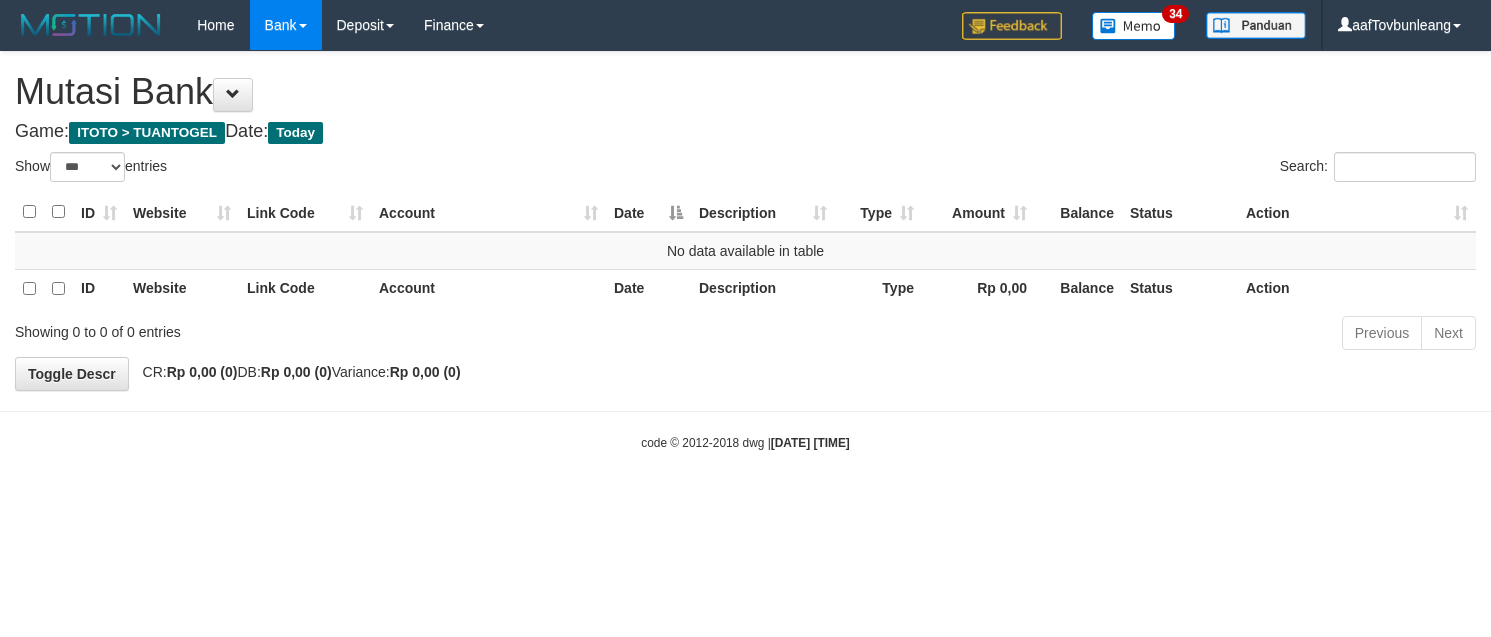 select on "***" 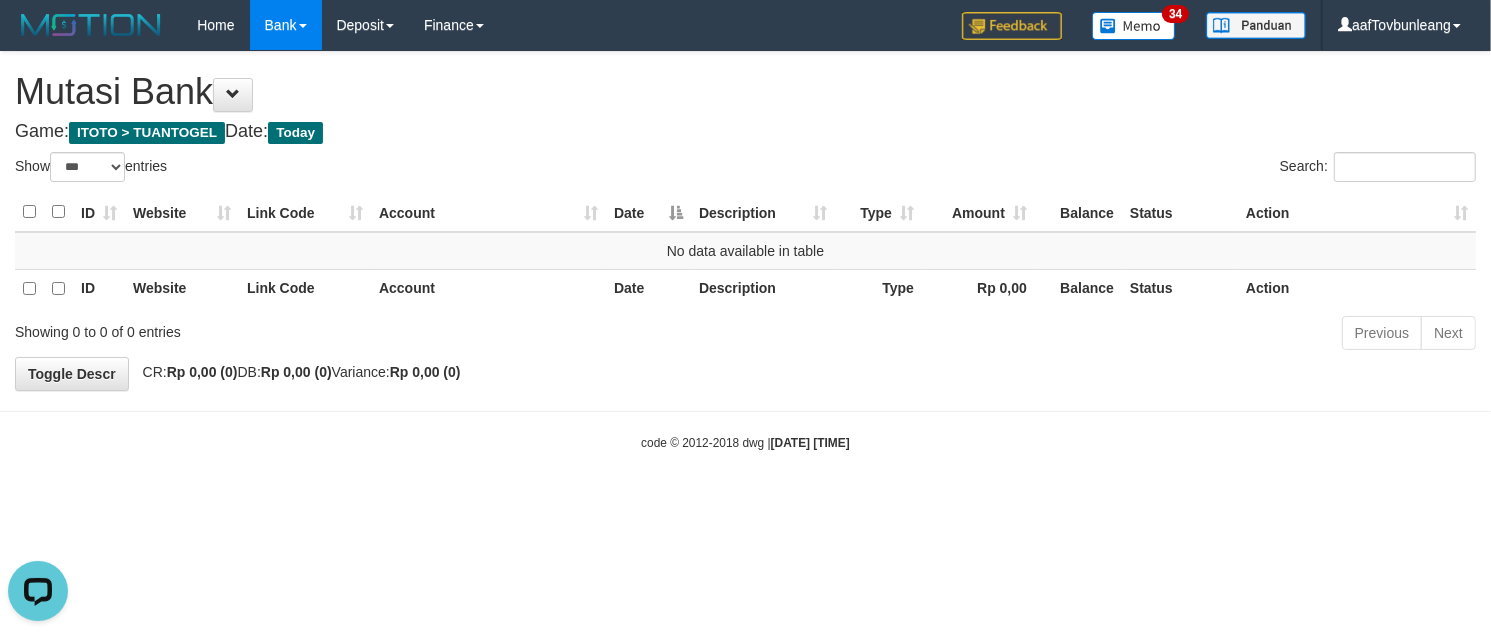 scroll, scrollTop: 0, scrollLeft: 0, axis: both 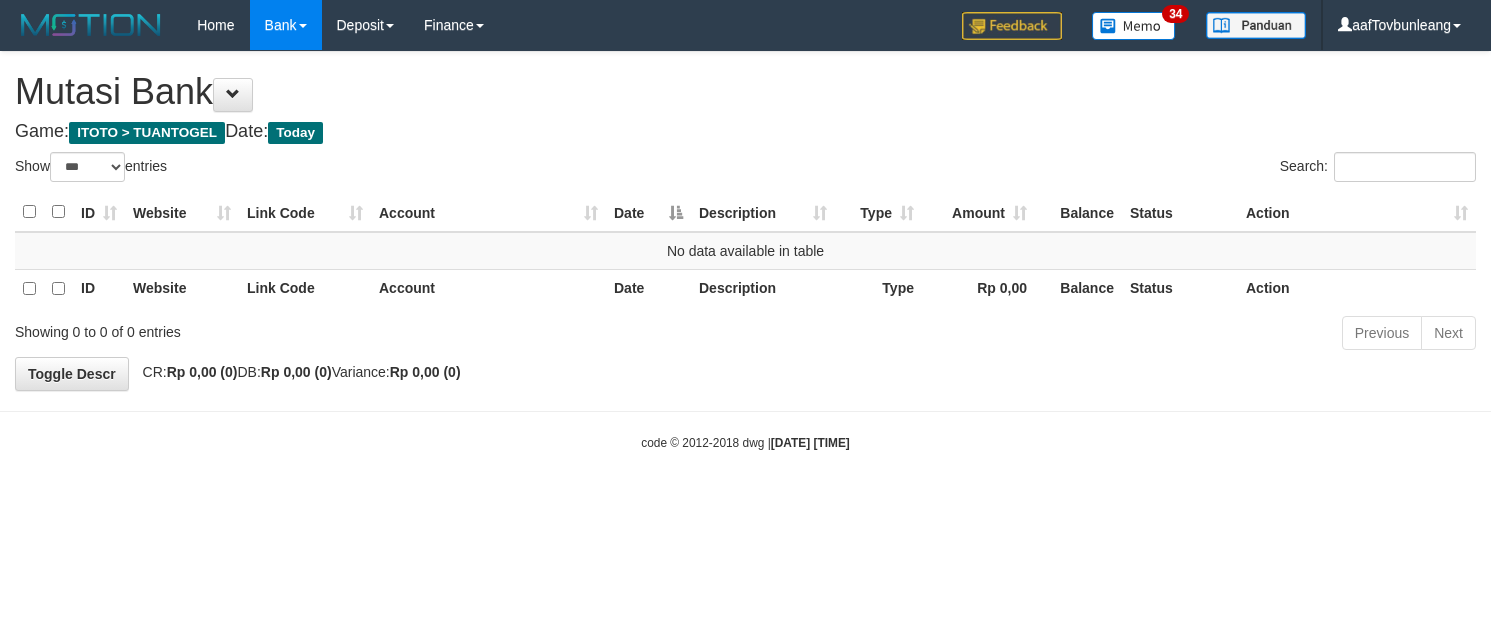 select on "***" 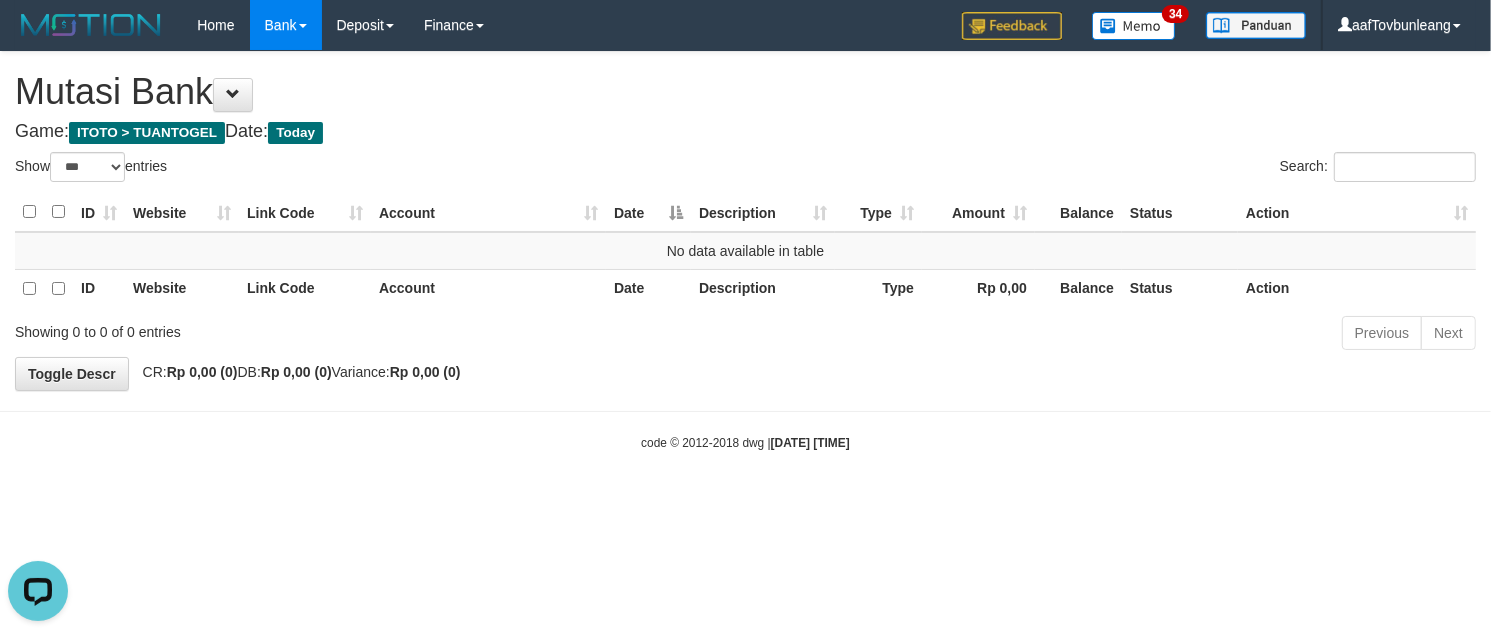 scroll, scrollTop: 0, scrollLeft: 0, axis: both 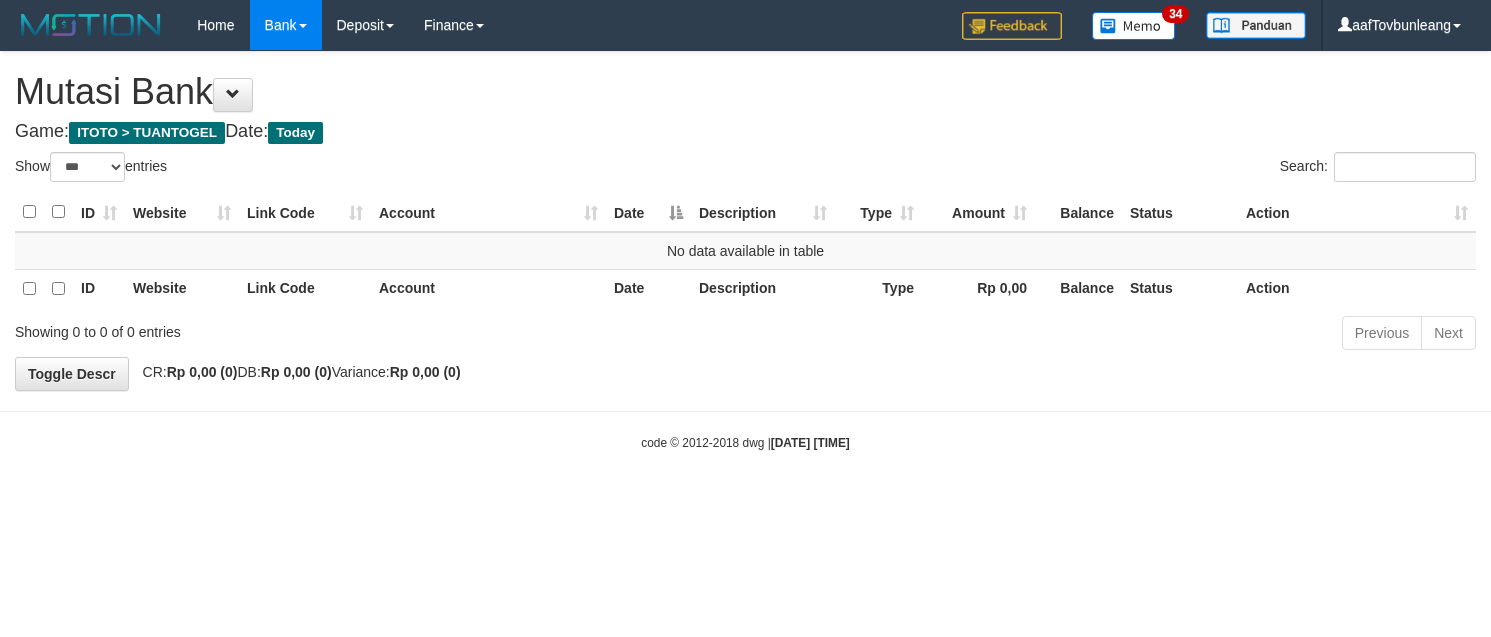 select on "***" 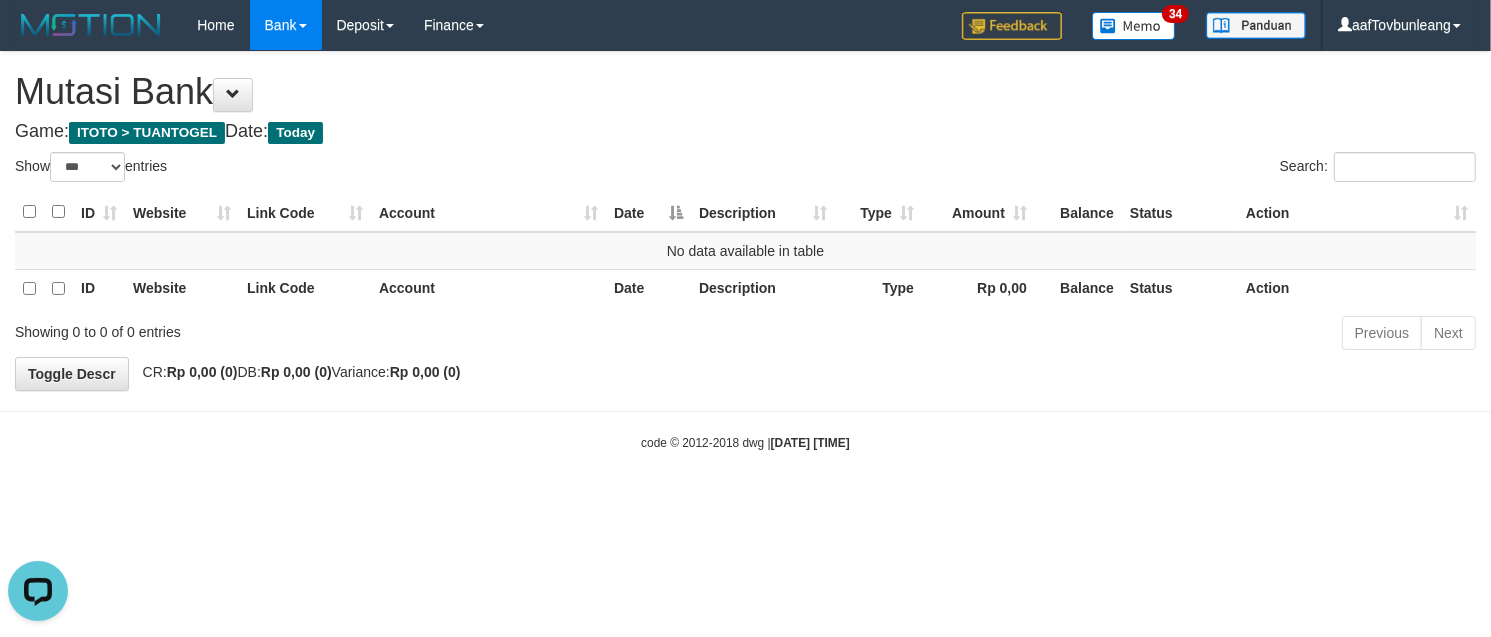 scroll, scrollTop: 0, scrollLeft: 0, axis: both 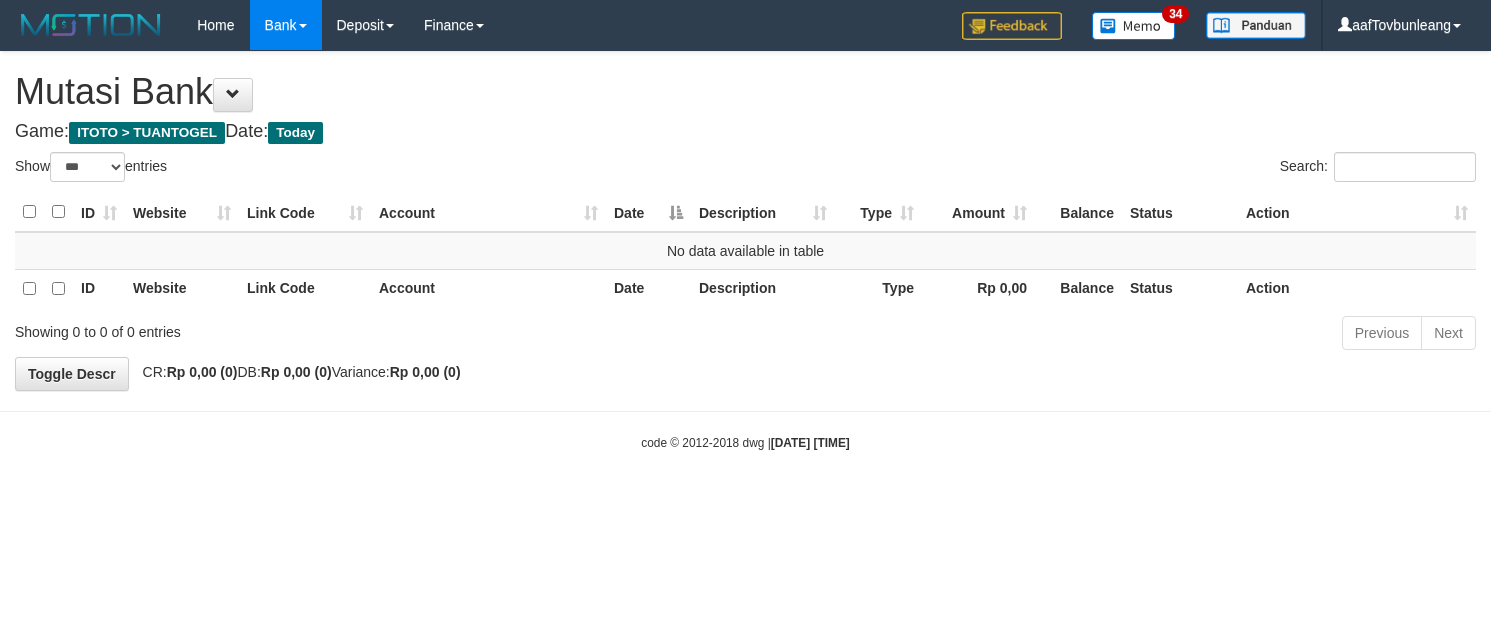 select on "***" 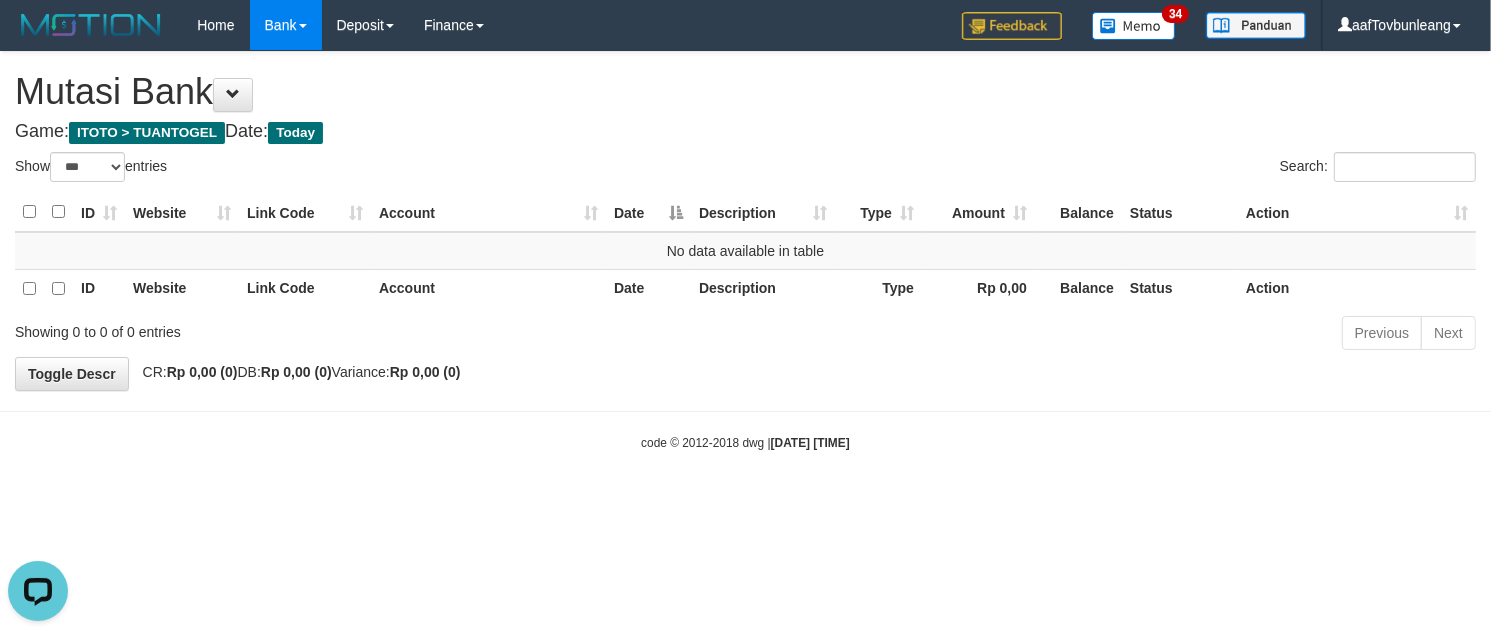 scroll, scrollTop: 0, scrollLeft: 0, axis: both 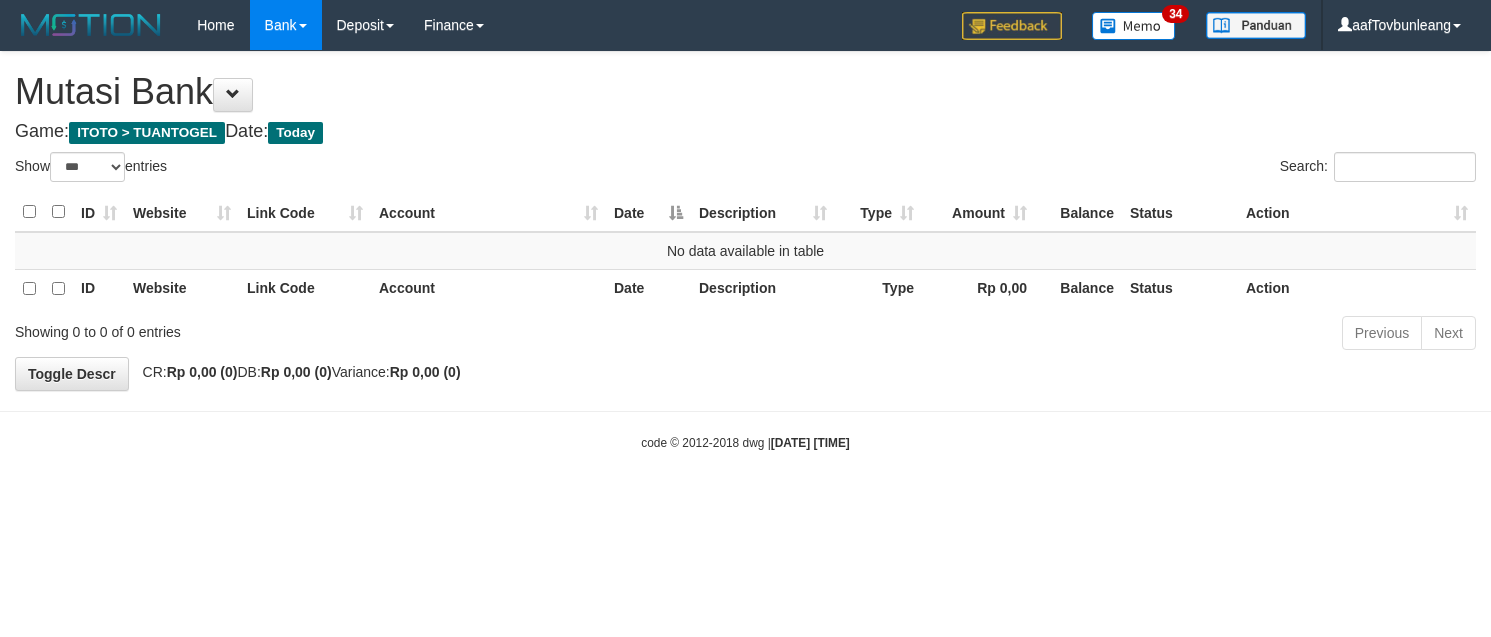 select on "***" 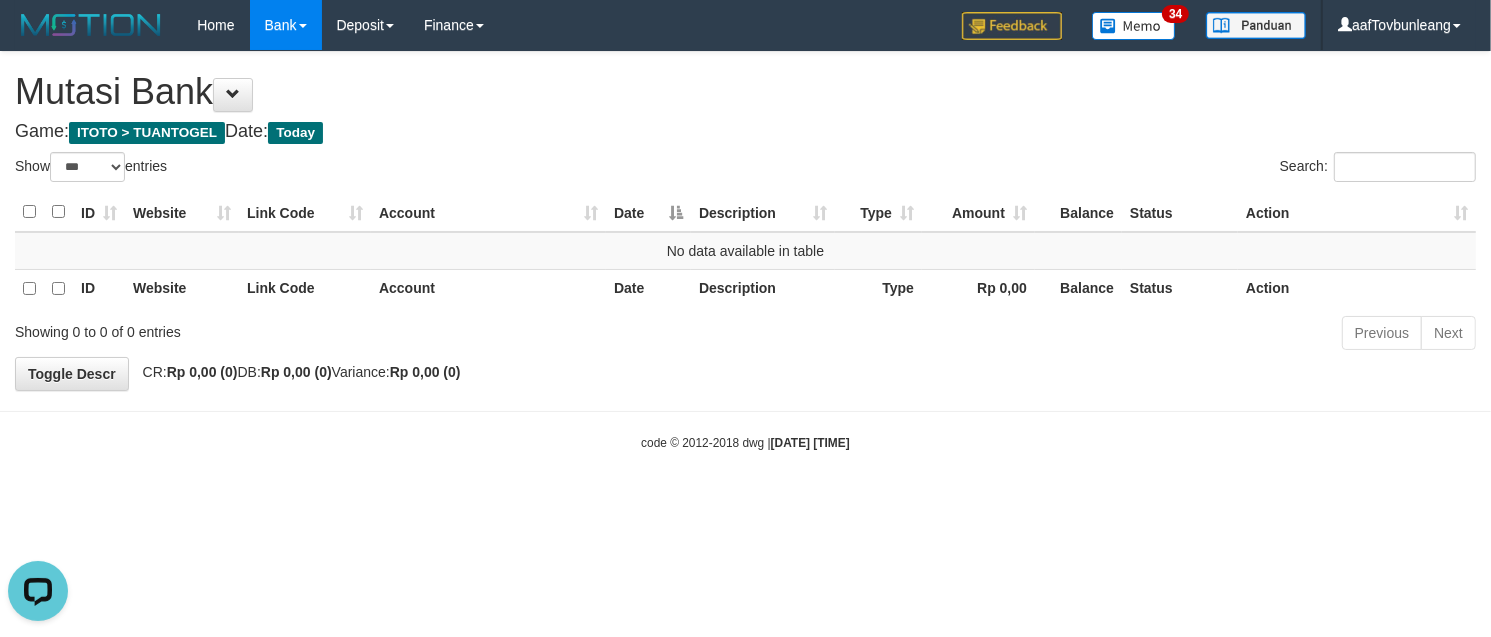 scroll, scrollTop: 0, scrollLeft: 0, axis: both 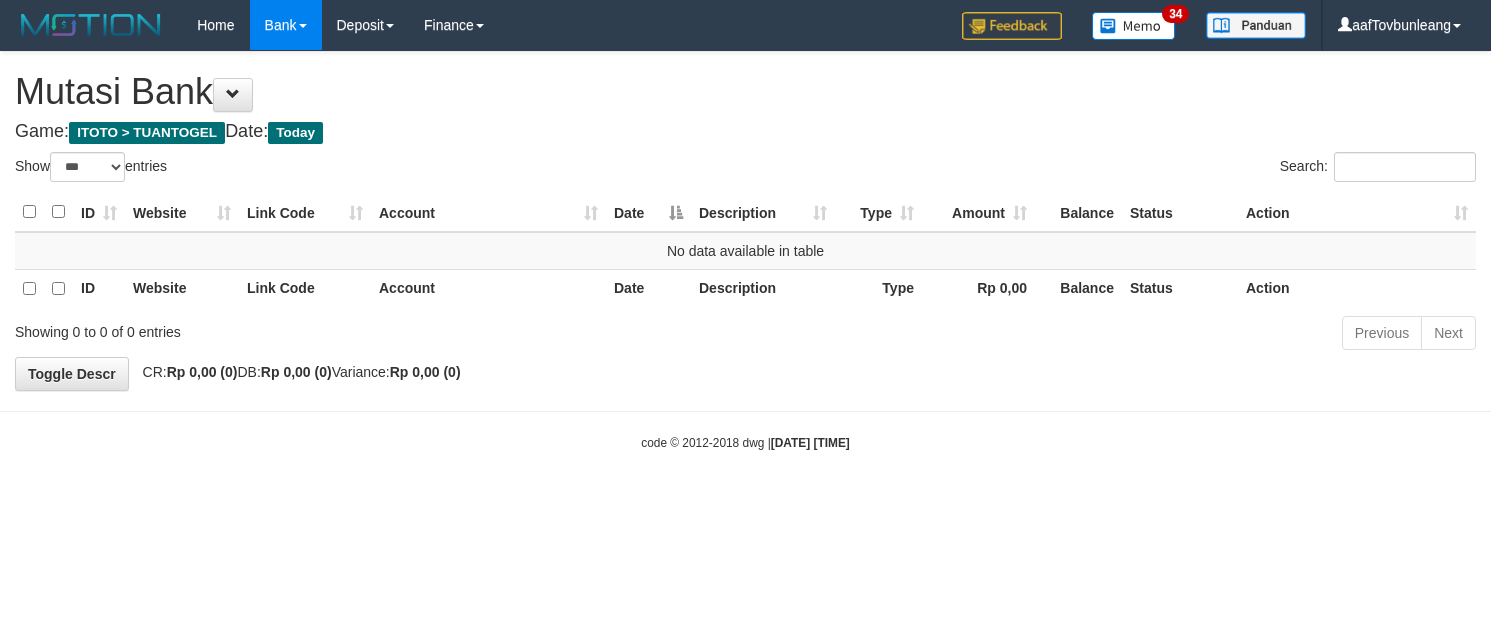select on "***" 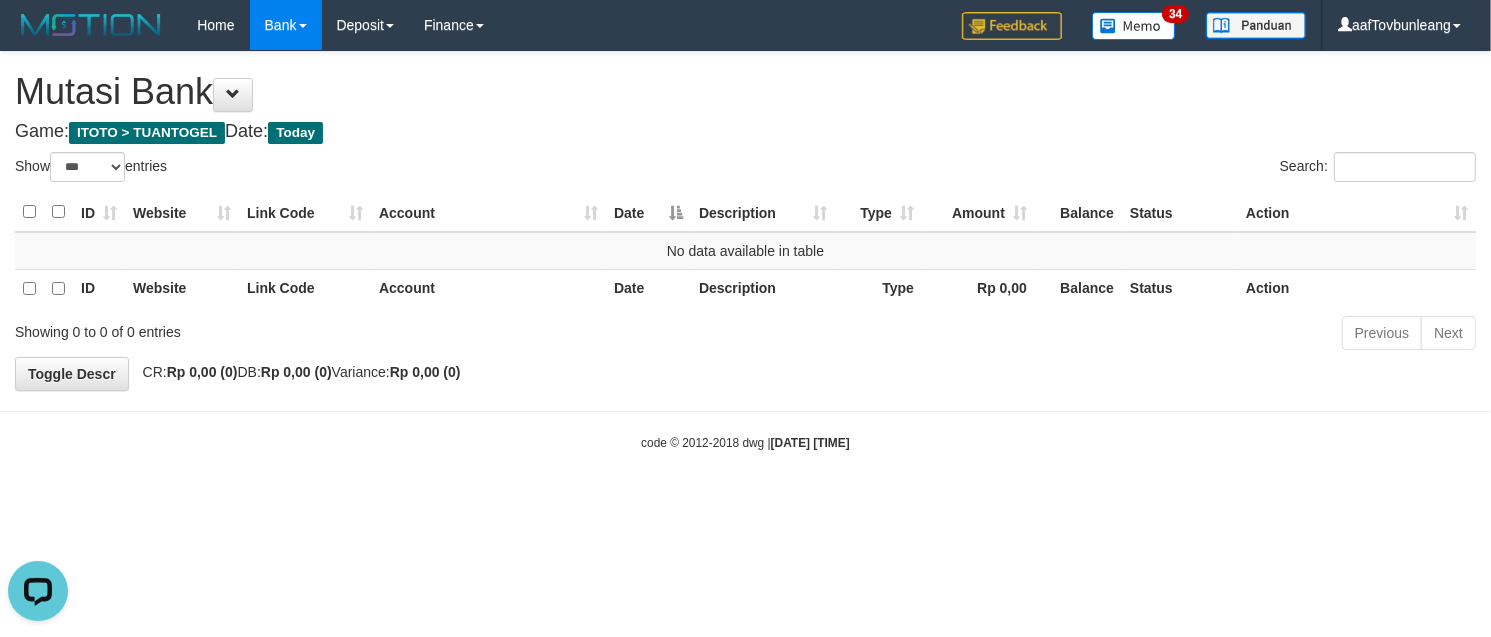 scroll, scrollTop: 0, scrollLeft: 0, axis: both 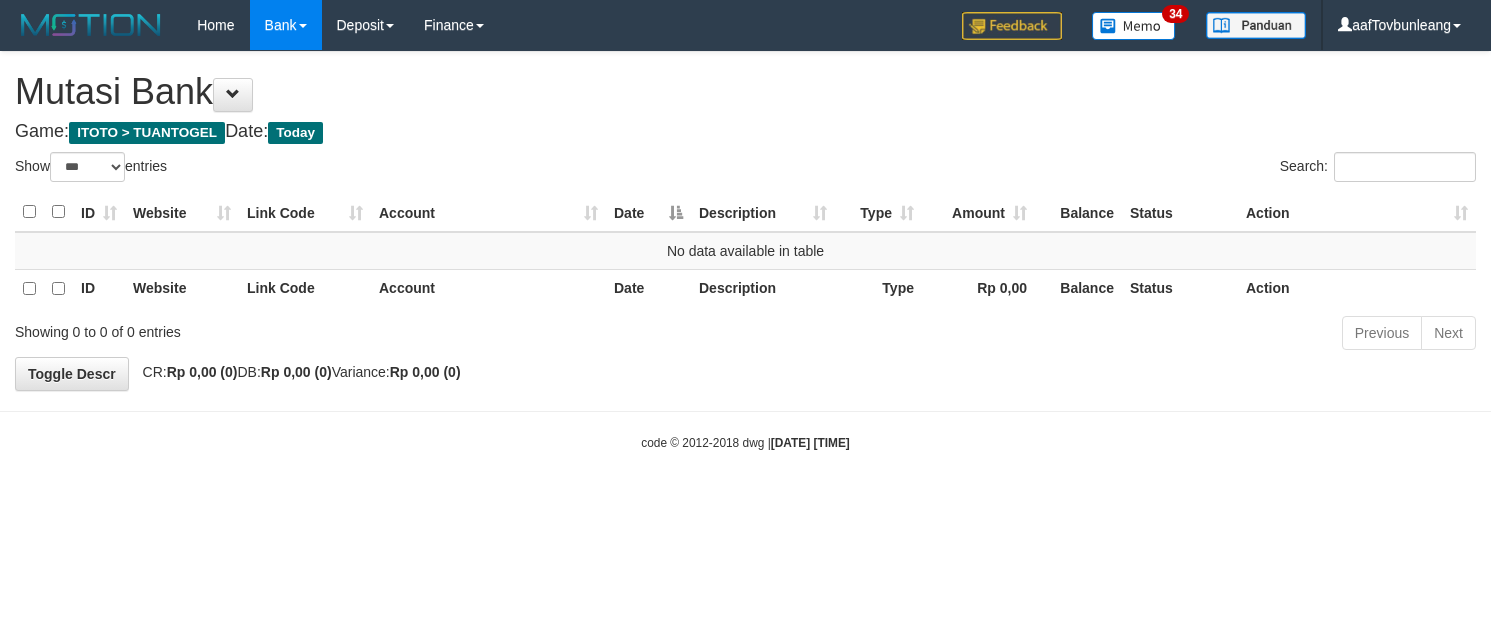 select on "***" 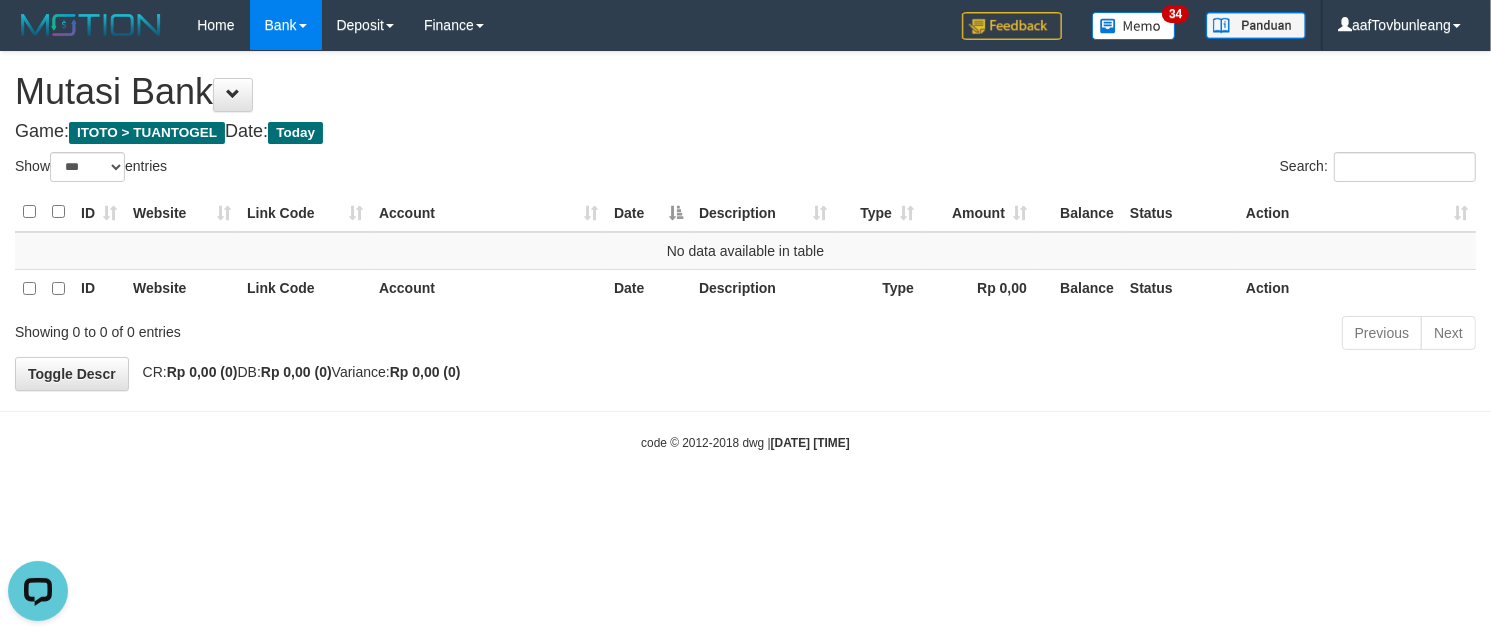 scroll, scrollTop: 0, scrollLeft: 0, axis: both 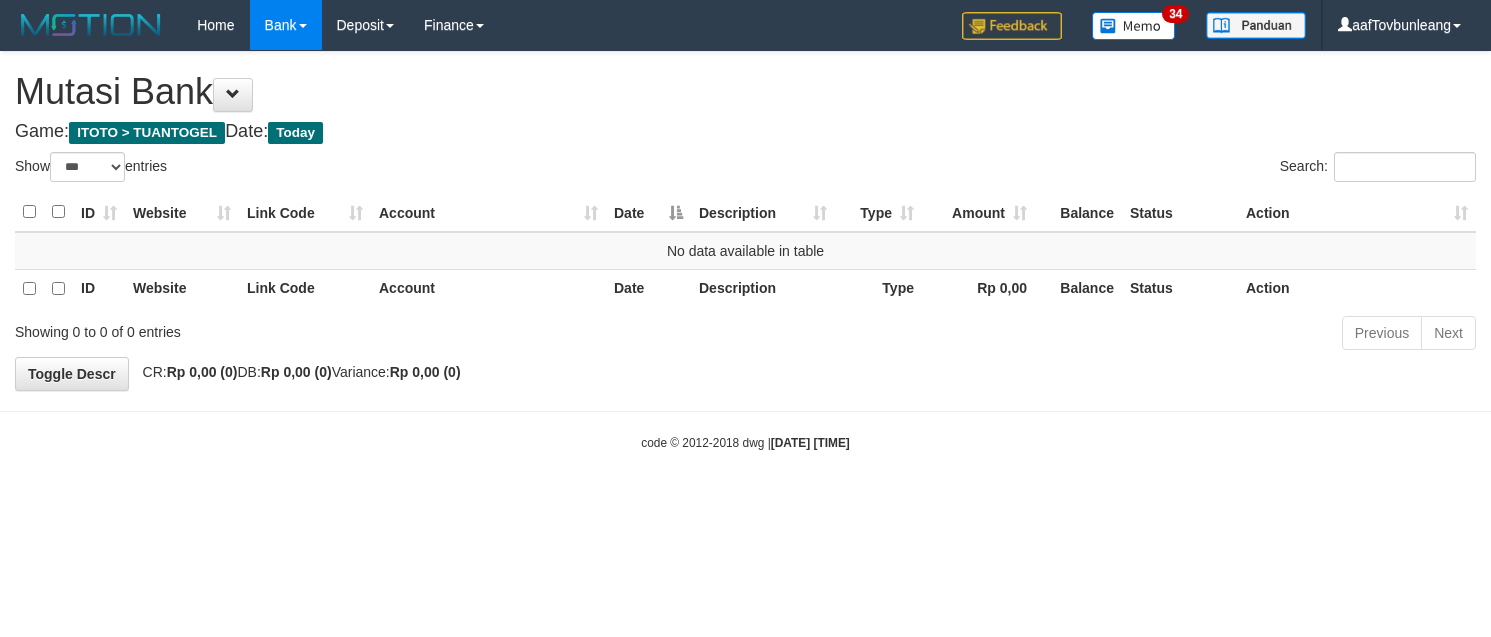 select on "***" 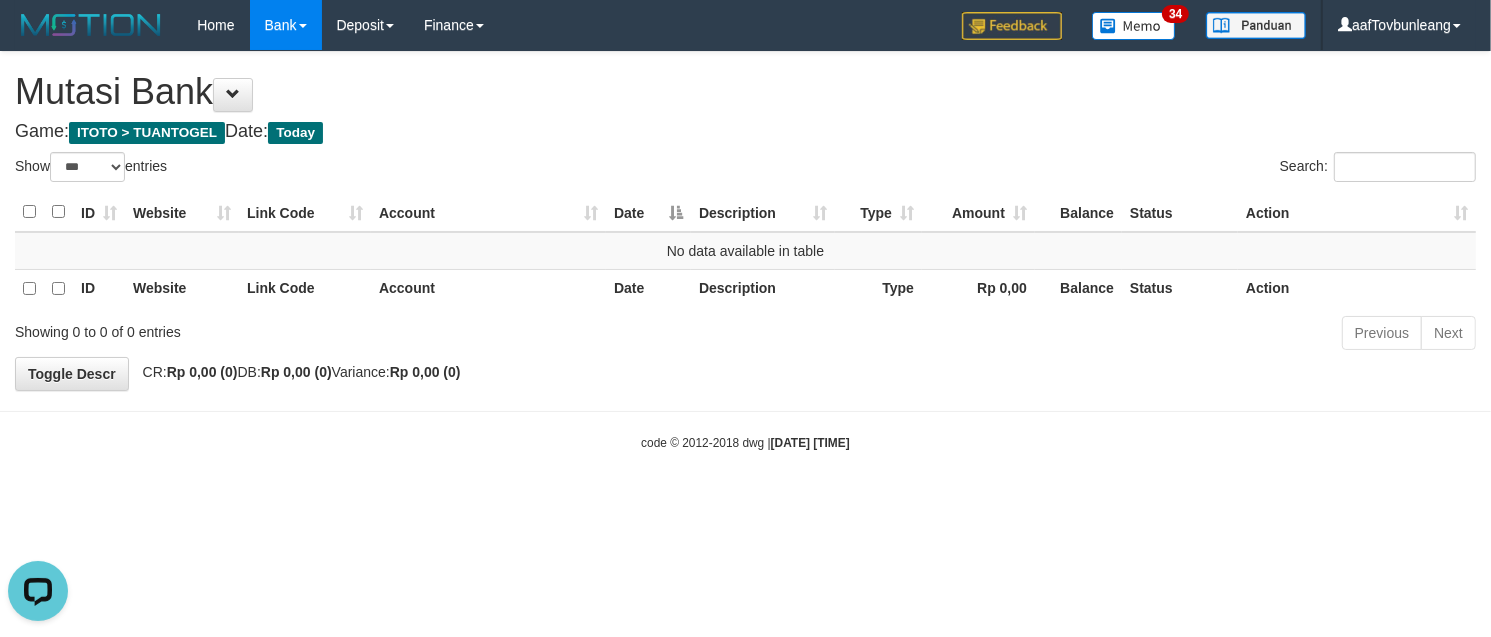scroll, scrollTop: 0, scrollLeft: 0, axis: both 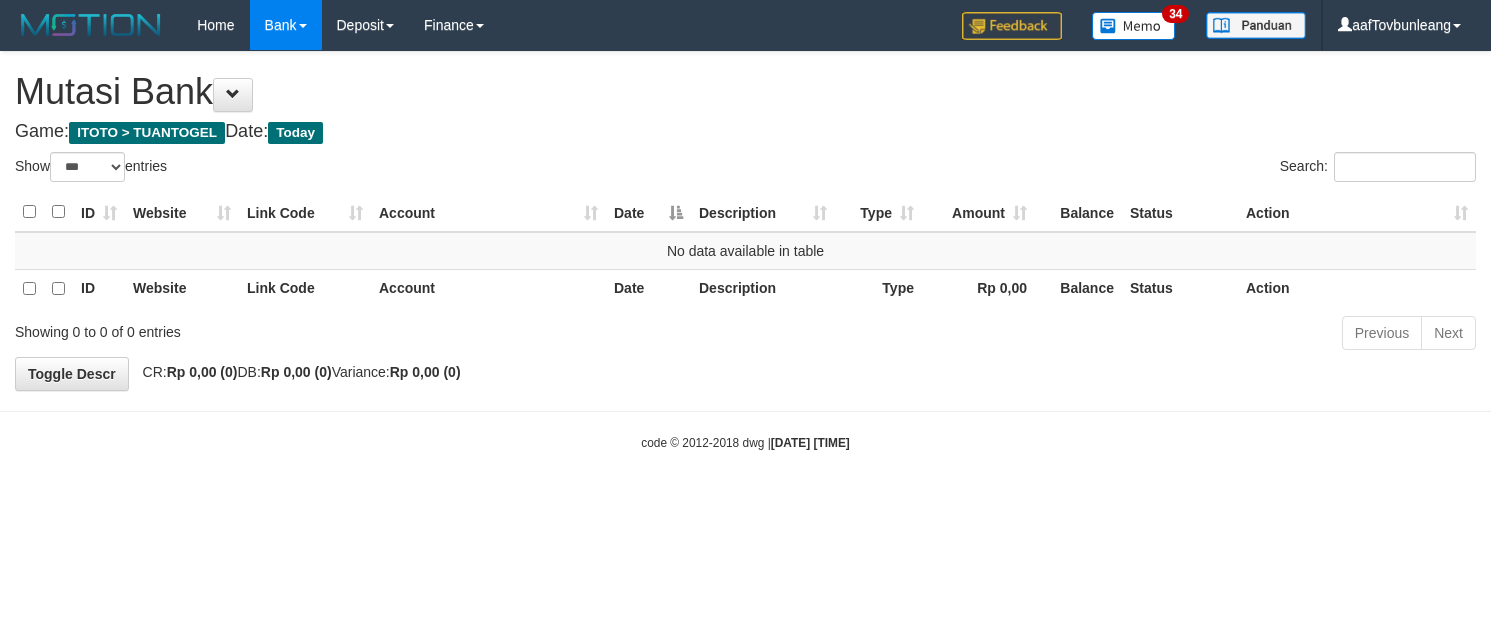 select on "***" 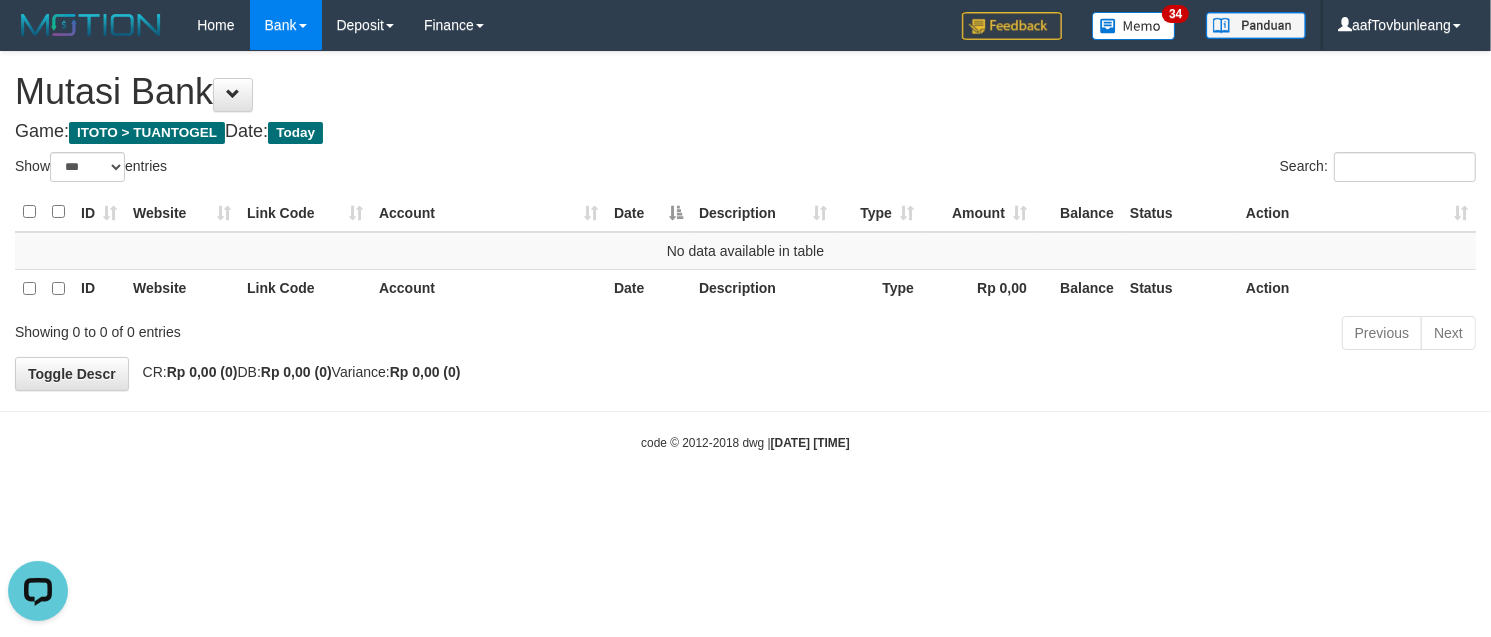 scroll, scrollTop: 0, scrollLeft: 0, axis: both 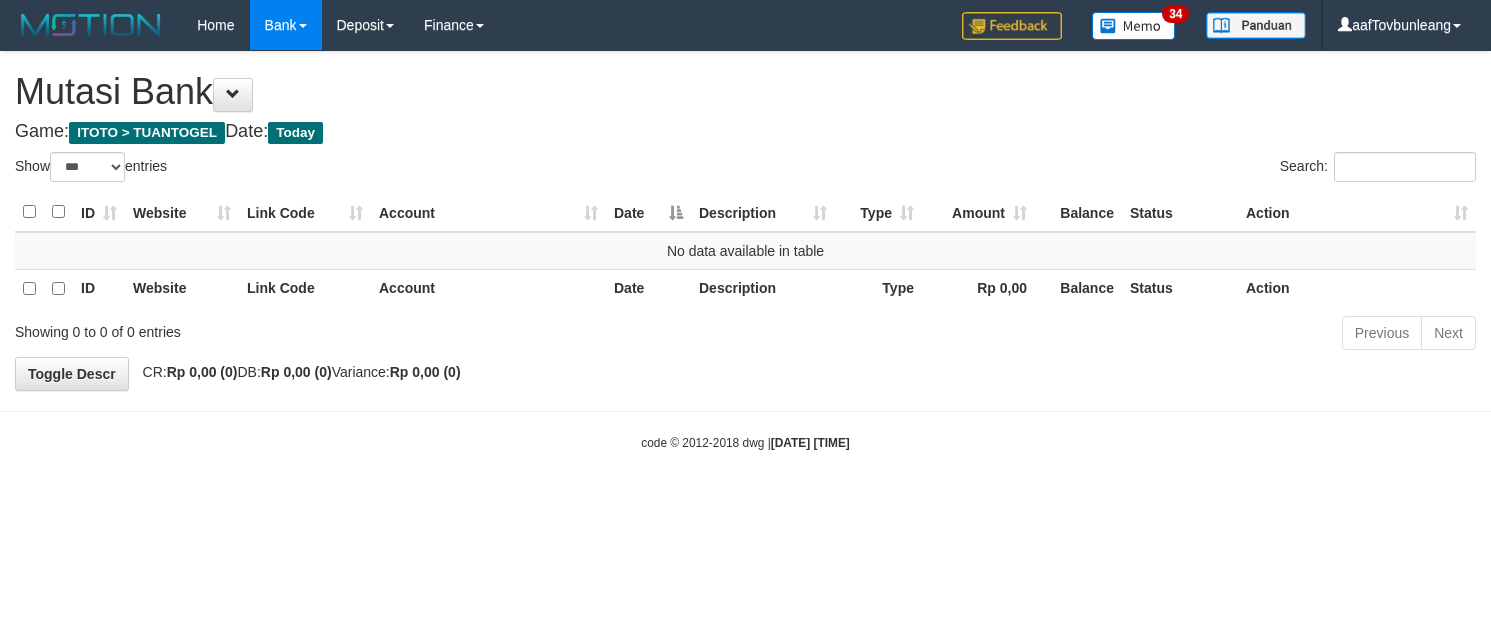 select on "***" 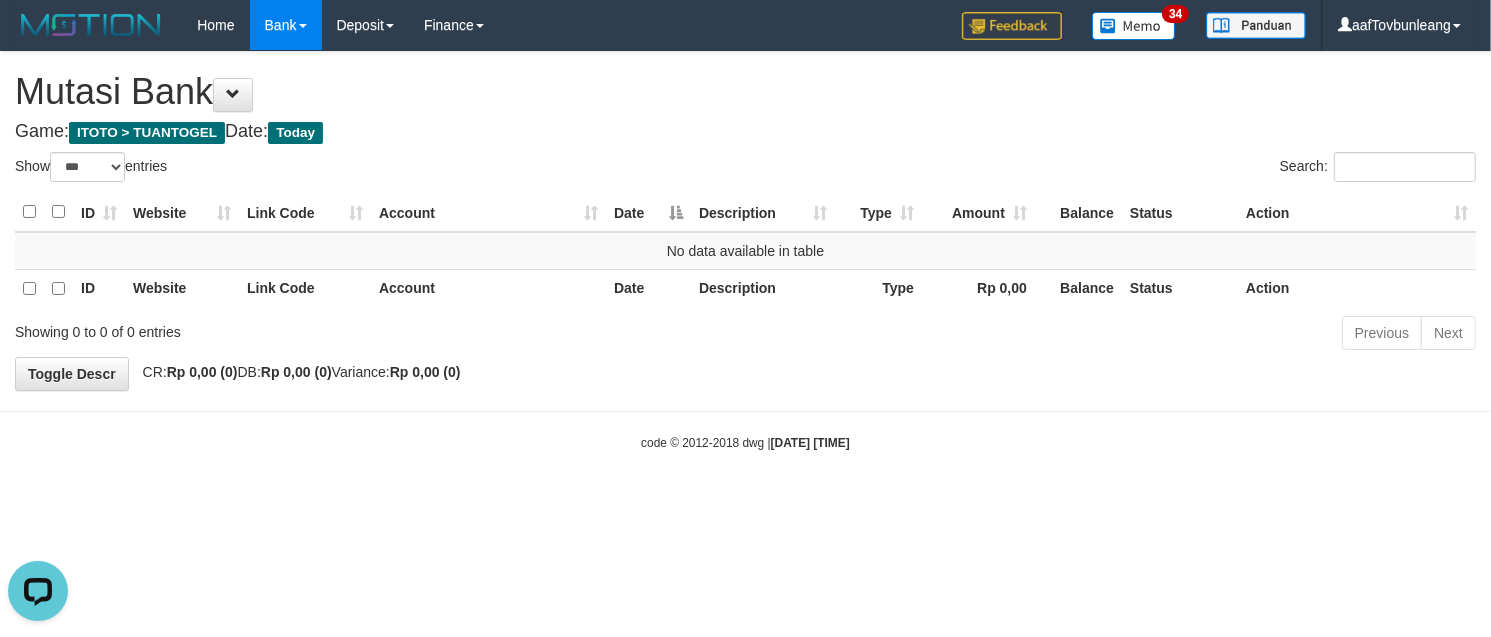 scroll, scrollTop: 0, scrollLeft: 0, axis: both 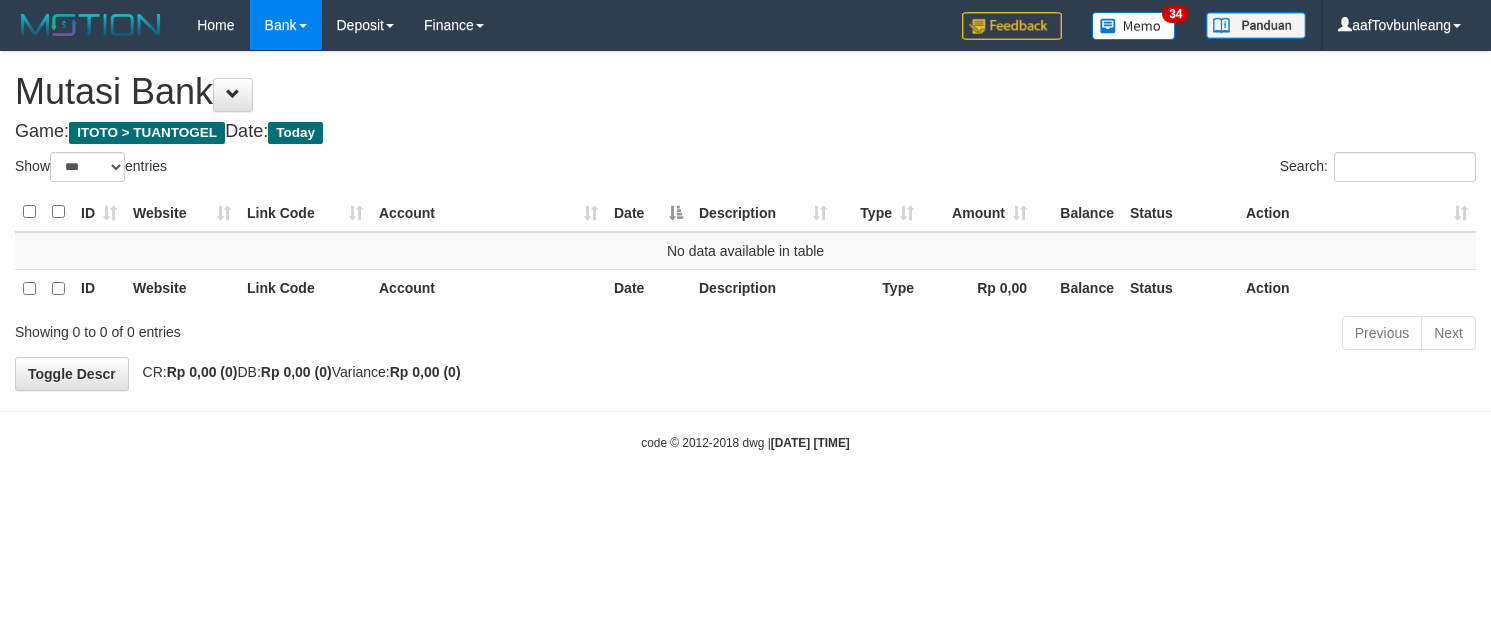 select on "***" 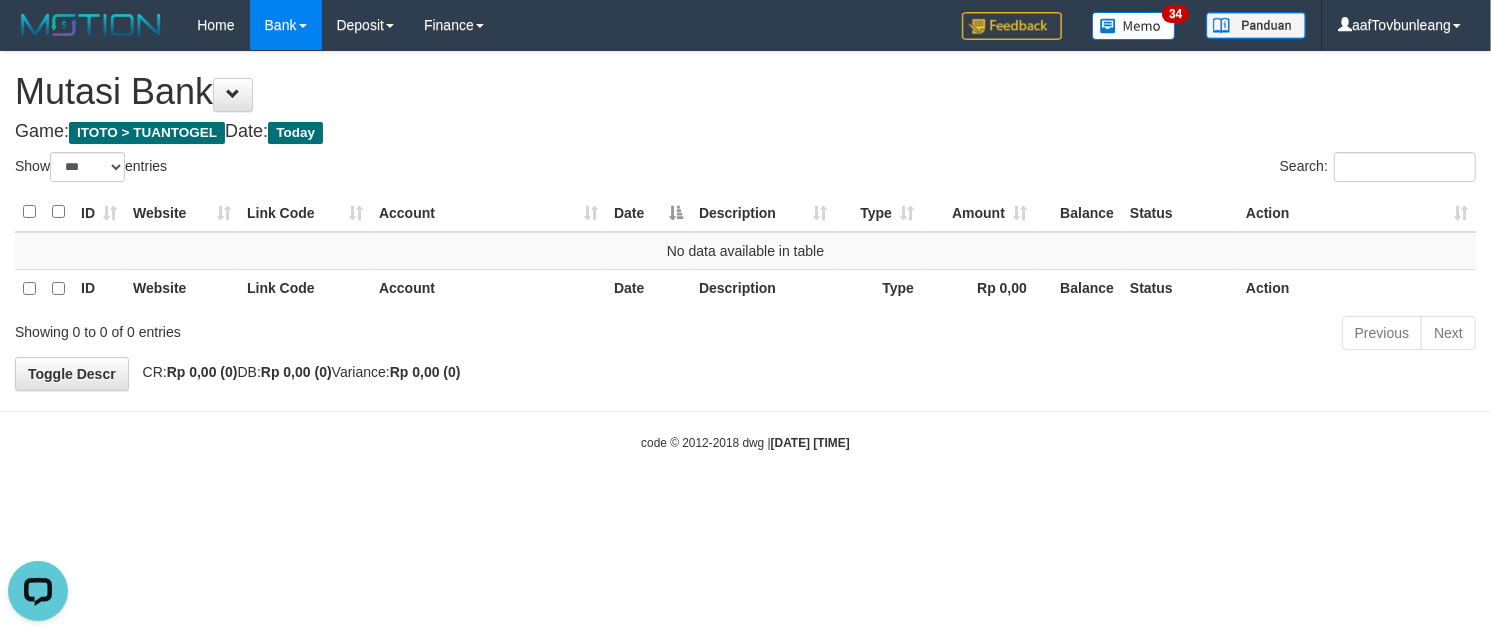 scroll, scrollTop: 0, scrollLeft: 0, axis: both 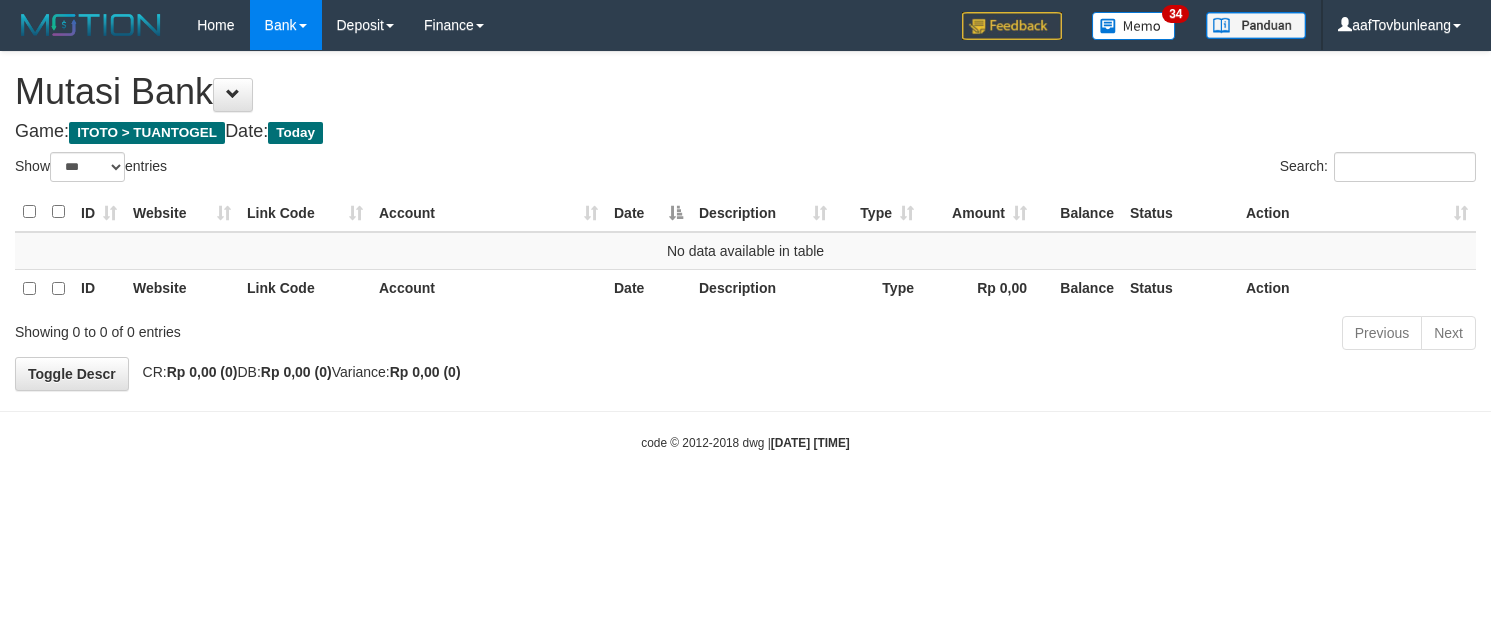 select on "***" 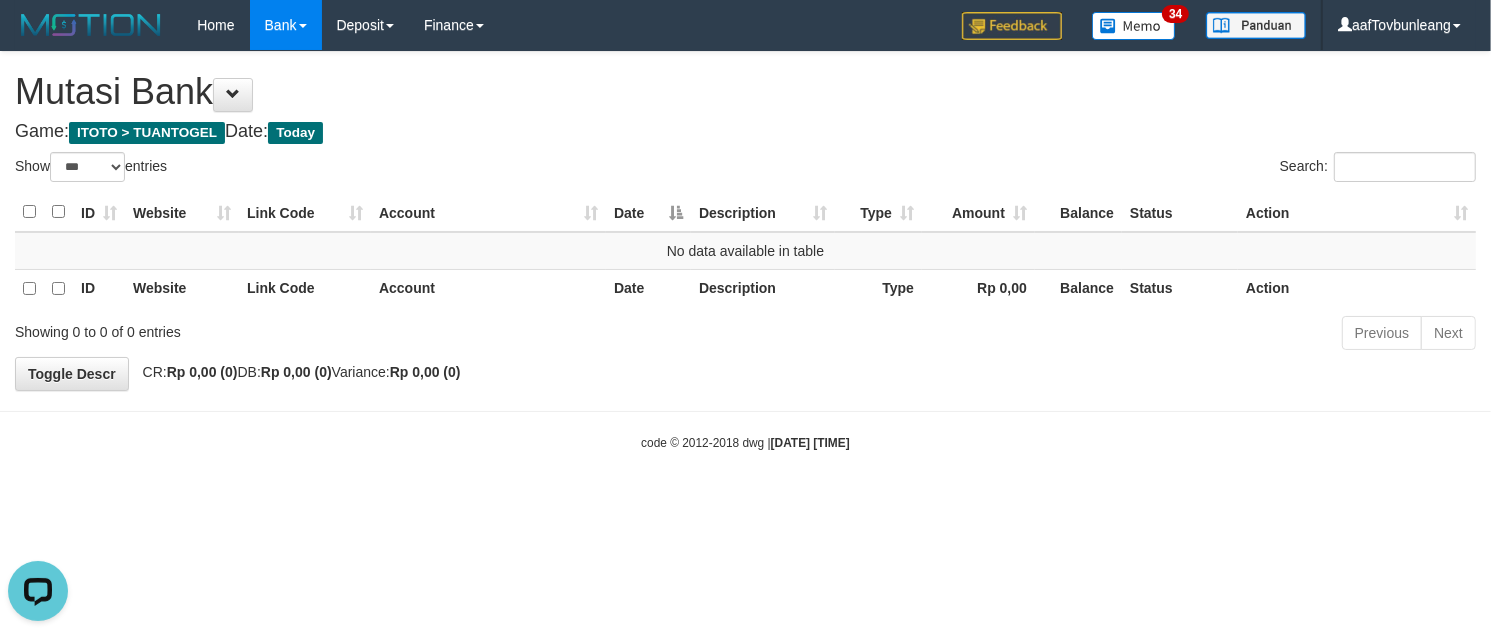 scroll, scrollTop: 0, scrollLeft: 0, axis: both 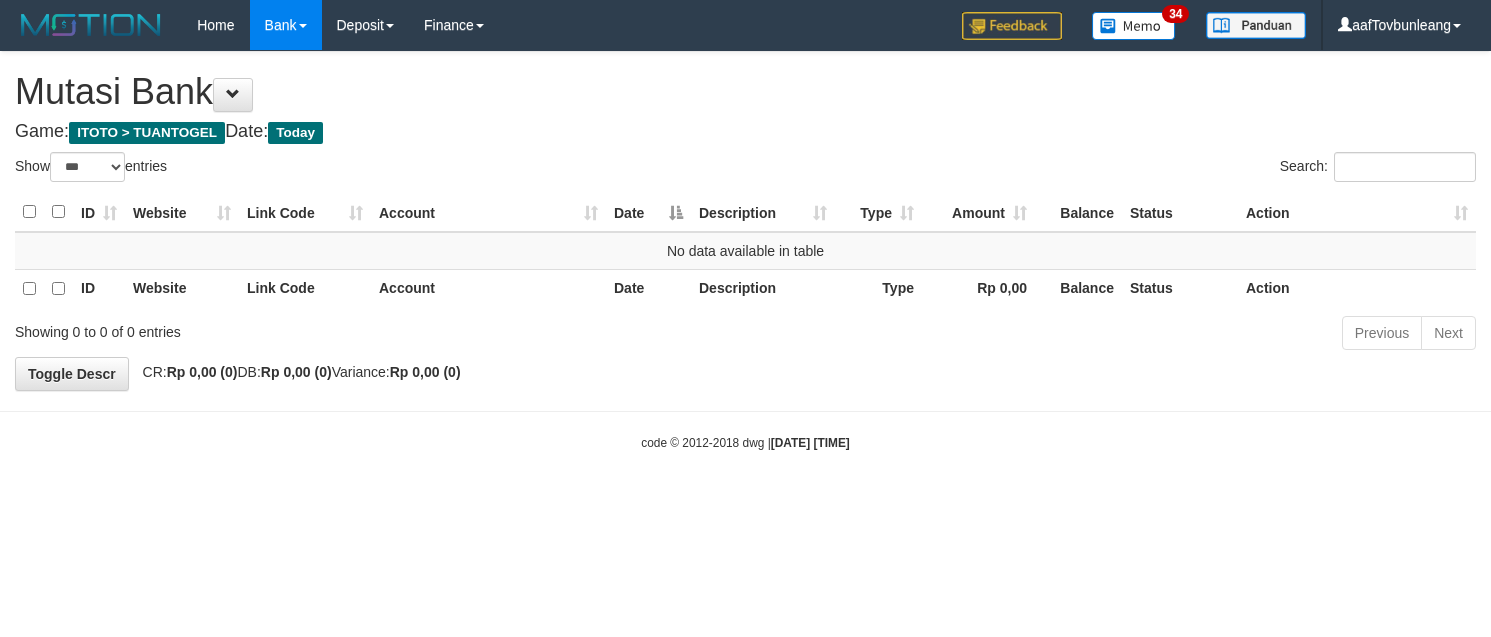 select on "***" 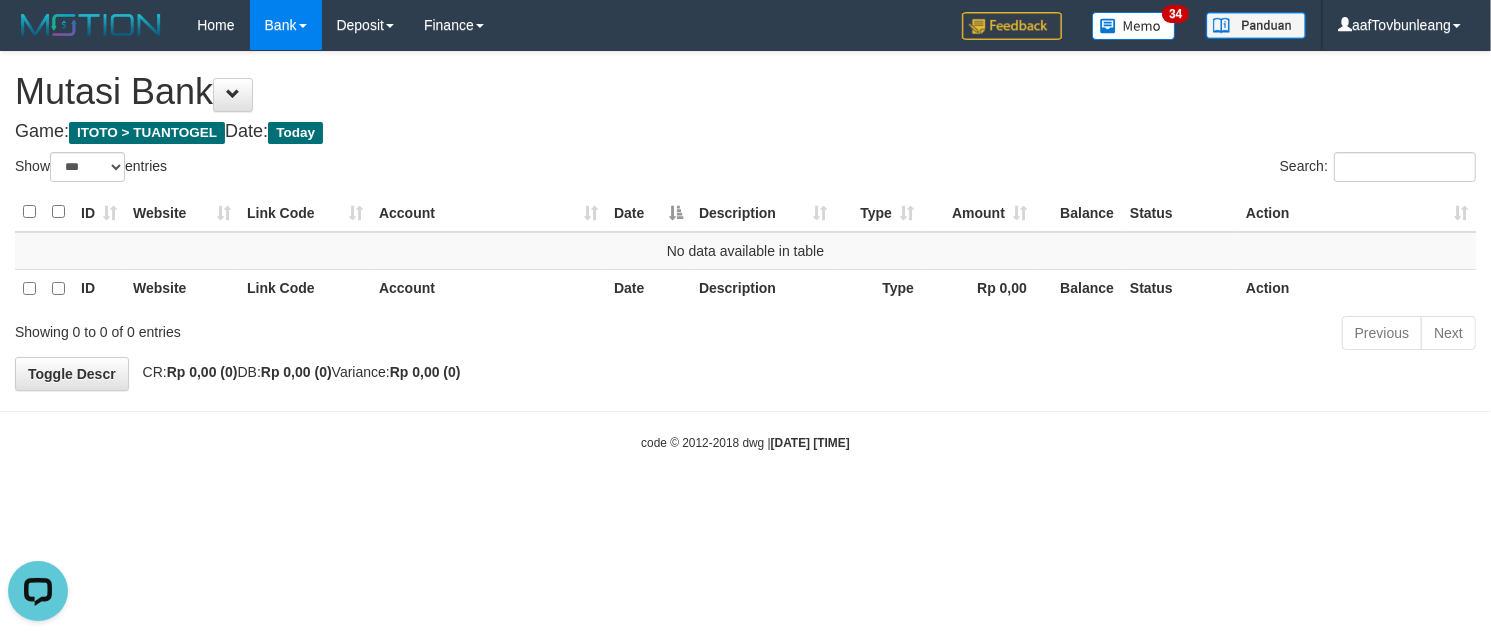 scroll, scrollTop: 0, scrollLeft: 0, axis: both 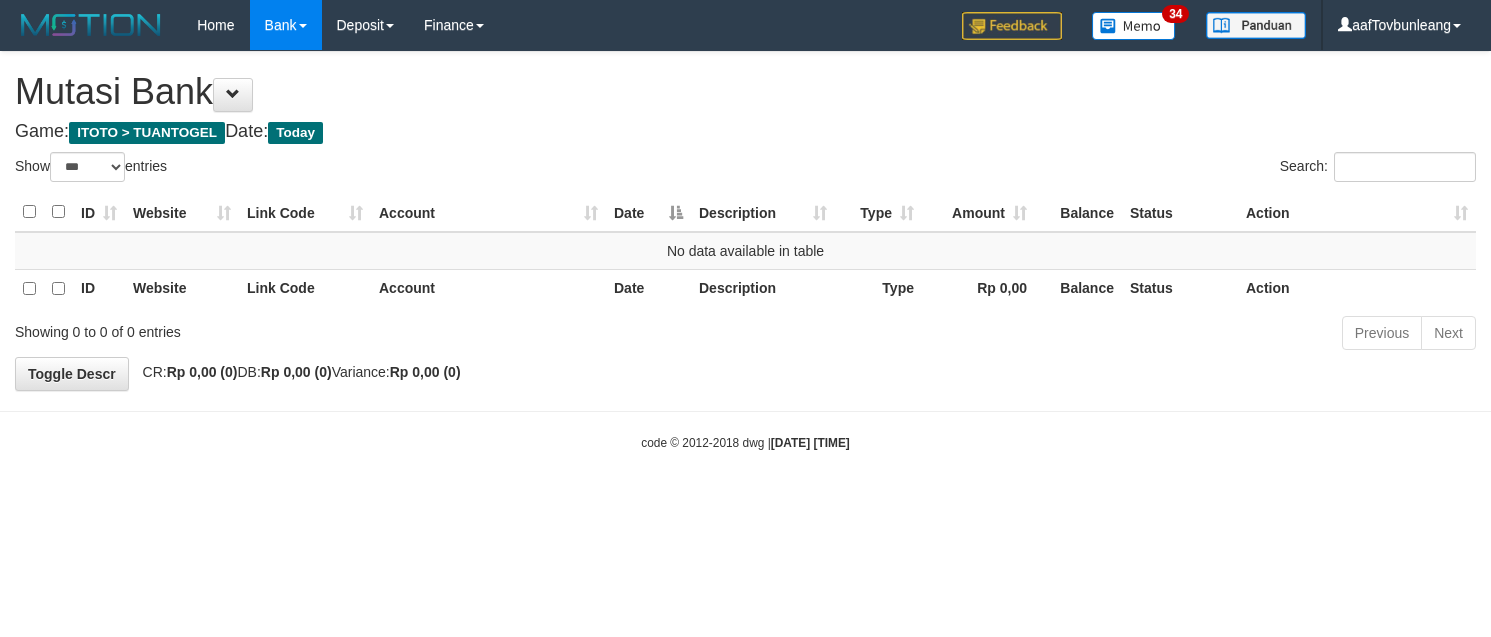 select on "***" 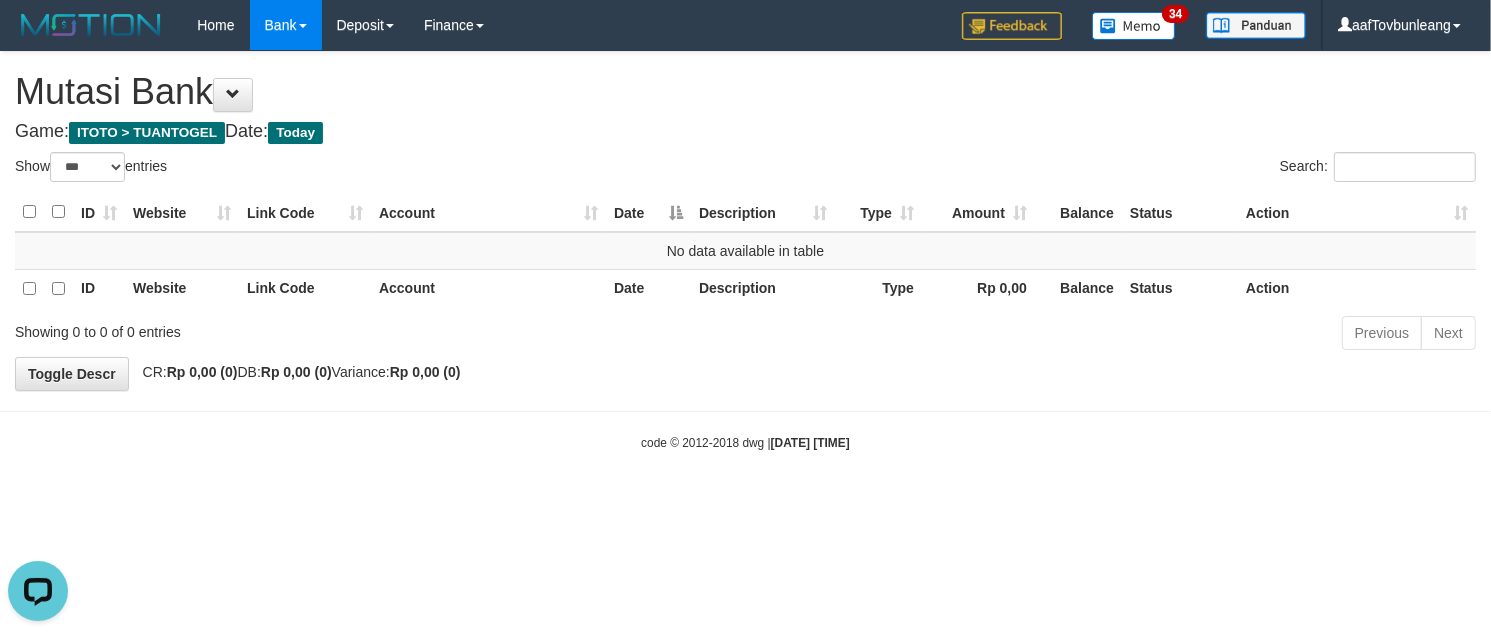 scroll, scrollTop: 0, scrollLeft: 0, axis: both 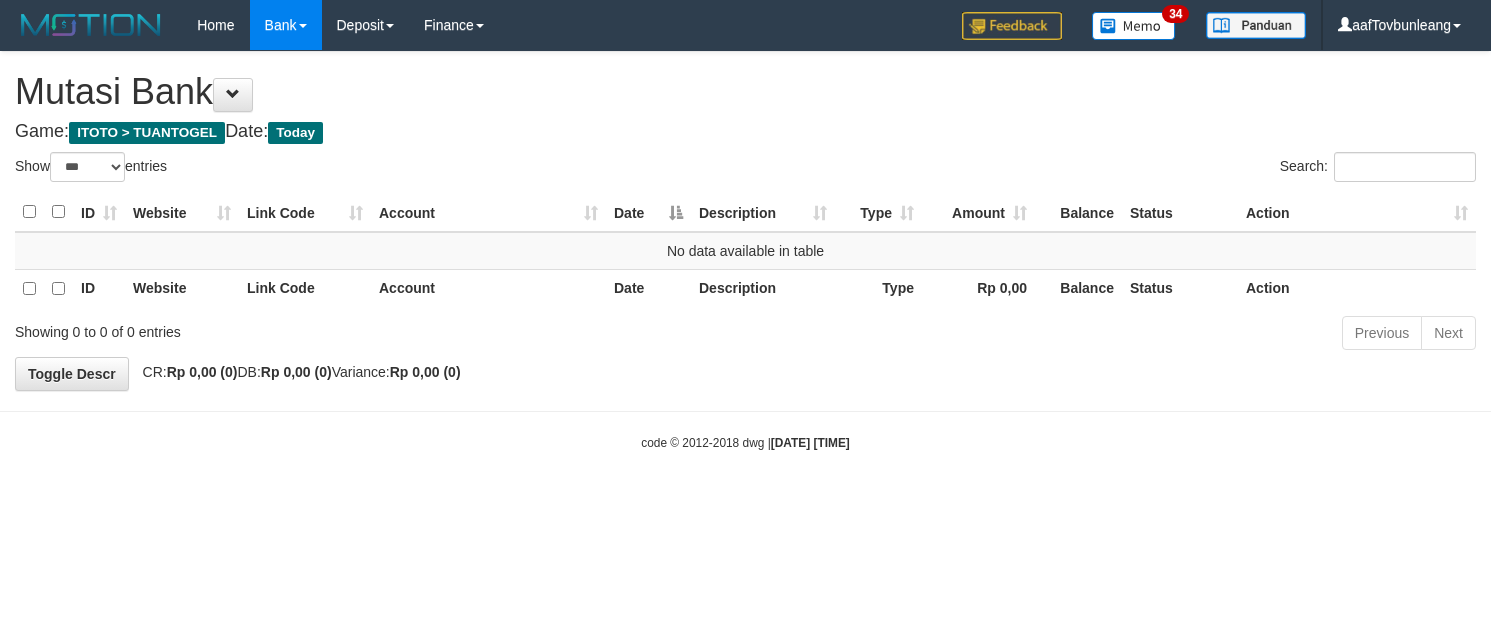 select on "***" 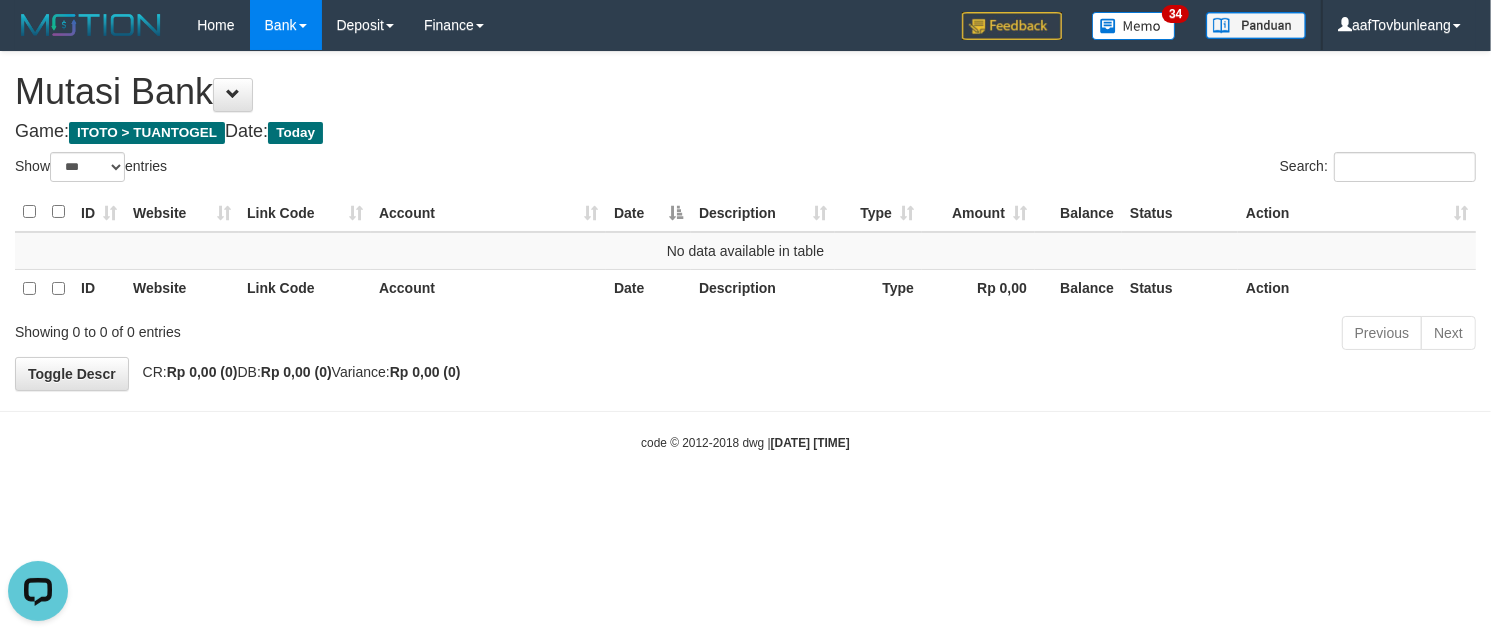 scroll, scrollTop: 0, scrollLeft: 0, axis: both 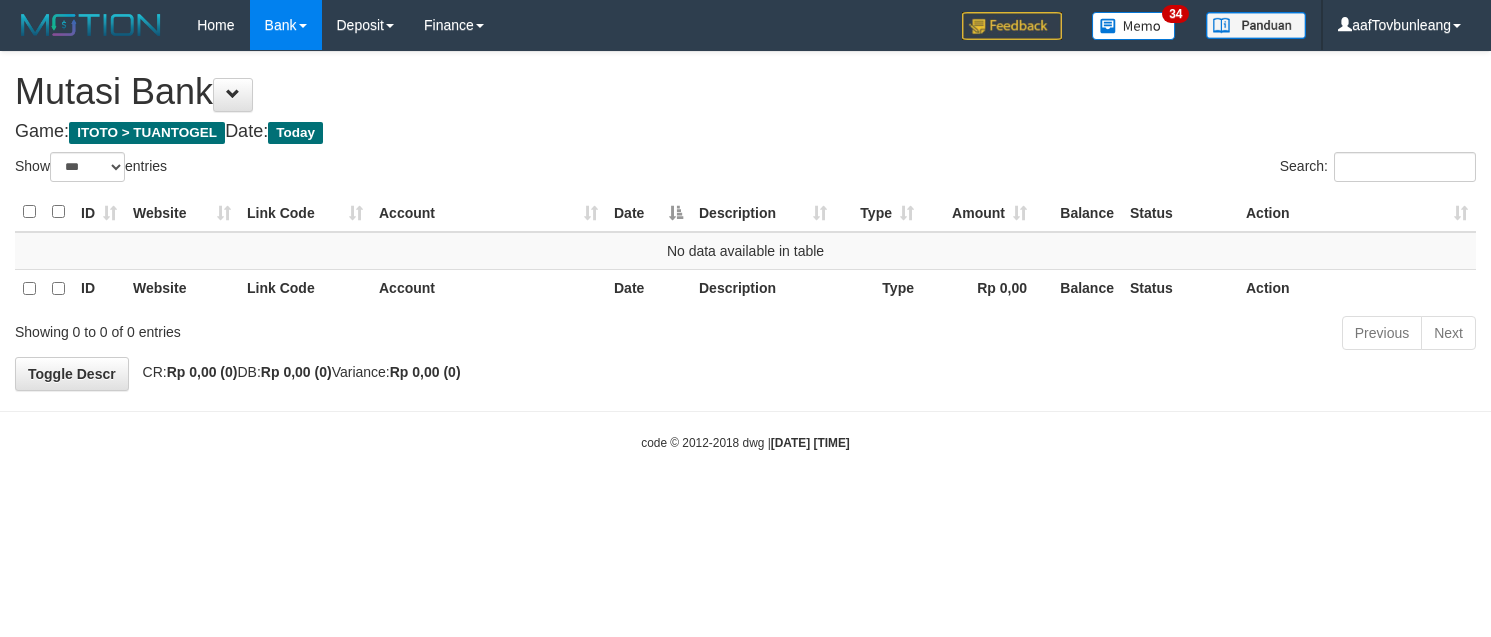 select on "***" 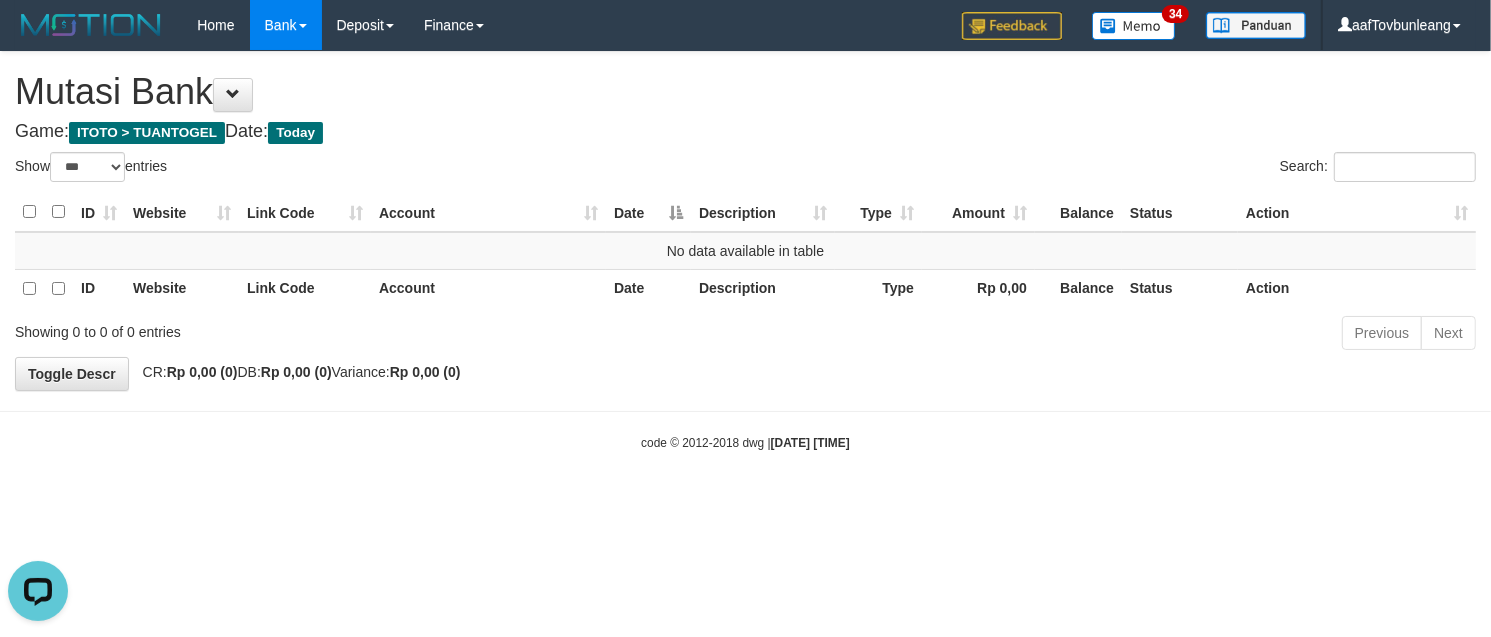 scroll, scrollTop: 0, scrollLeft: 0, axis: both 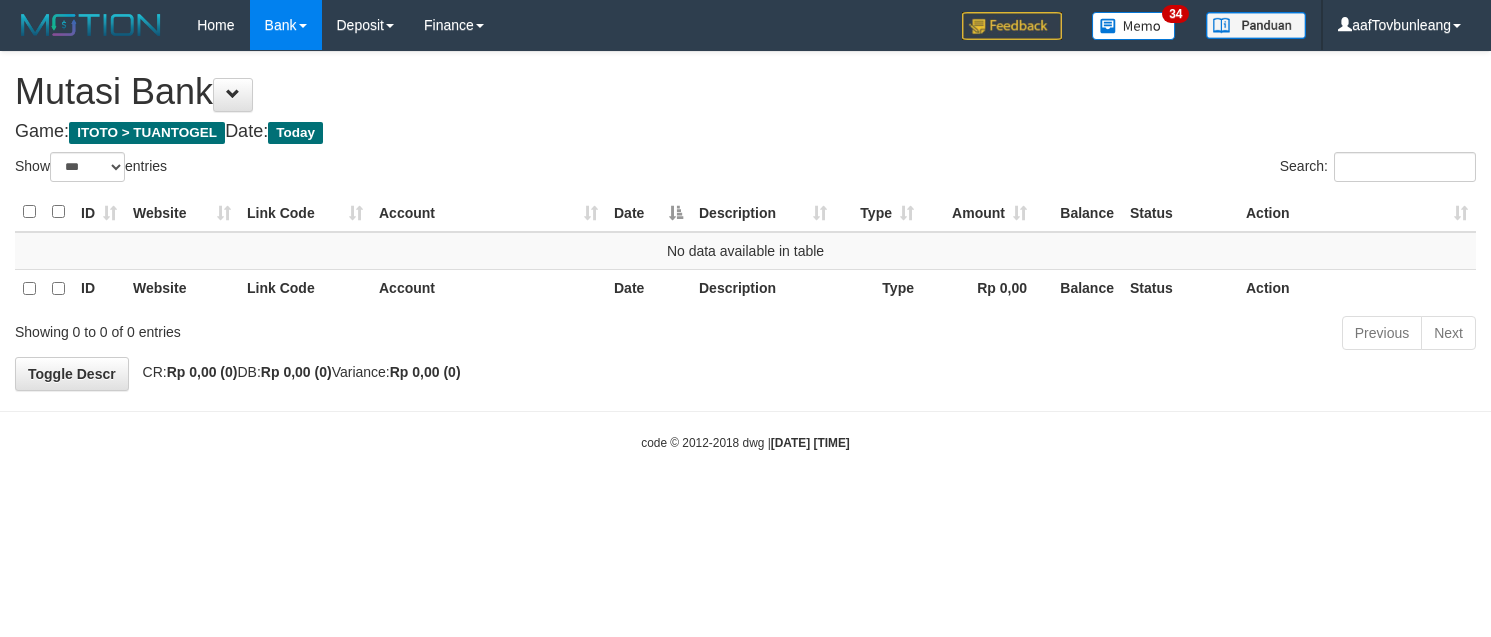 select on "***" 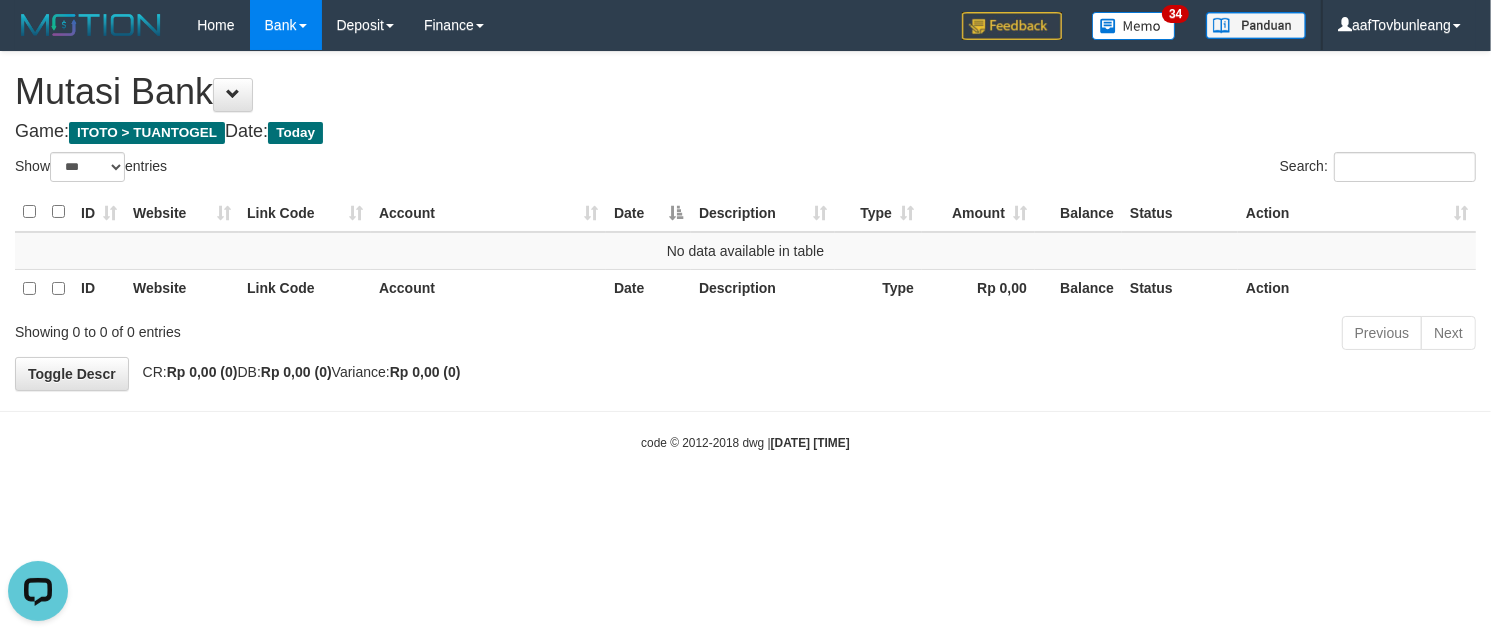 scroll, scrollTop: 0, scrollLeft: 0, axis: both 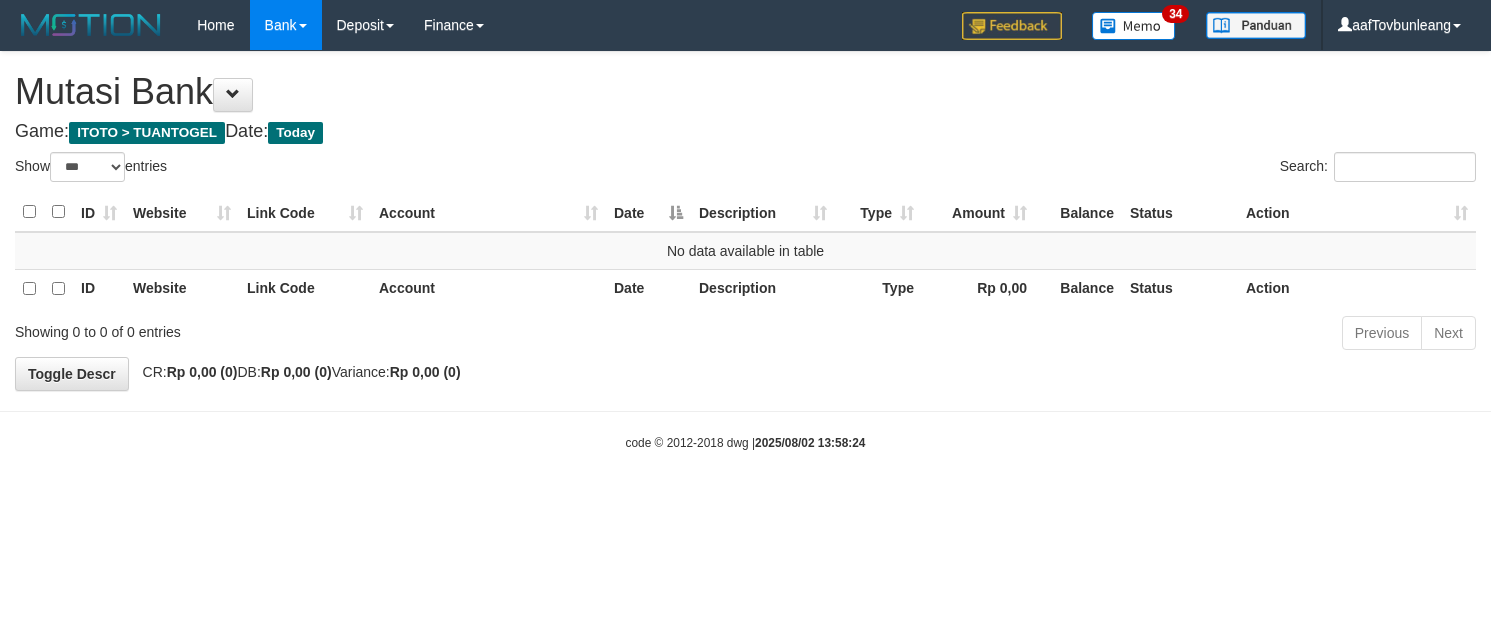 select on "***" 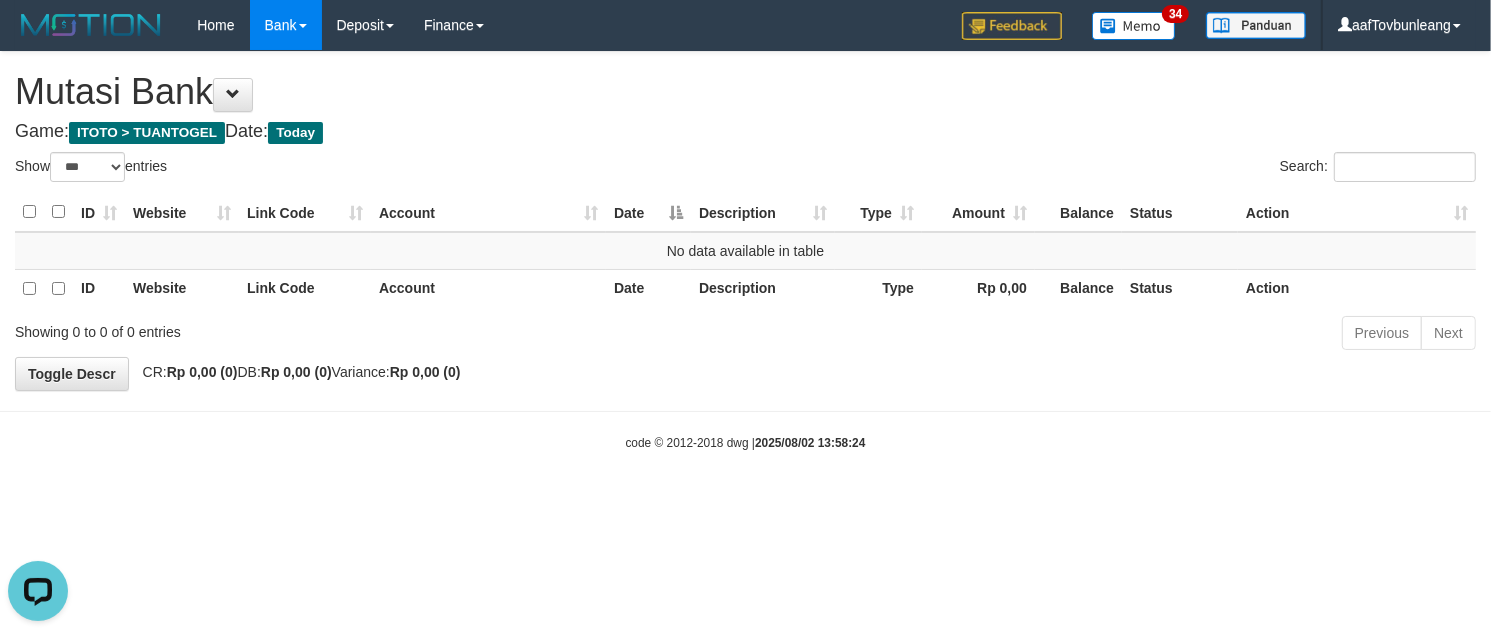 scroll, scrollTop: 0, scrollLeft: 0, axis: both 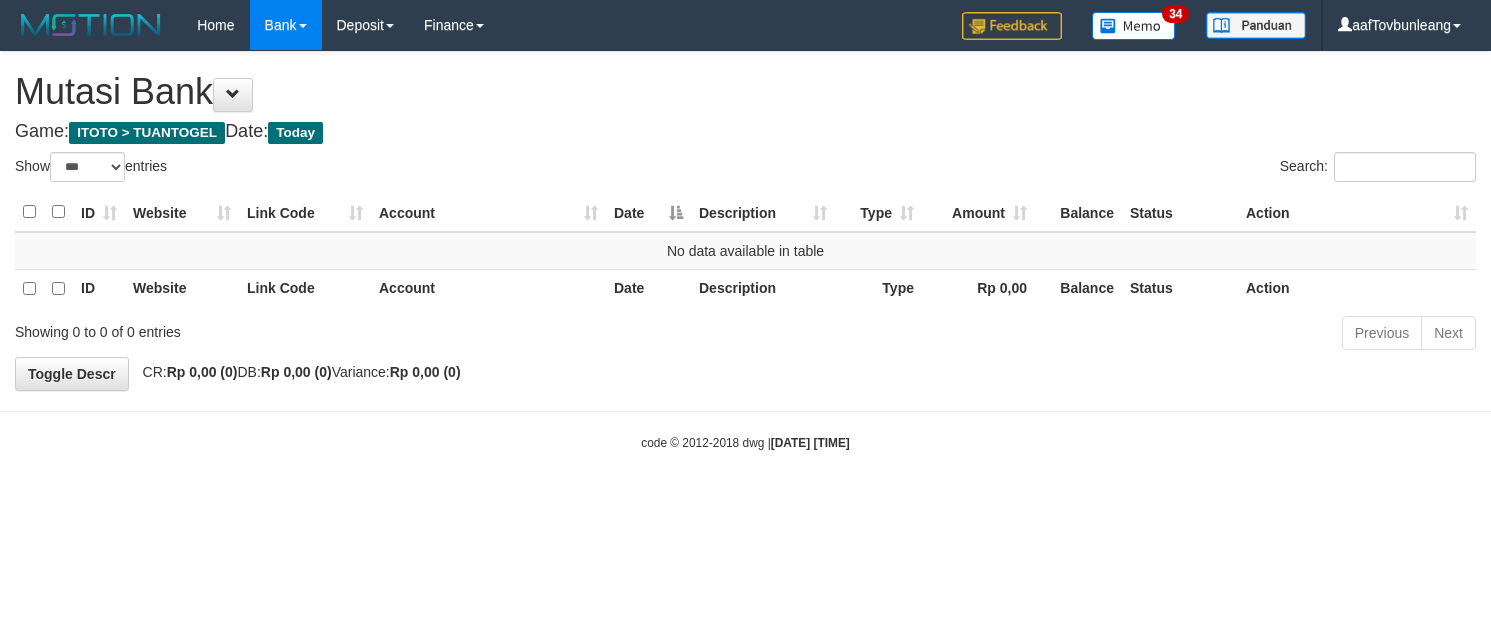 select on "***" 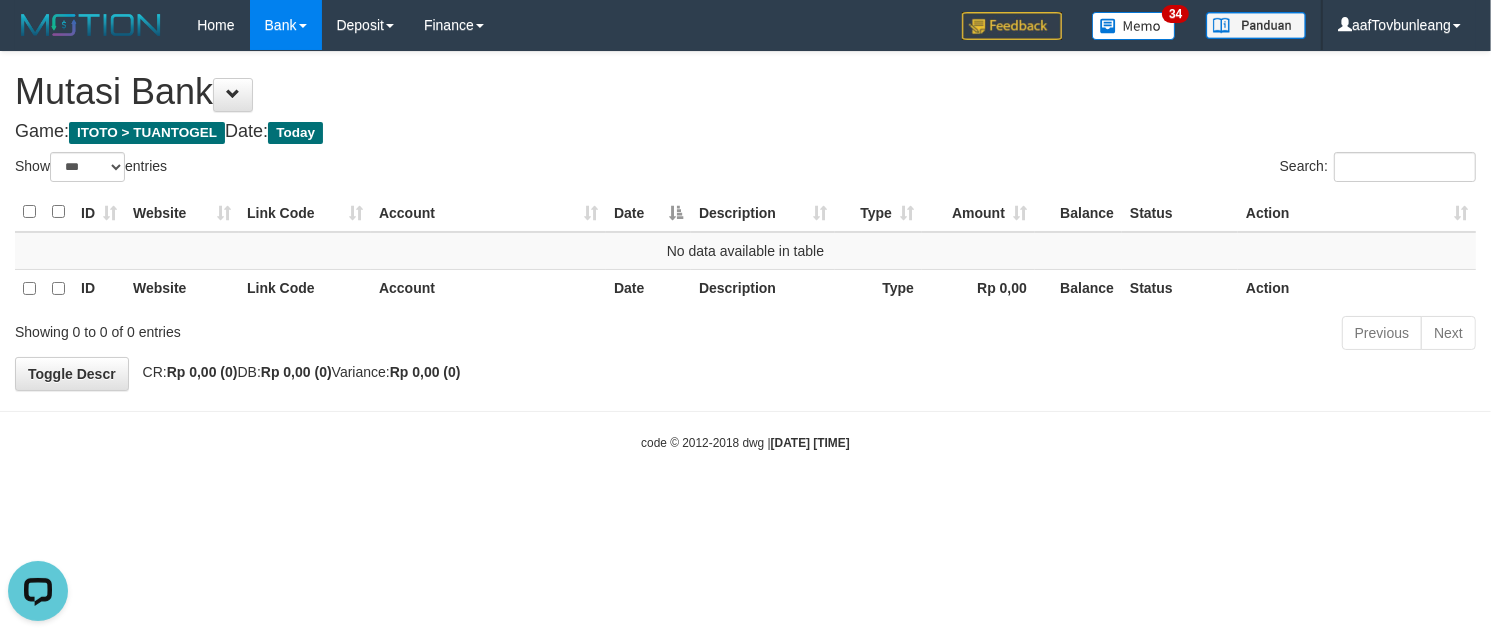 scroll, scrollTop: 0, scrollLeft: 0, axis: both 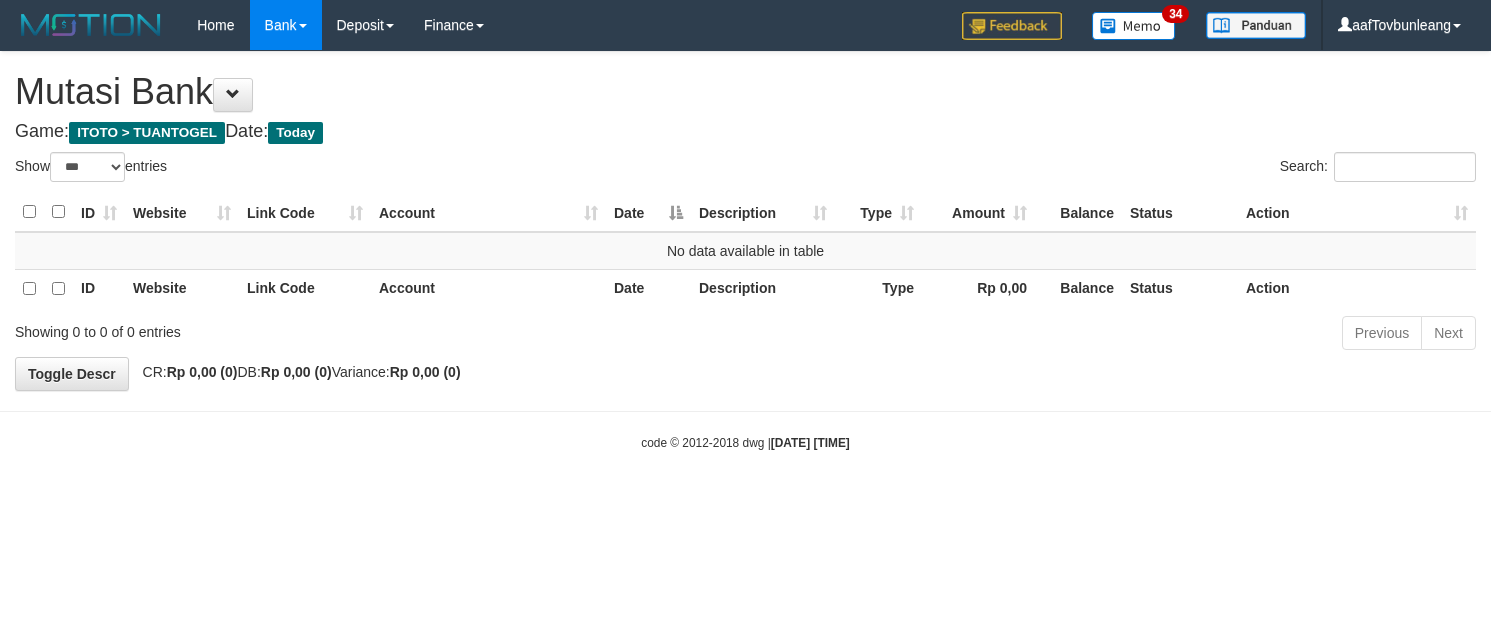 select on "***" 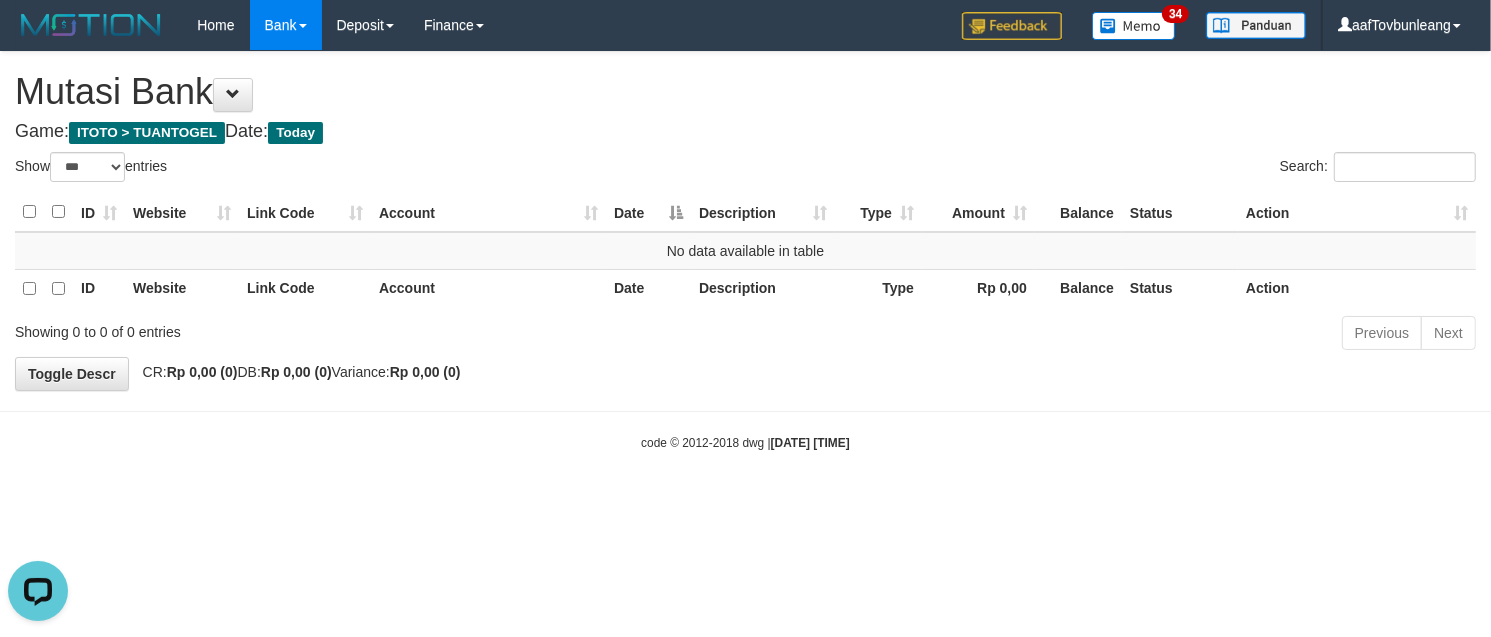 scroll, scrollTop: 0, scrollLeft: 0, axis: both 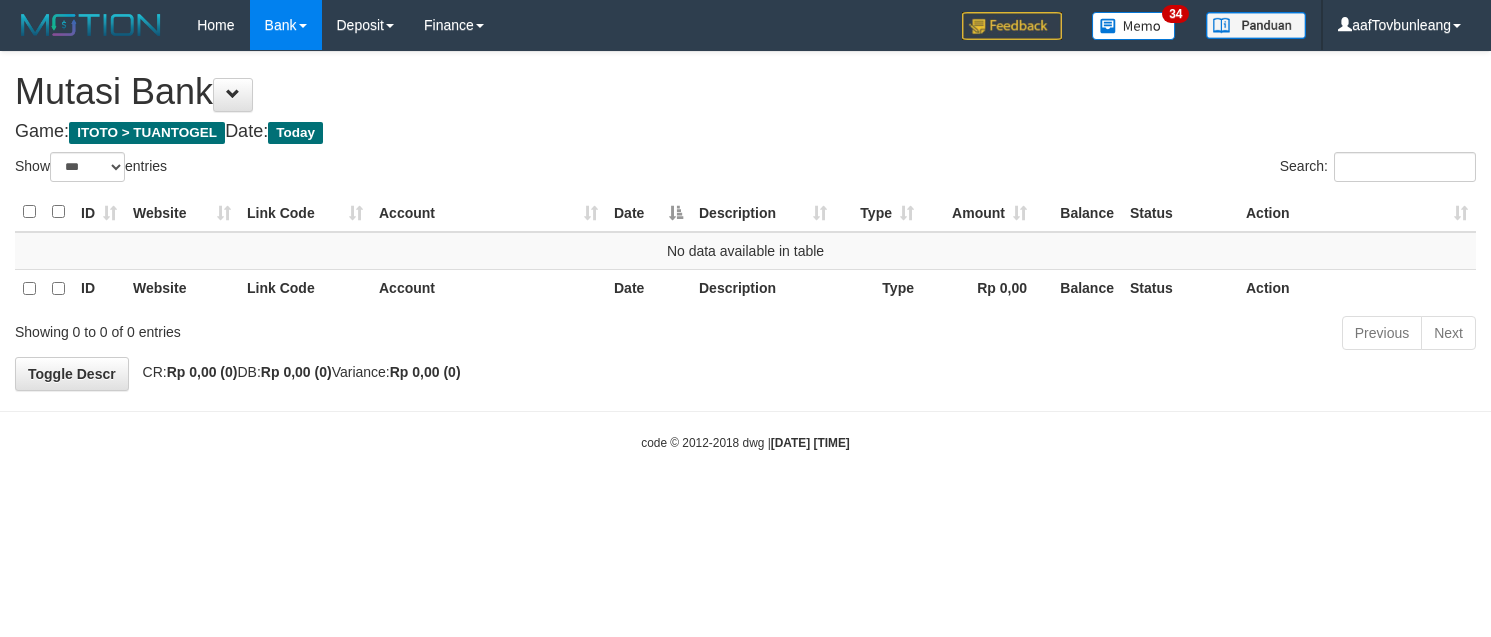 select on "***" 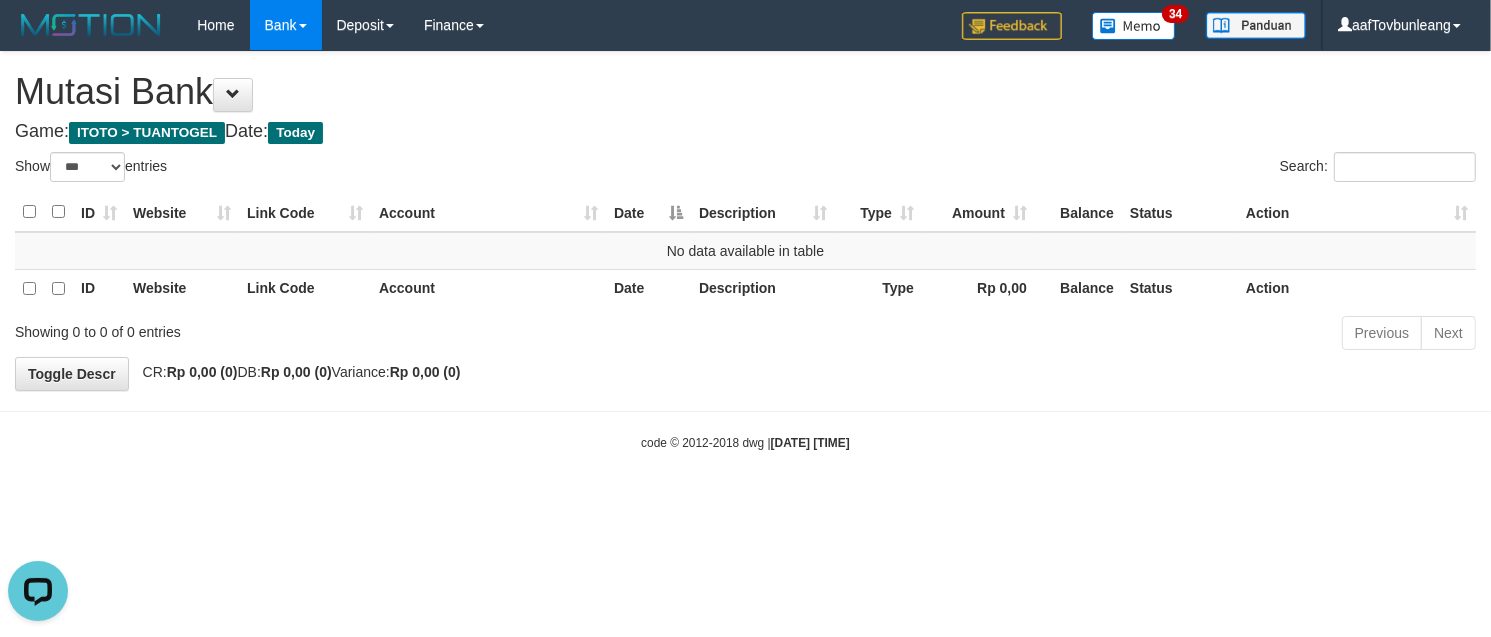 scroll, scrollTop: 0, scrollLeft: 0, axis: both 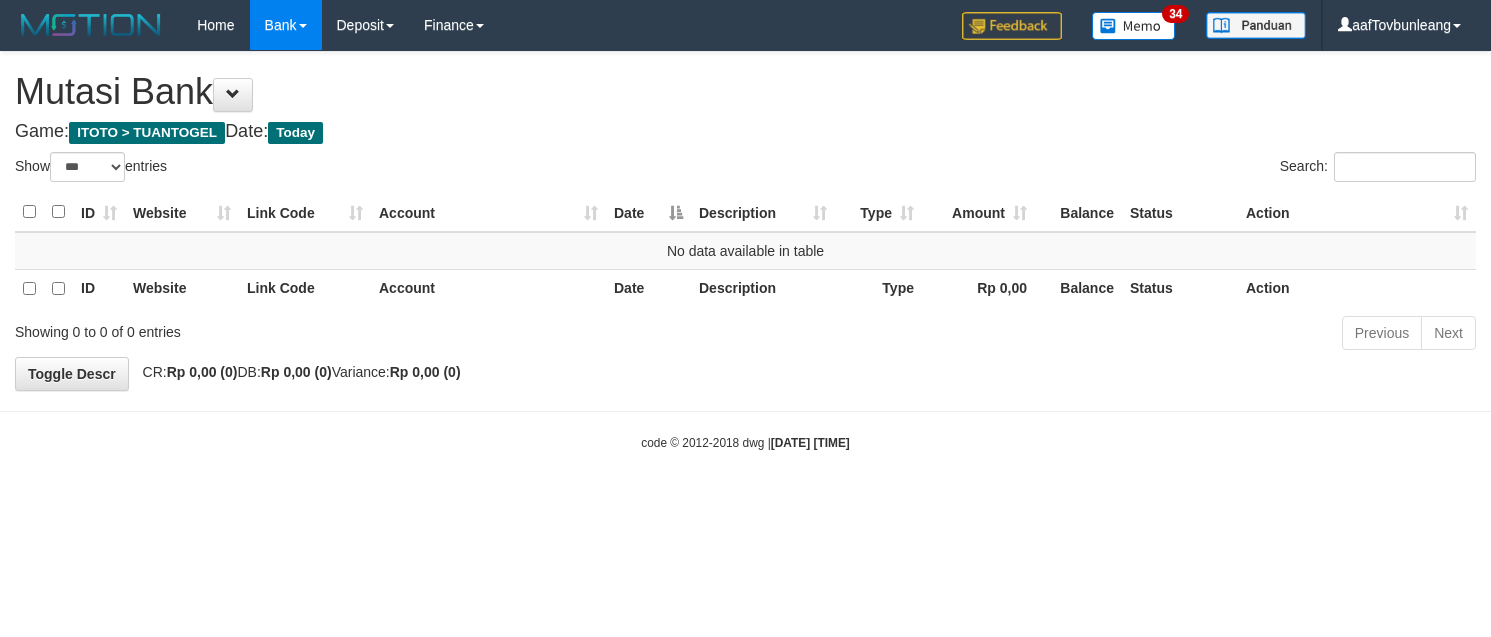 select on "***" 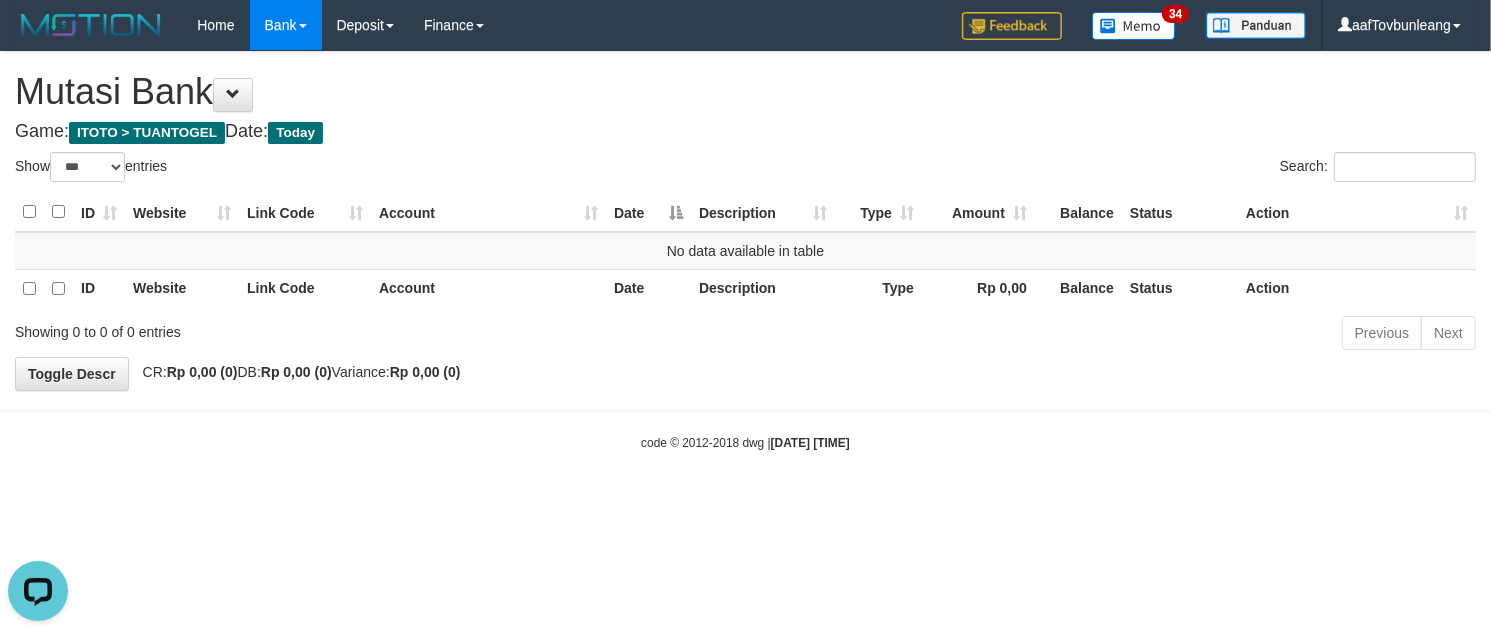 scroll, scrollTop: 0, scrollLeft: 0, axis: both 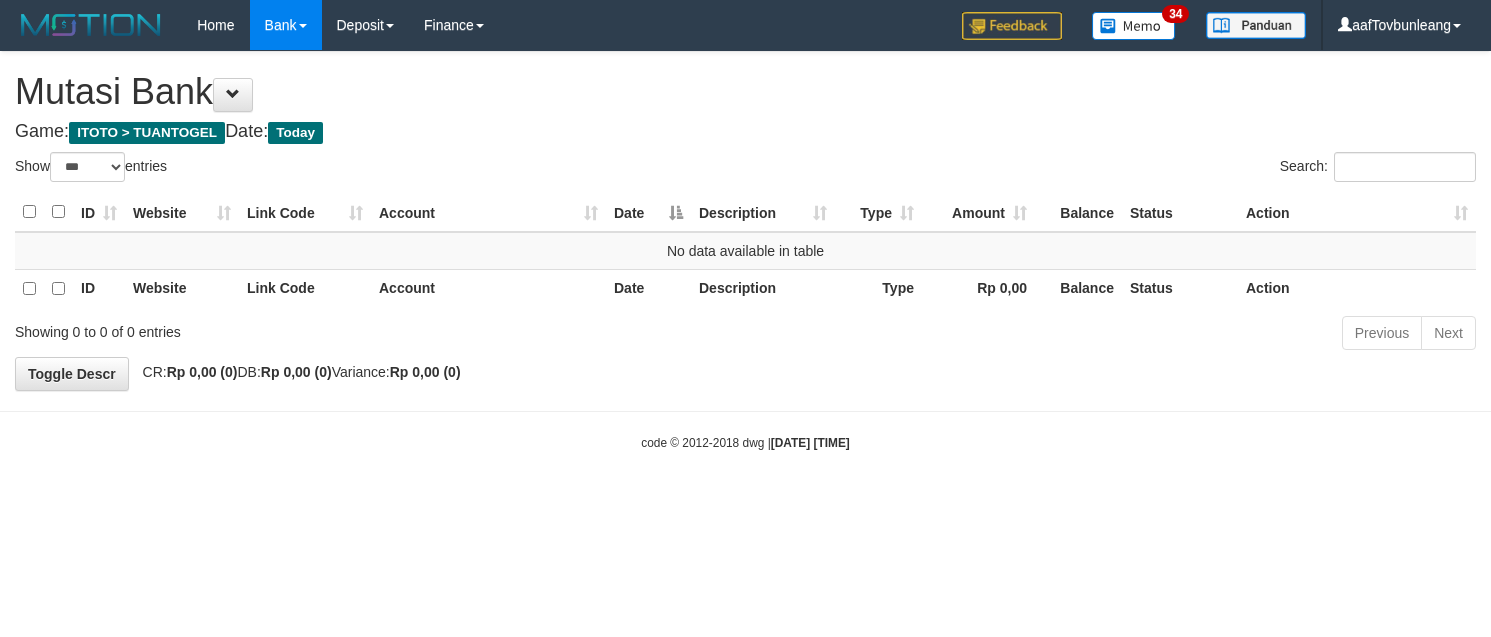 select on "***" 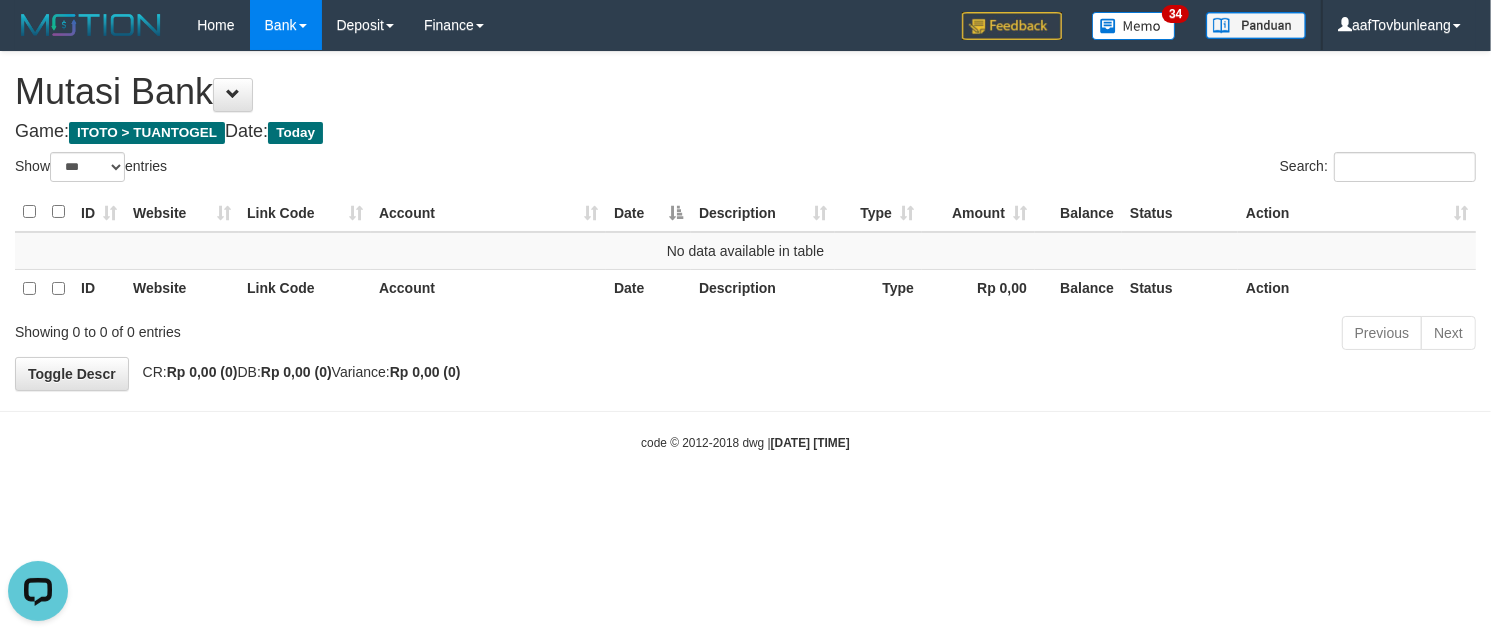 scroll, scrollTop: 0, scrollLeft: 0, axis: both 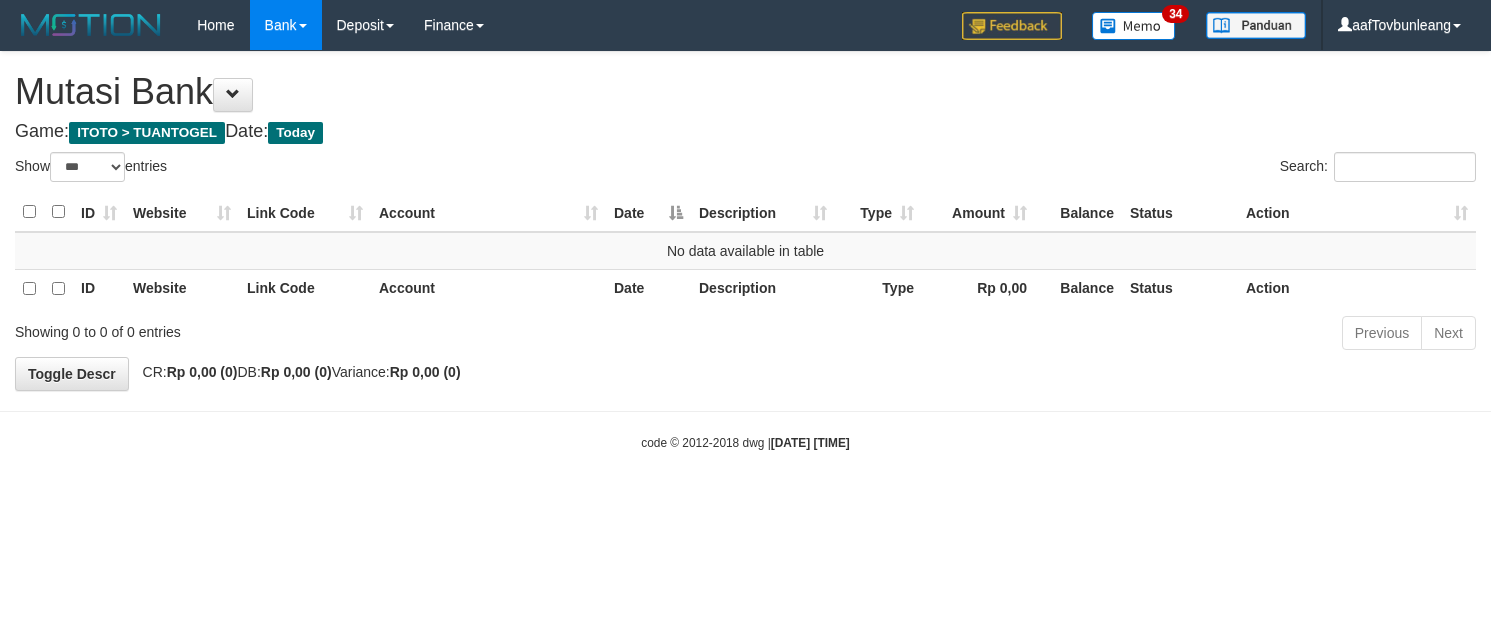 select on "***" 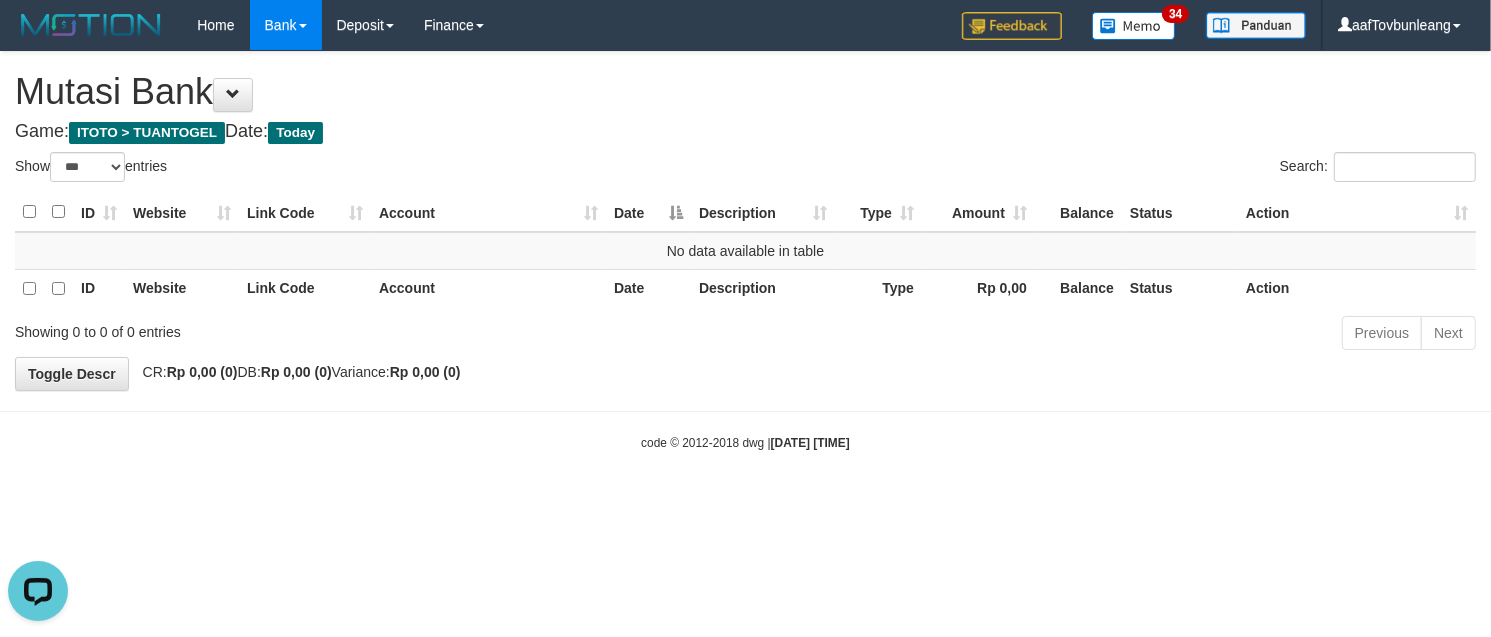 scroll, scrollTop: 0, scrollLeft: 0, axis: both 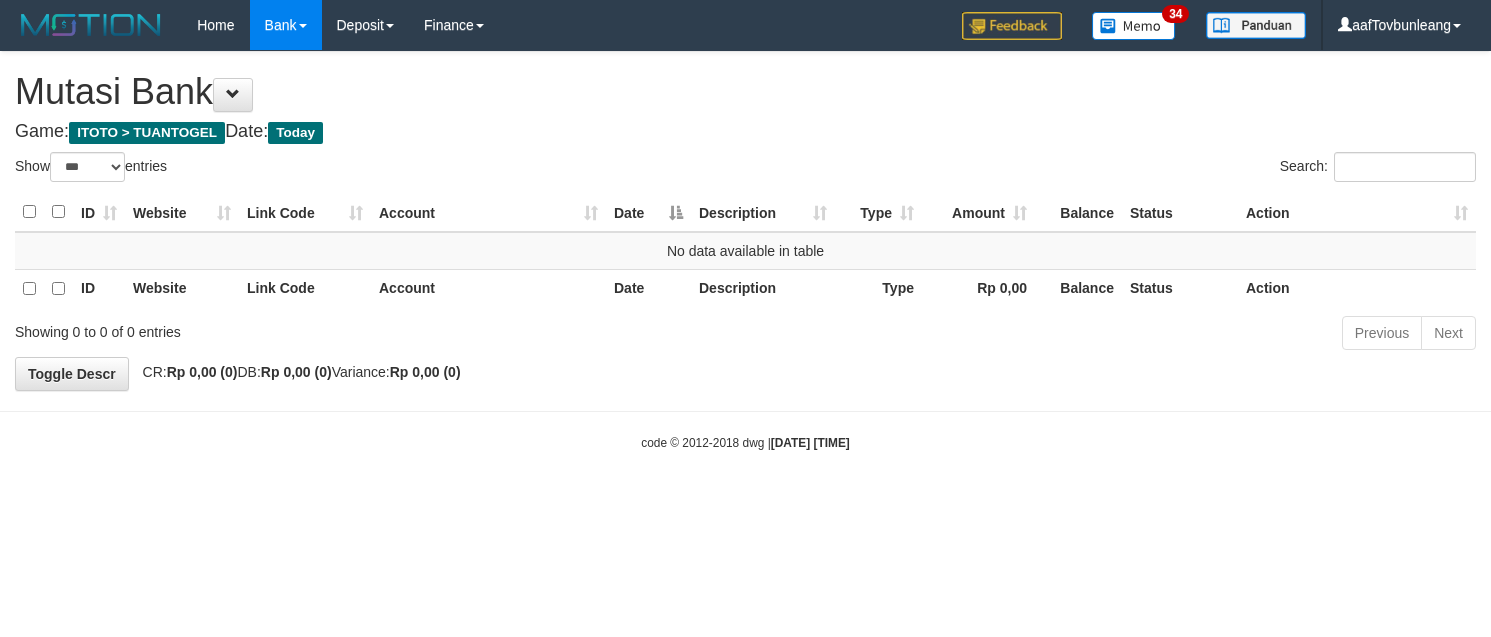 select on "***" 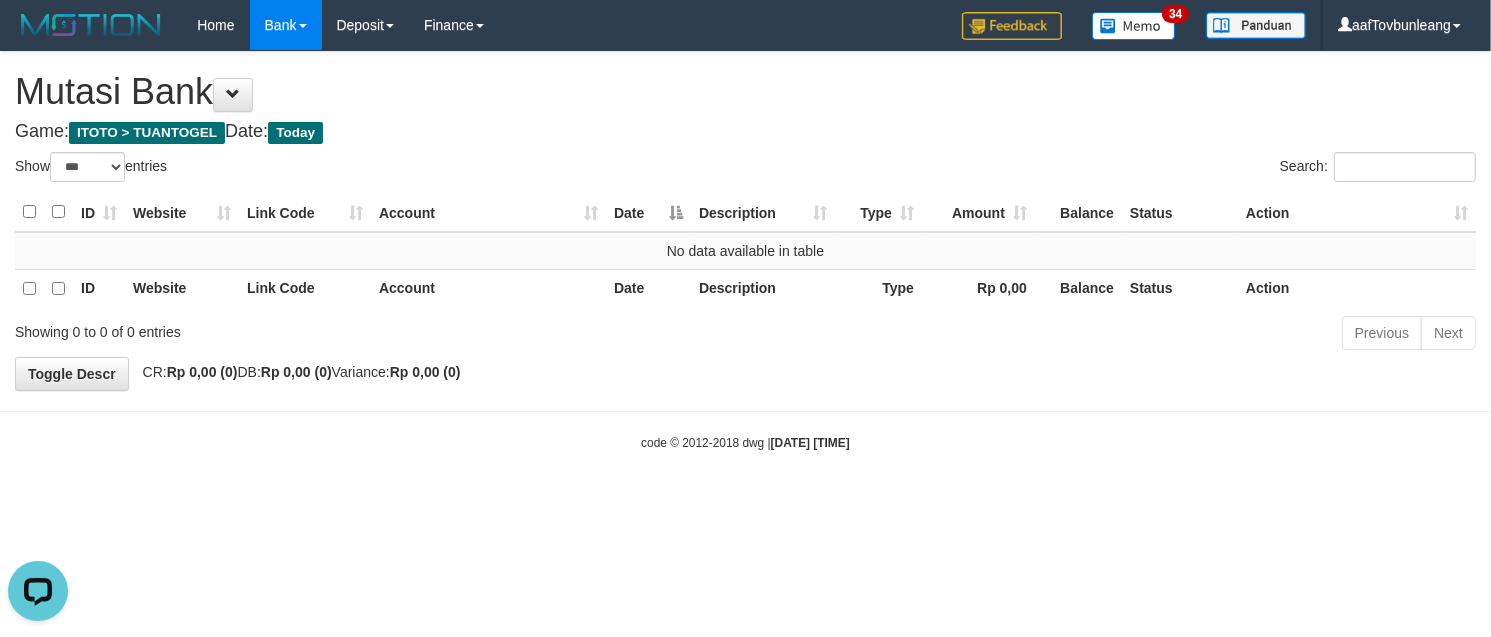 scroll, scrollTop: 0, scrollLeft: 0, axis: both 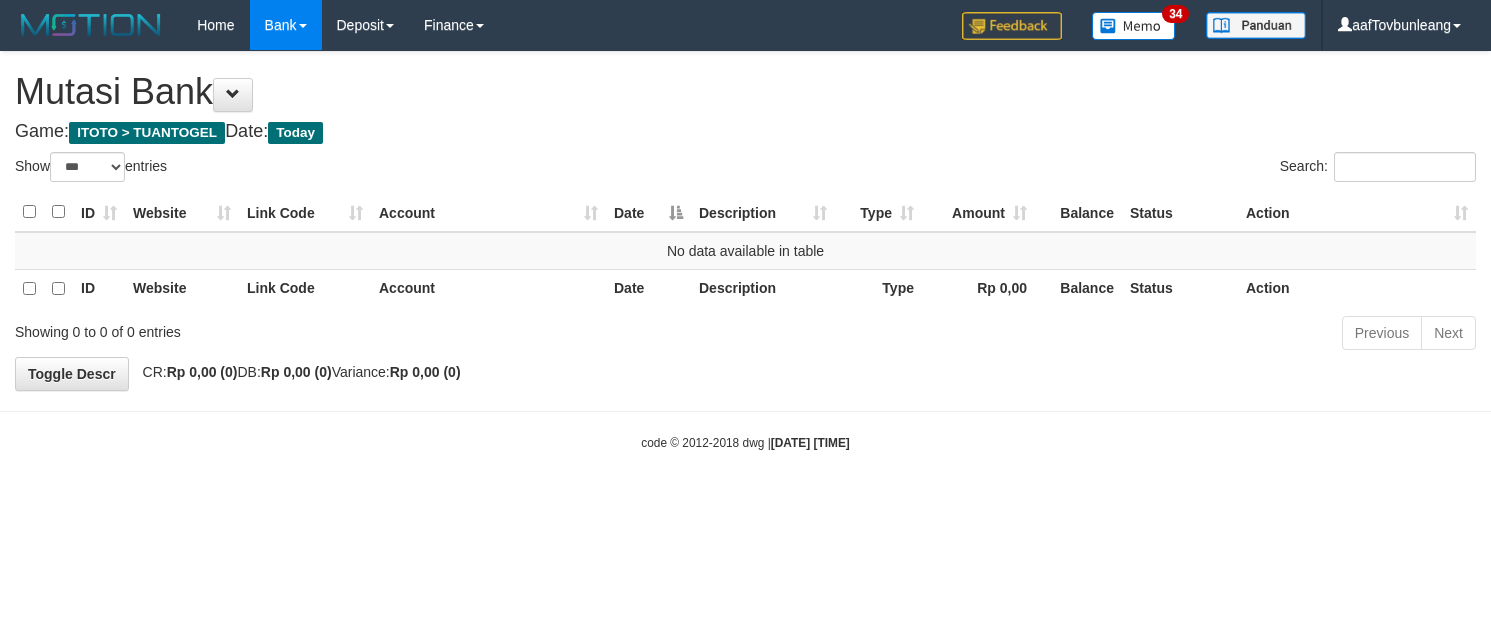 select on "***" 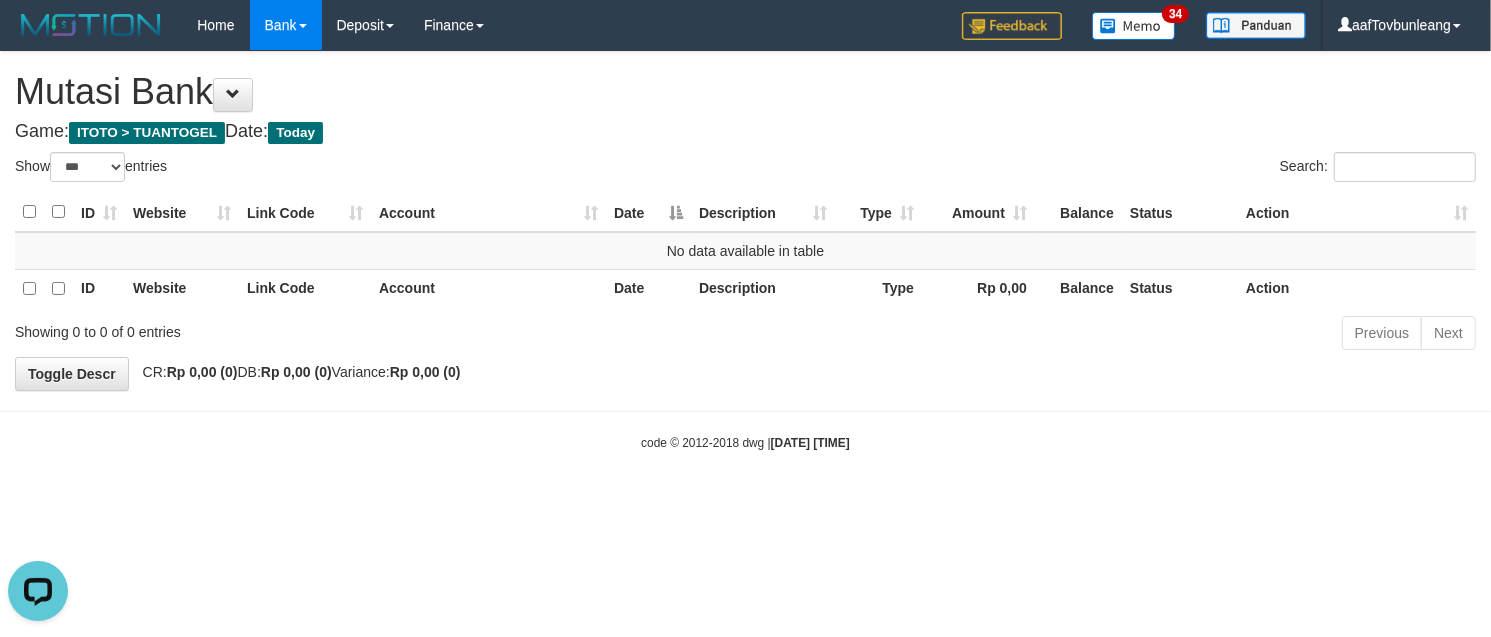 scroll, scrollTop: 0, scrollLeft: 0, axis: both 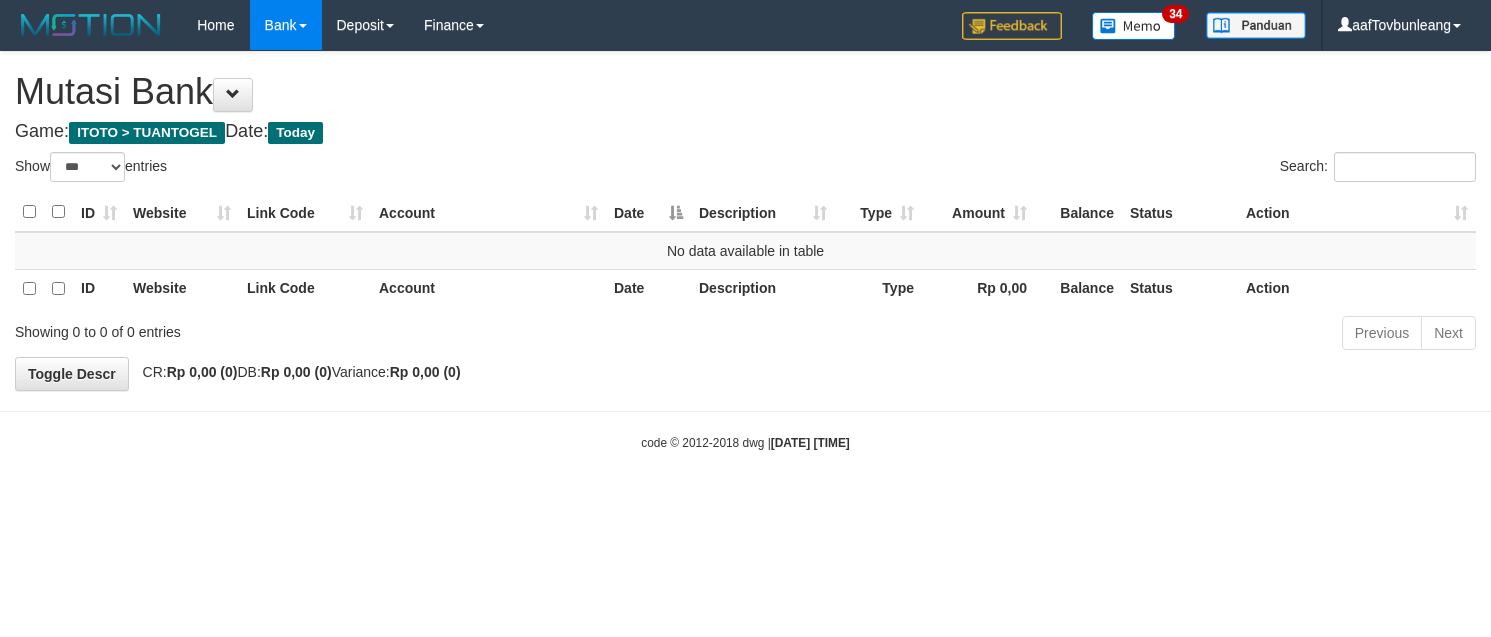 select on "***" 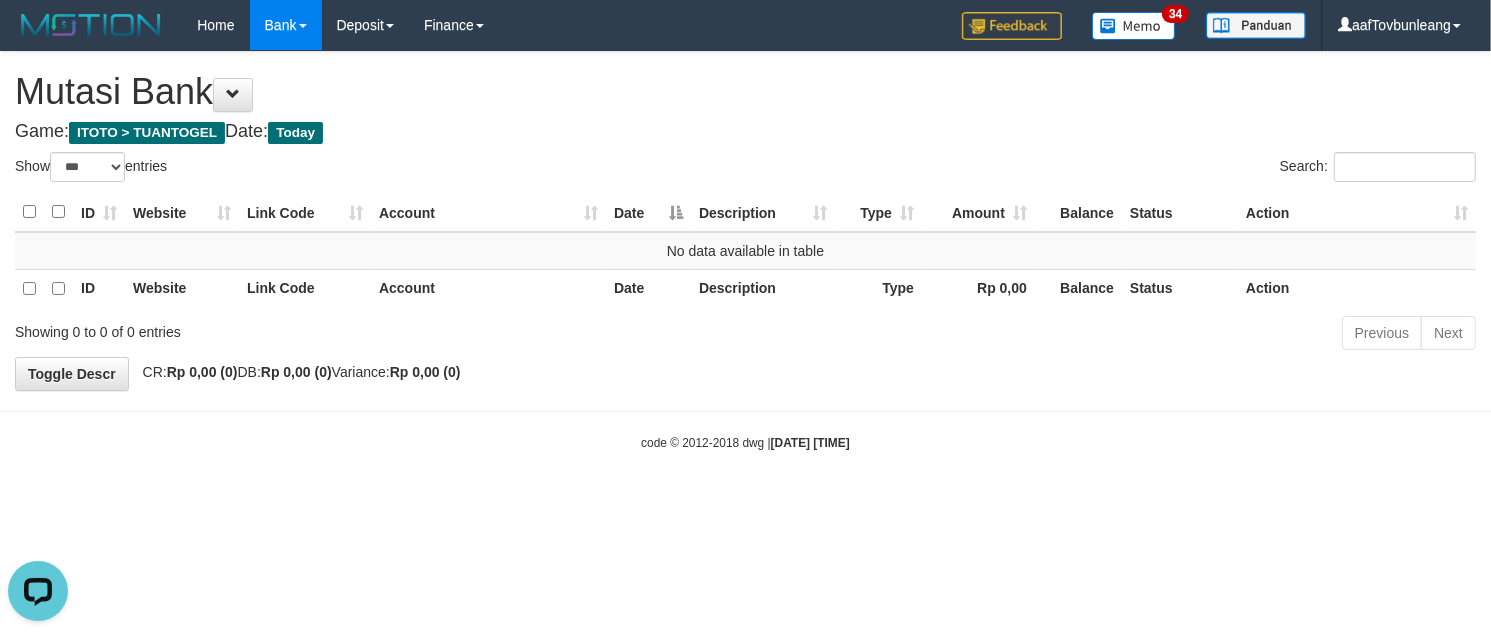 scroll, scrollTop: 0, scrollLeft: 0, axis: both 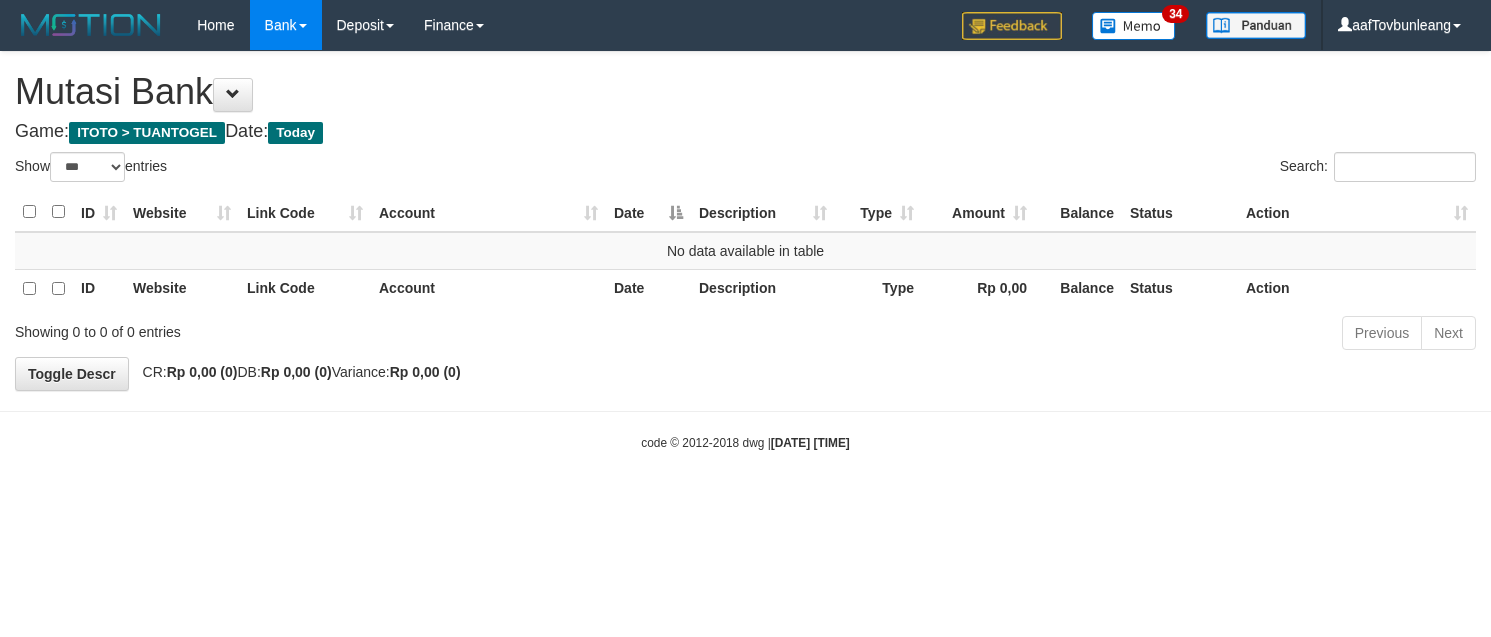select on "***" 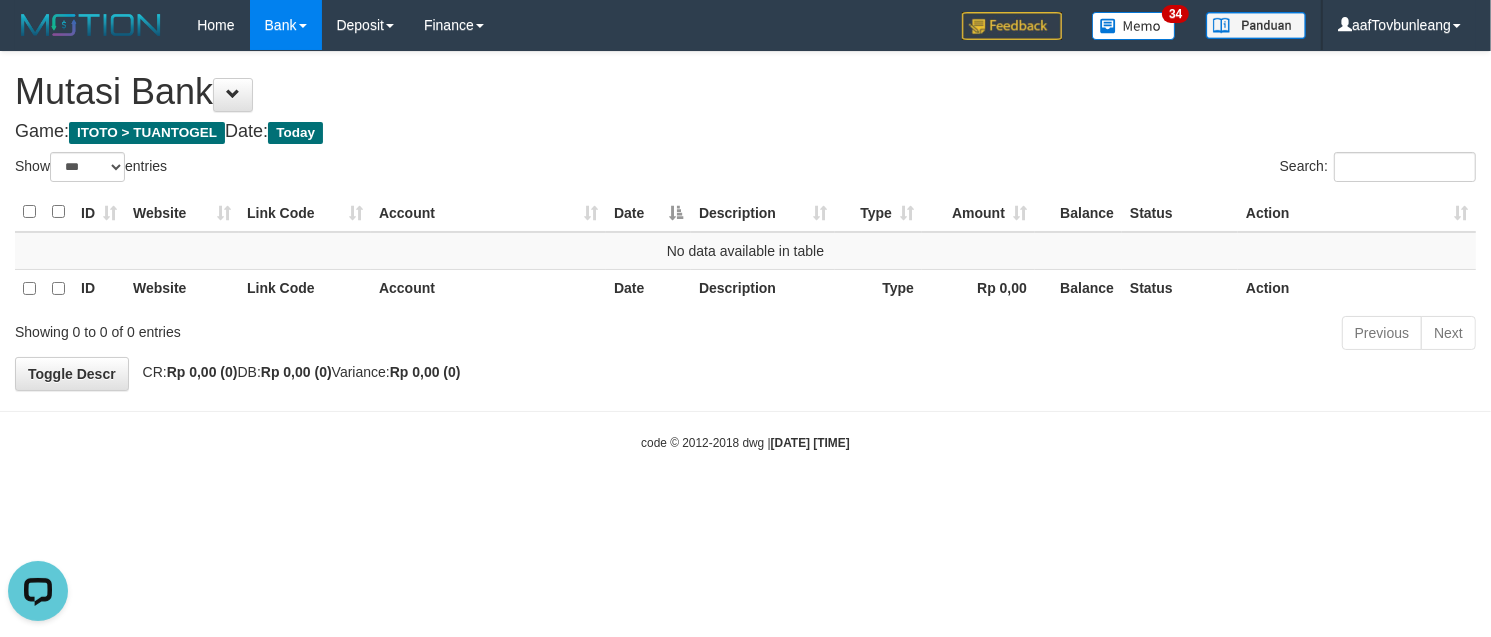 scroll, scrollTop: 0, scrollLeft: 0, axis: both 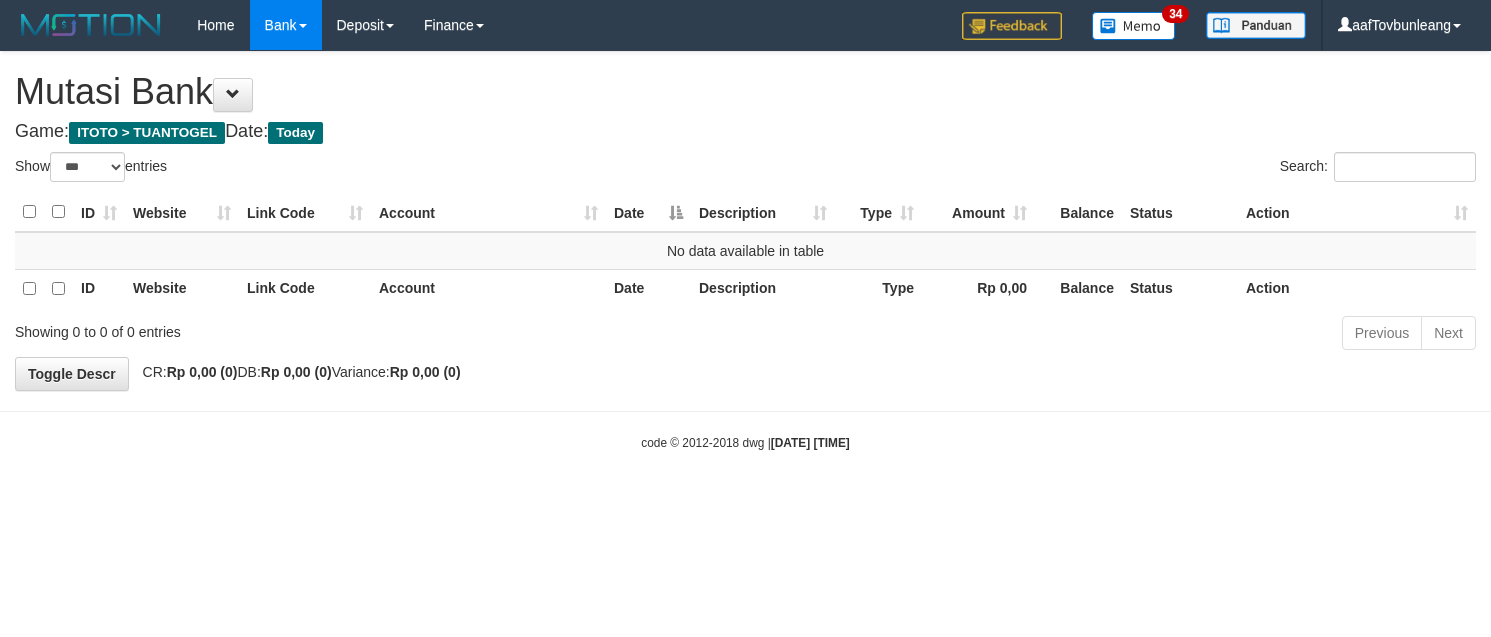 select on "***" 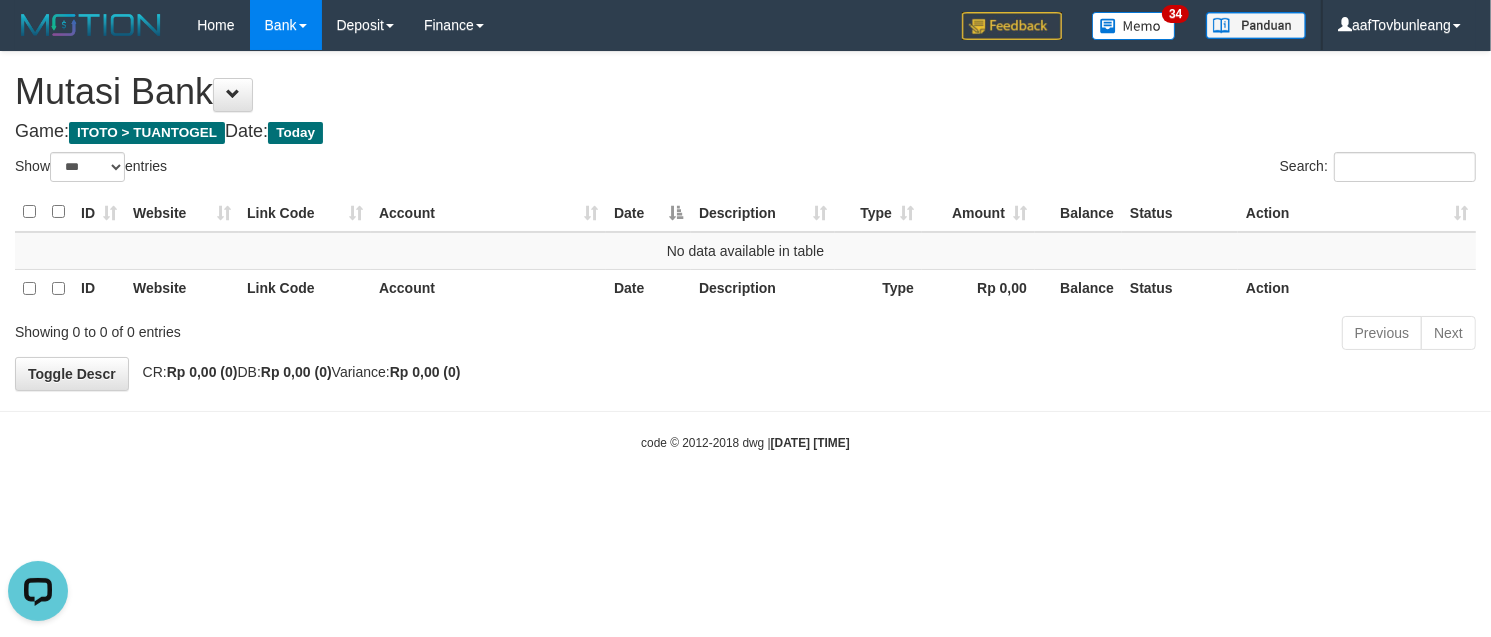 scroll, scrollTop: 0, scrollLeft: 0, axis: both 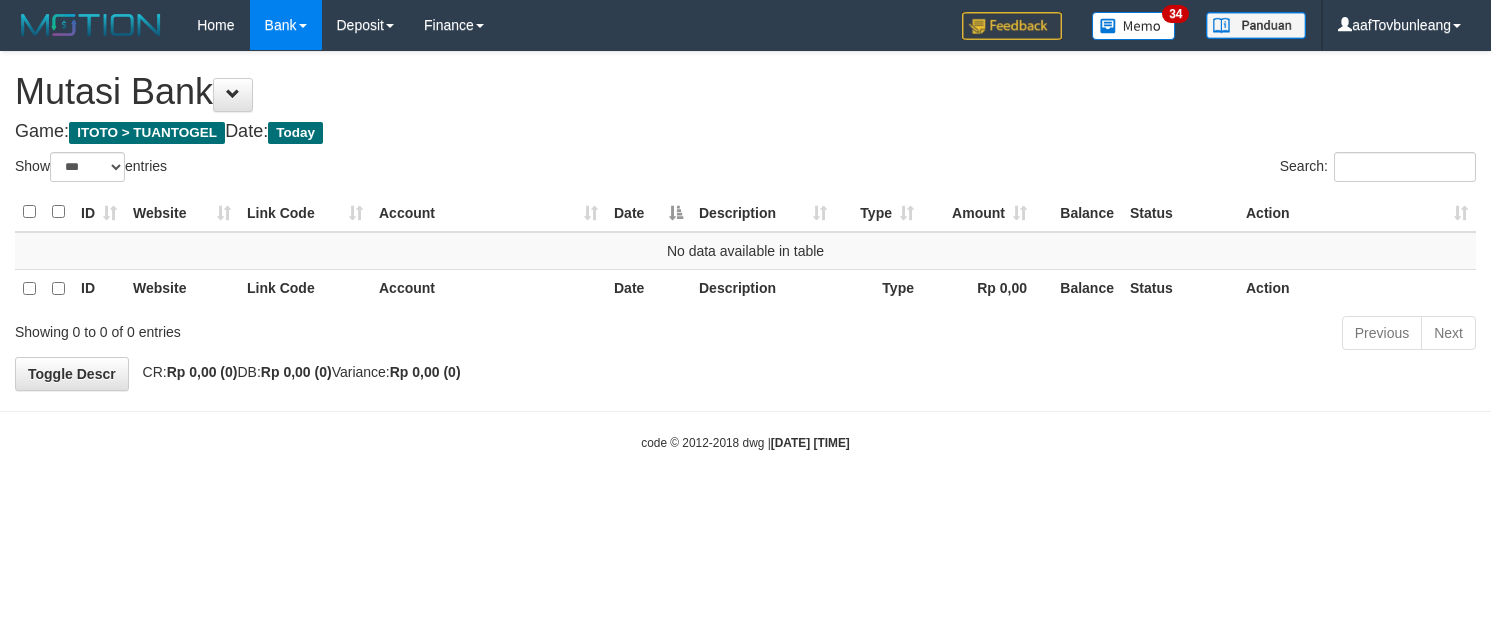 select on "***" 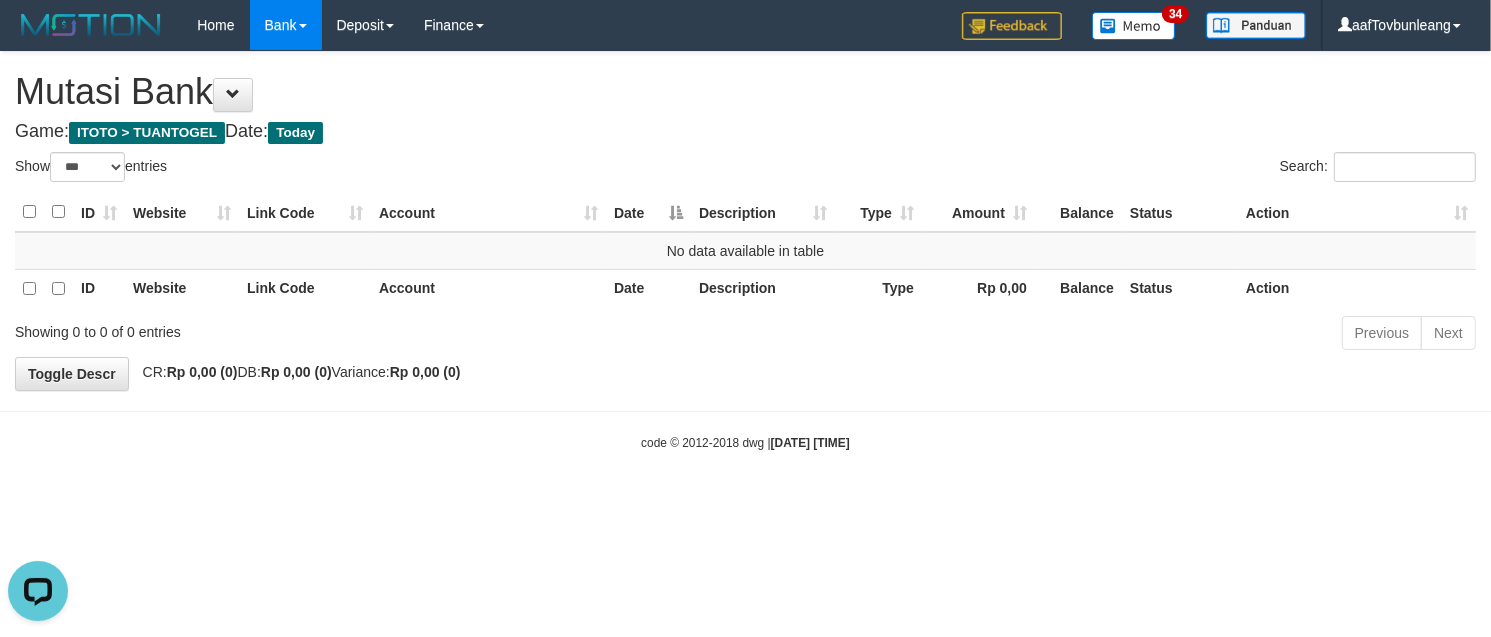 scroll, scrollTop: 0, scrollLeft: 0, axis: both 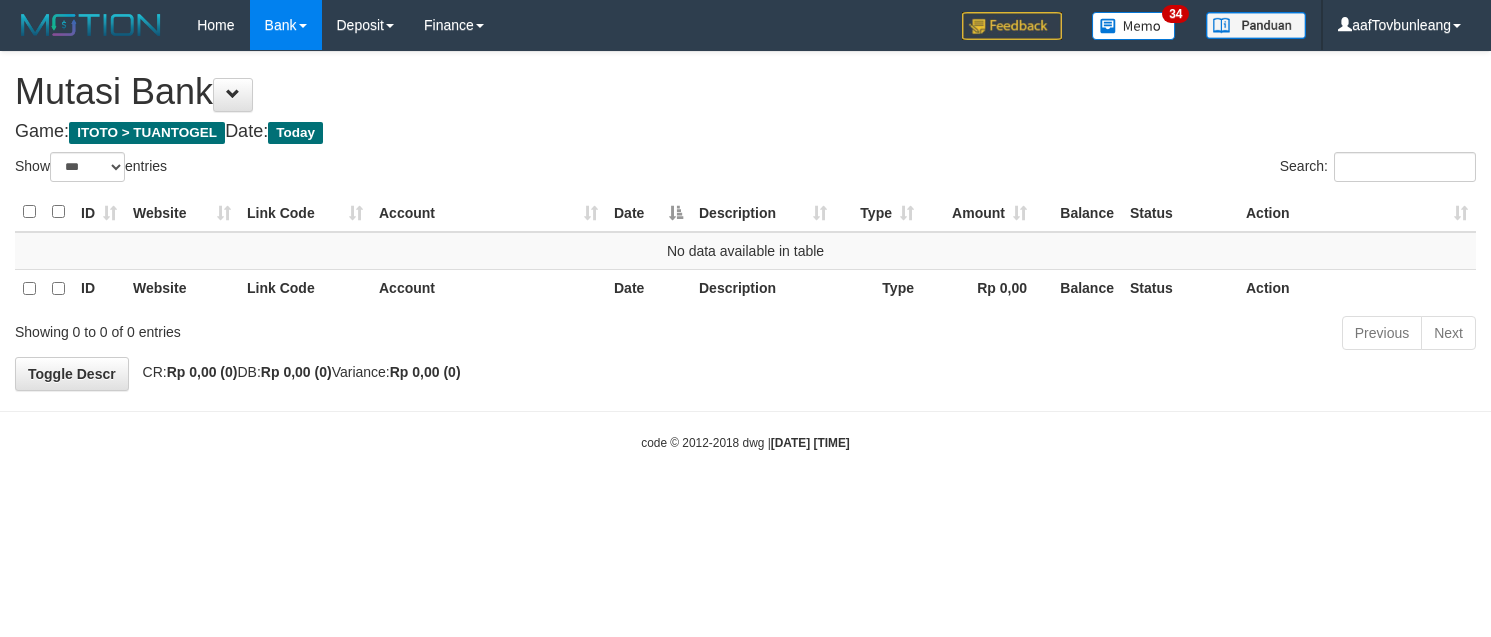 select on "***" 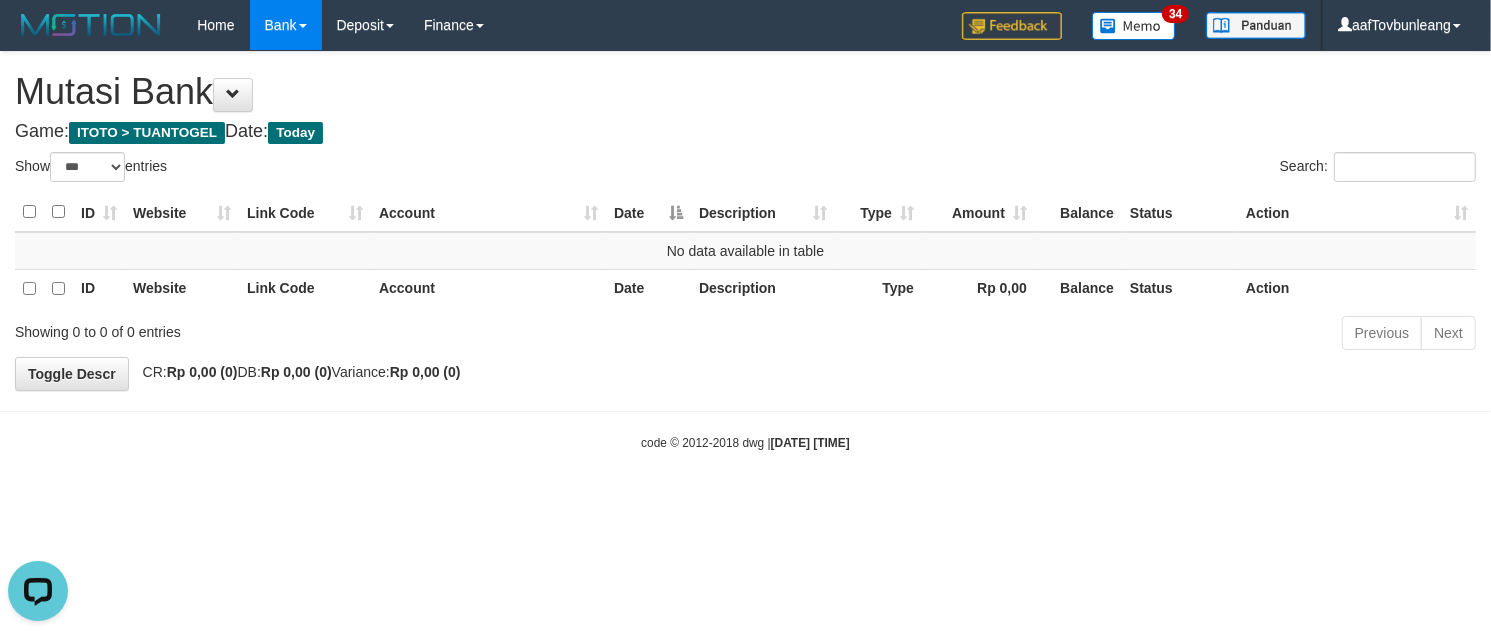 scroll, scrollTop: 0, scrollLeft: 0, axis: both 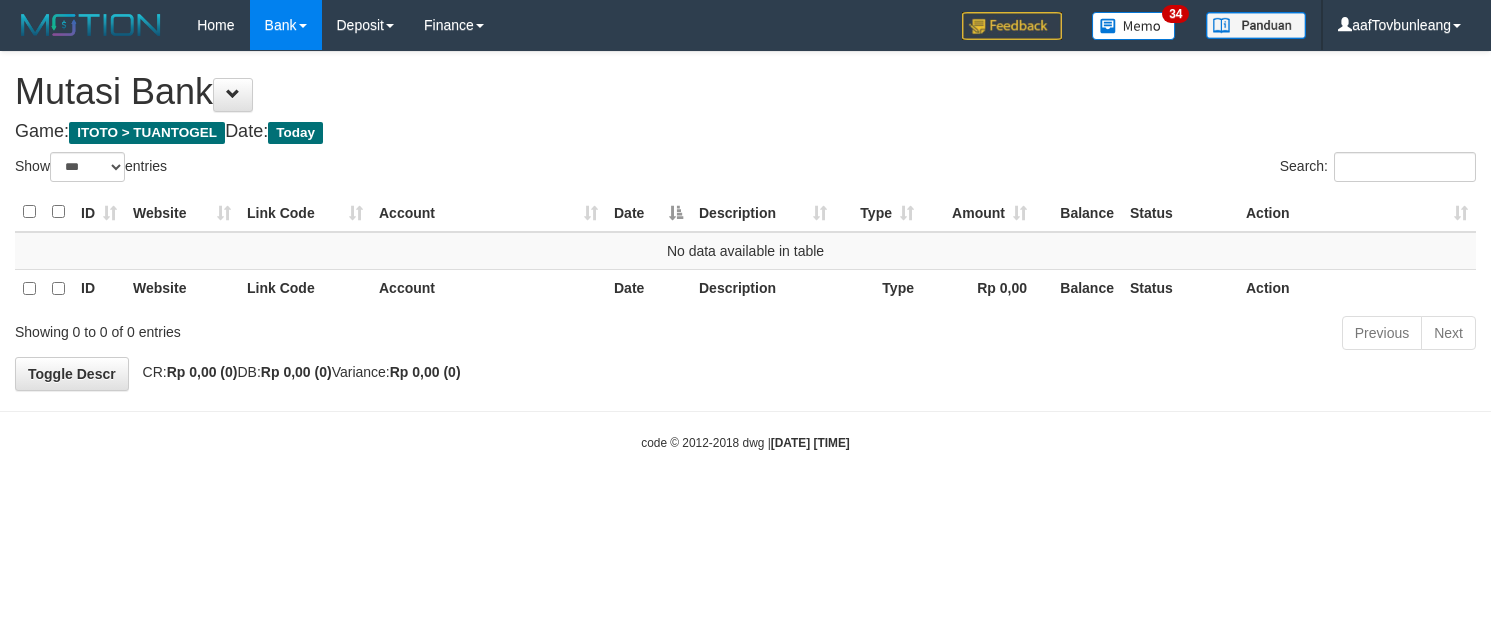 select on "***" 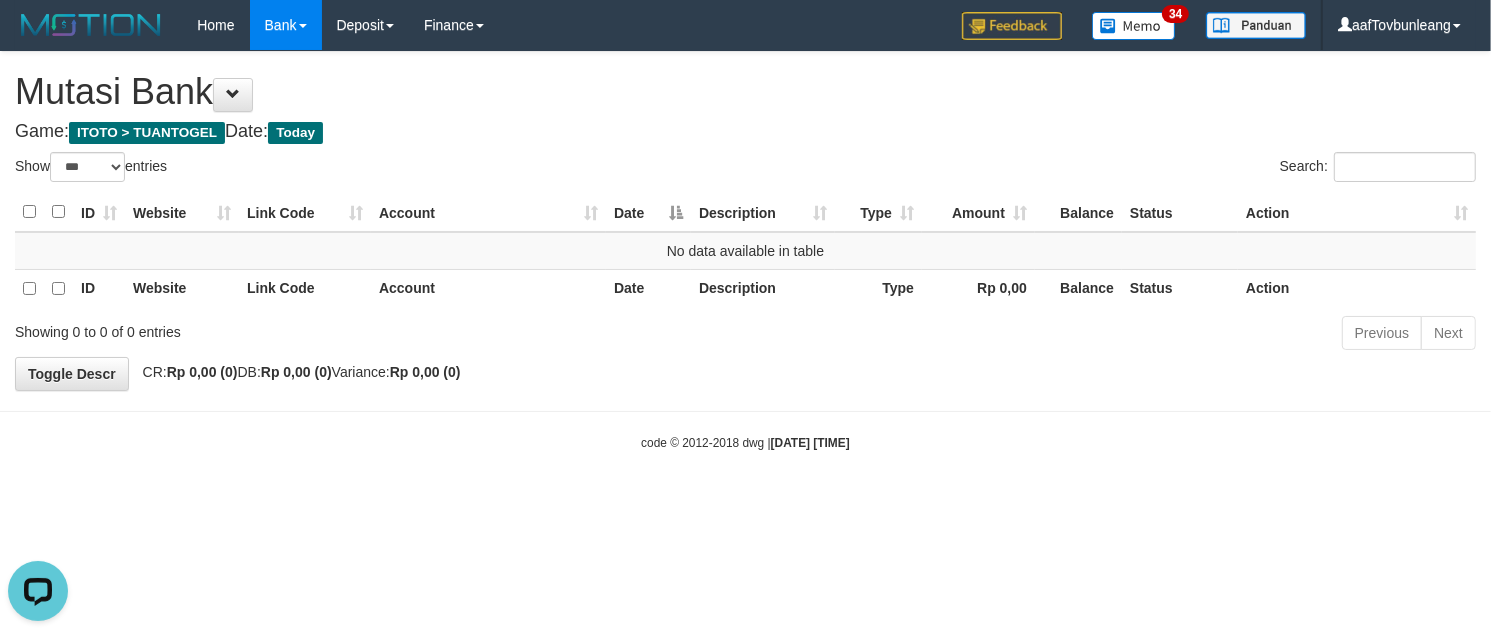 scroll, scrollTop: 0, scrollLeft: 0, axis: both 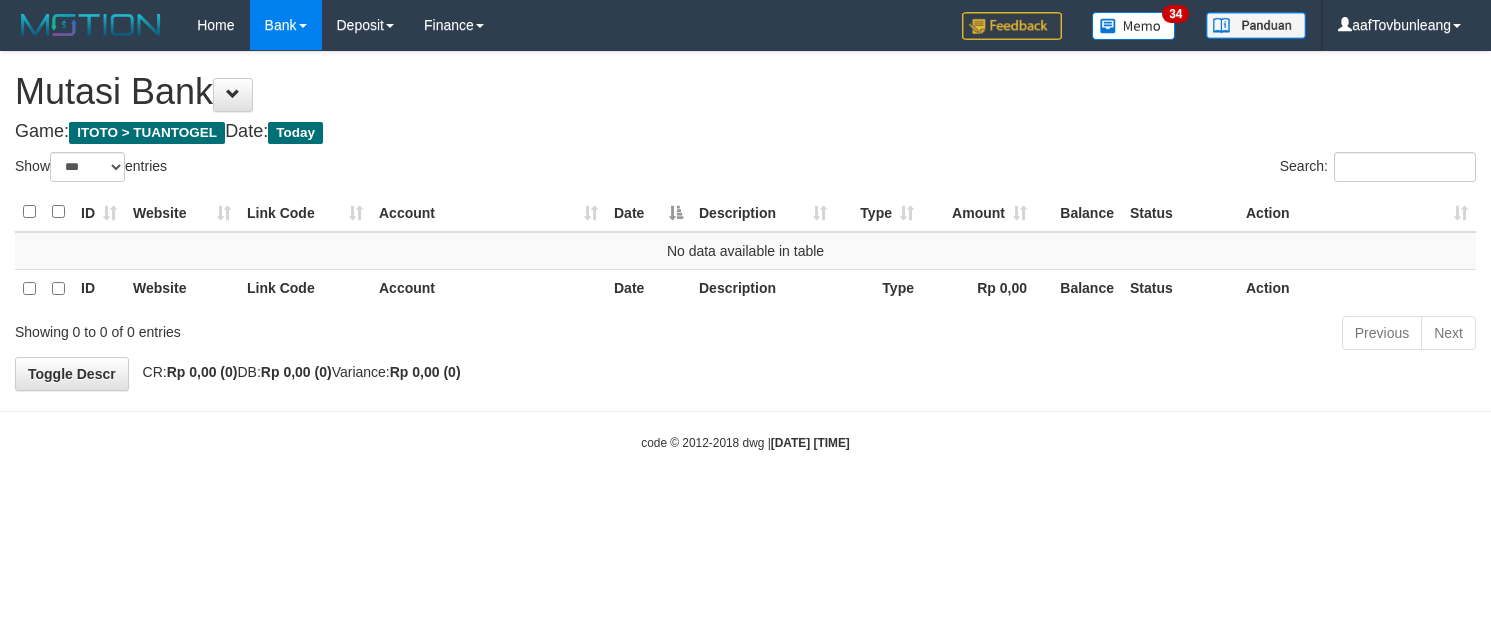 select on "***" 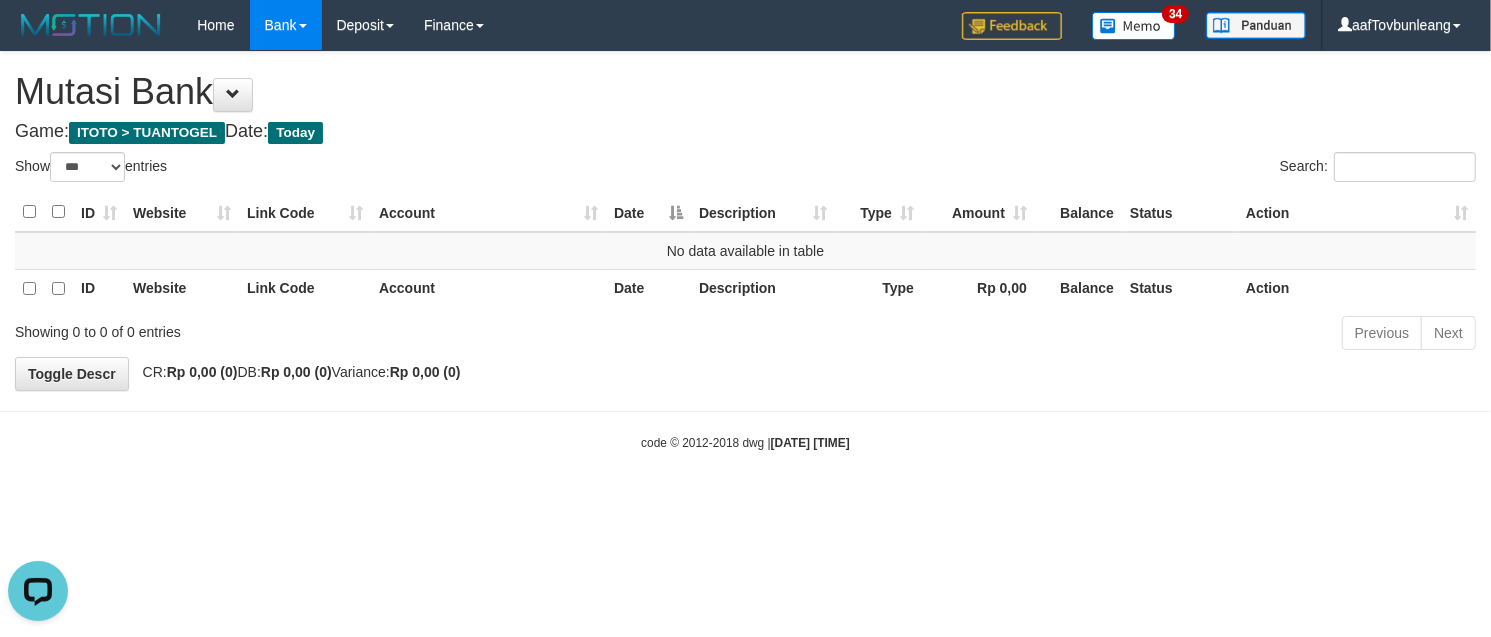 scroll, scrollTop: 0, scrollLeft: 0, axis: both 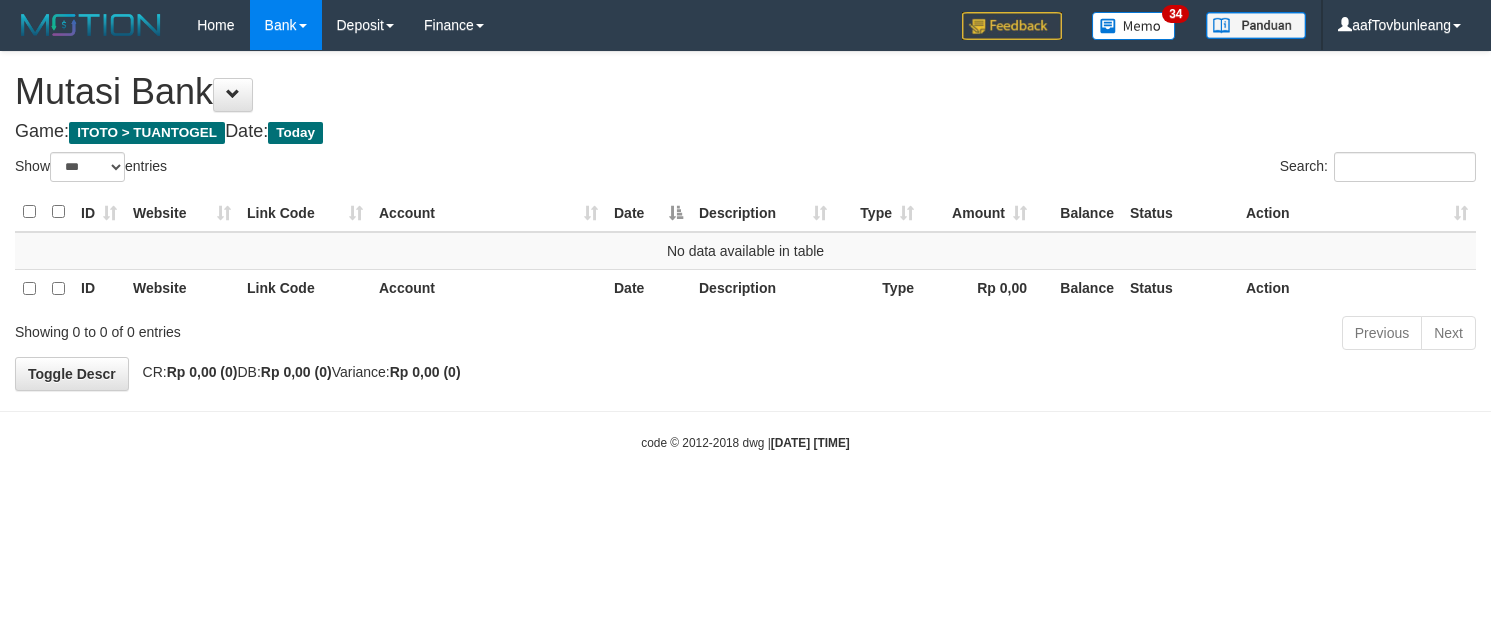 select on "***" 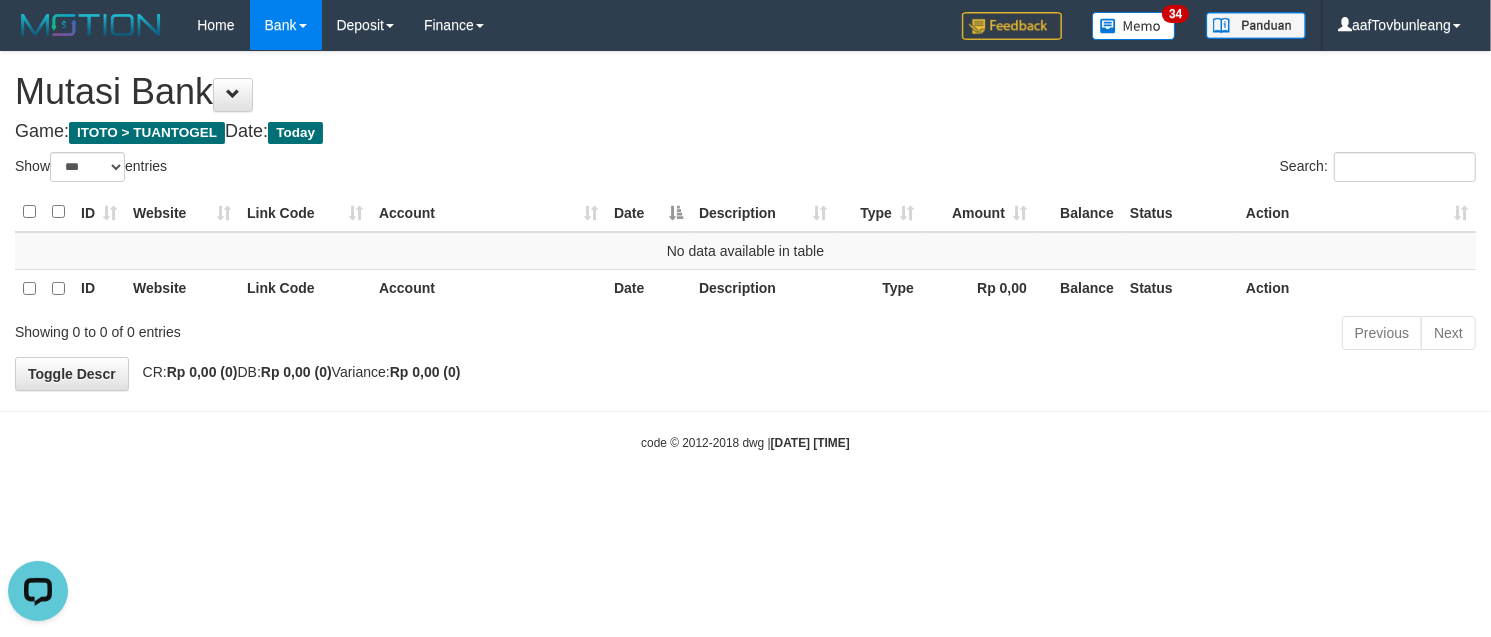 scroll, scrollTop: 0, scrollLeft: 0, axis: both 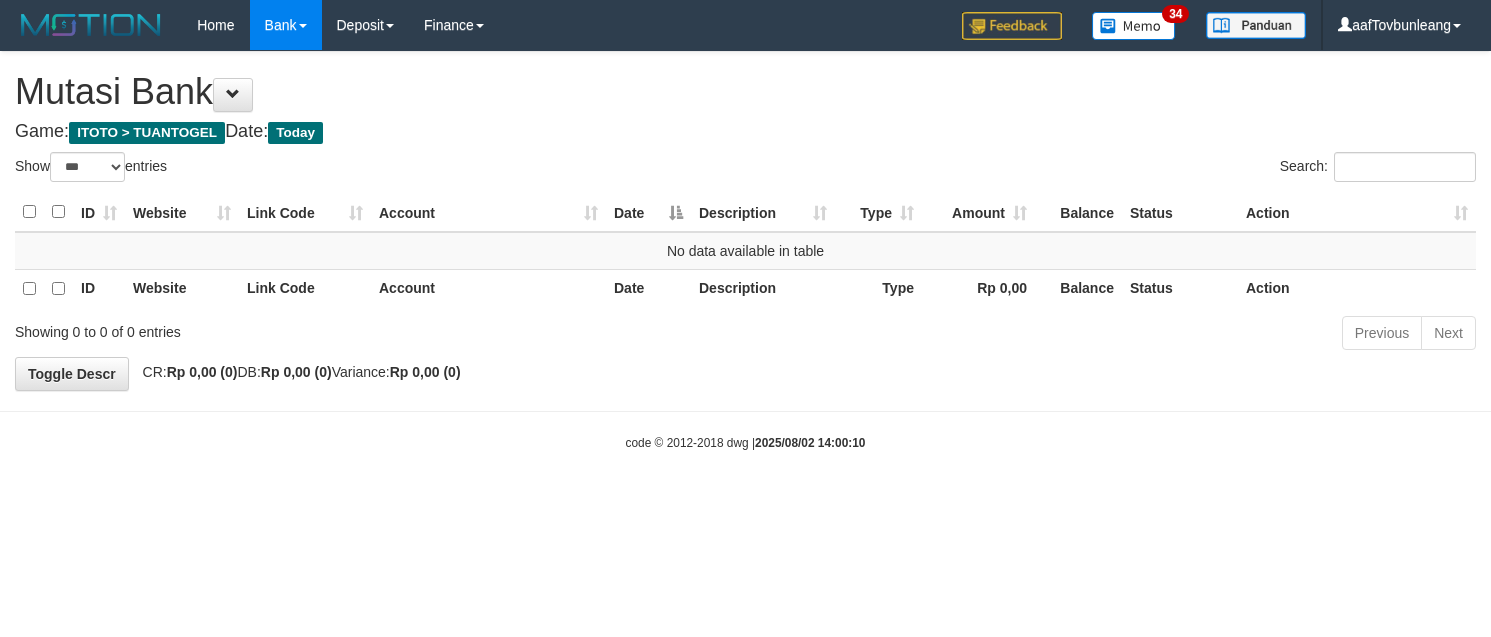 select on "***" 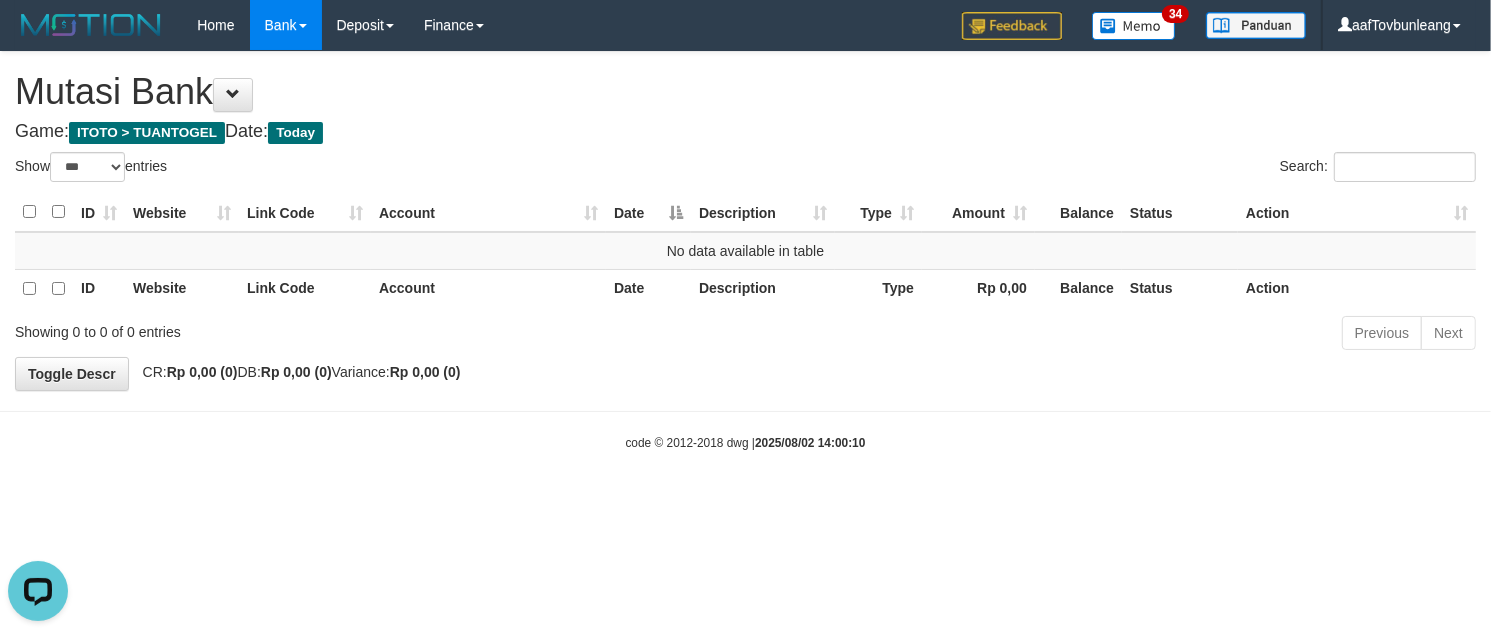 scroll, scrollTop: 0, scrollLeft: 0, axis: both 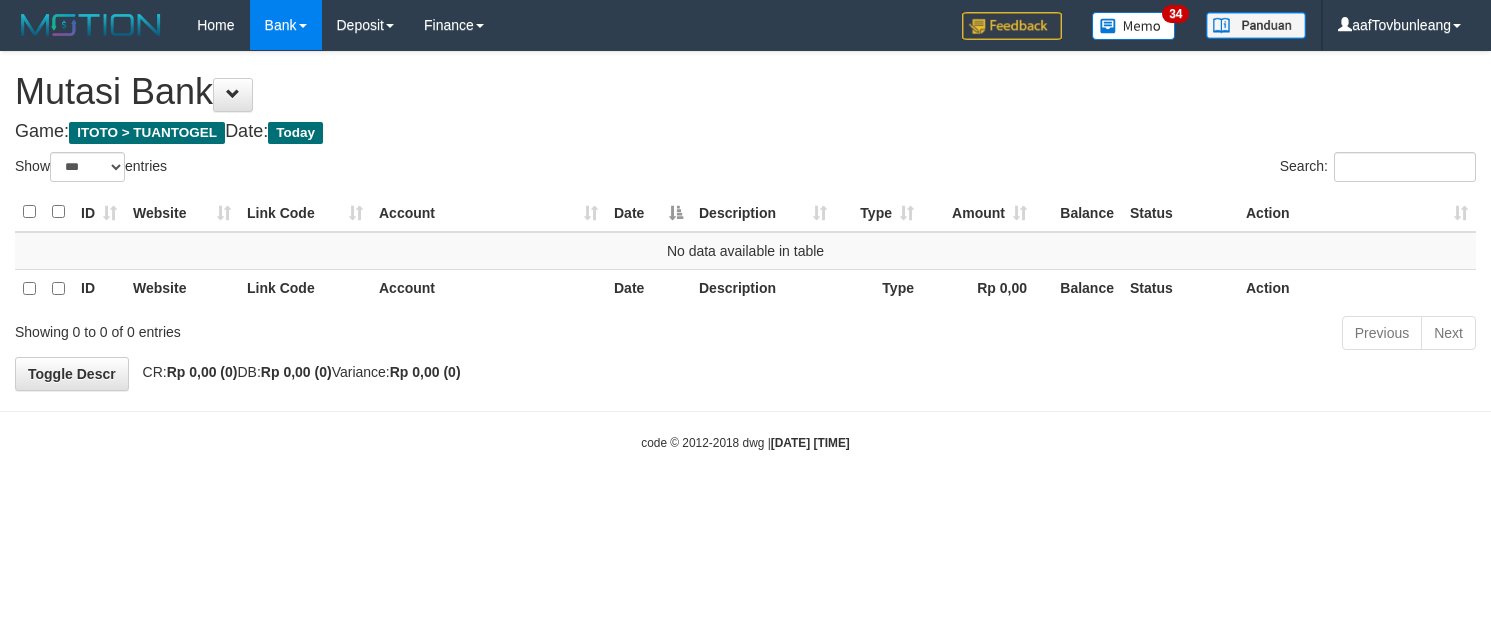 select on "***" 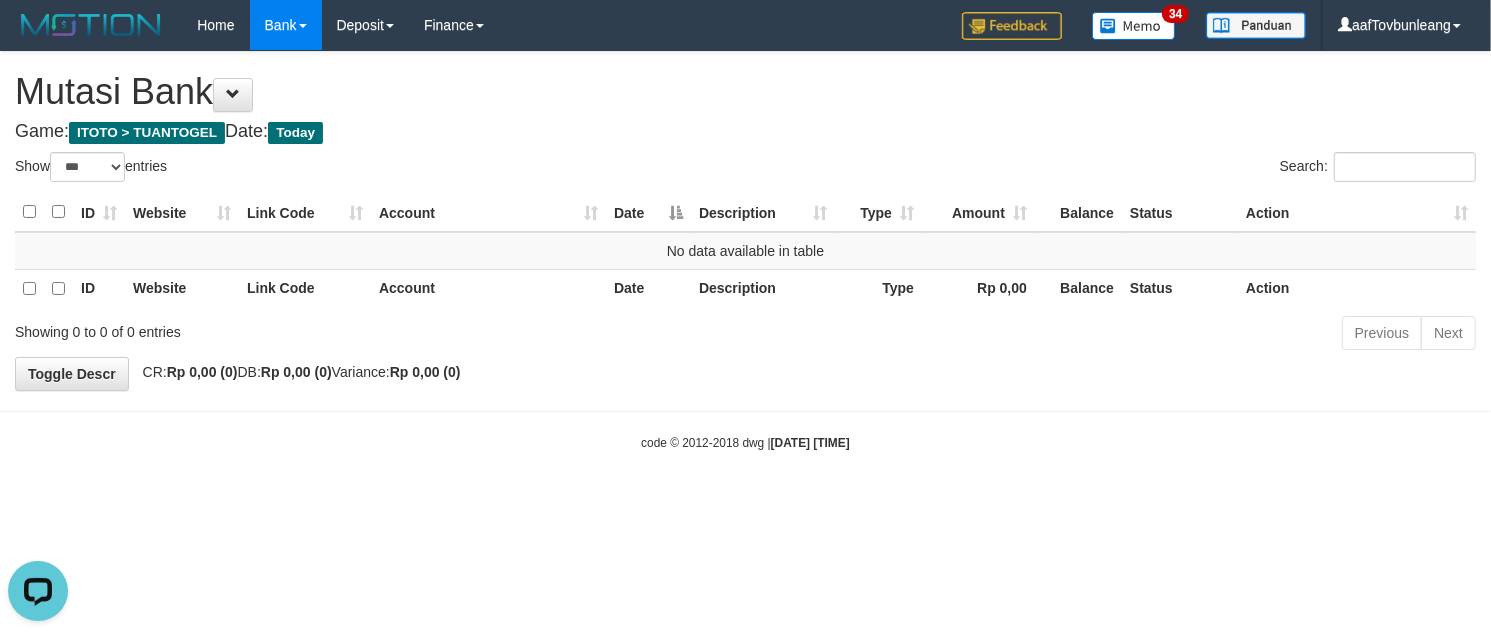 scroll, scrollTop: 0, scrollLeft: 0, axis: both 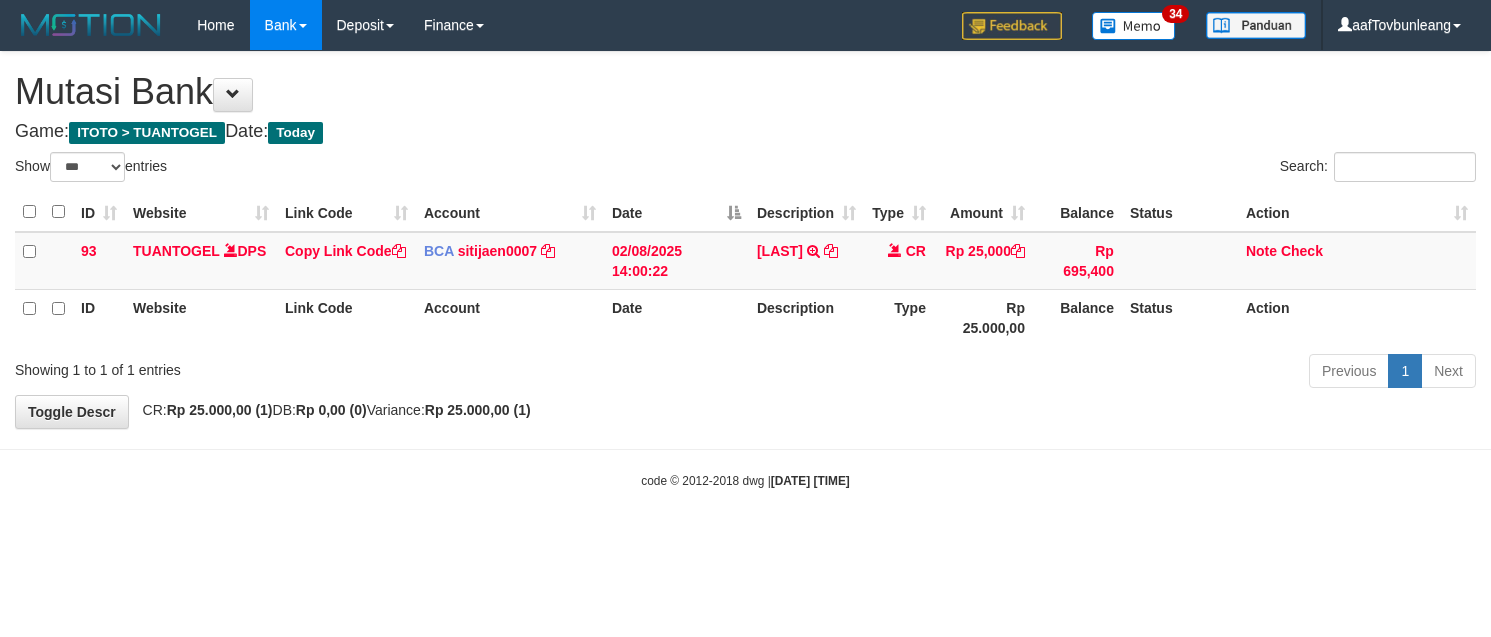select on "***" 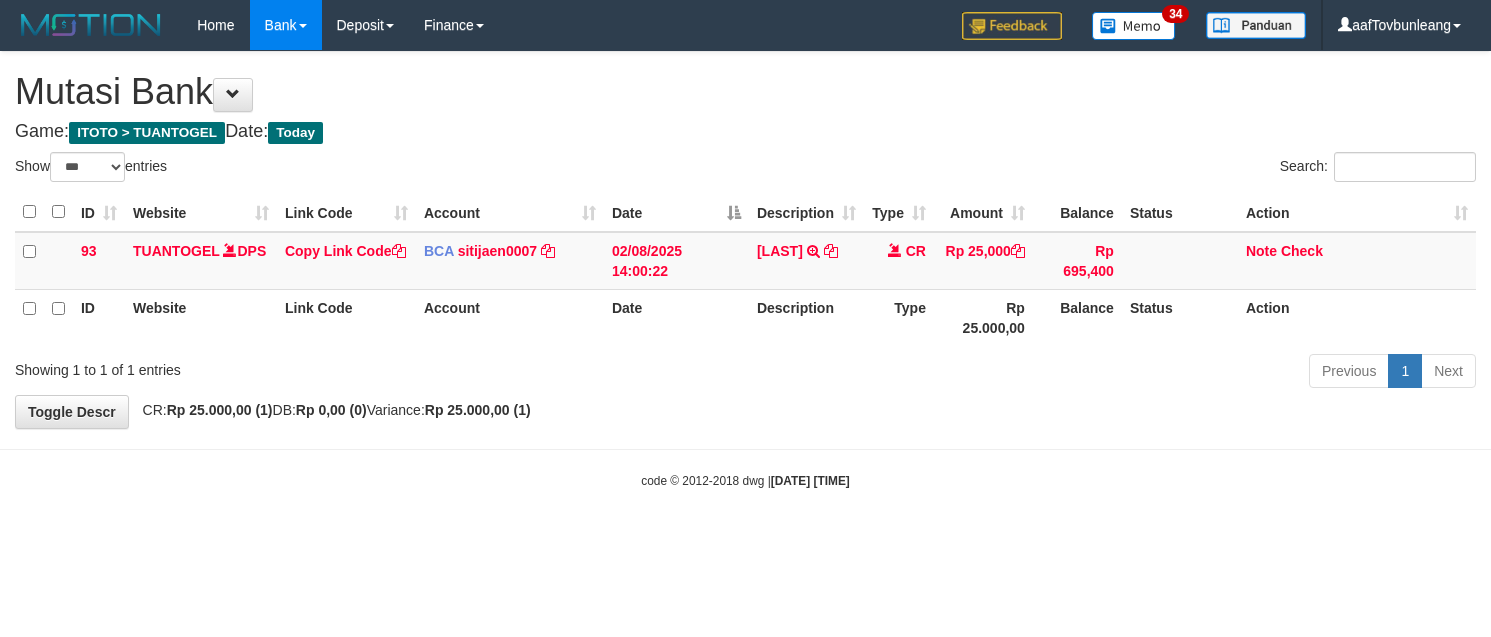scroll, scrollTop: 0, scrollLeft: 0, axis: both 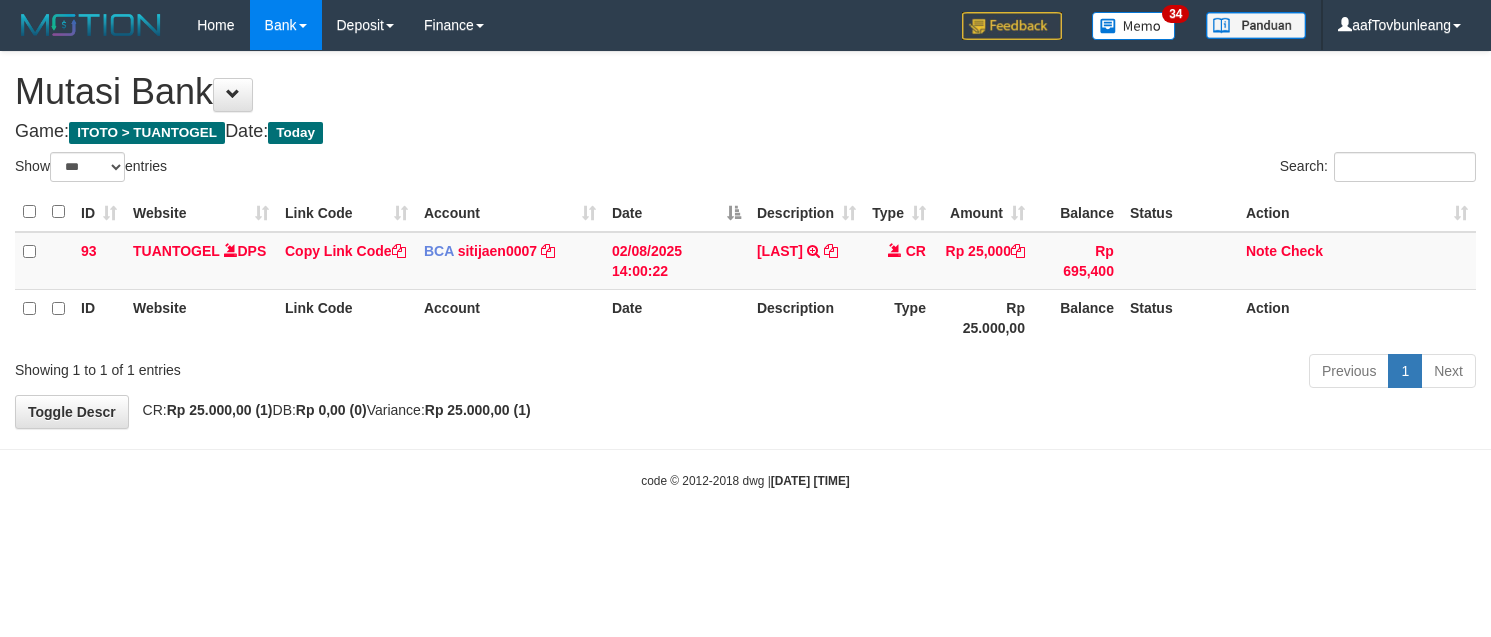select on "***" 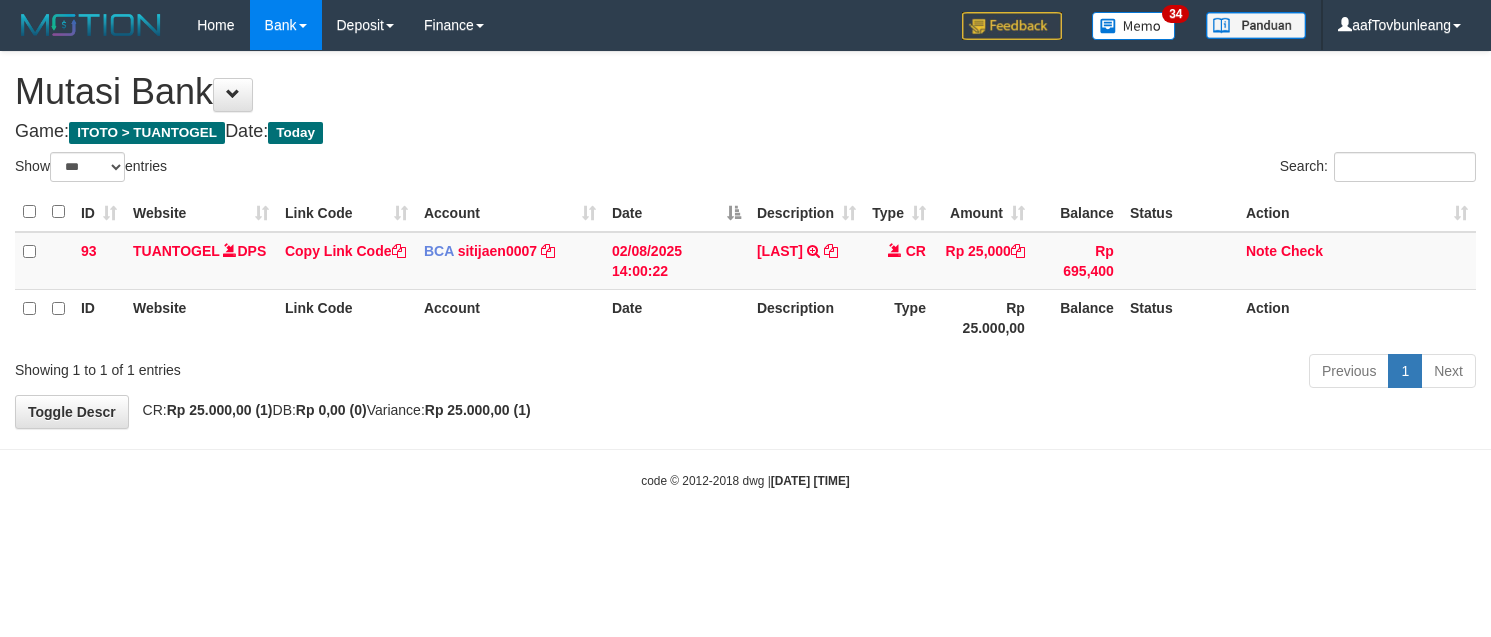 scroll, scrollTop: 0, scrollLeft: 0, axis: both 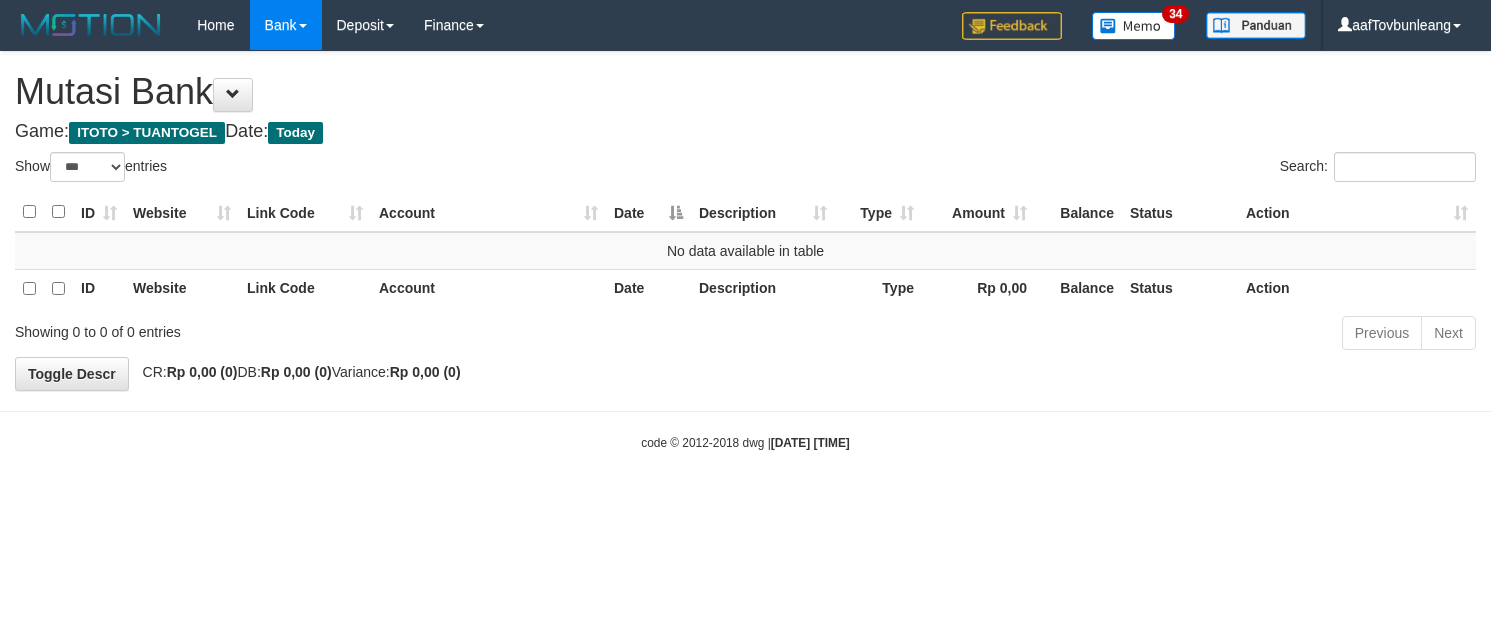 select on "***" 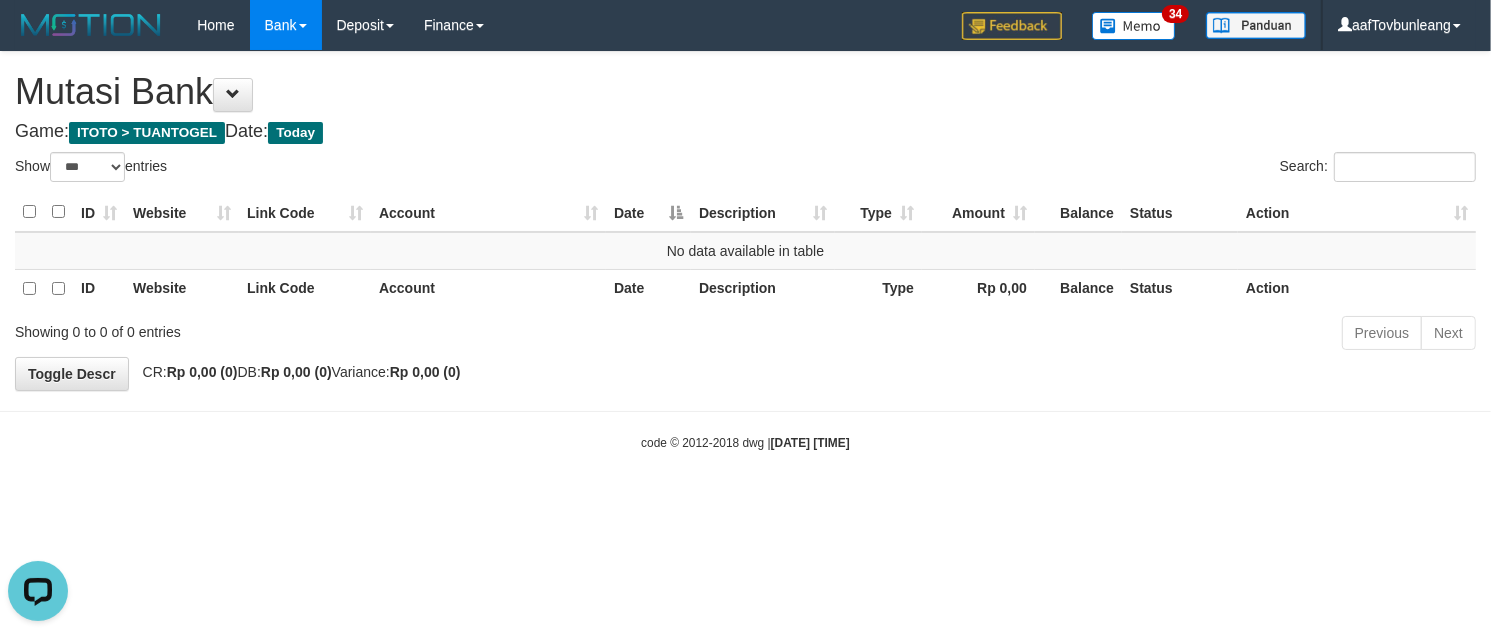 scroll, scrollTop: 0, scrollLeft: 0, axis: both 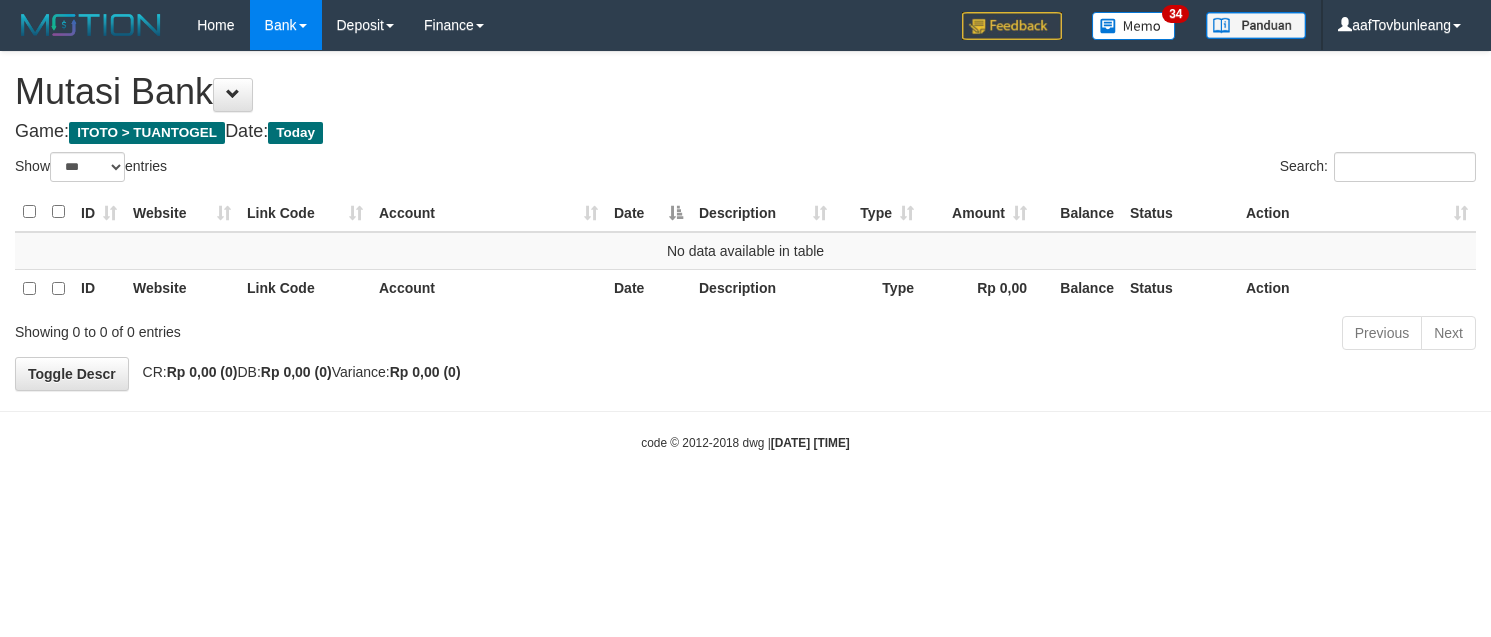 select on "***" 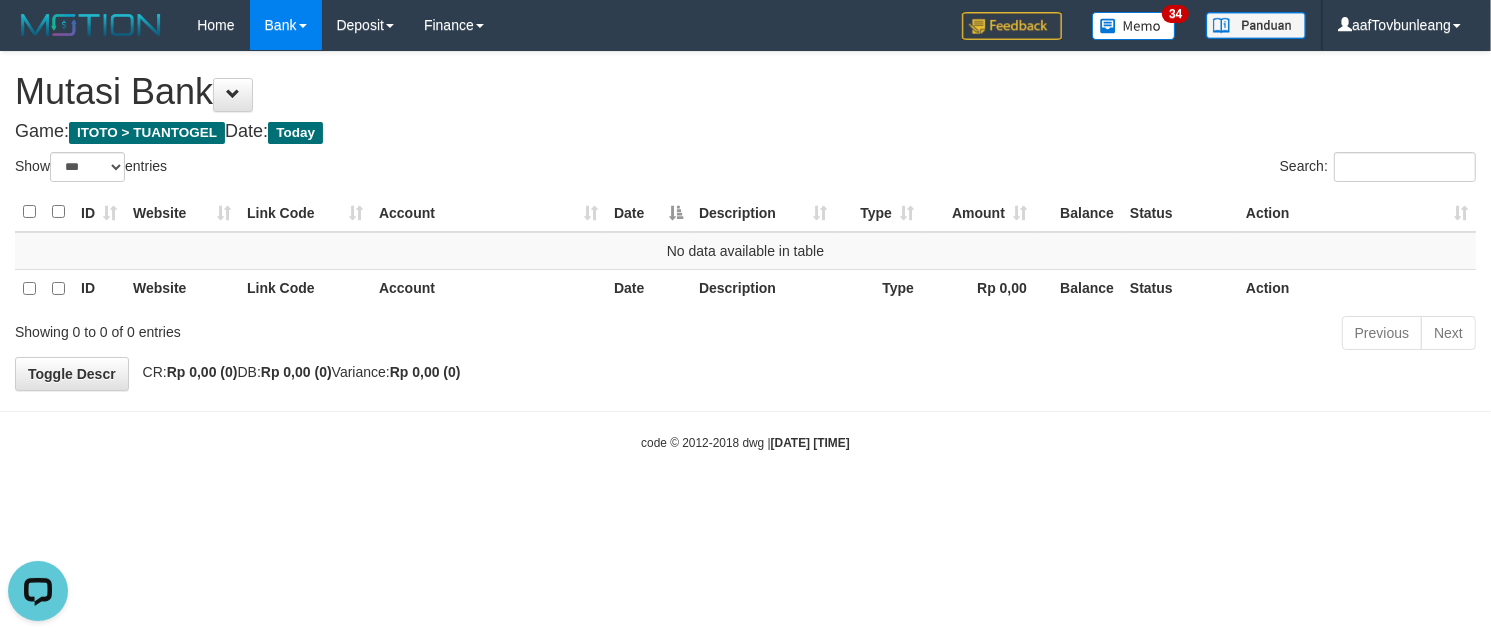 scroll, scrollTop: 0, scrollLeft: 0, axis: both 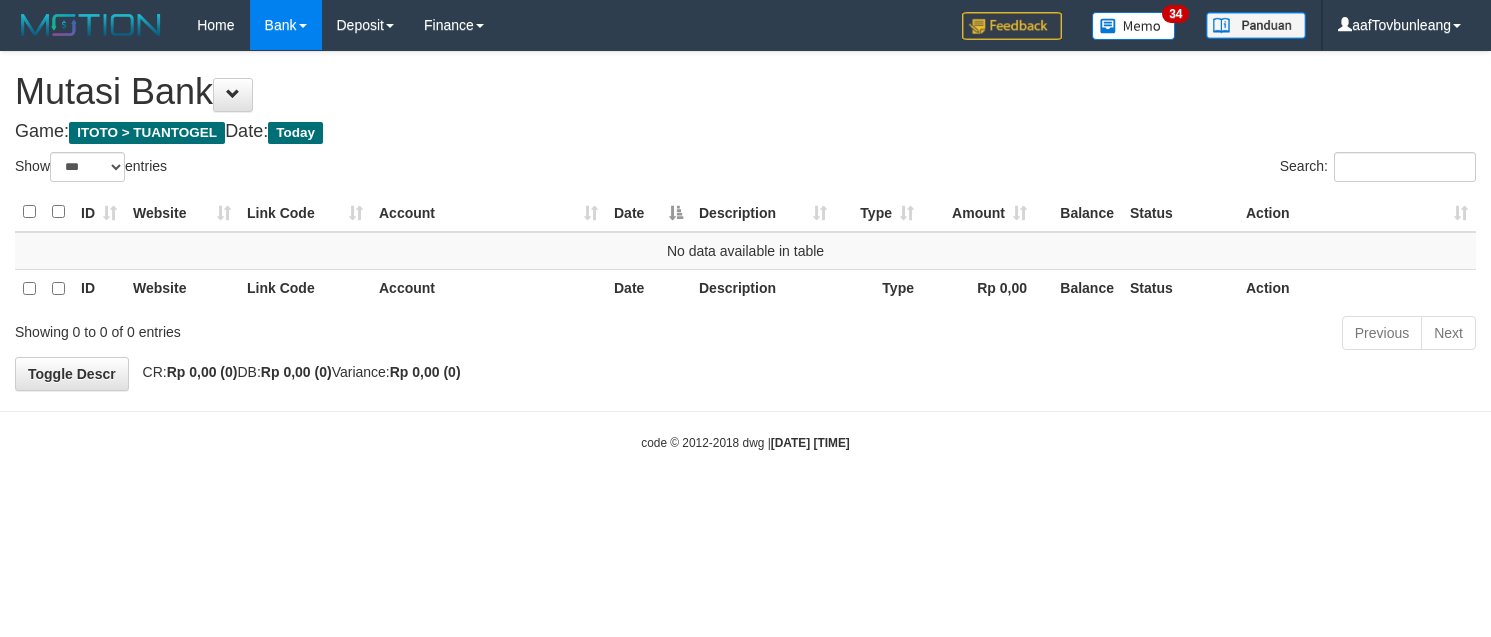 select on "***" 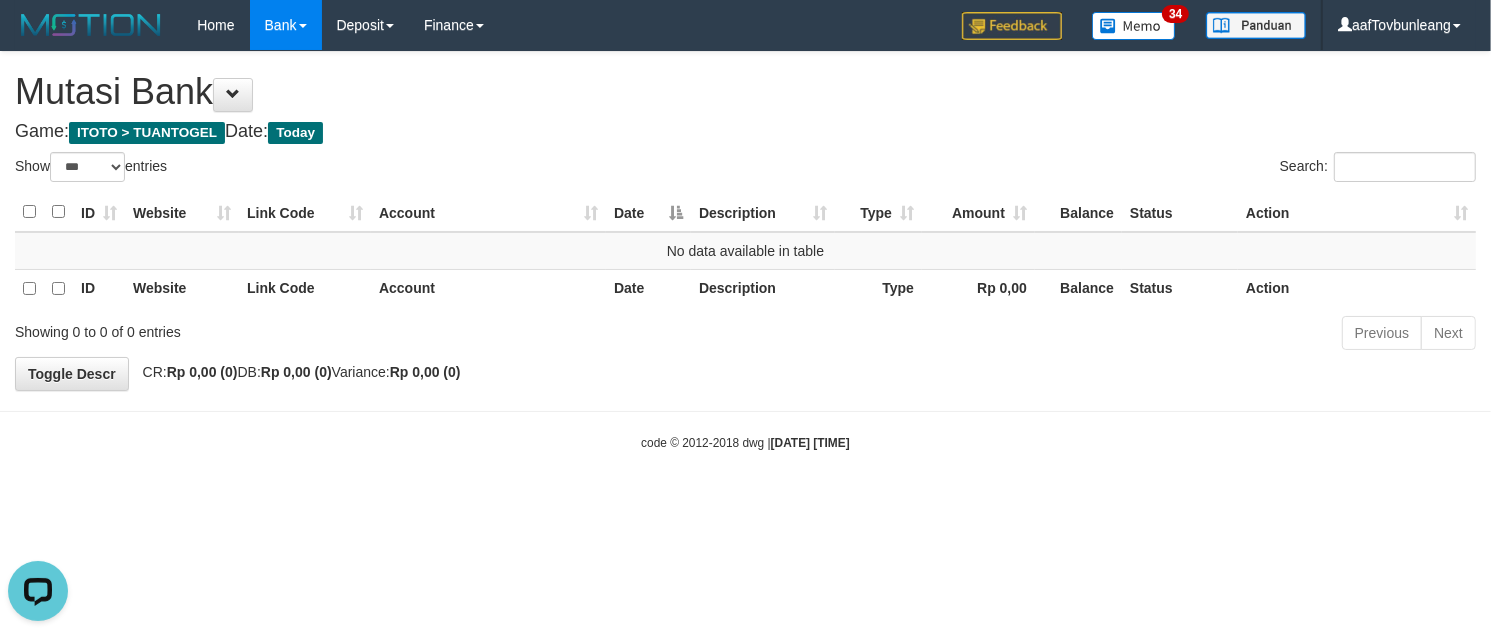 scroll, scrollTop: 0, scrollLeft: 0, axis: both 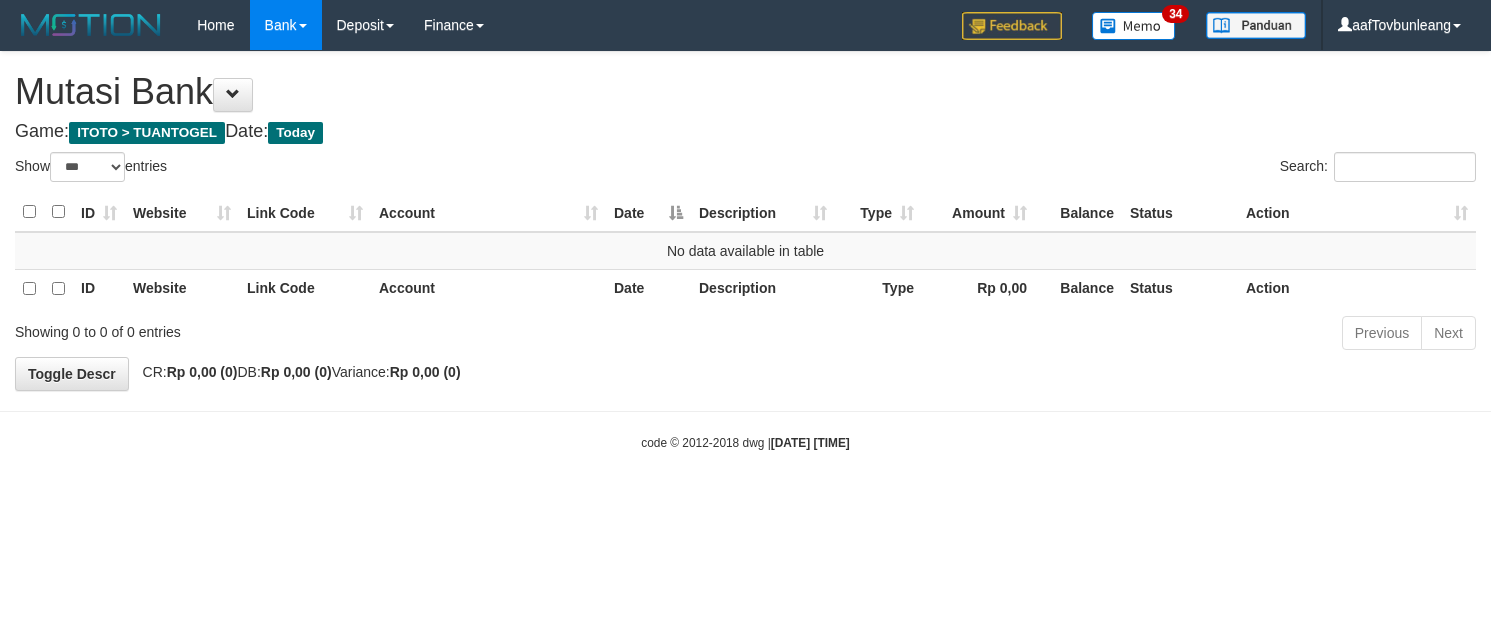 select on "***" 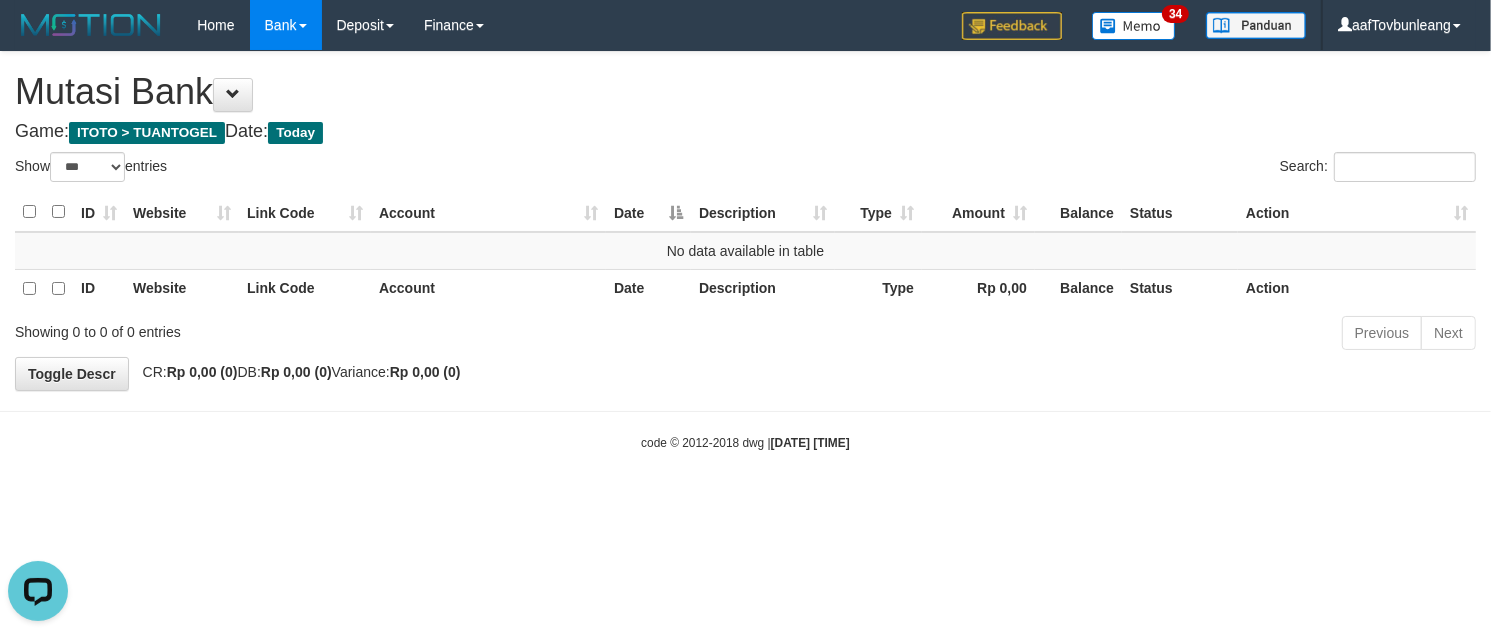 scroll, scrollTop: 0, scrollLeft: 0, axis: both 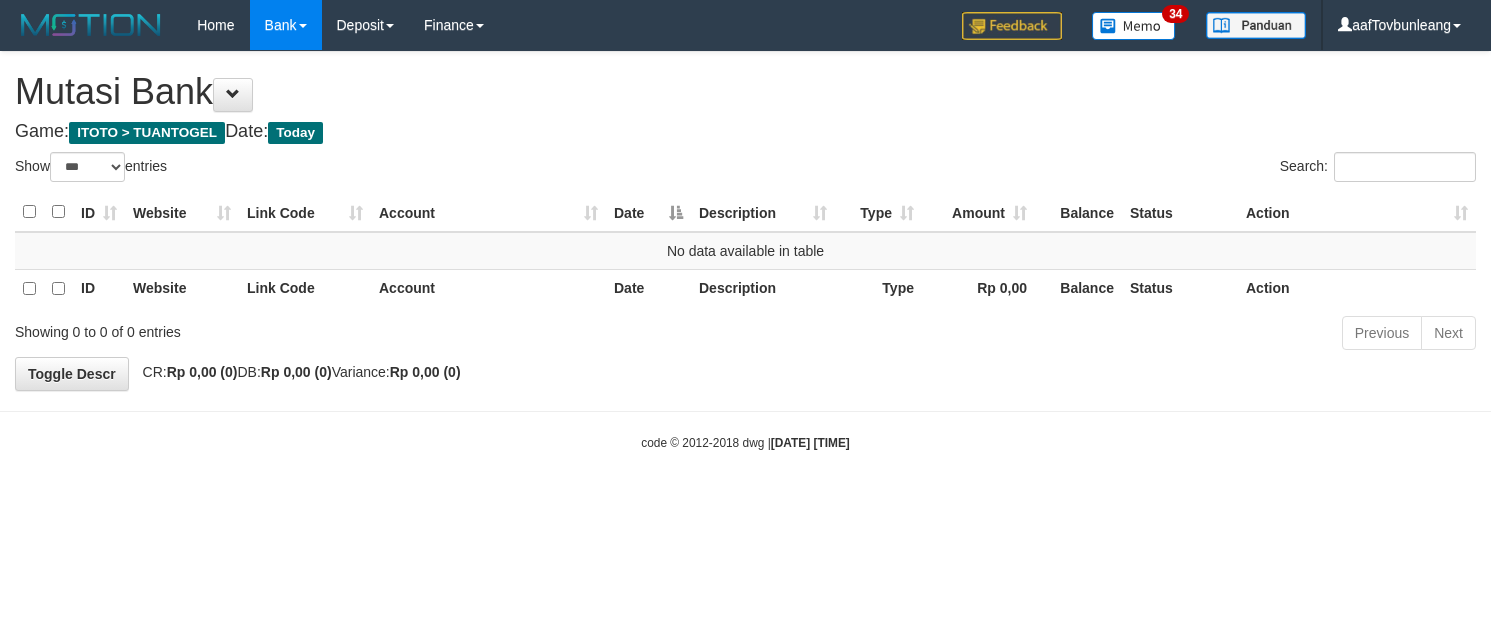 select on "***" 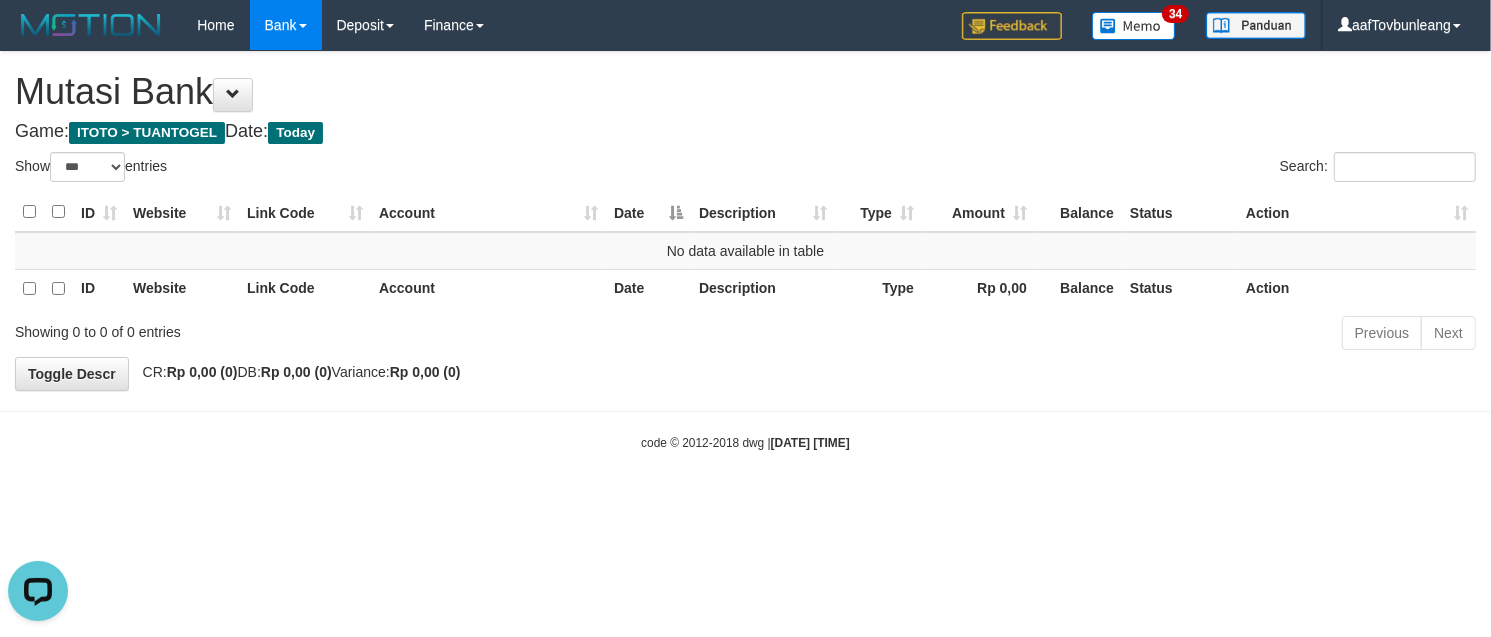scroll, scrollTop: 0, scrollLeft: 0, axis: both 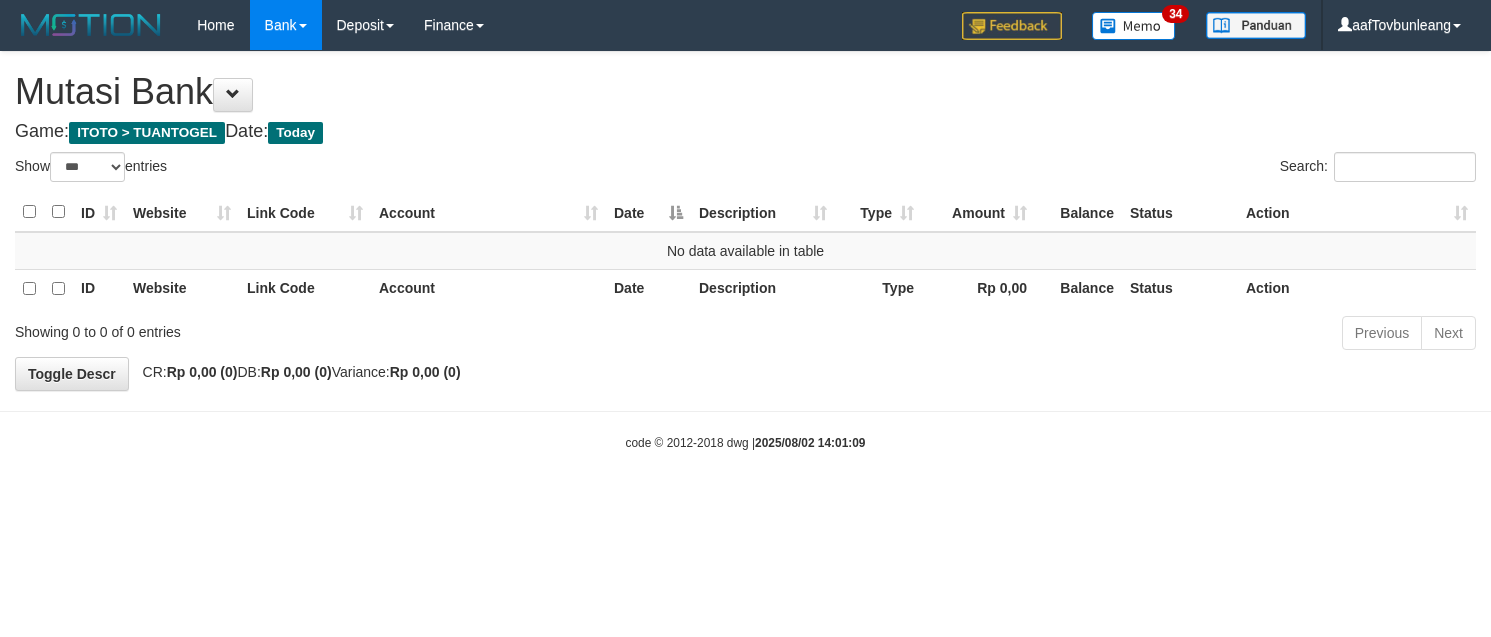 select on "***" 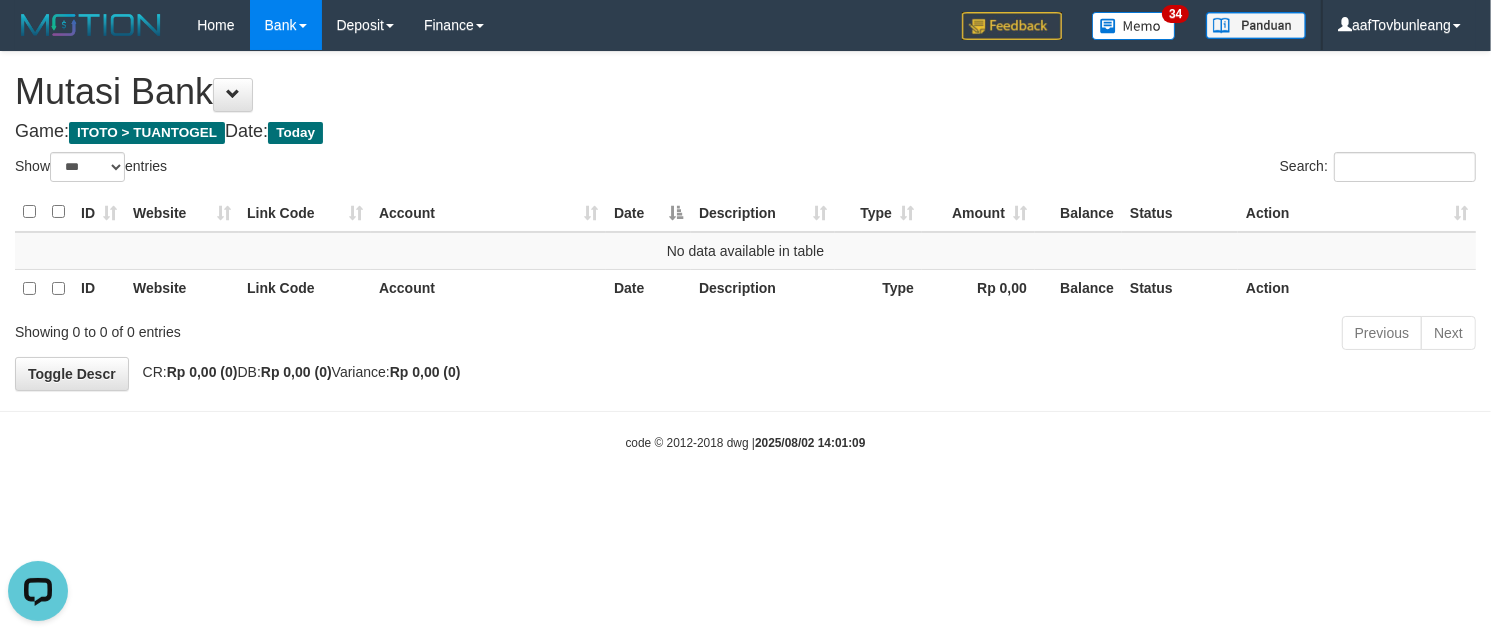 scroll, scrollTop: 0, scrollLeft: 0, axis: both 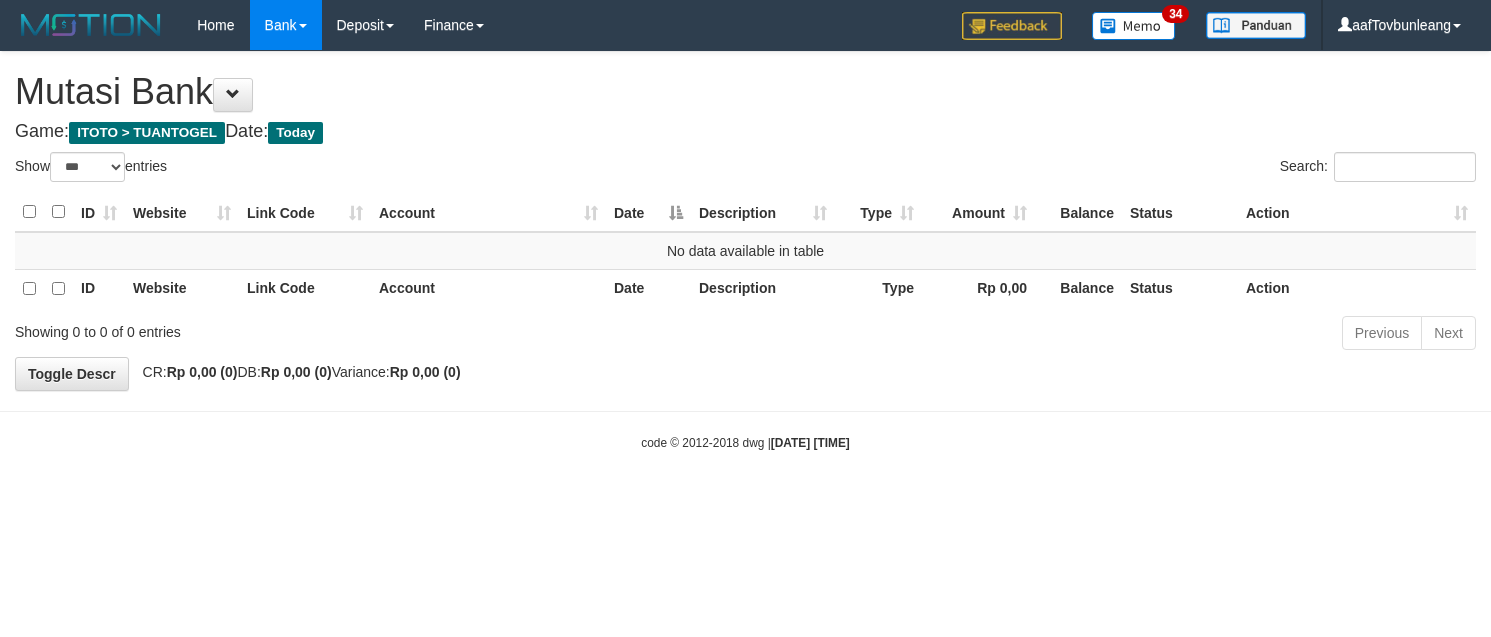 select on "***" 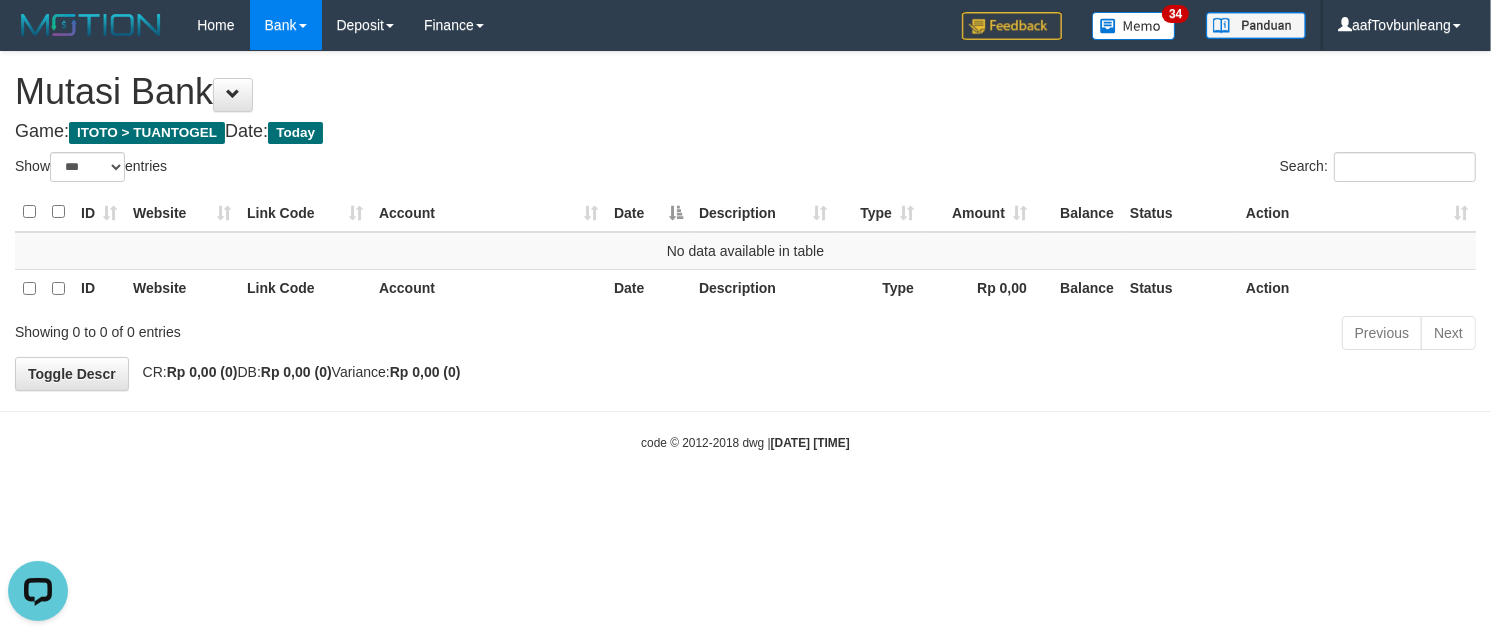 scroll, scrollTop: 0, scrollLeft: 0, axis: both 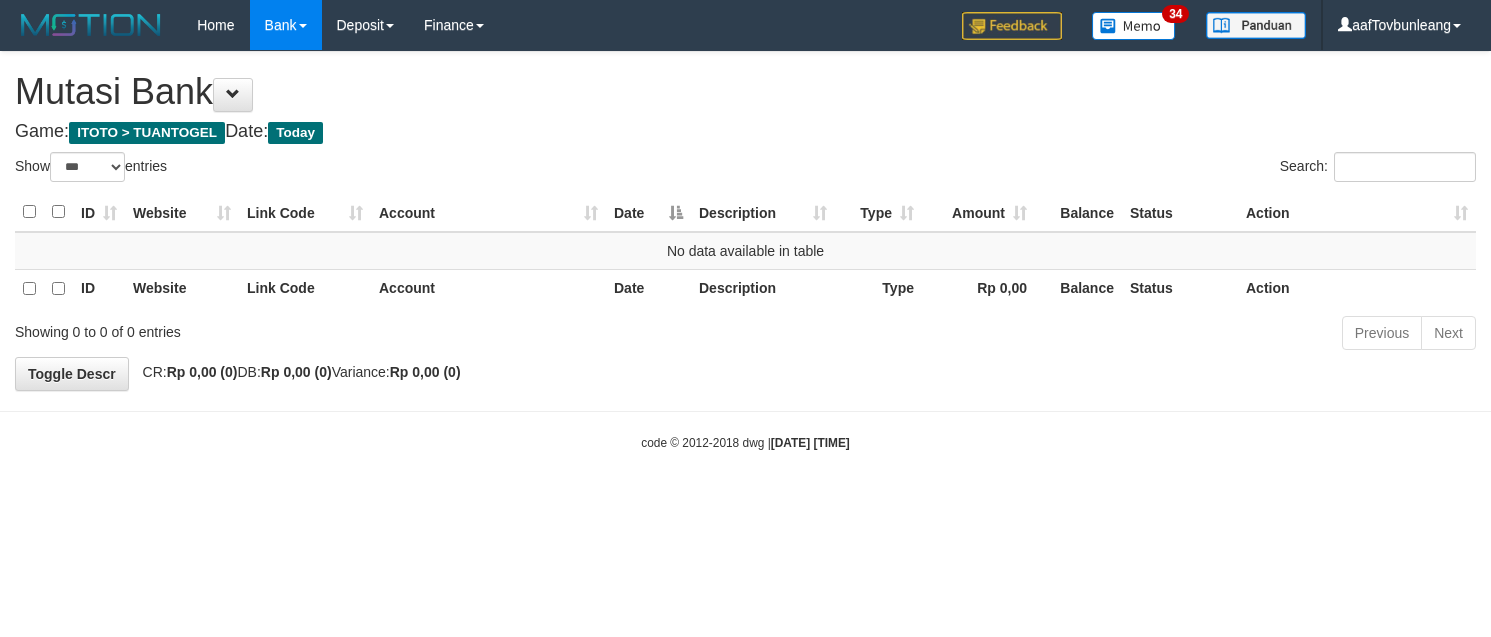 select on "***" 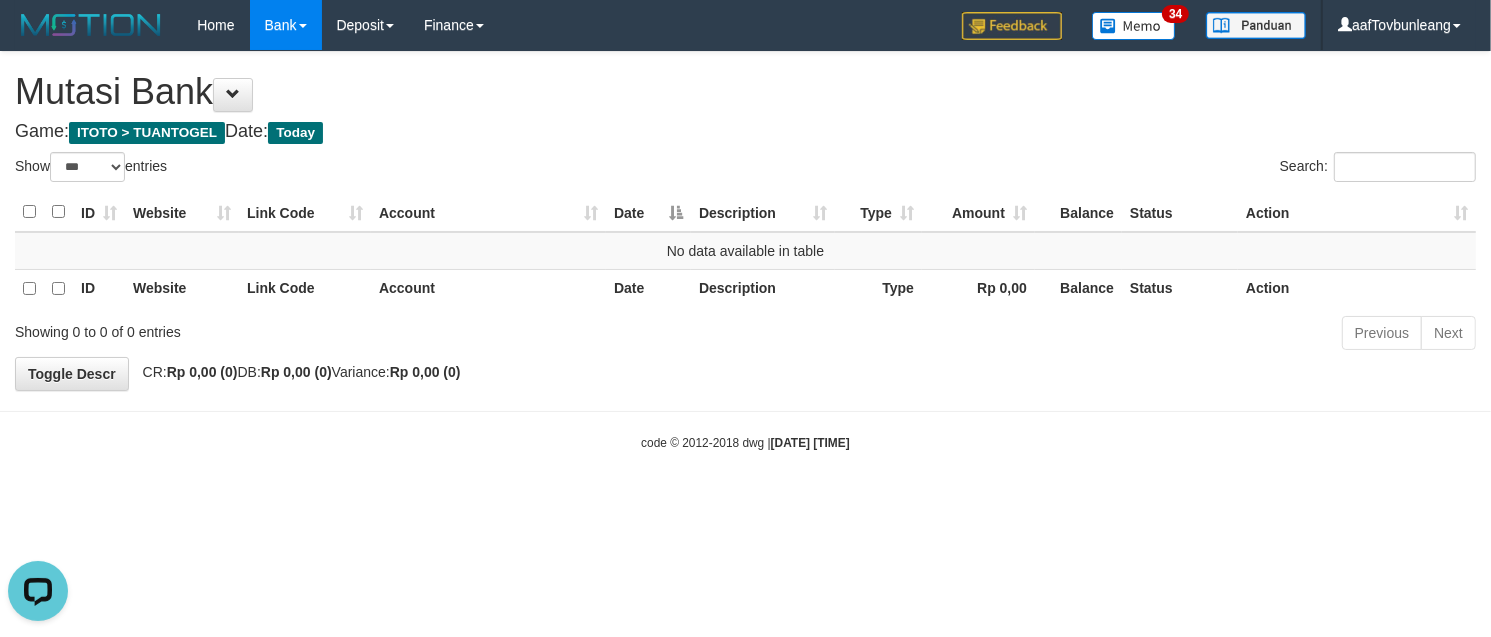 scroll, scrollTop: 0, scrollLeft: 0, axis: both 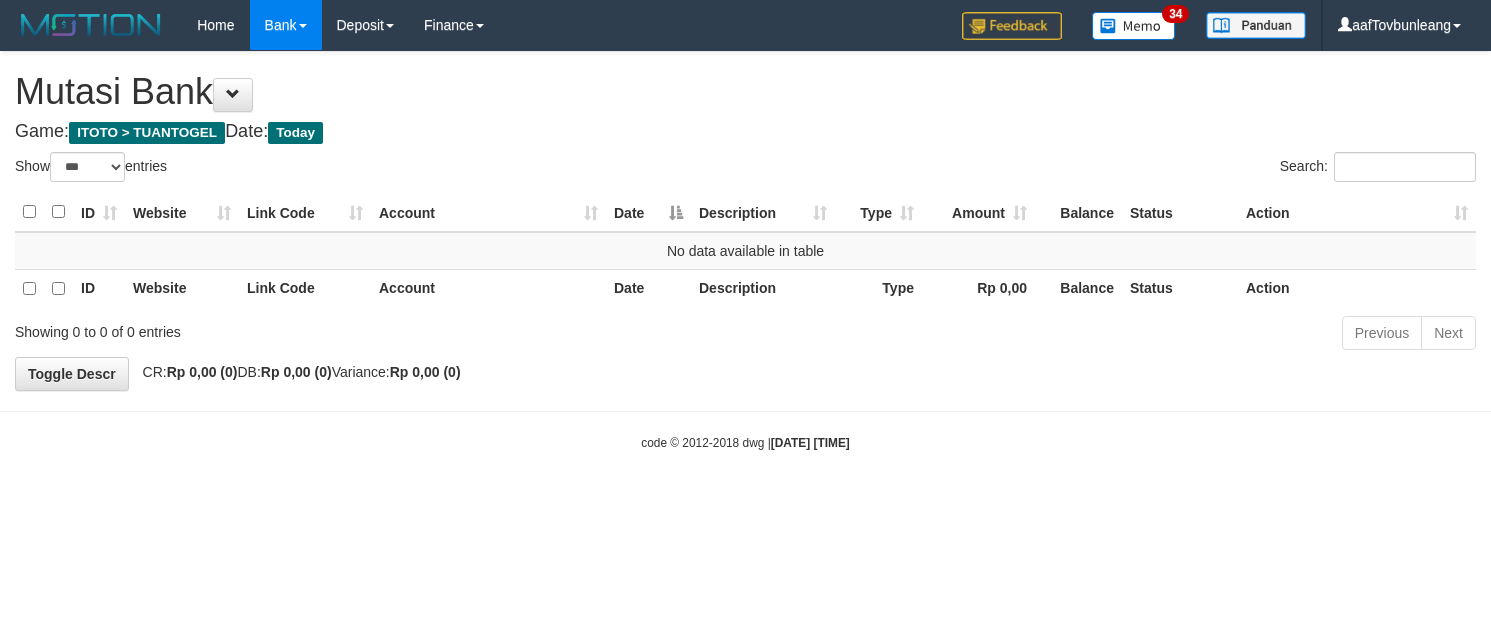 select on "***" 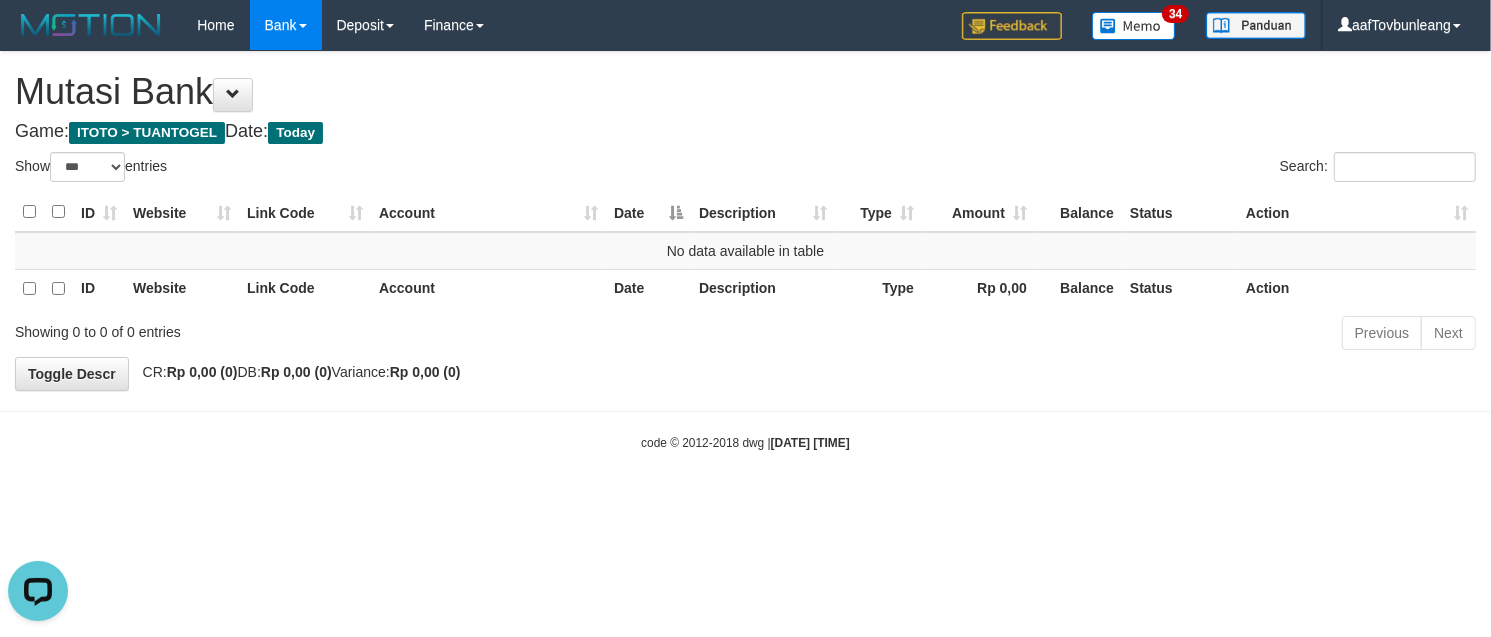 scroll, scrollTop: 0, scrollLeft: 0, axis: both 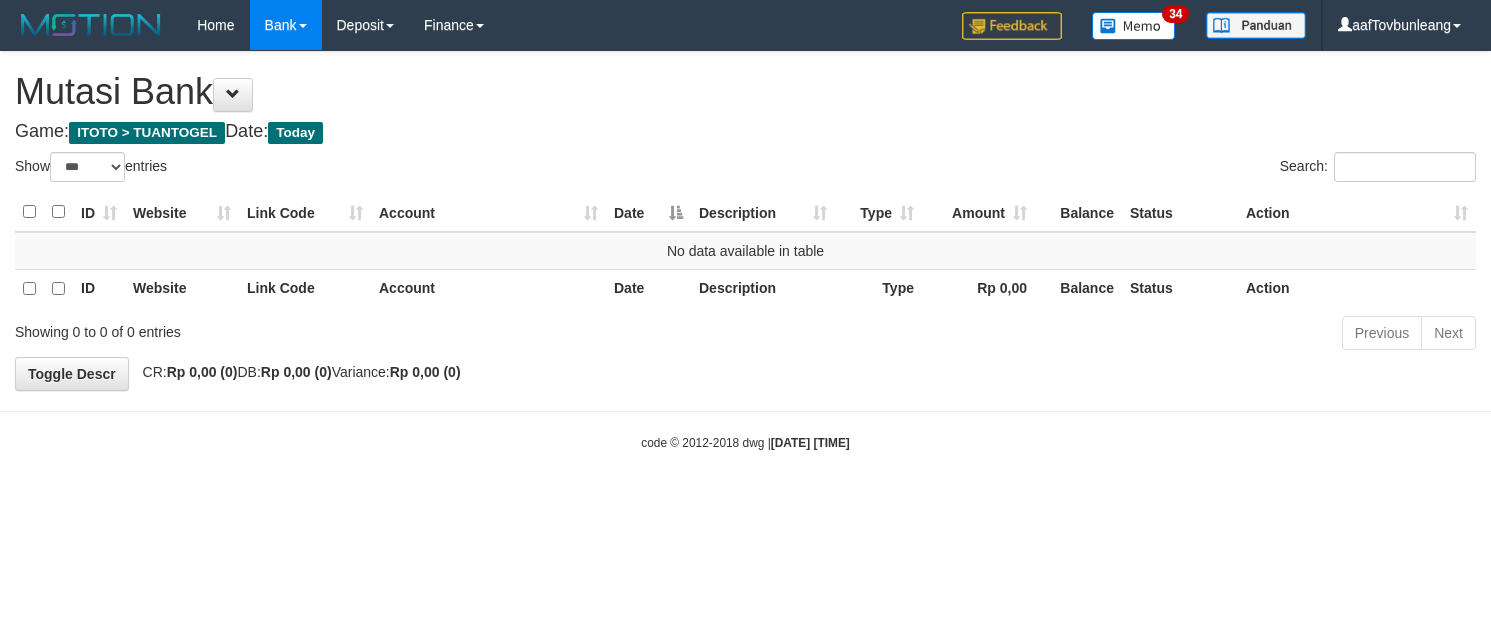 select on "***" 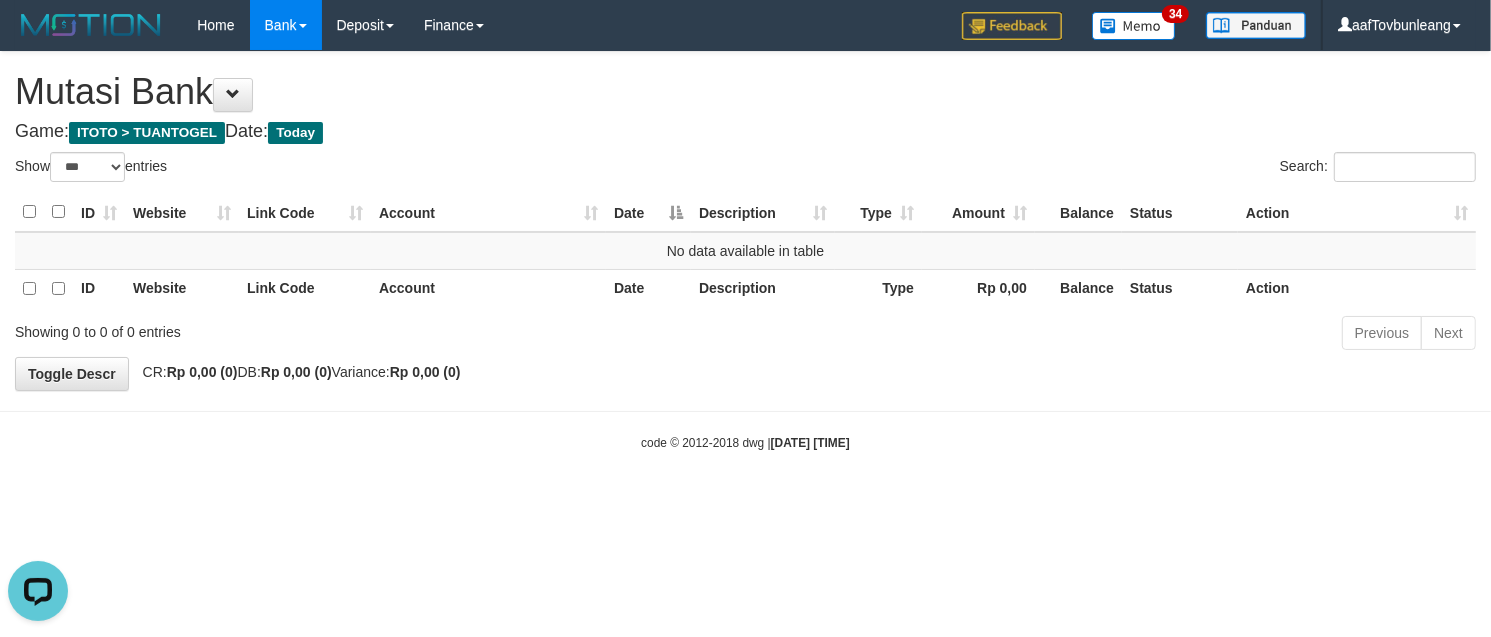scroll, scrollTop: 0, scrollLeft: 0, axis: both 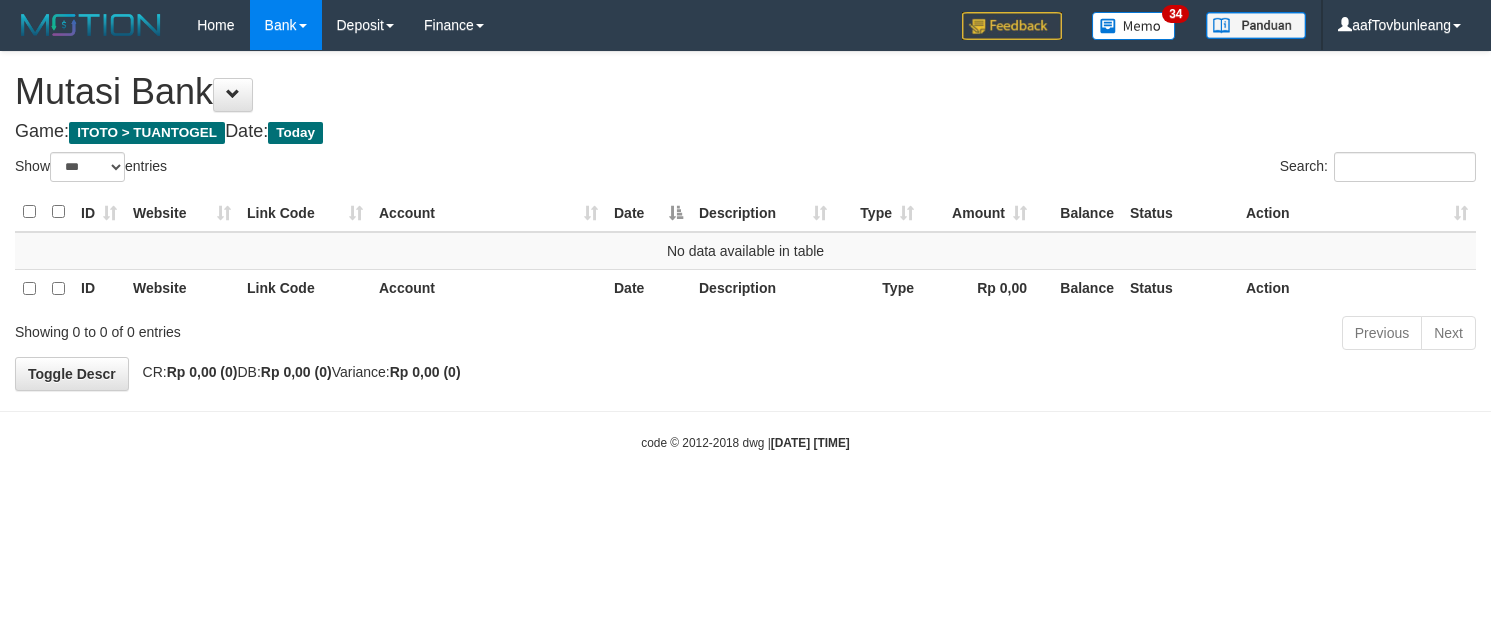 select on "***" 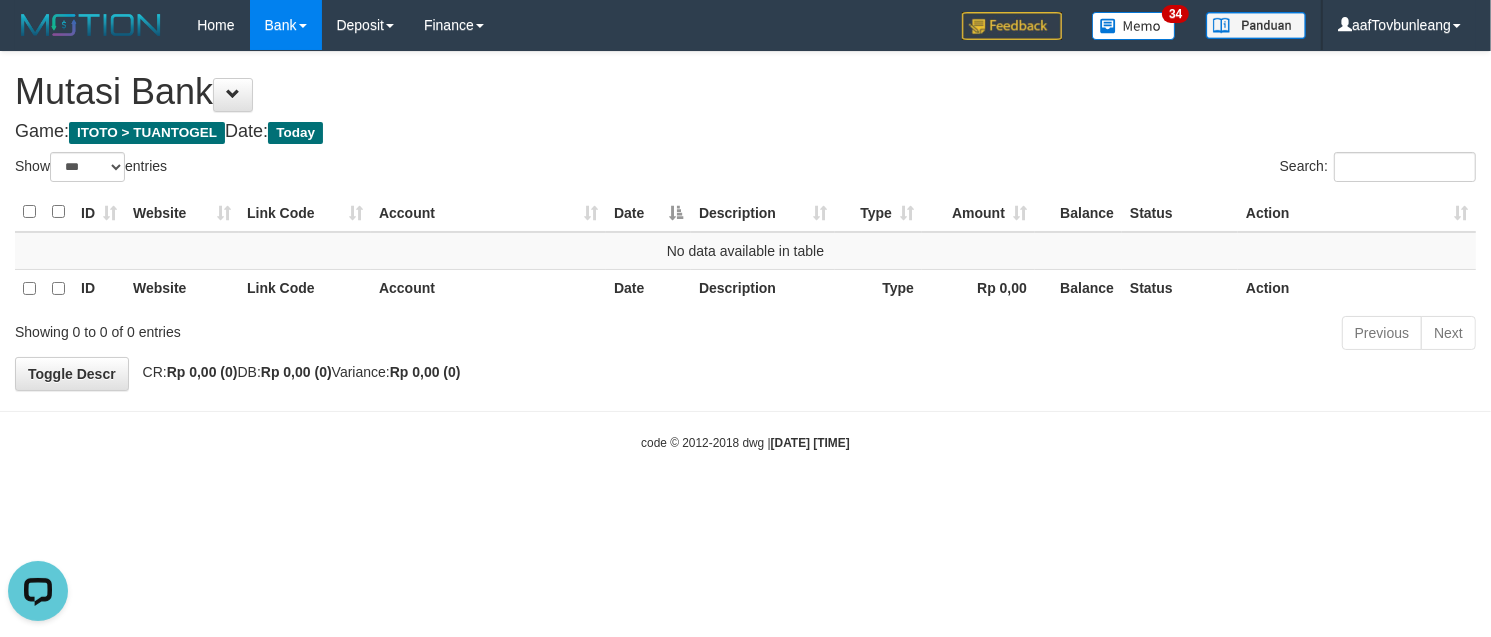 scroll, scrollTop: 0, scrollLeft: 0, axis: both 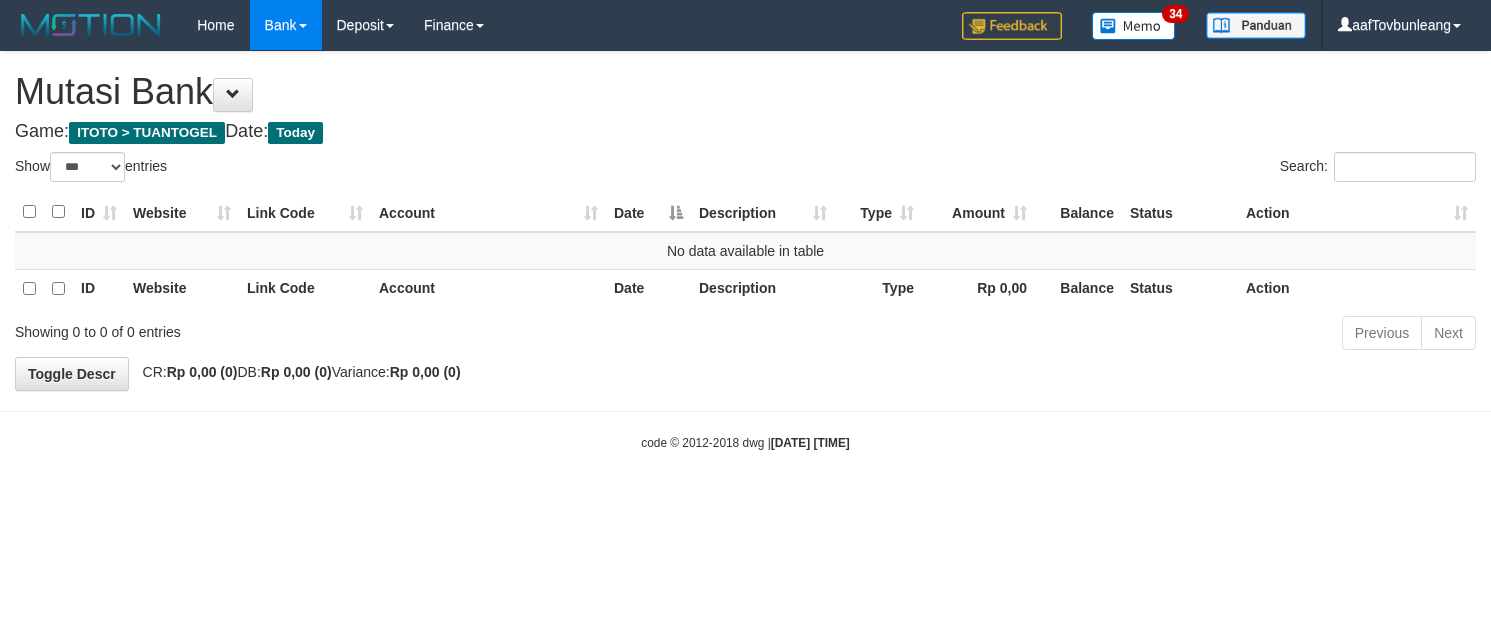 select on "***" 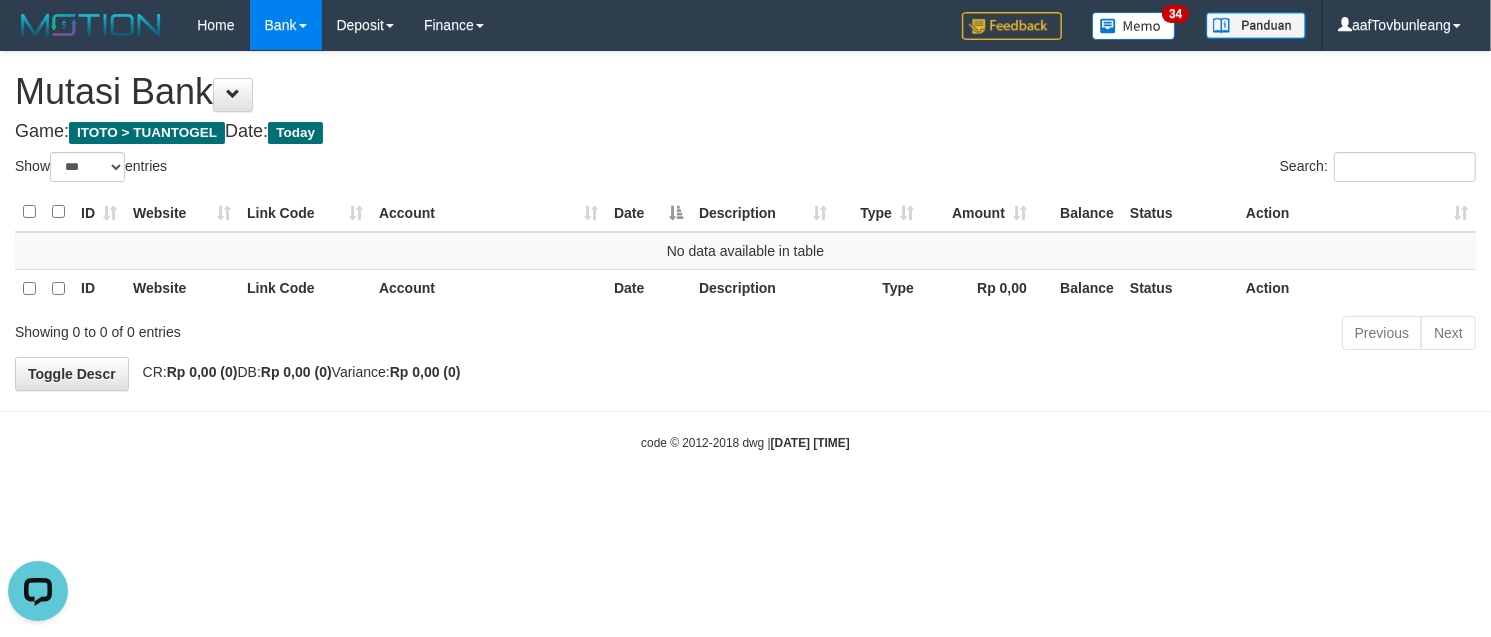 scroll, scrollTop: 0, scrollLeft: 0, axis: both 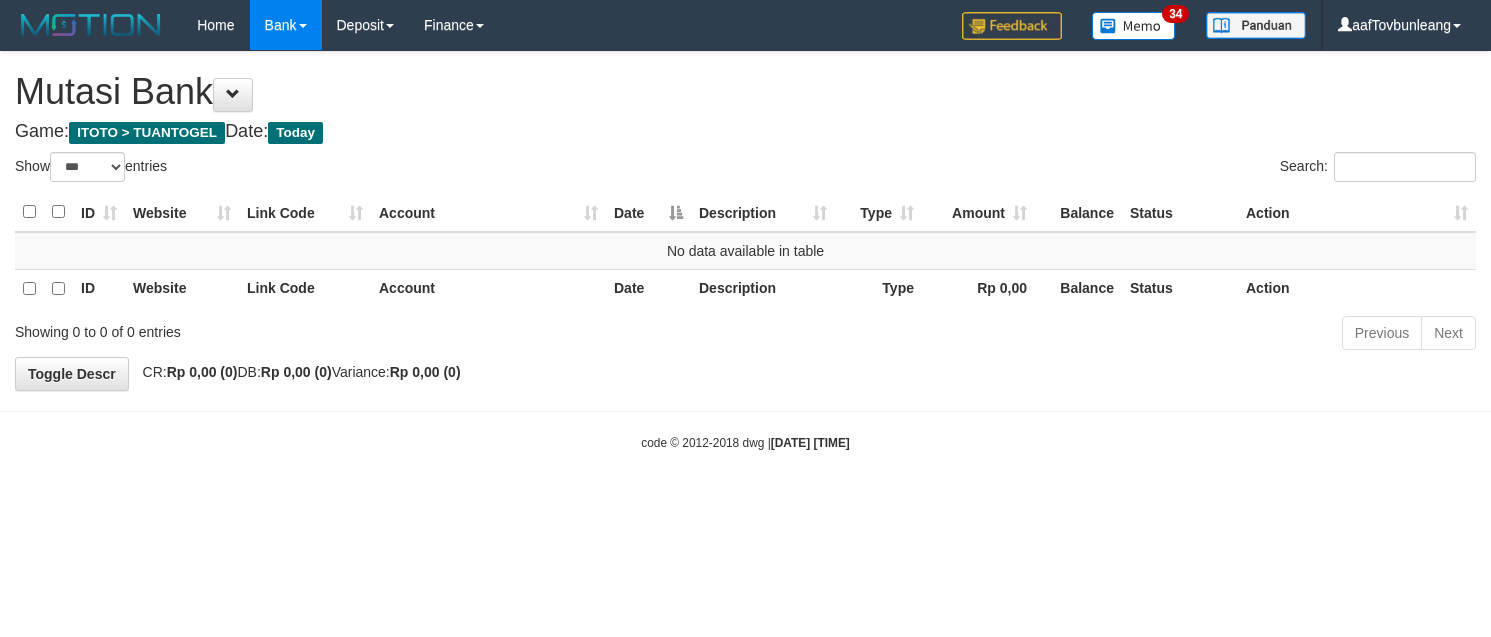 select on "***" 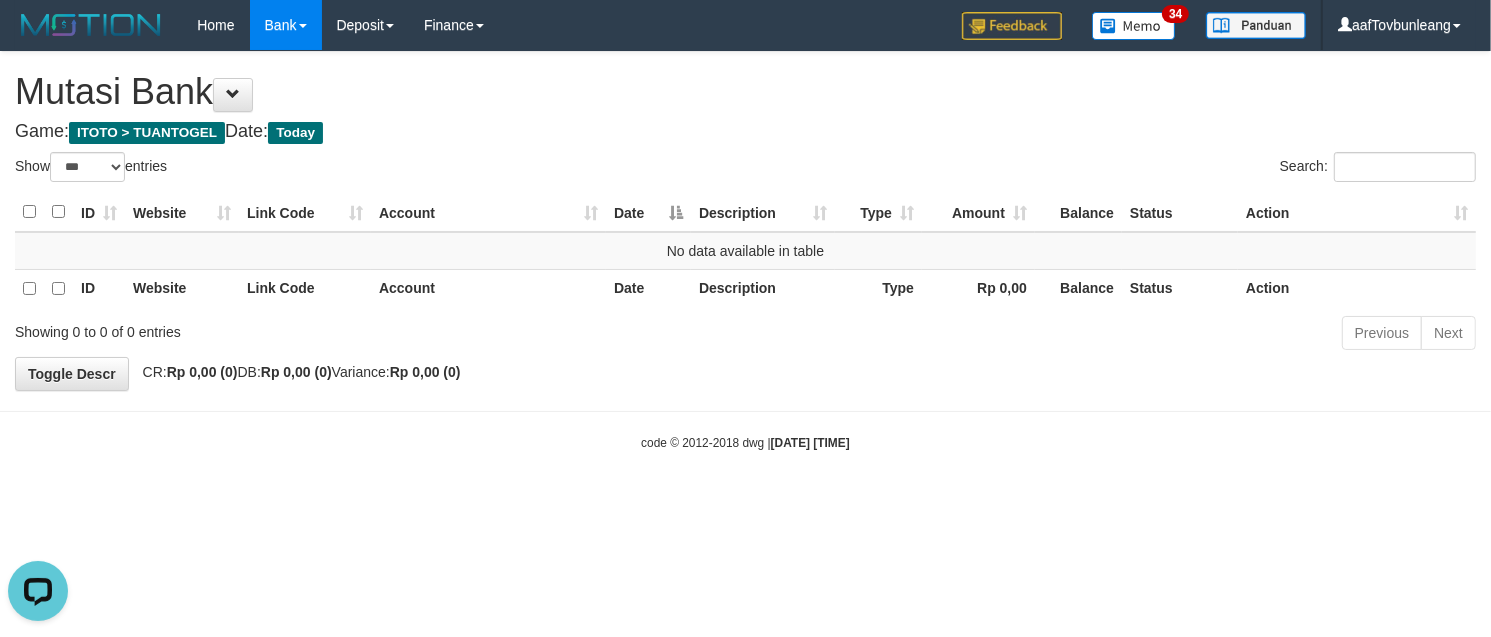 scroll, scrollTop: 0, scrollLeft: 0, axis: both 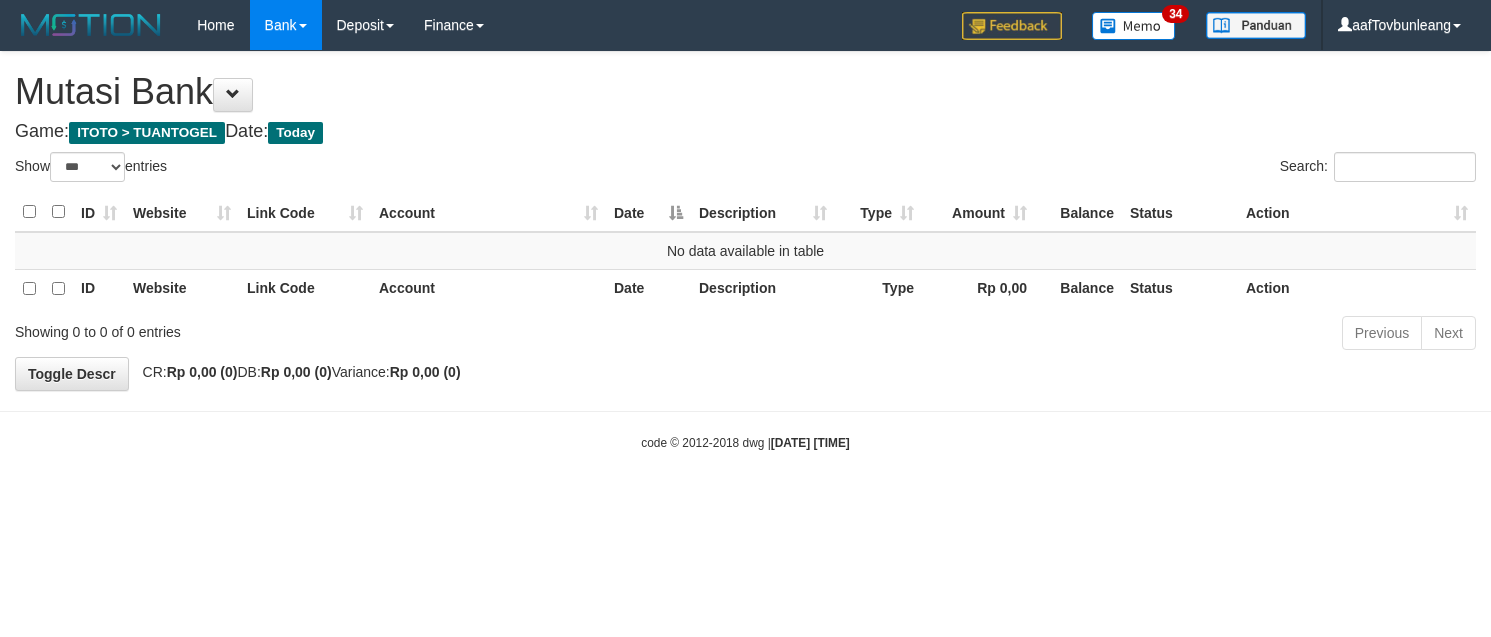 select on "***" 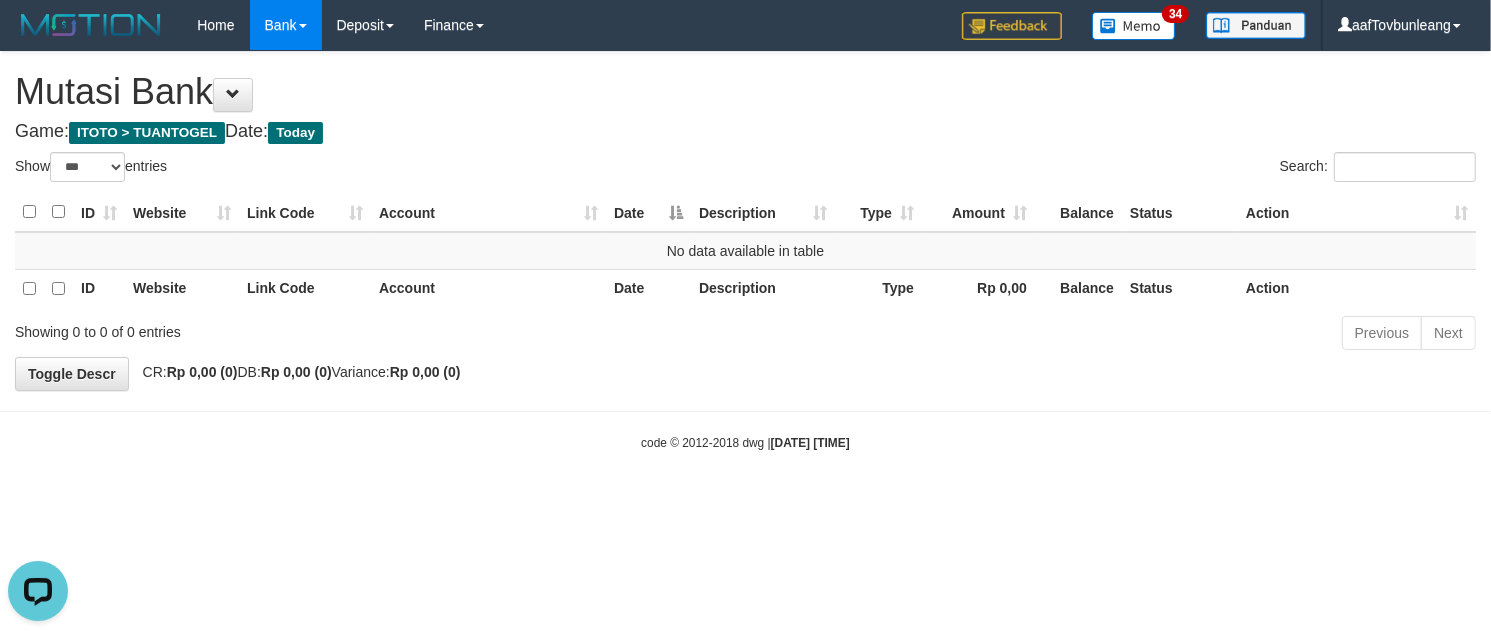 scroll, scrollTop: 0, scrollLeft: 0, axis: both 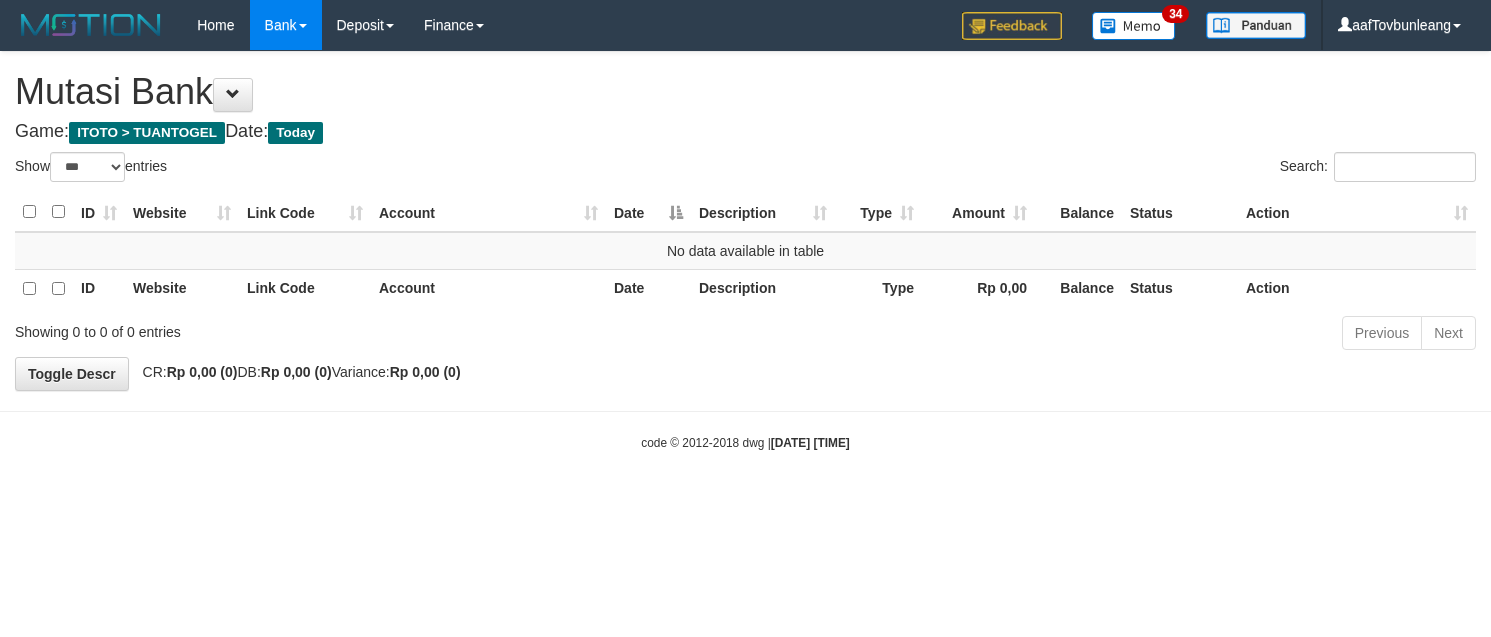 select on "***" 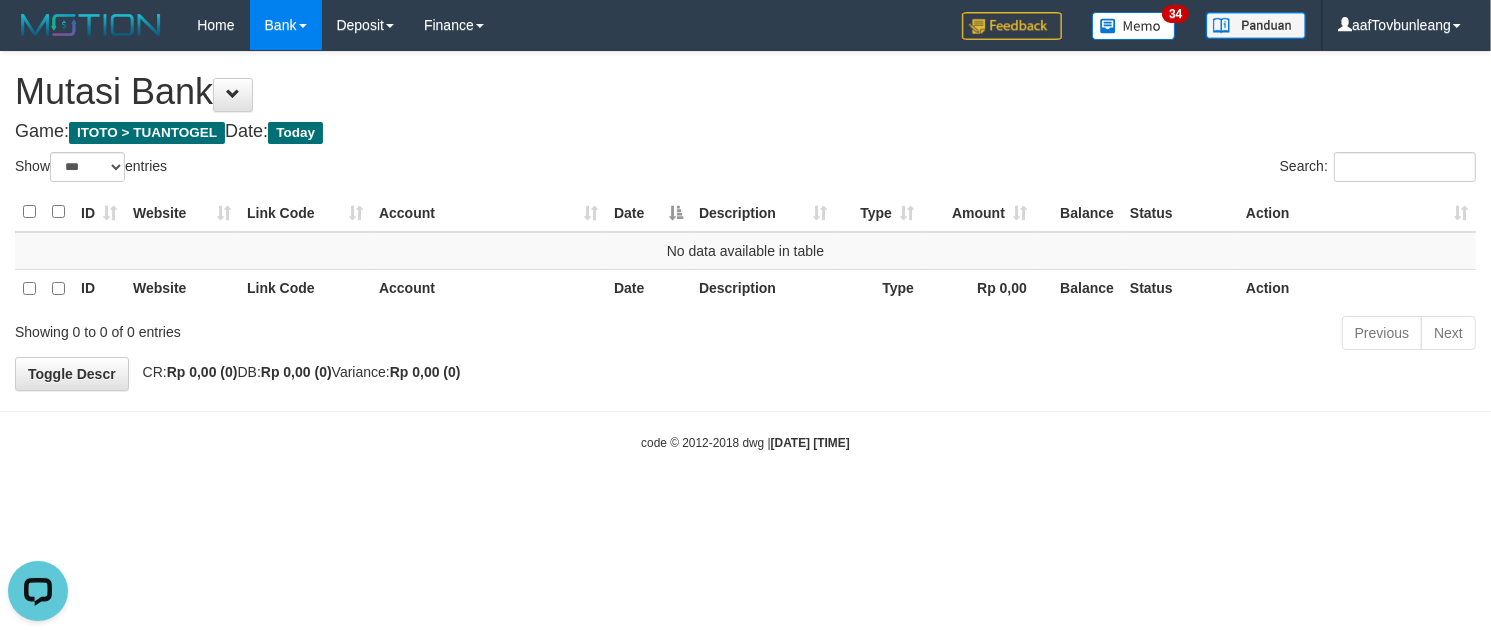 scroll, scrollTop: 0, scrollLeft: 0, axis: both 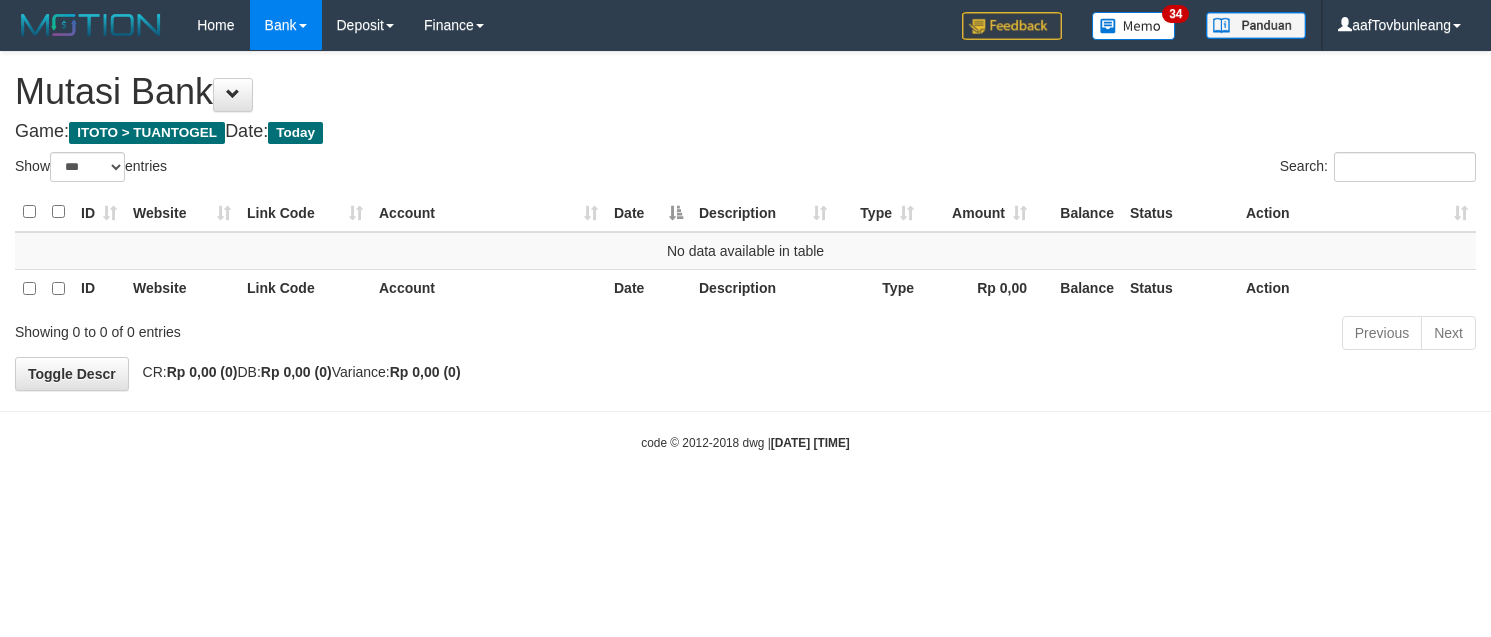 select on "***" 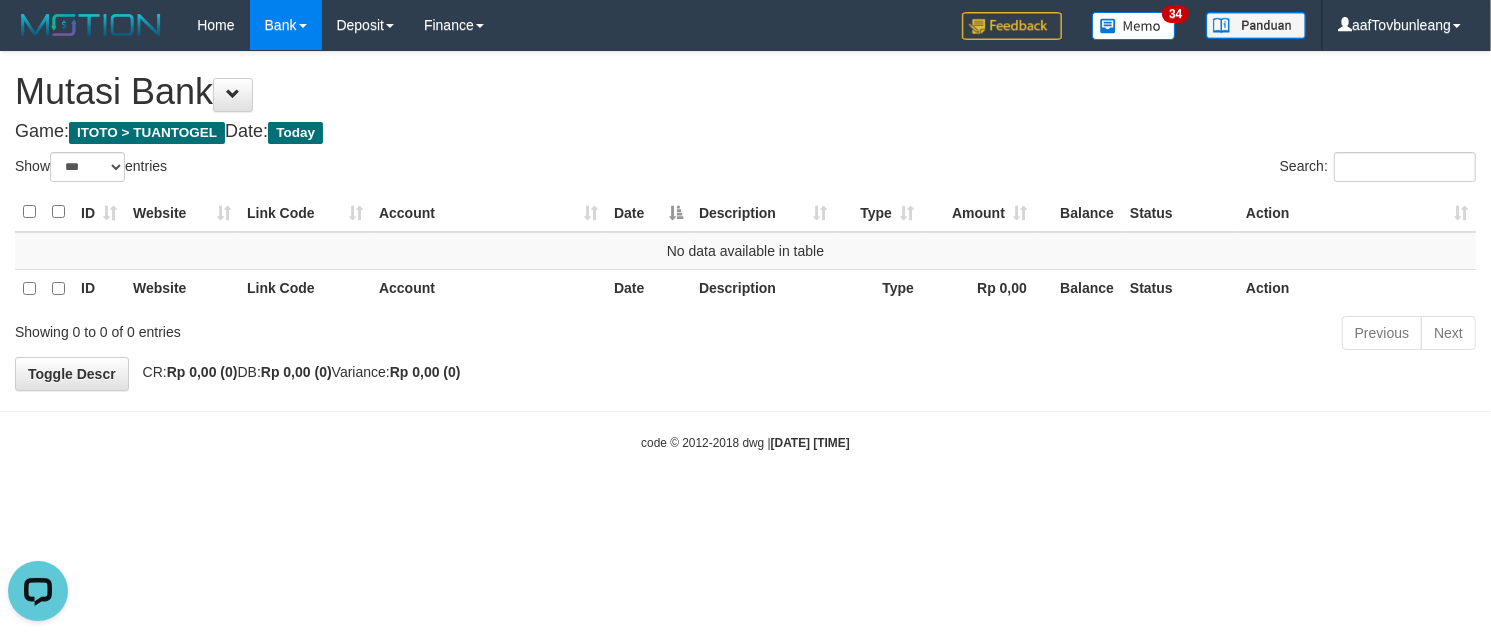 scroll, scrollTop: 0, scrollLeft: 0, axis: both 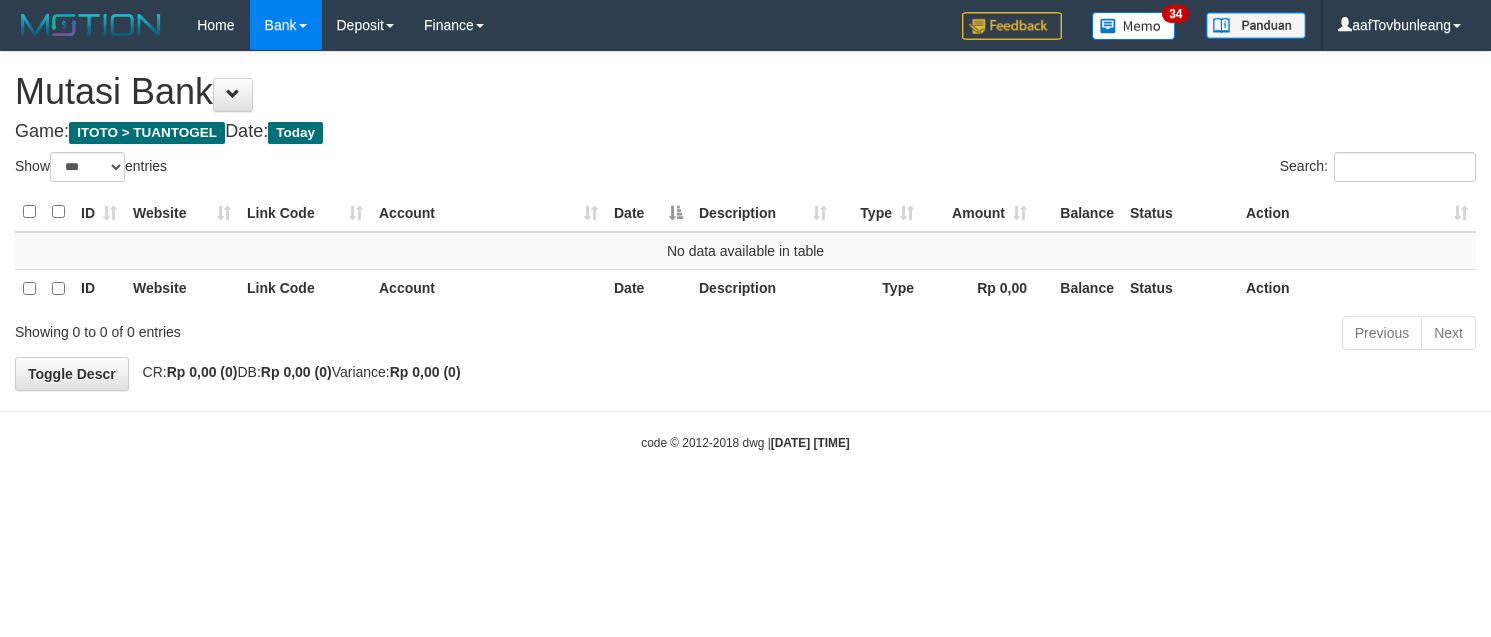 select on "***" 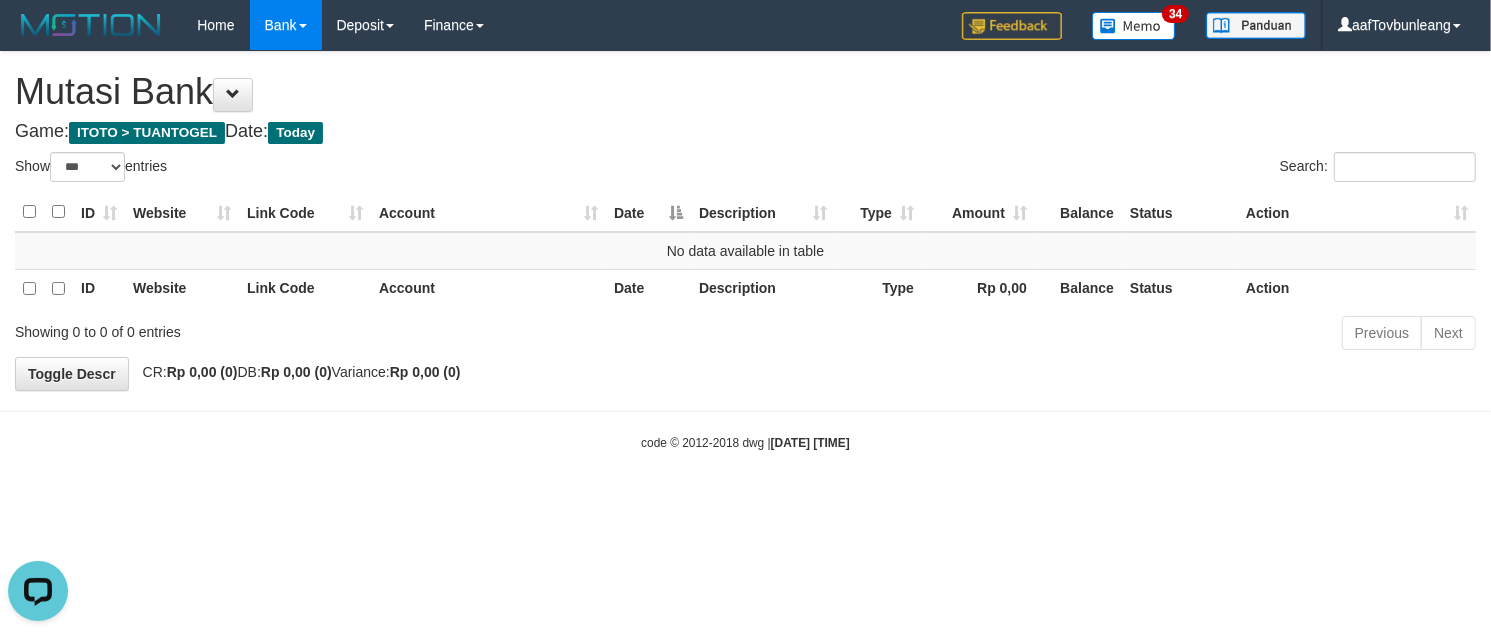 scroll, scrollTop: 0, scrollLeft: 0, axis: both 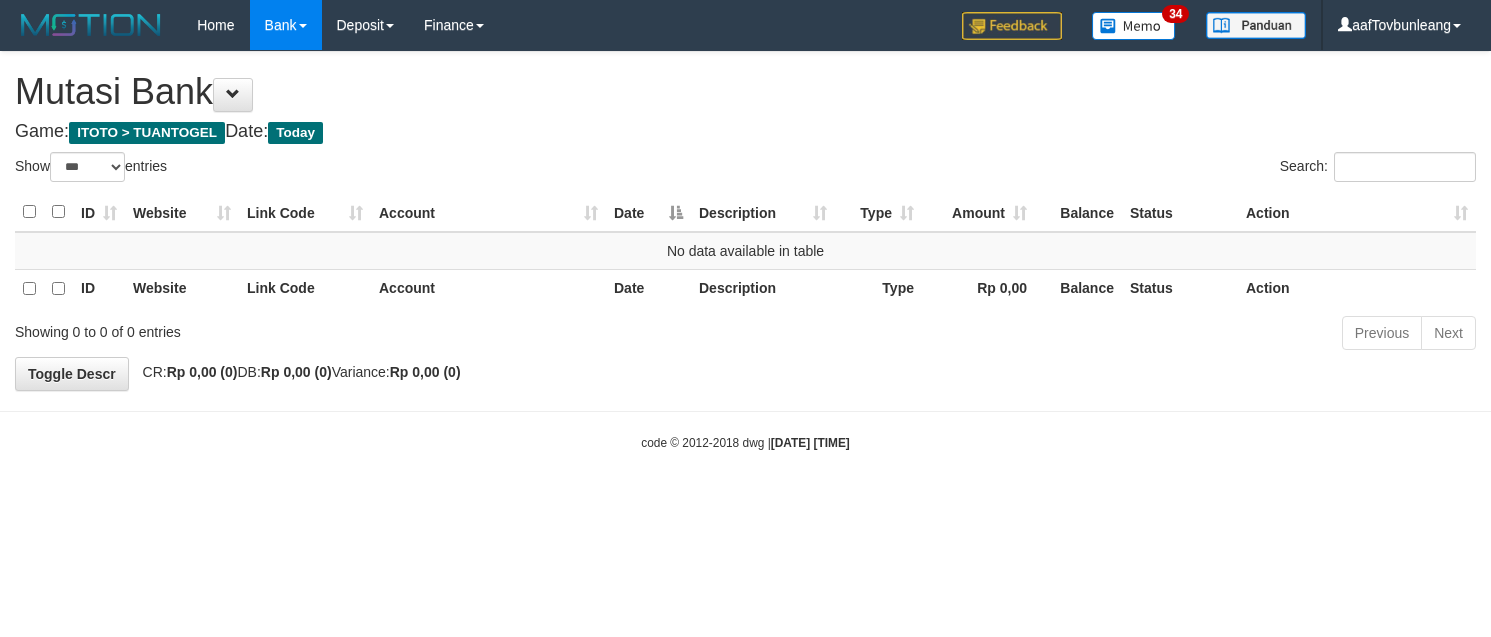 select on "***" 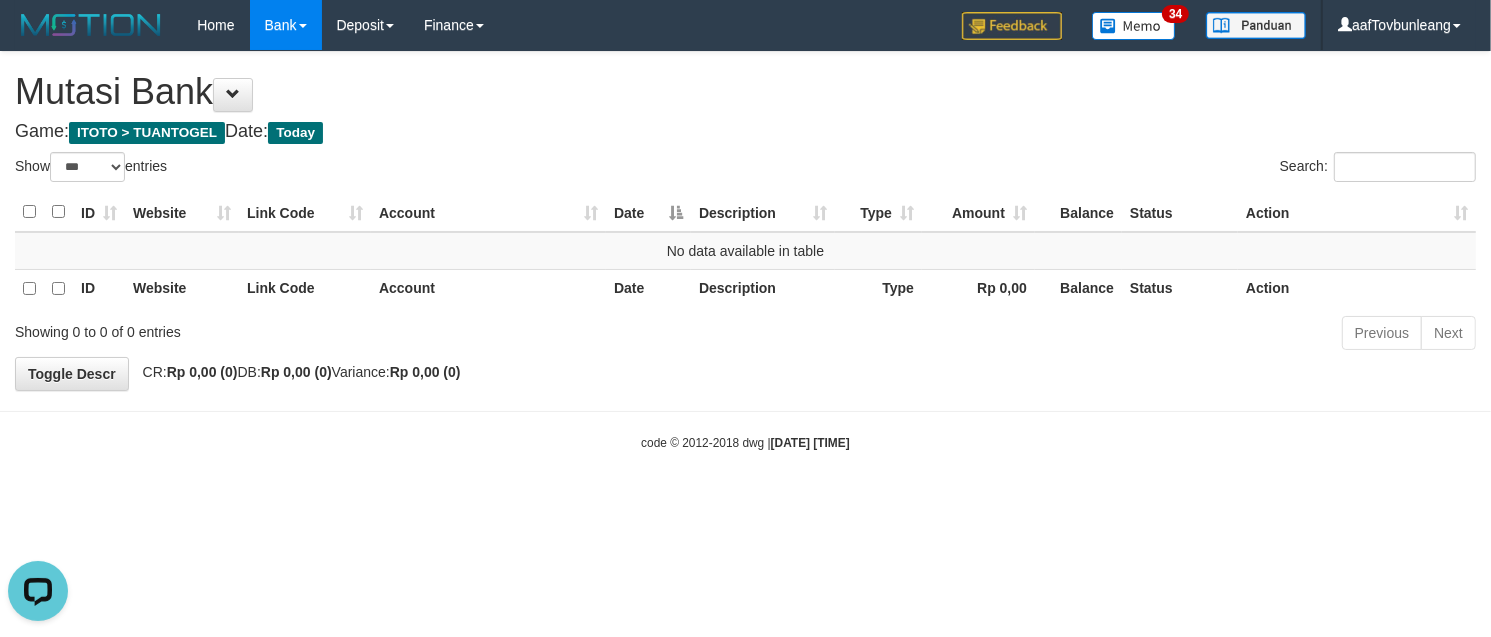scroll, scrollTop: 0, scrollLeft: 0, axis: both 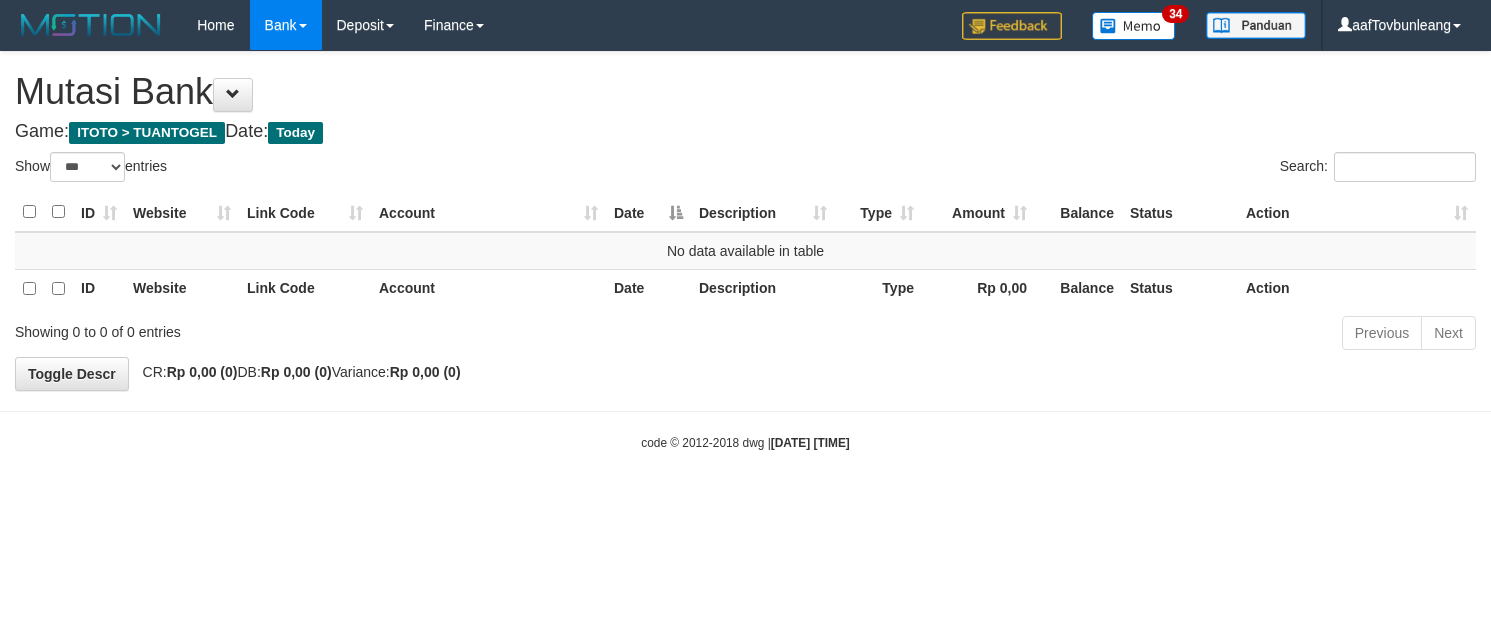 select on "***" 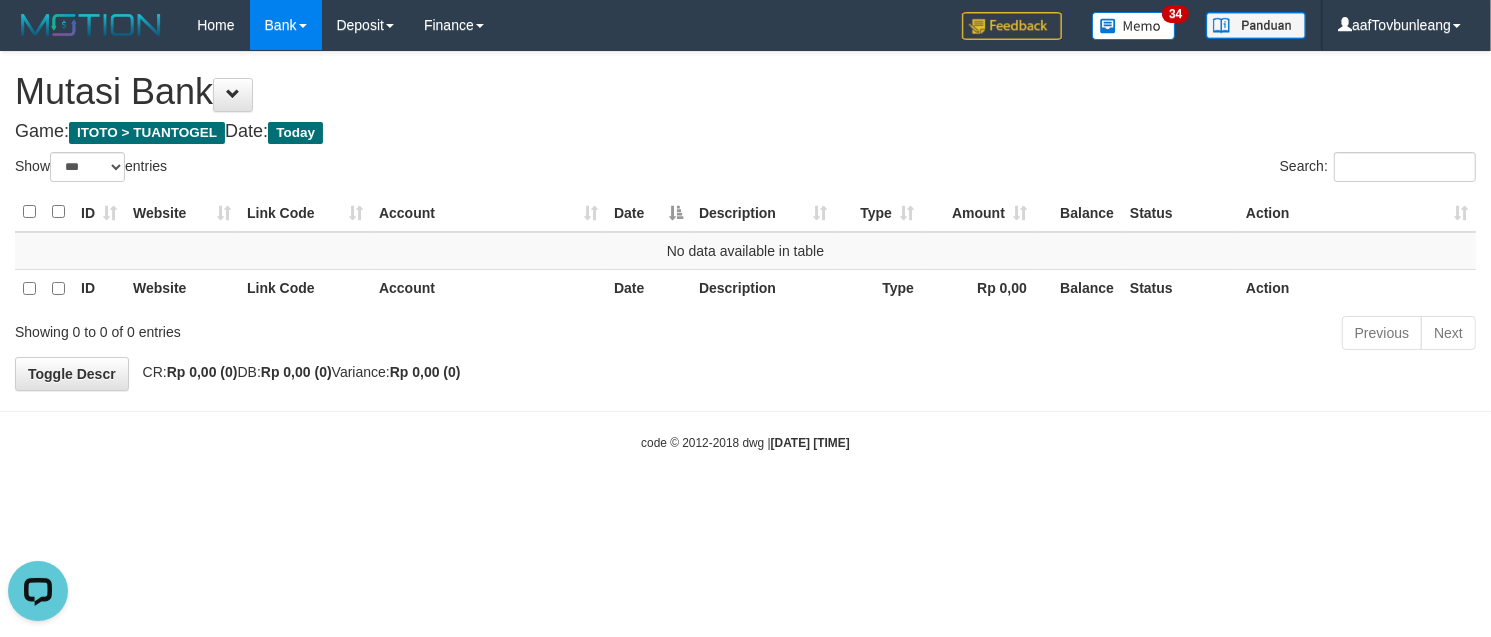 scroll, scrollTop: 0, scrollLeft: 0, axis: both 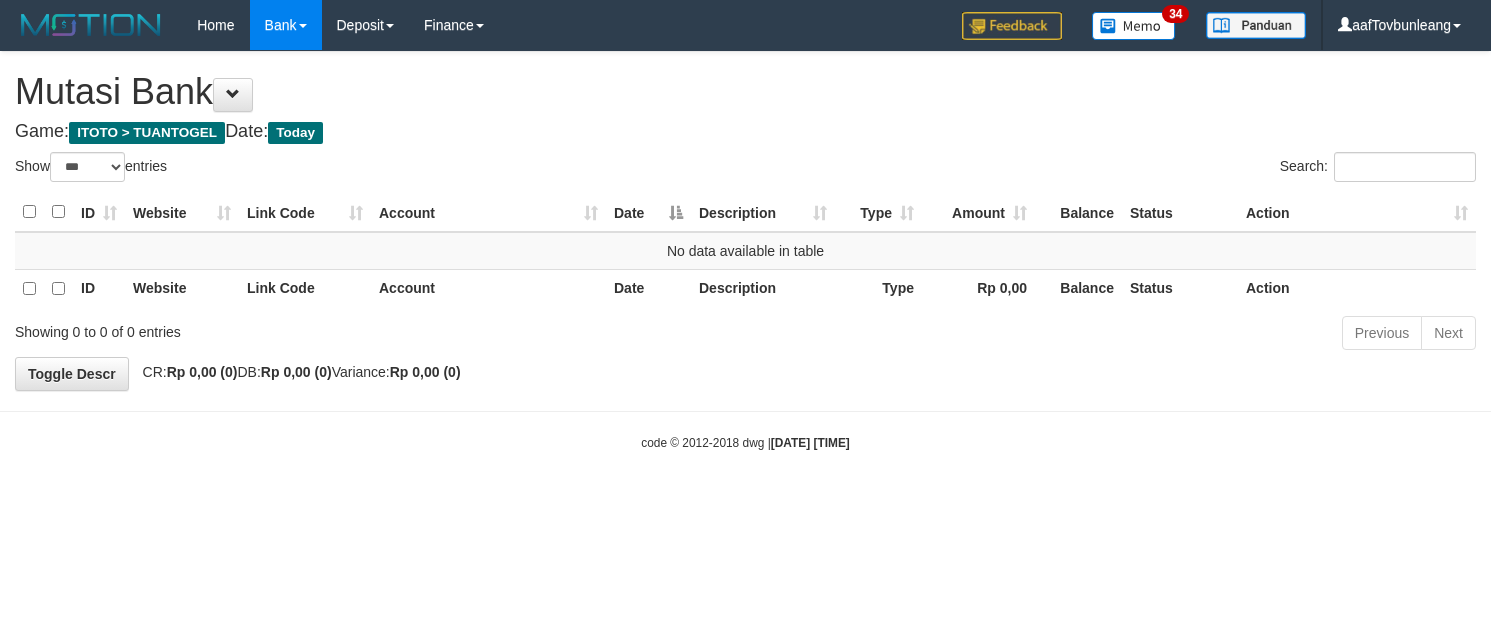 select on "***" 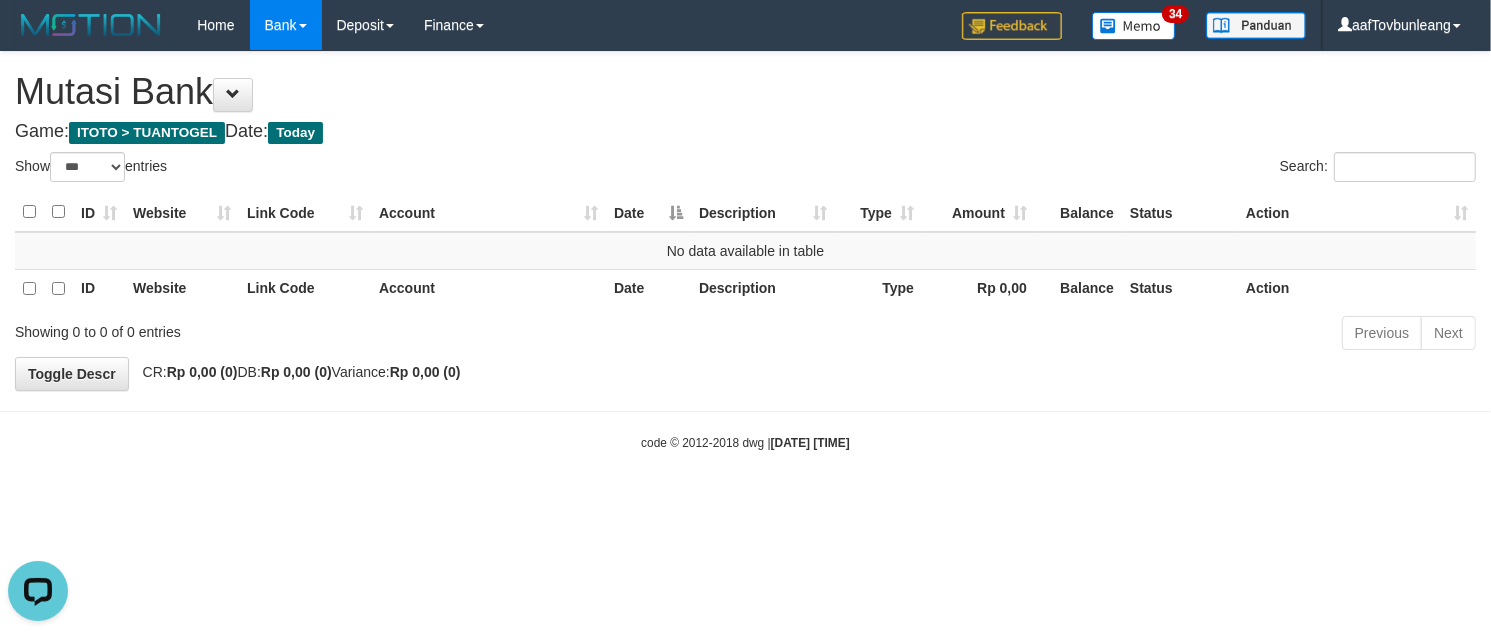 scroll, scrollTop: 0, scrollLeft: 0, axis: both 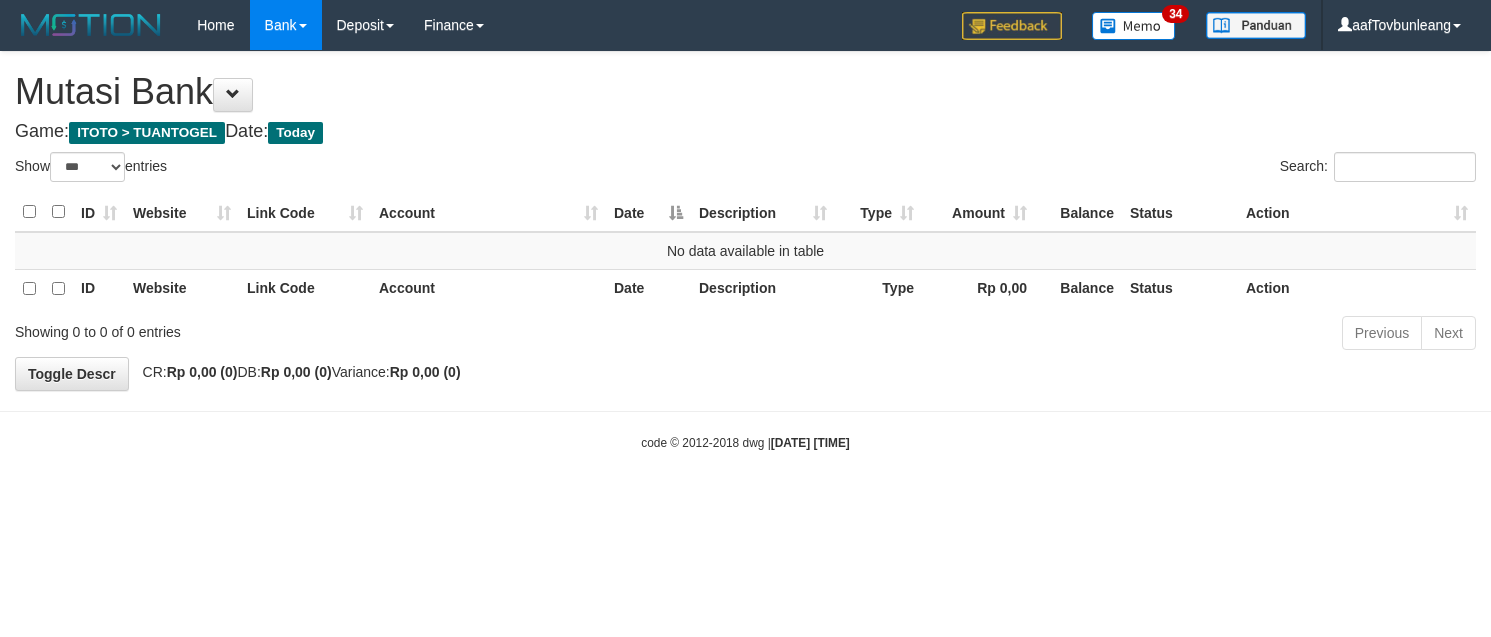 select on "***" 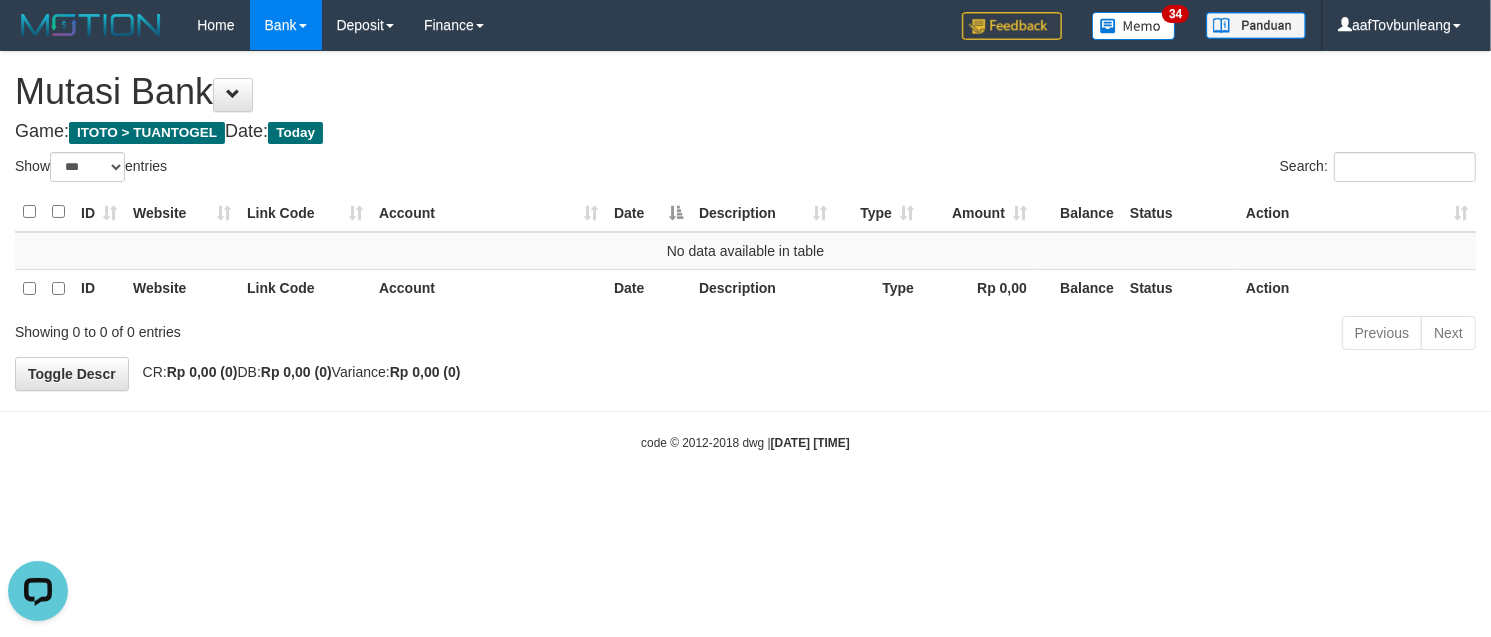 scroll, scrollTop: 0, scrollLeft: 0, axis: both 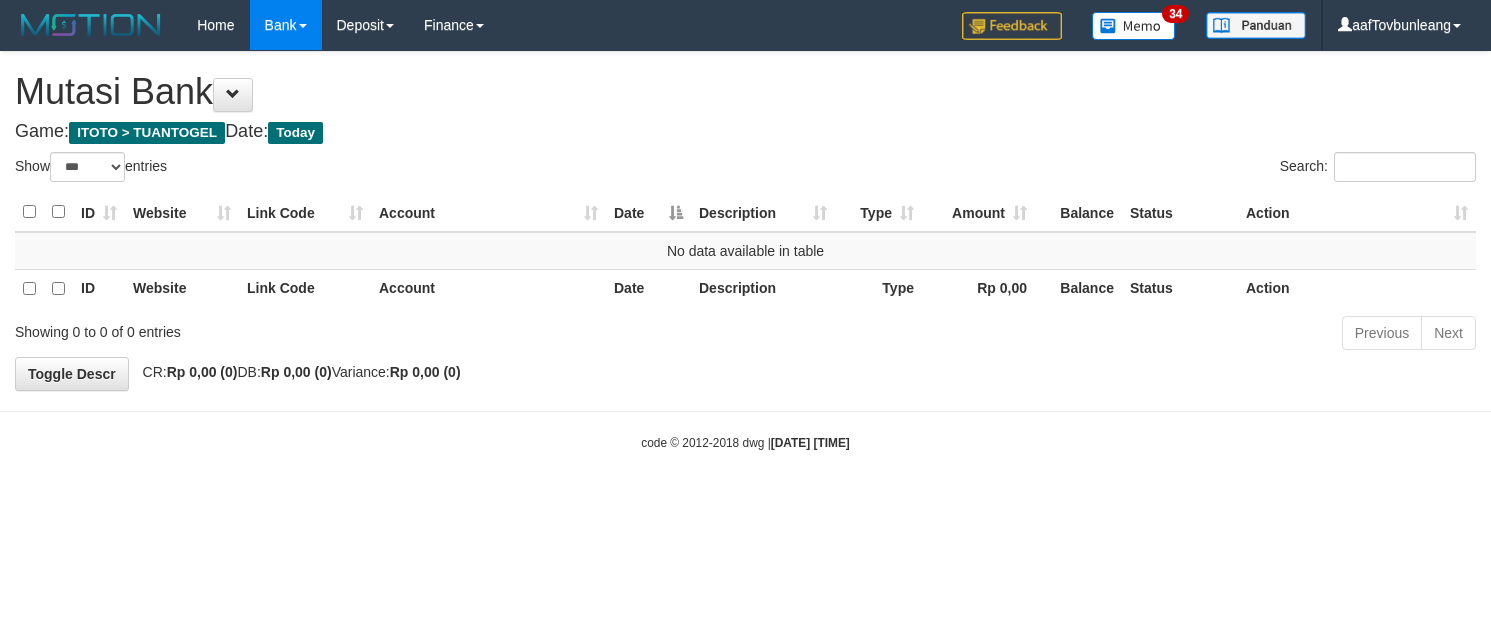 select on "***" 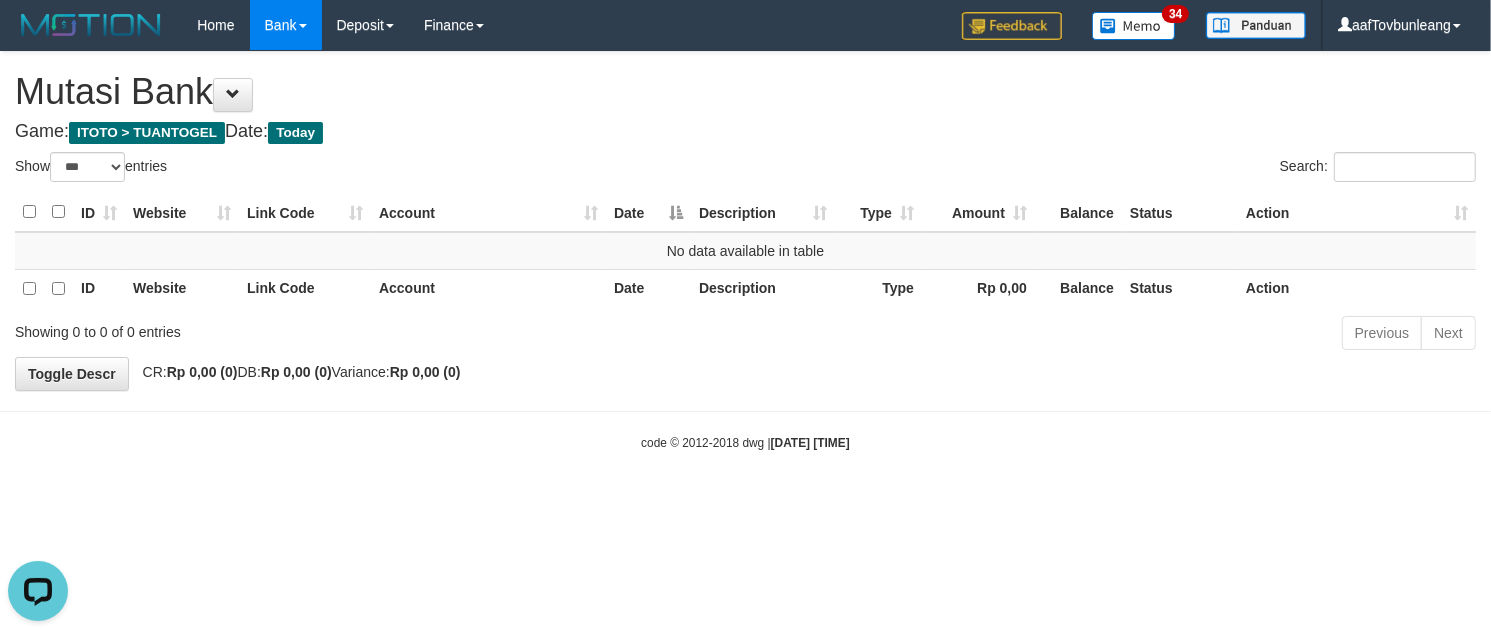 scroll, scrollTop: 0, scrollLeft: 0, axis: both 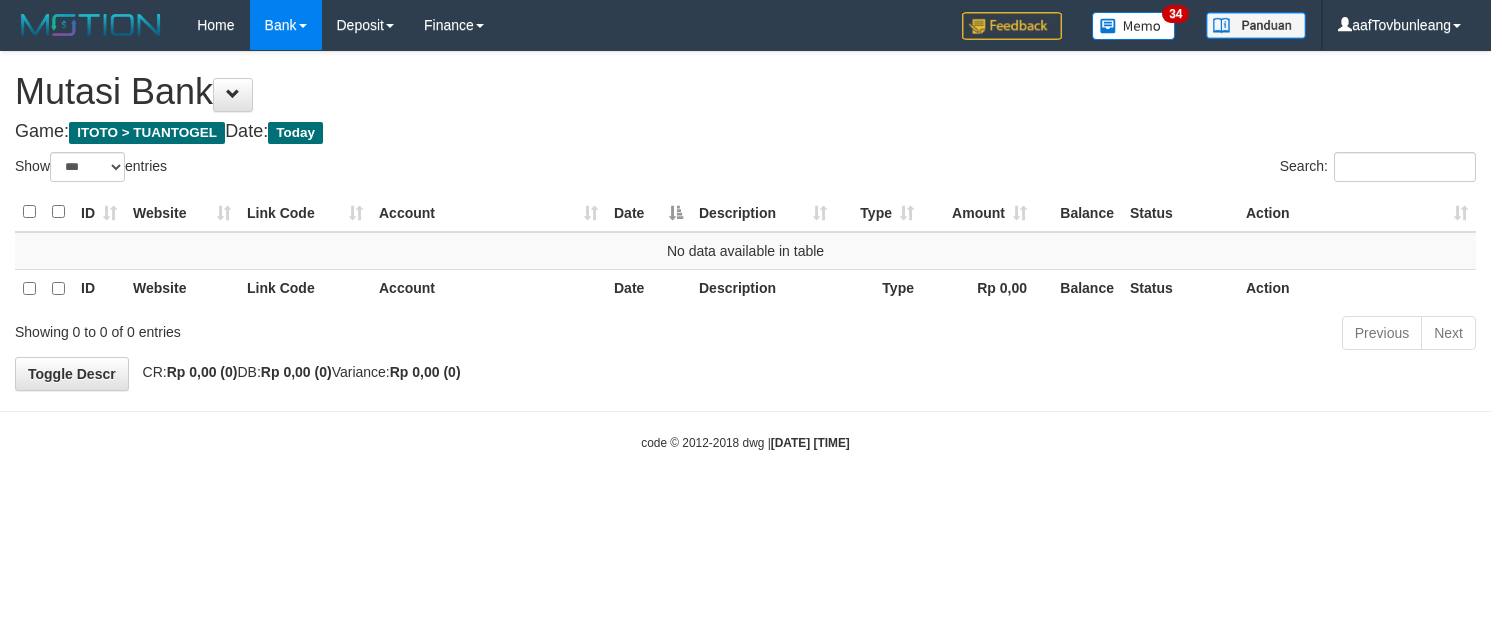 select on "***" 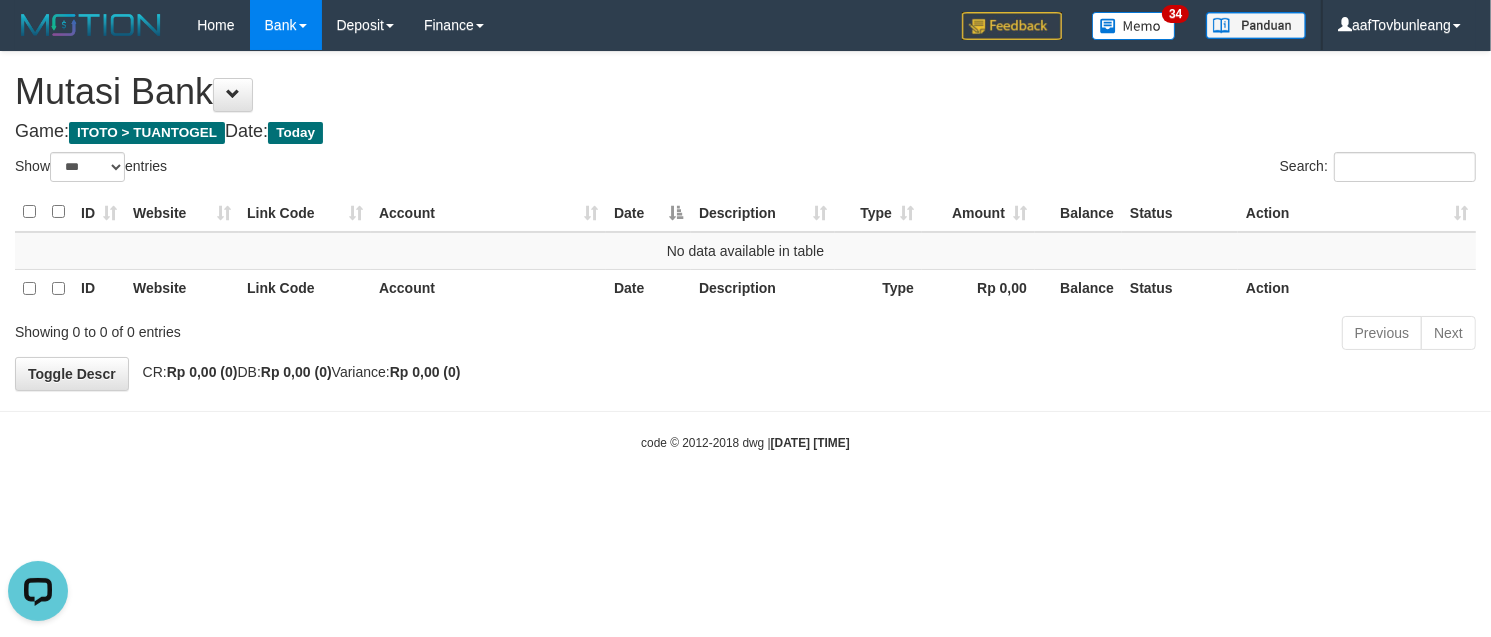 scroll, scrollTop: 0, scrollLeft: 0, axis: both 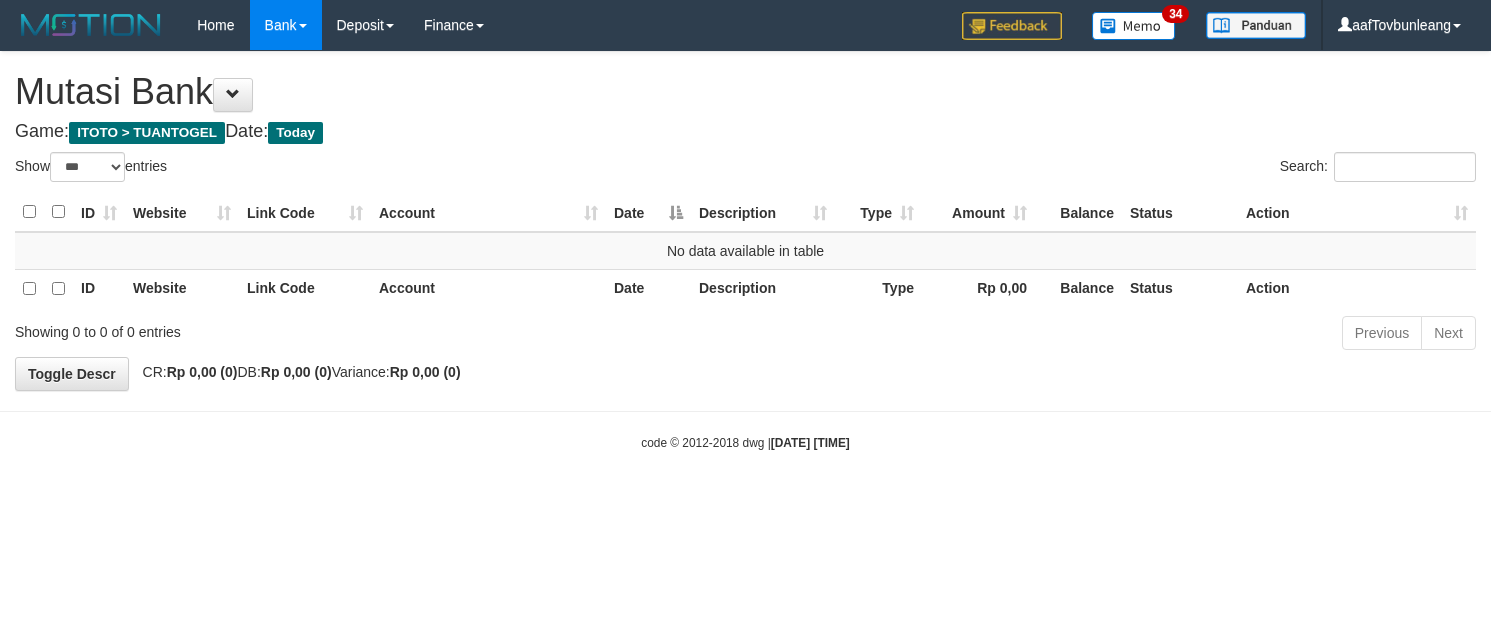 select on "***" 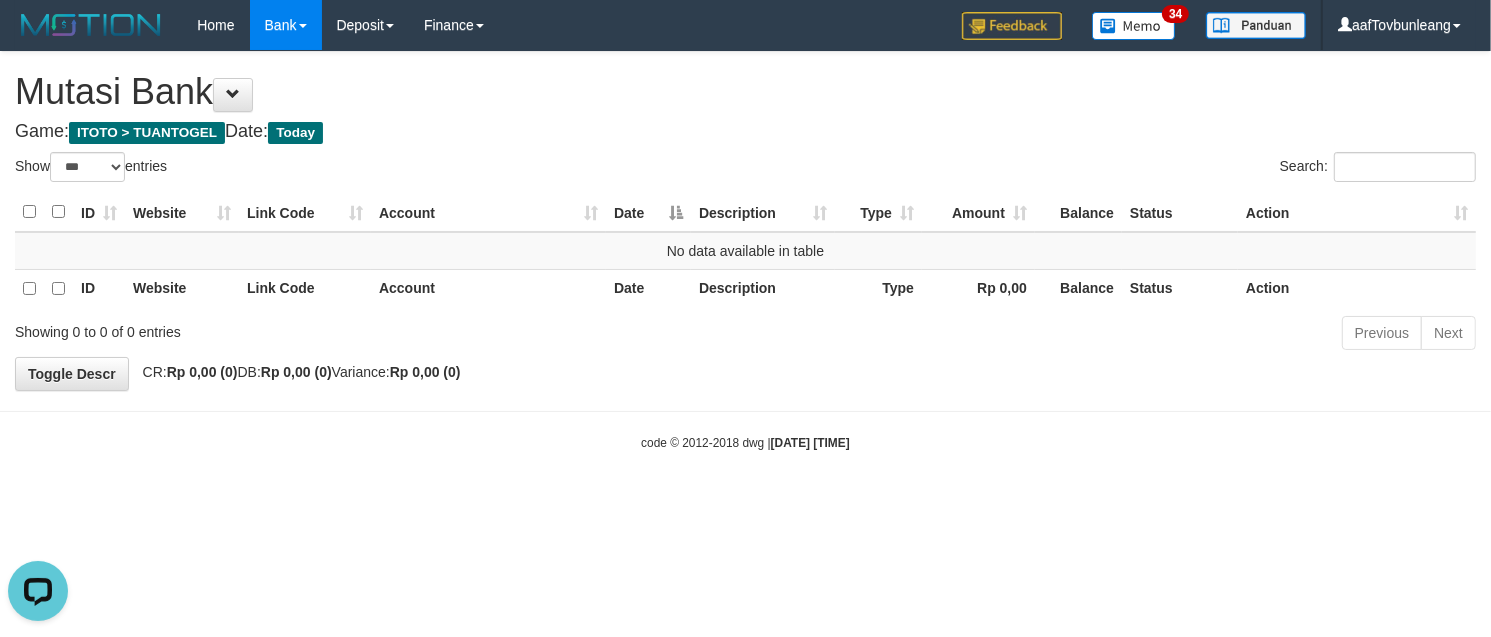 scroll, scrollTop: 0, scrollLeft: 0, axis: both 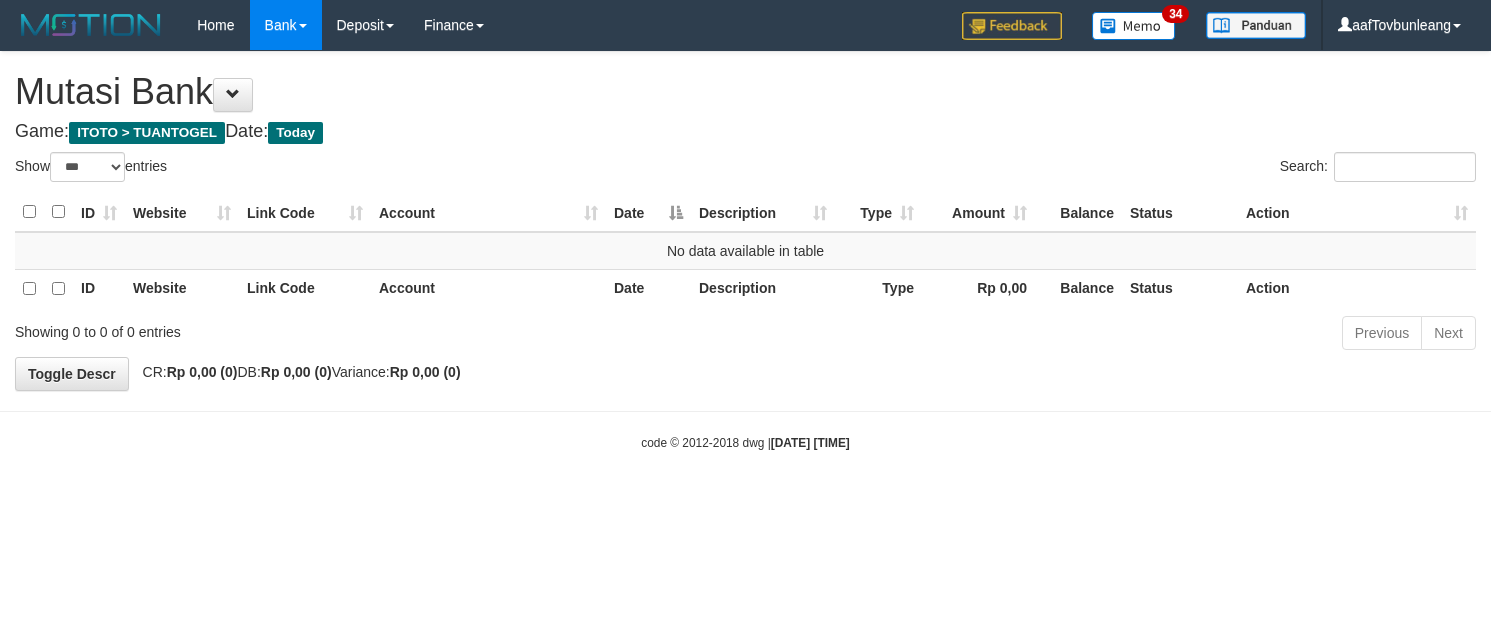 select on "***" 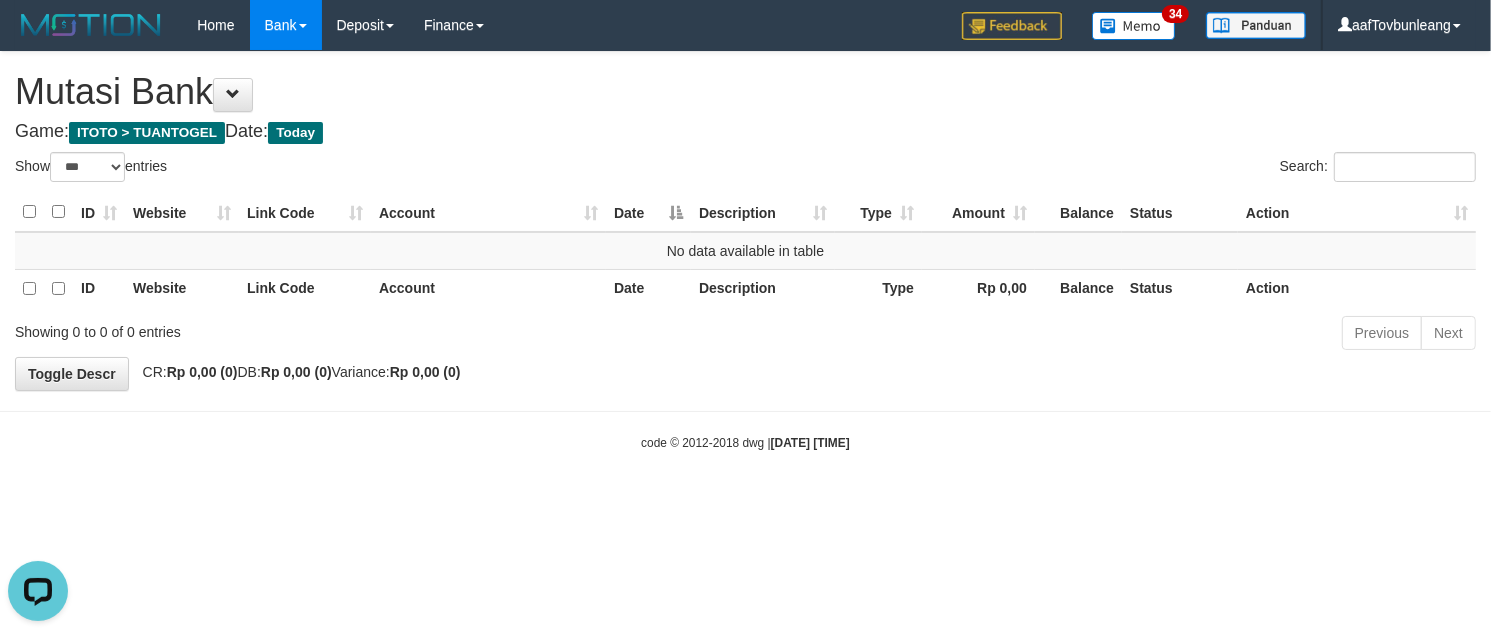 scroll, scrollTop: 0, scrollLeft: 0, axis: both 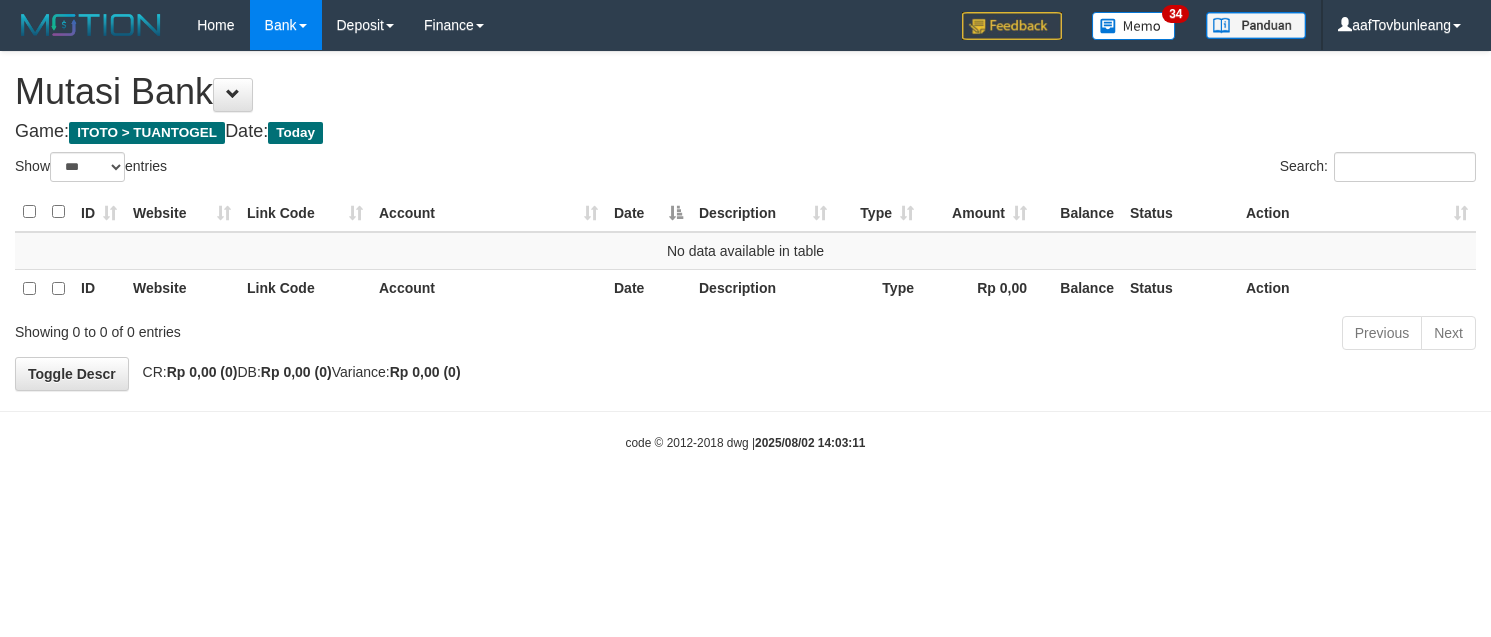 select on "***" 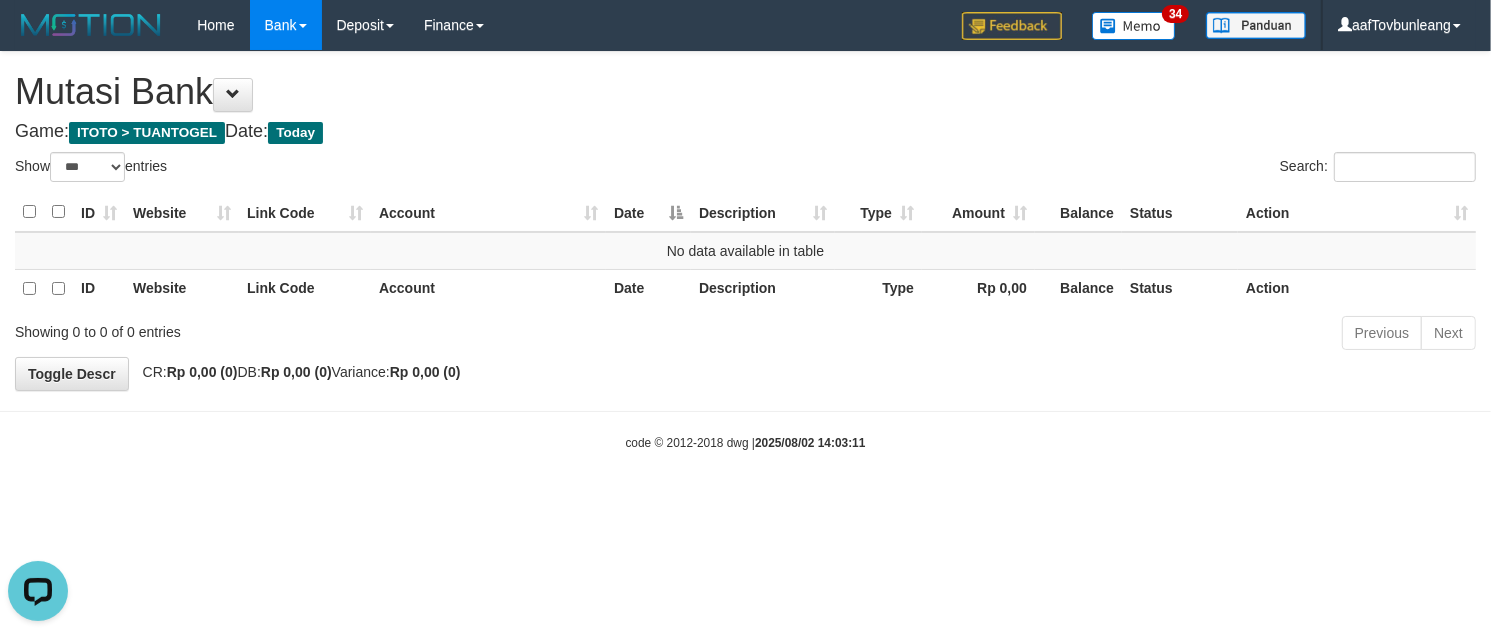 scroll, scrollTop: 0, scrollLeft: 0, axis: both 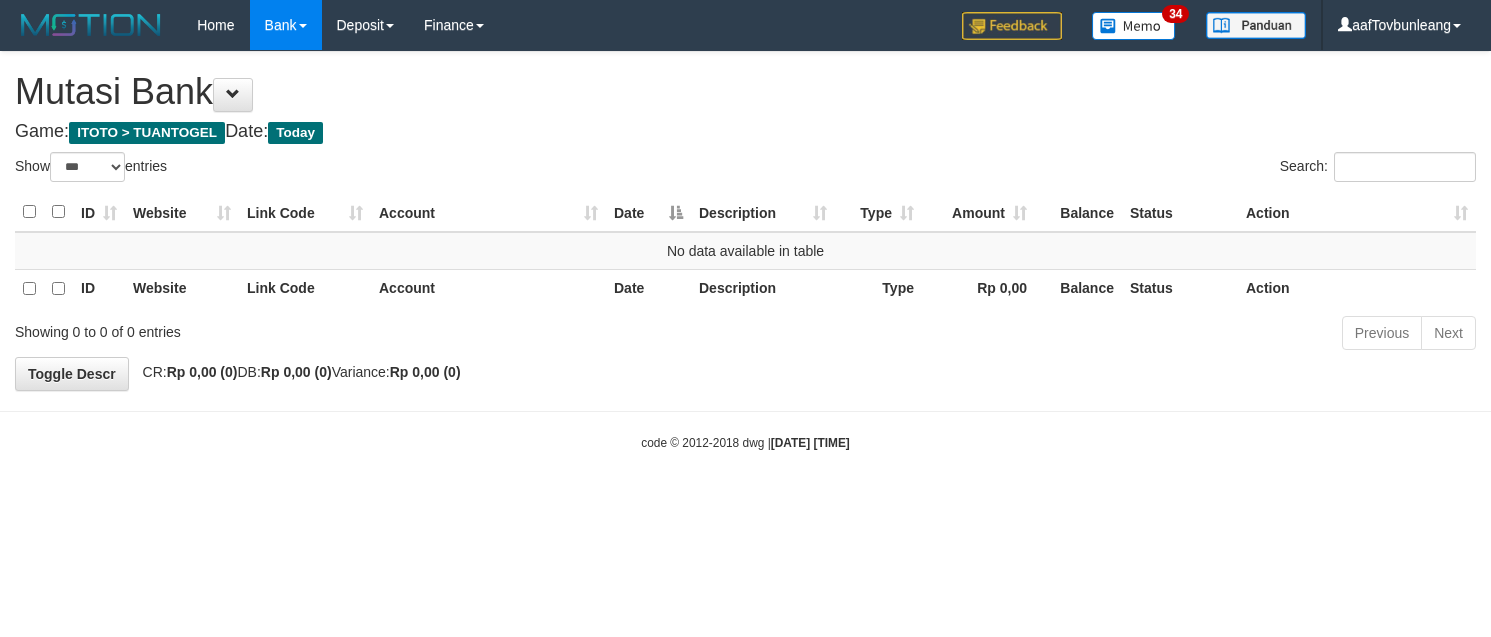 select on "***" 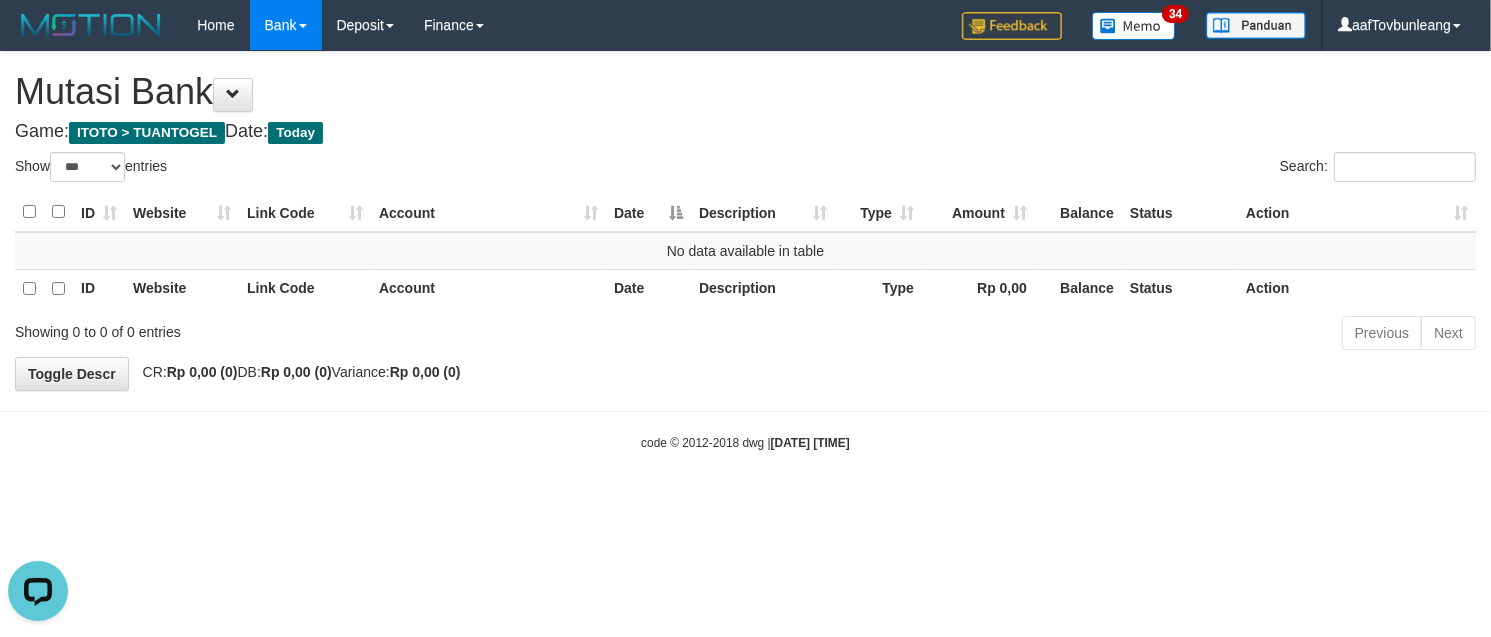 scroll, scrollTop: 0, scrollLeft: 0, axis: both 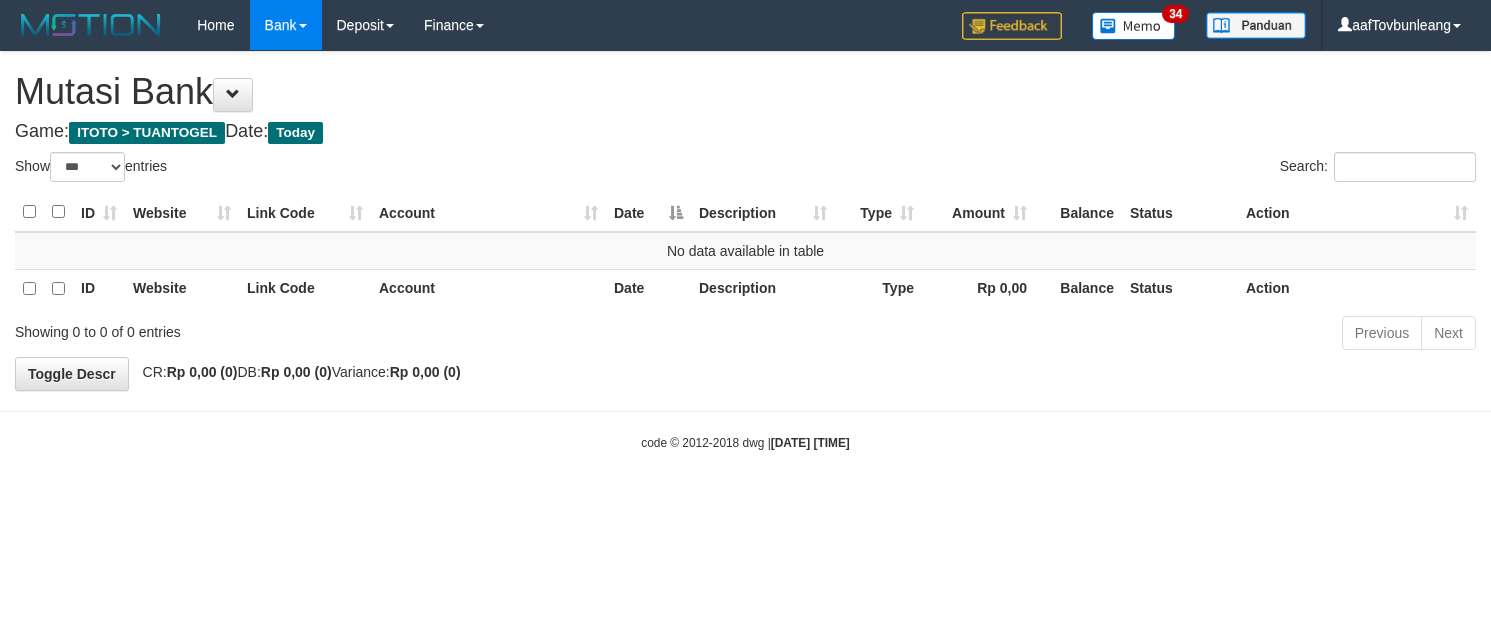 select on "***" 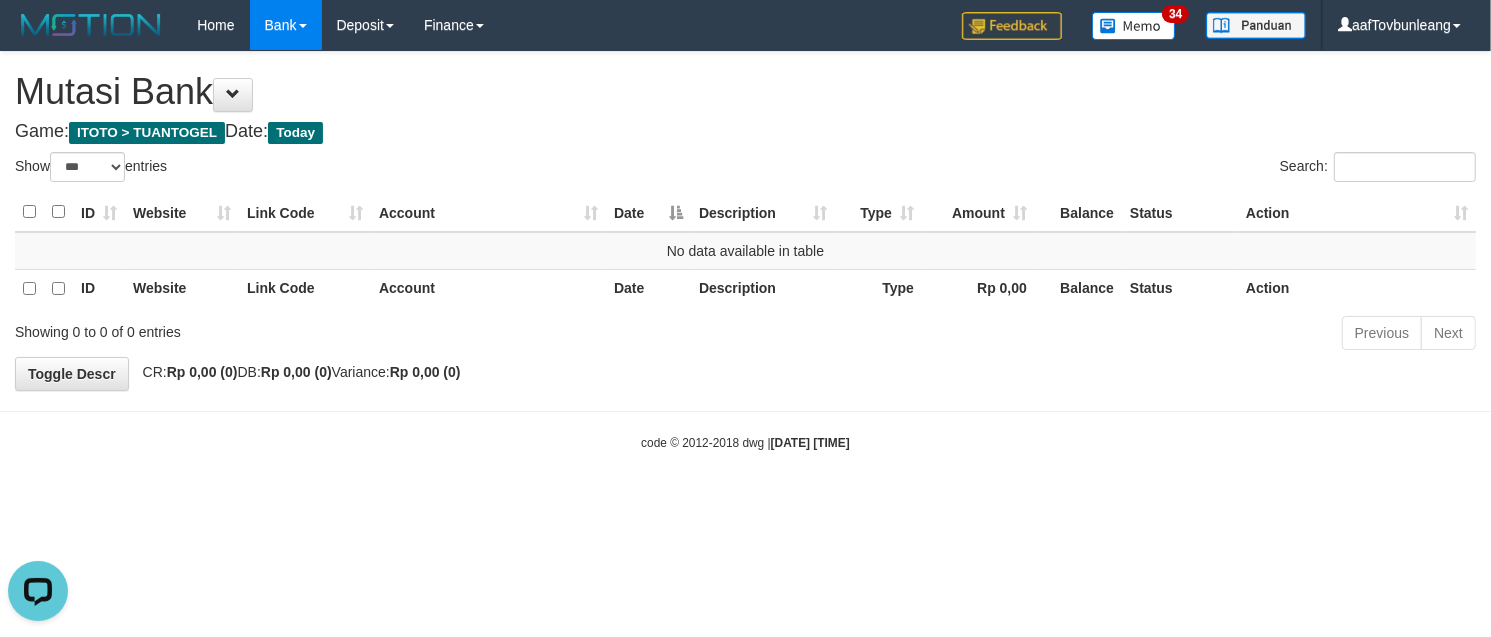 scroll, scrollTop: 0, scrollLeft: 0, axis: both 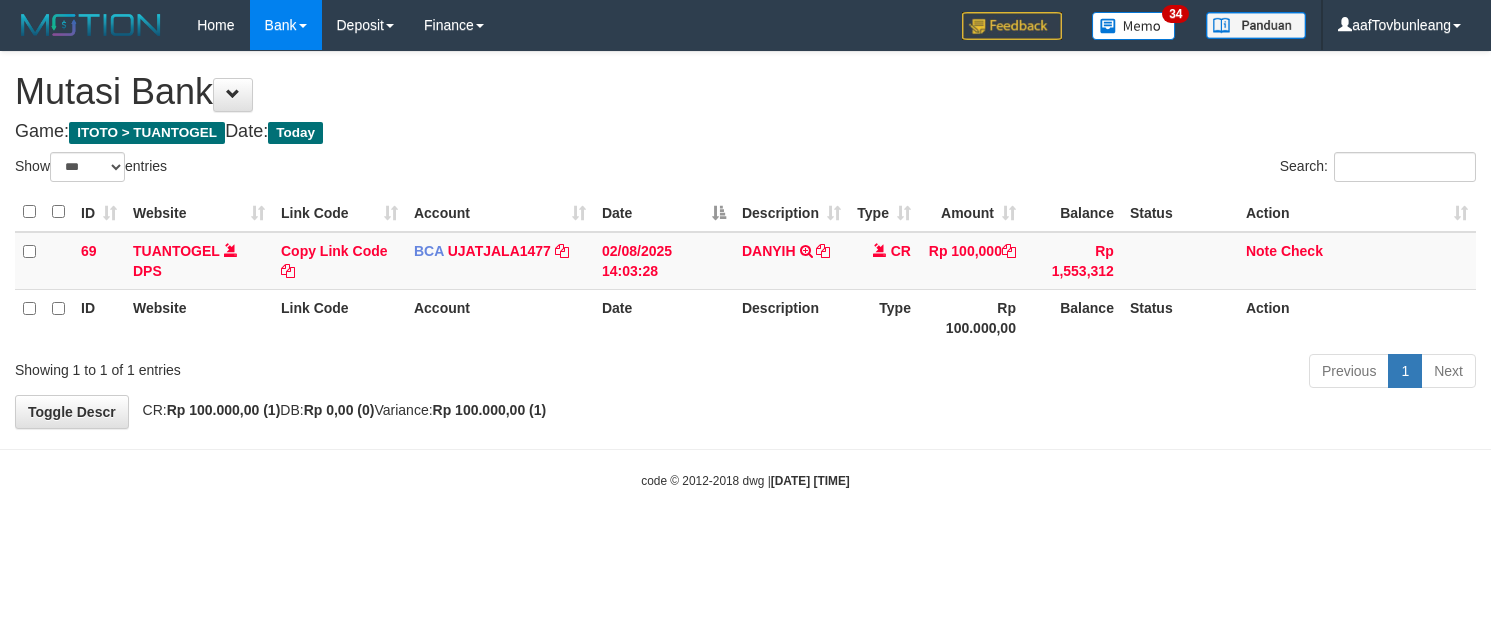 select on "***" 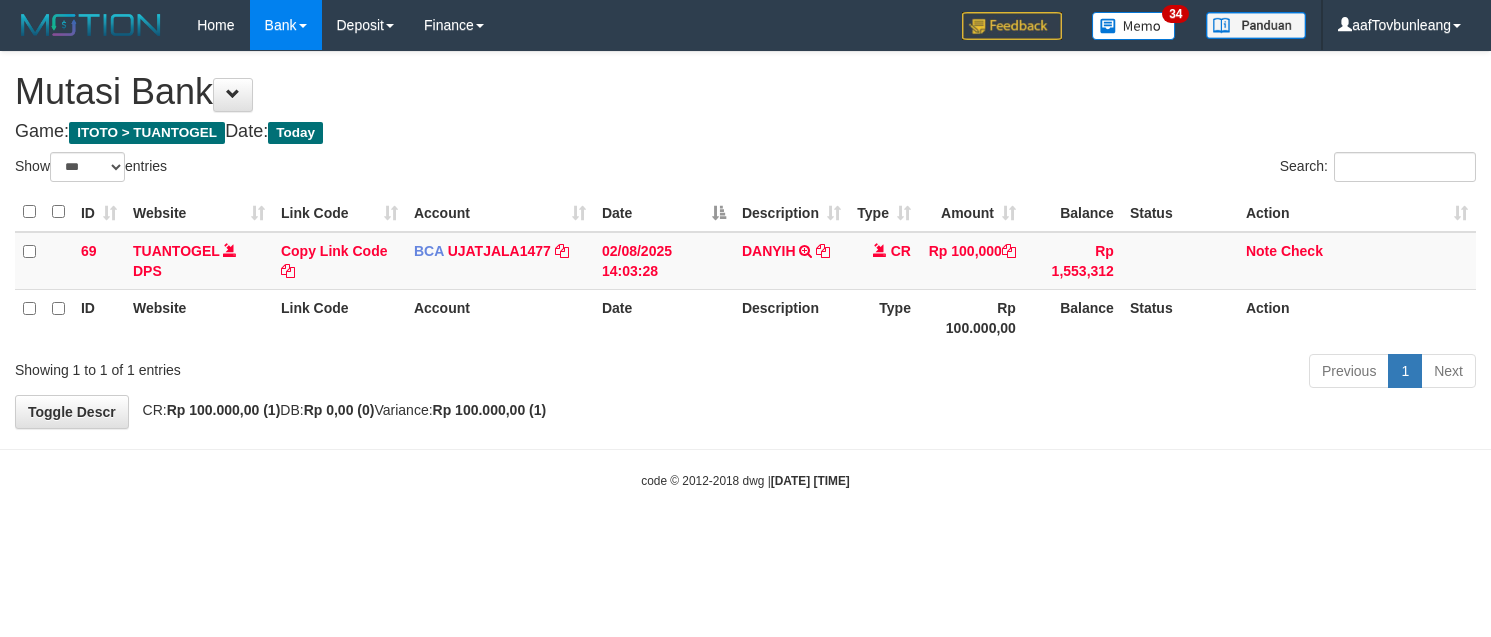 scroll, scrollTop: 0, scrollLeft: 0, axis: both 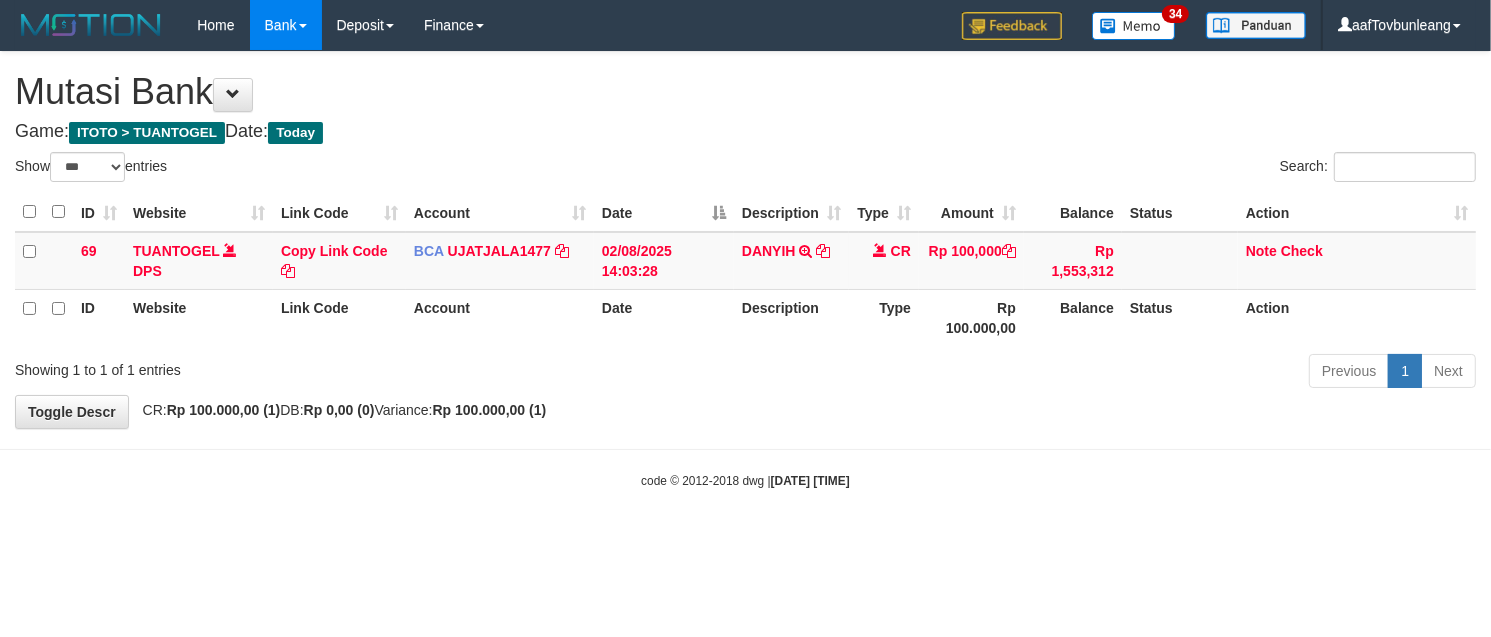 click on "Toggle navigation
Home
Bank
Account List
Load
By Website
Group
[ITOTO]													TUANTOGEL
By Load Group (DPS)
Group aaf-DPBCA02TUANTOGEL" at bounding box center [745, 270] 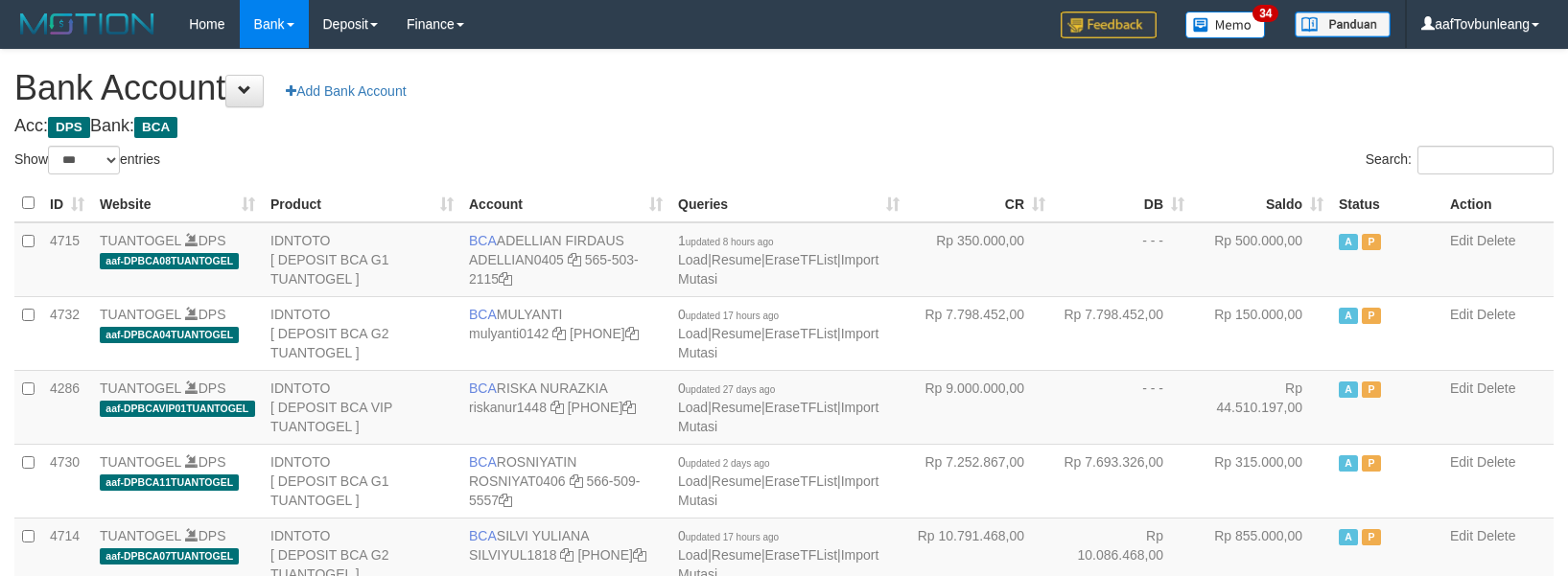 select on "***" 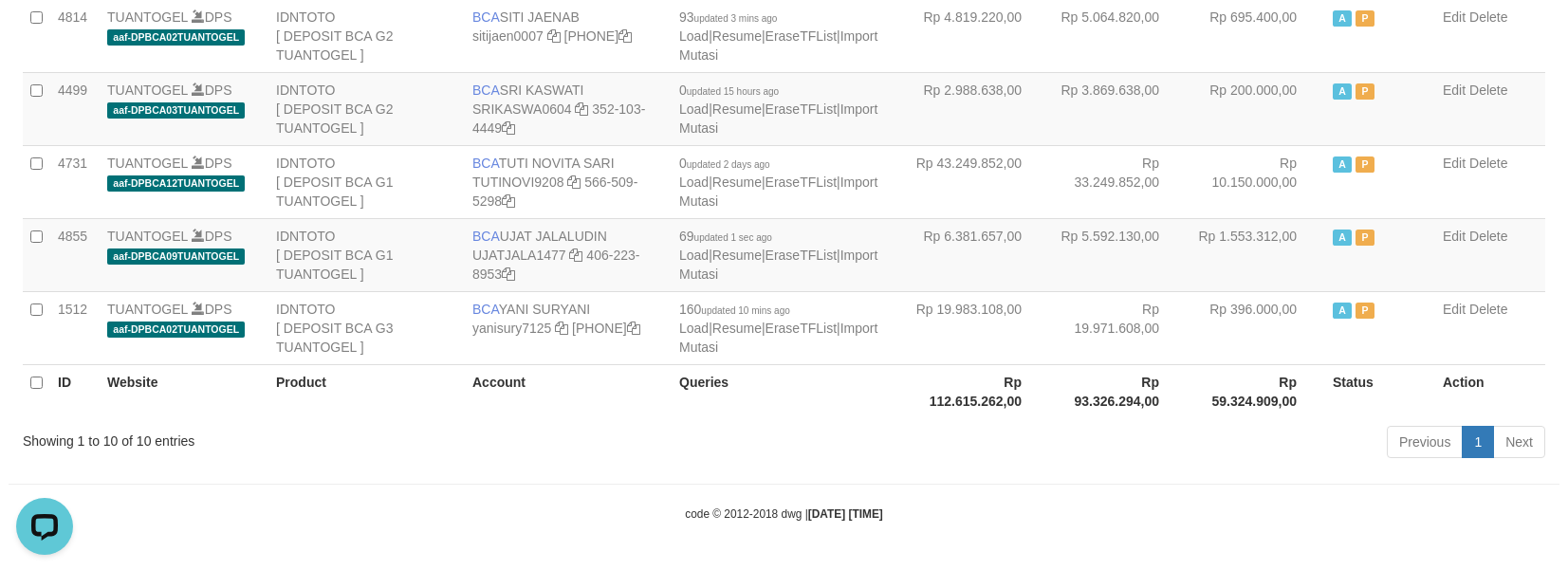 scroll, scrollTop: 0, scrollLeft: 0, axis: both 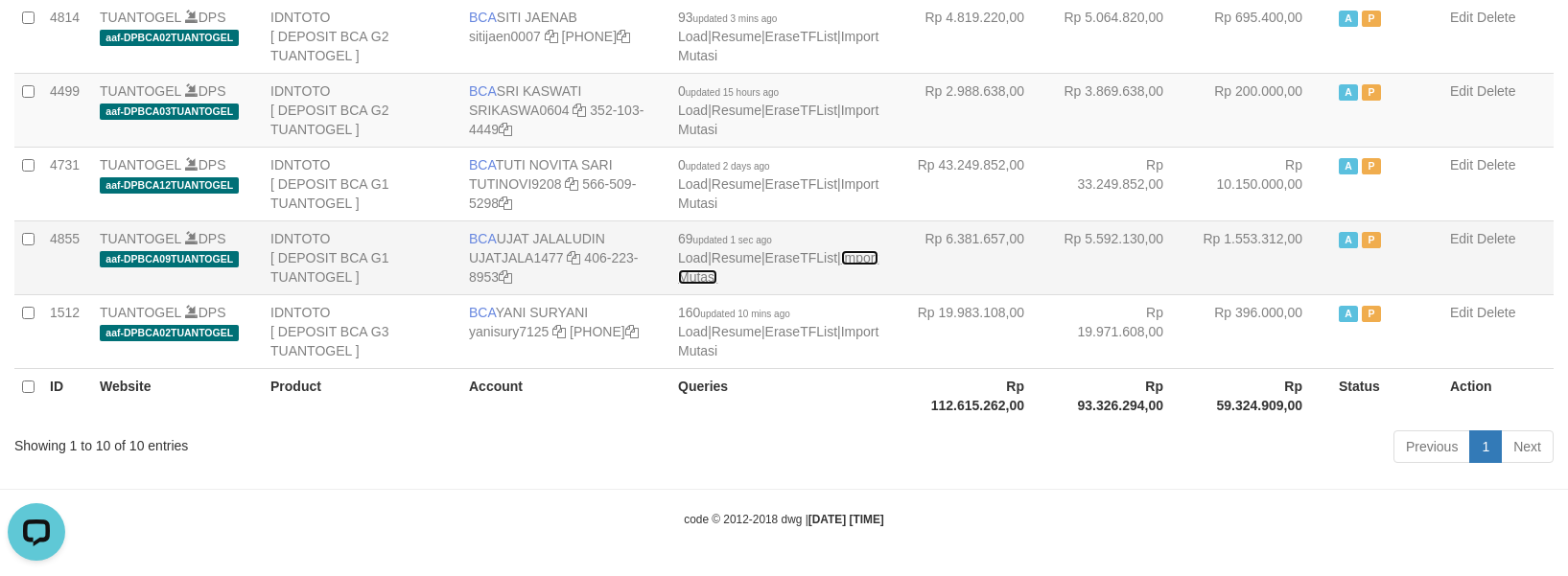 click on "Import Mutasi" at bounding box center [778, 267] 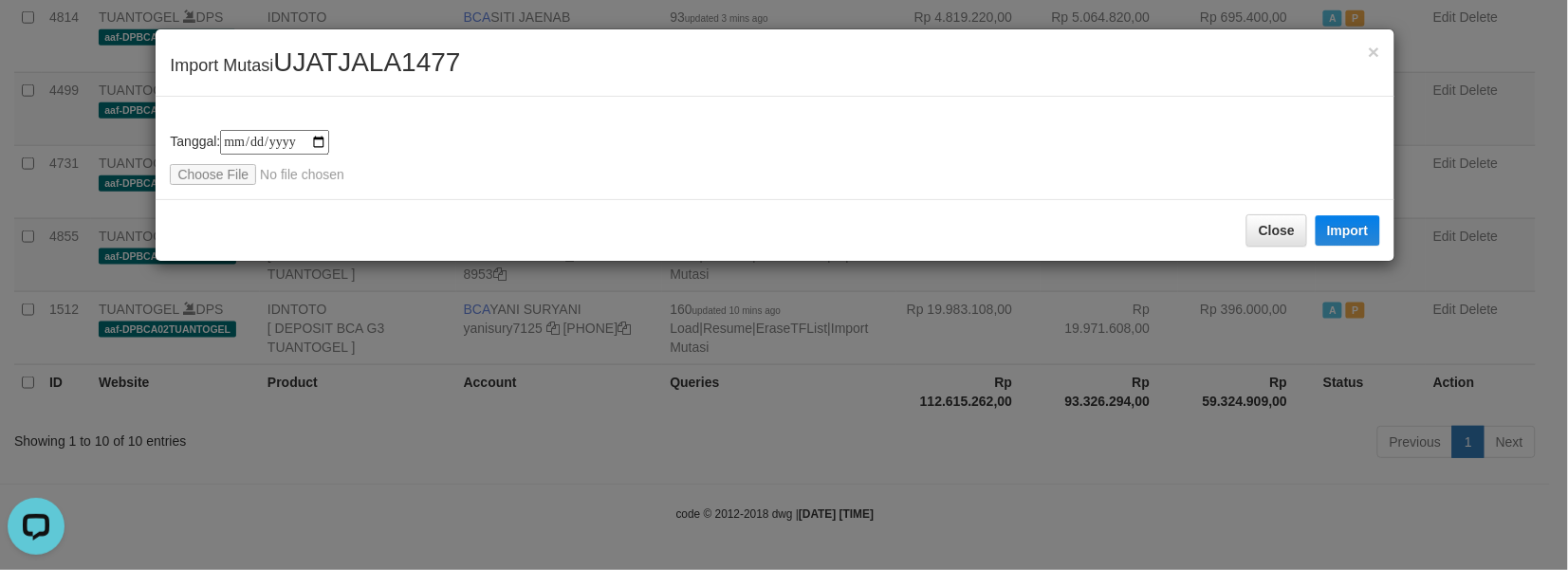 click on "UJATJALA1477" at bounding box center [366, 62] 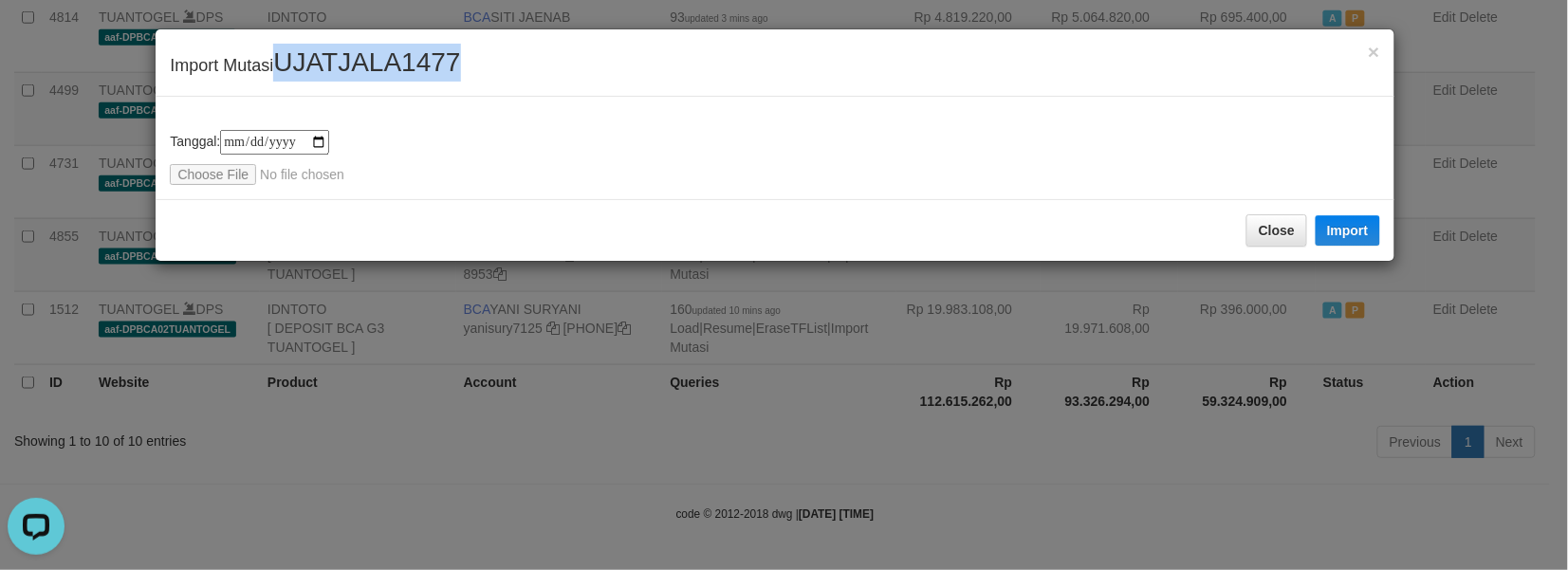click on "UJATJALA1477" at bounding box center [366, 62] 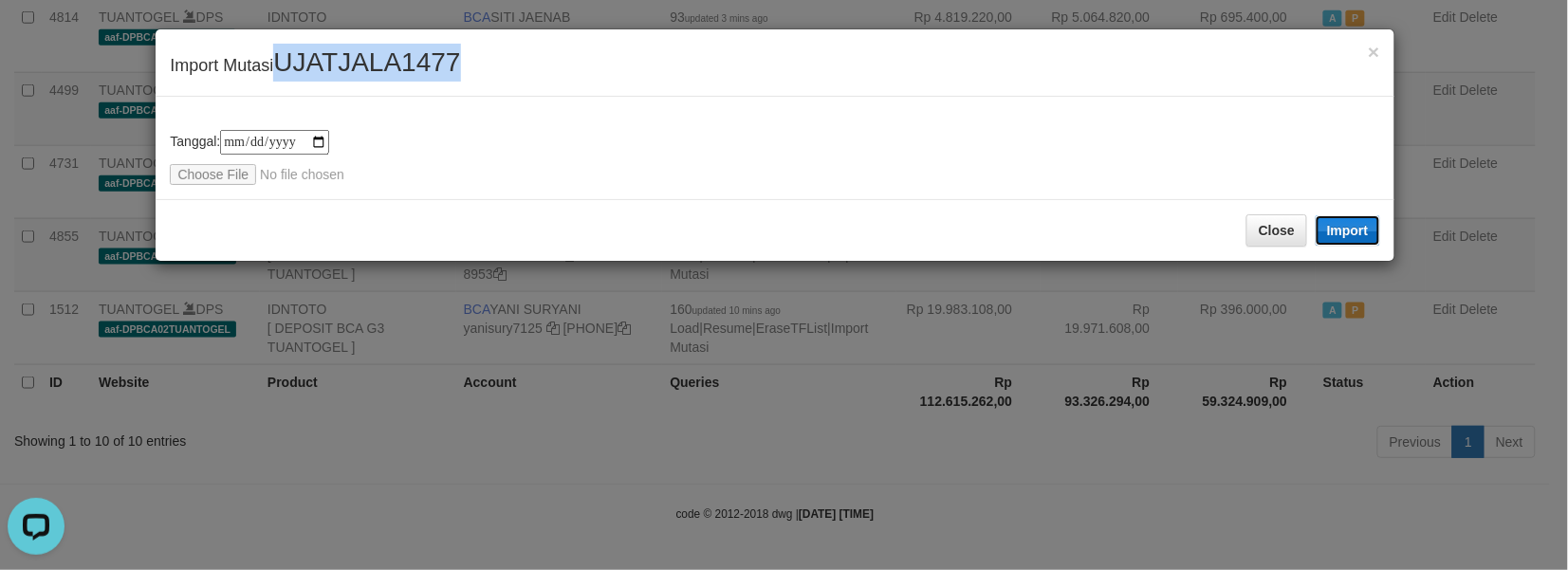 click on "Import" at bounding box center [1348, 230] 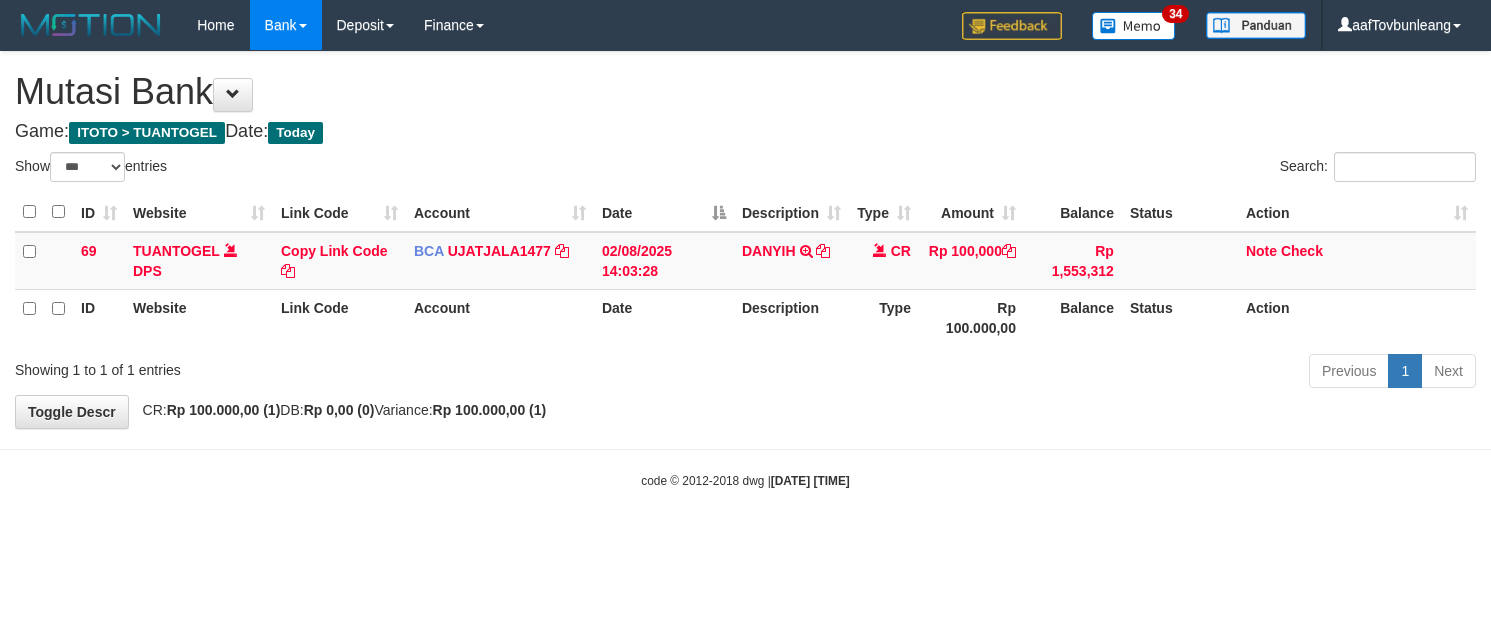 select on "***" 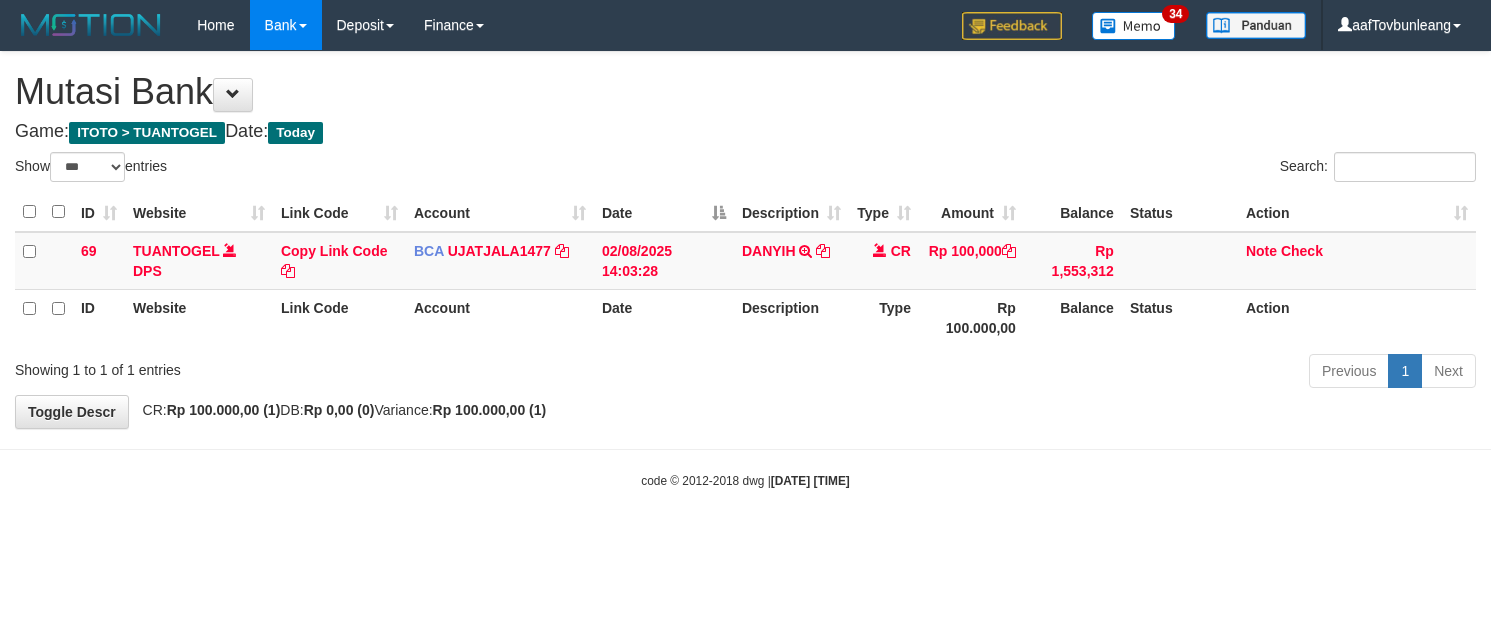 scroll, scrollTop: 0, scrollLeft: 0, axis: both 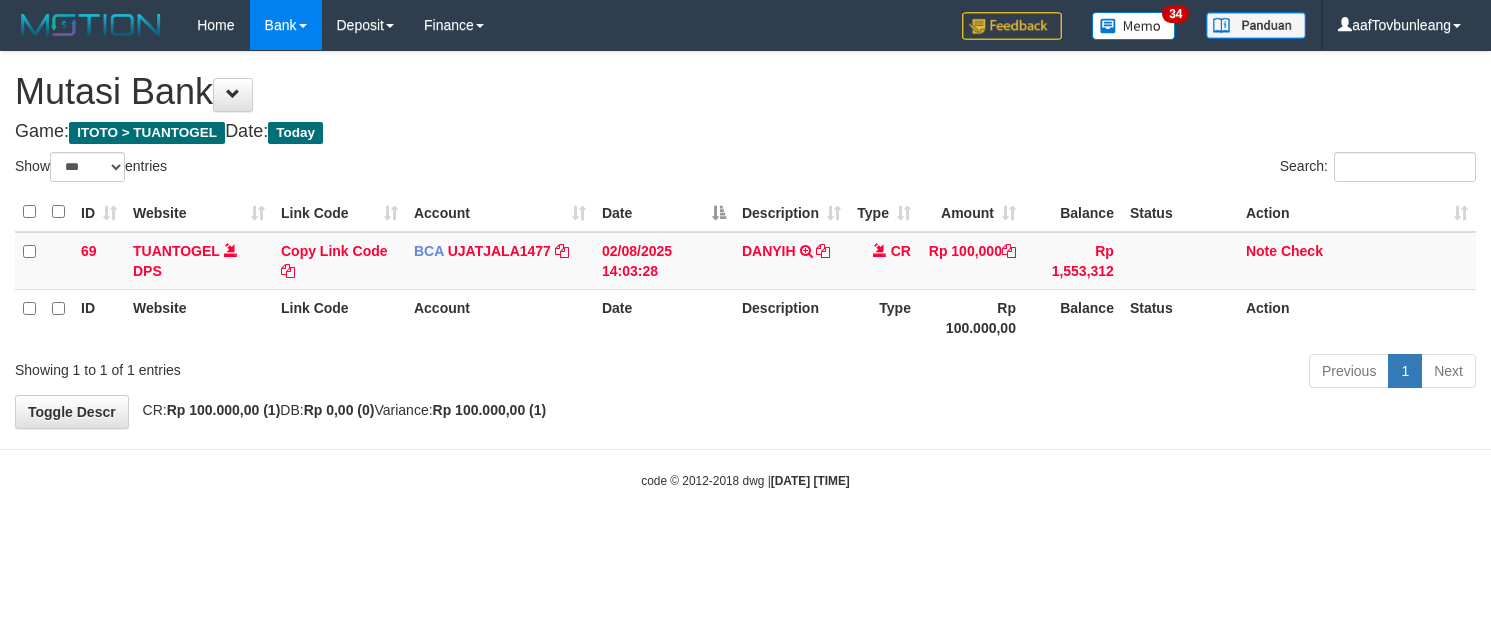 select on "***" 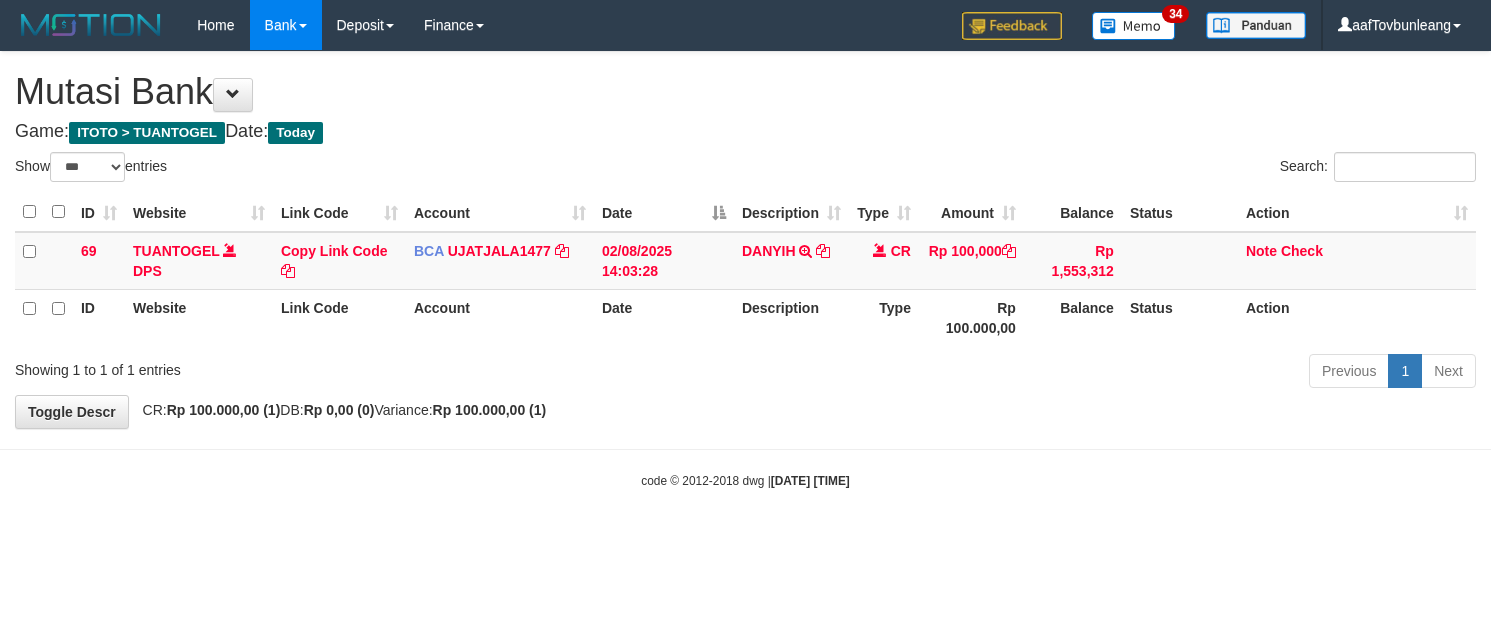 scroll, scrollTop: 0, scrollLeft: 0, axis: both 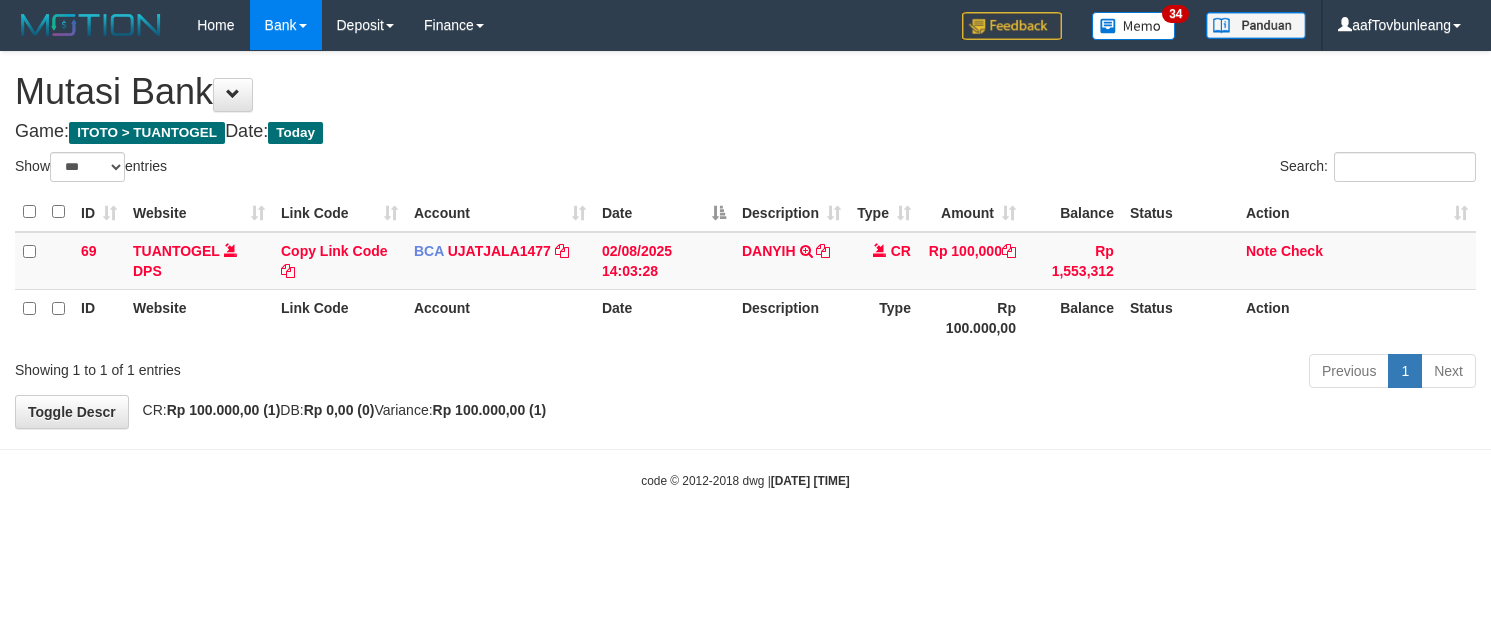 select on "***" 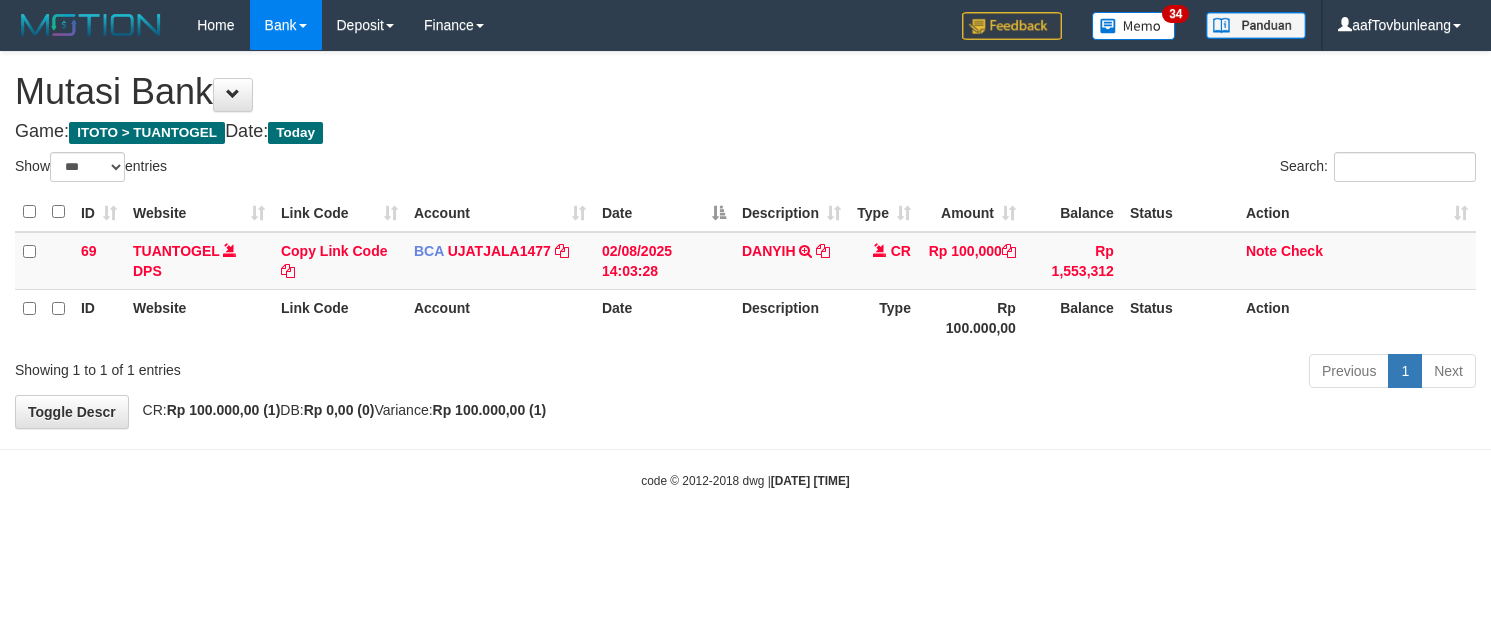 scroll, scrollTop: 0, scrollLeft: 0, axis: both 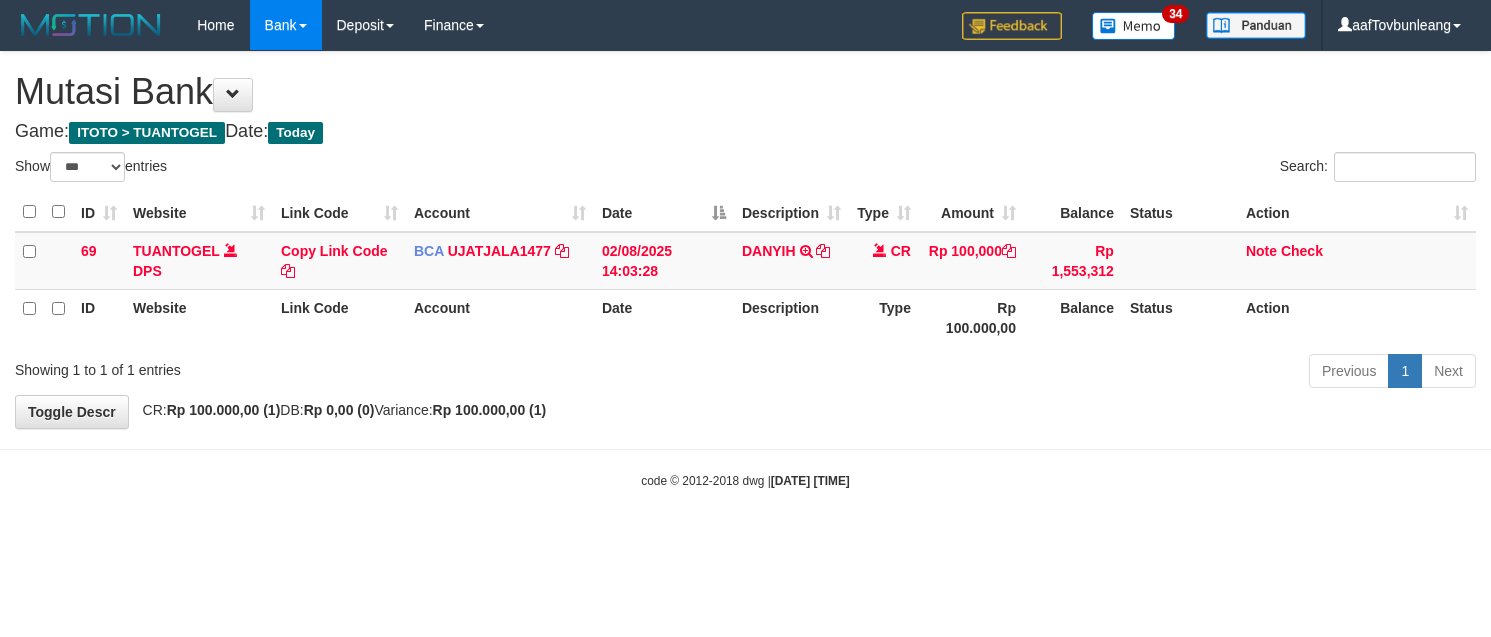 select on "***" 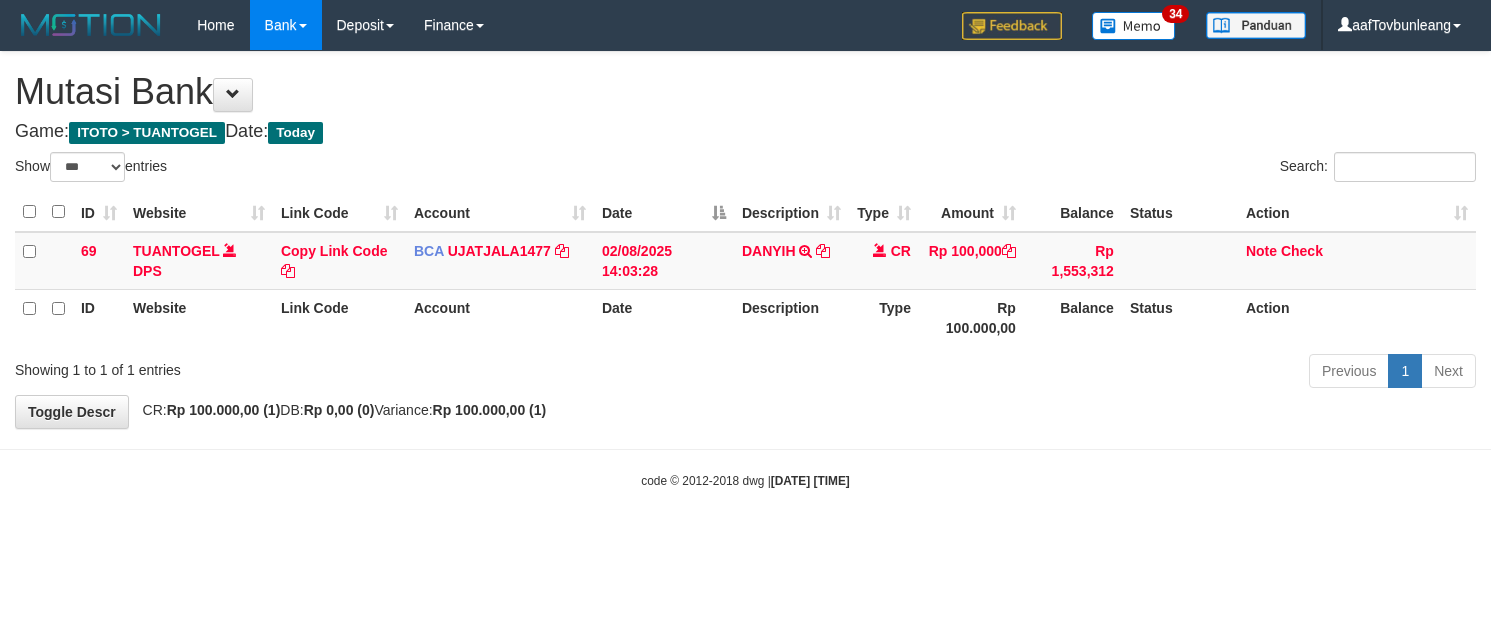 scroll, scrollTop: 0, scrollLeft: 0, axis: both 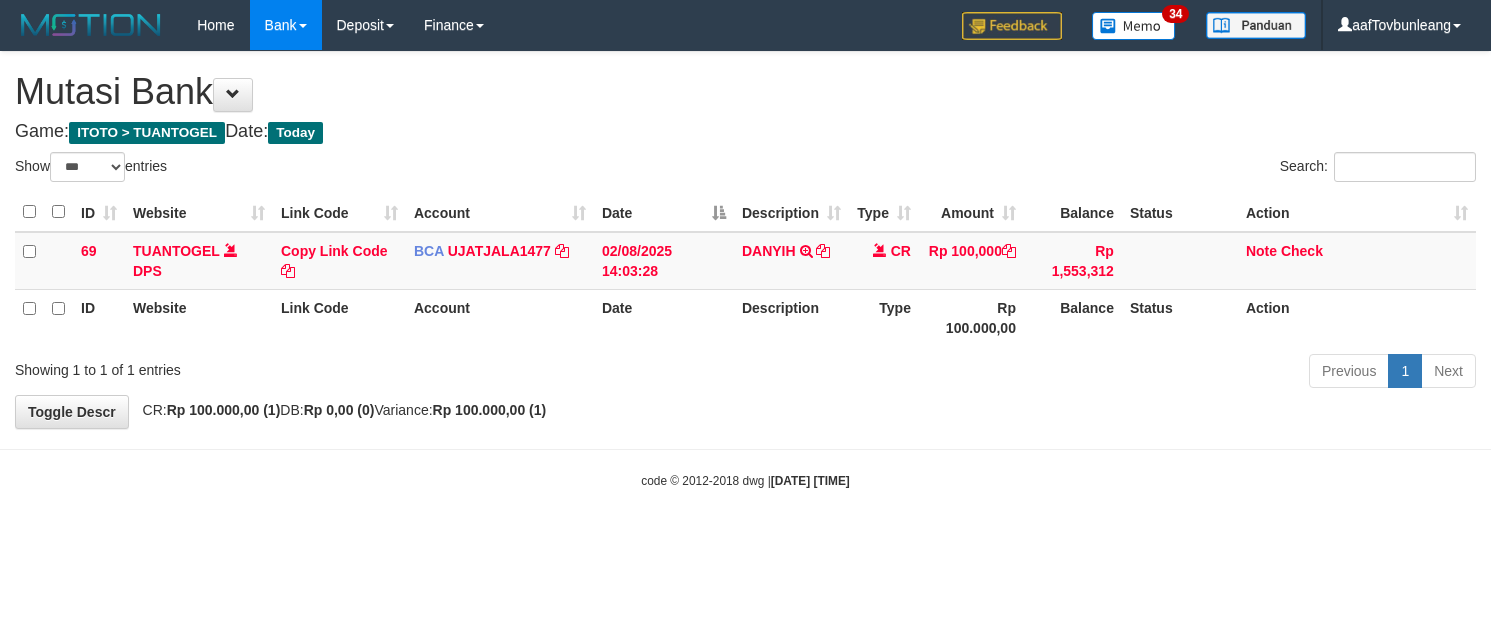 select on "***" 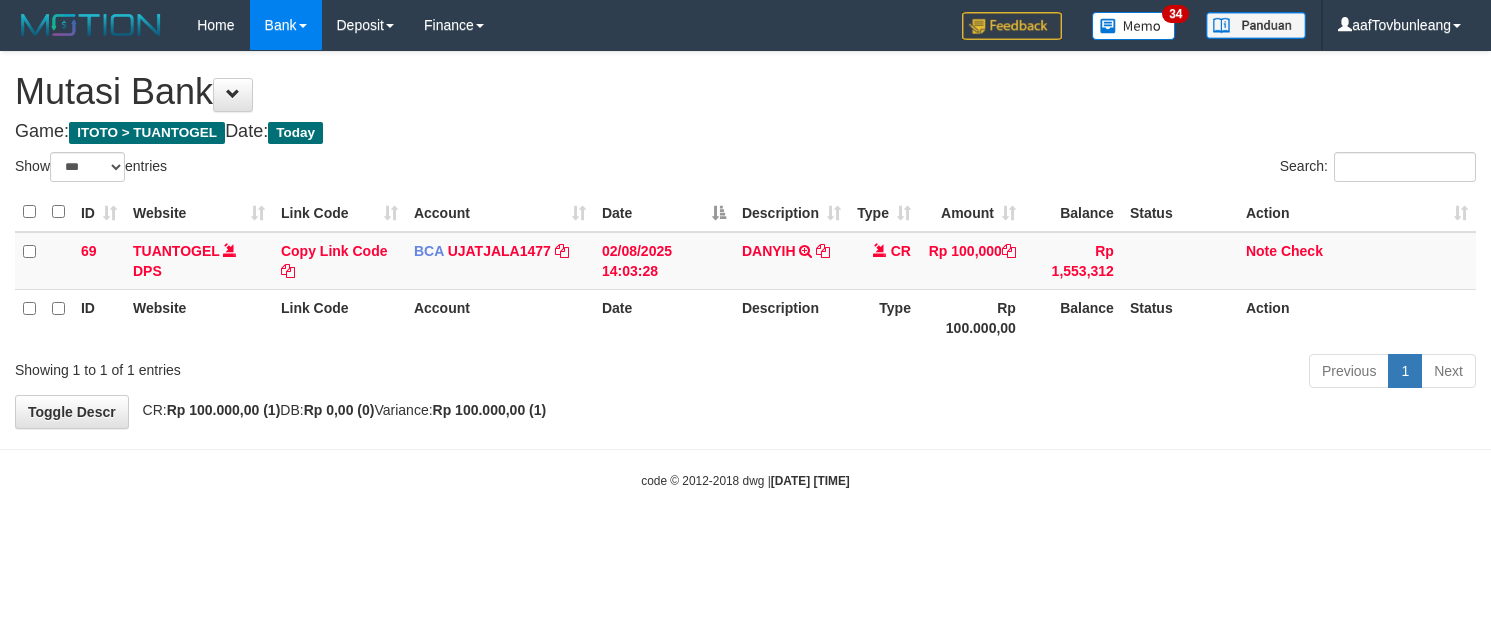 scroll, scrollTop: 0, scrollLeft: 0, axis: both 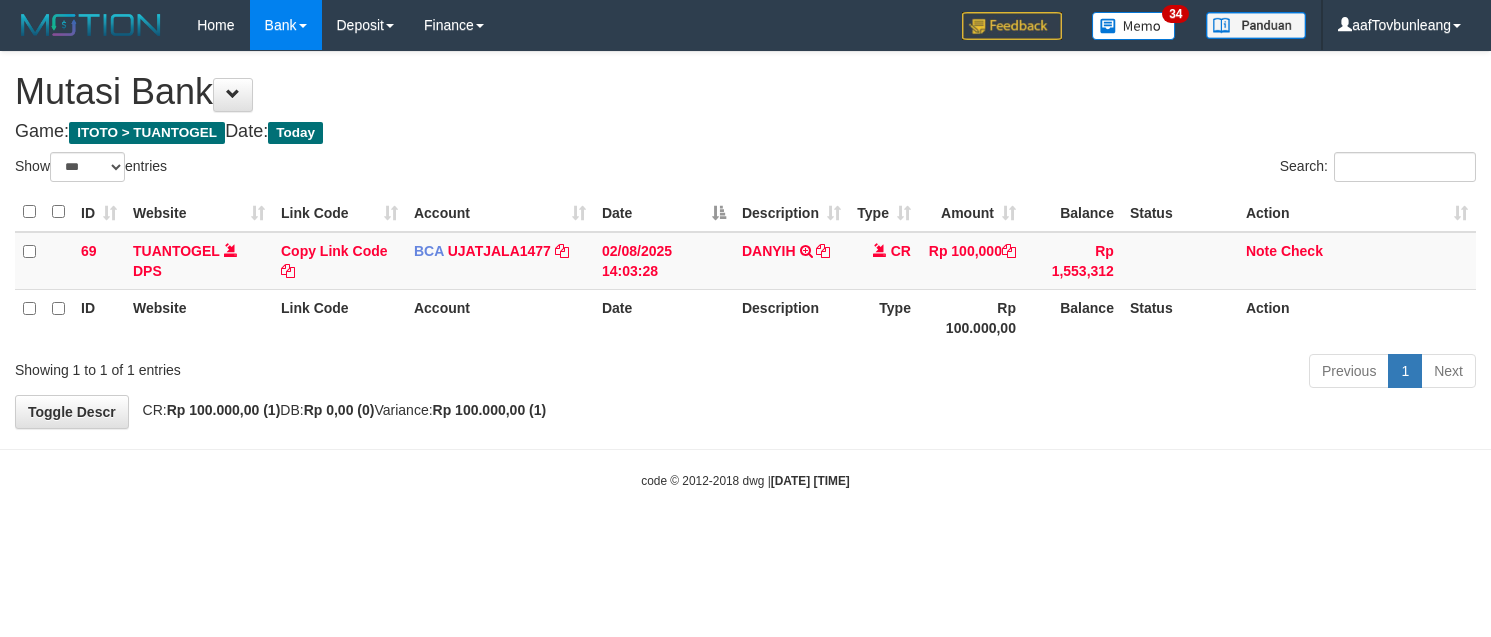 select on "***" 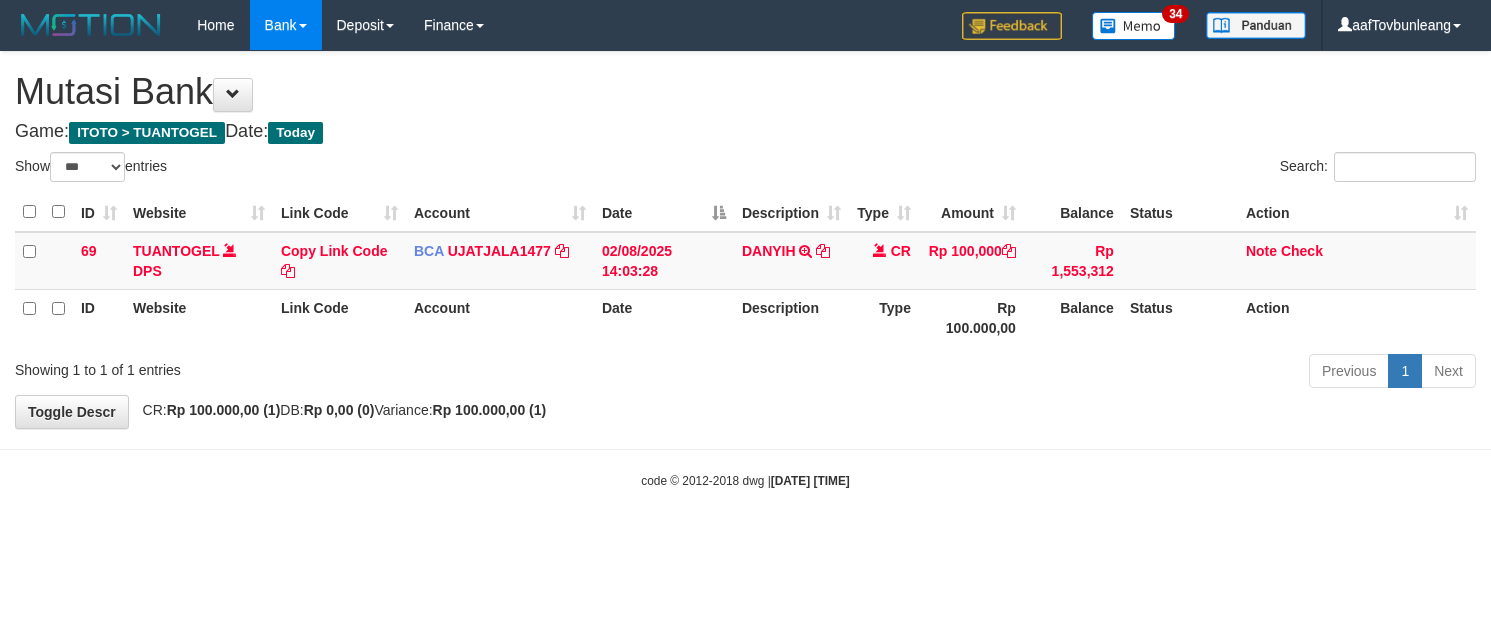 scroll, scrollTop: 0, scrollLeft: 0, axis: both 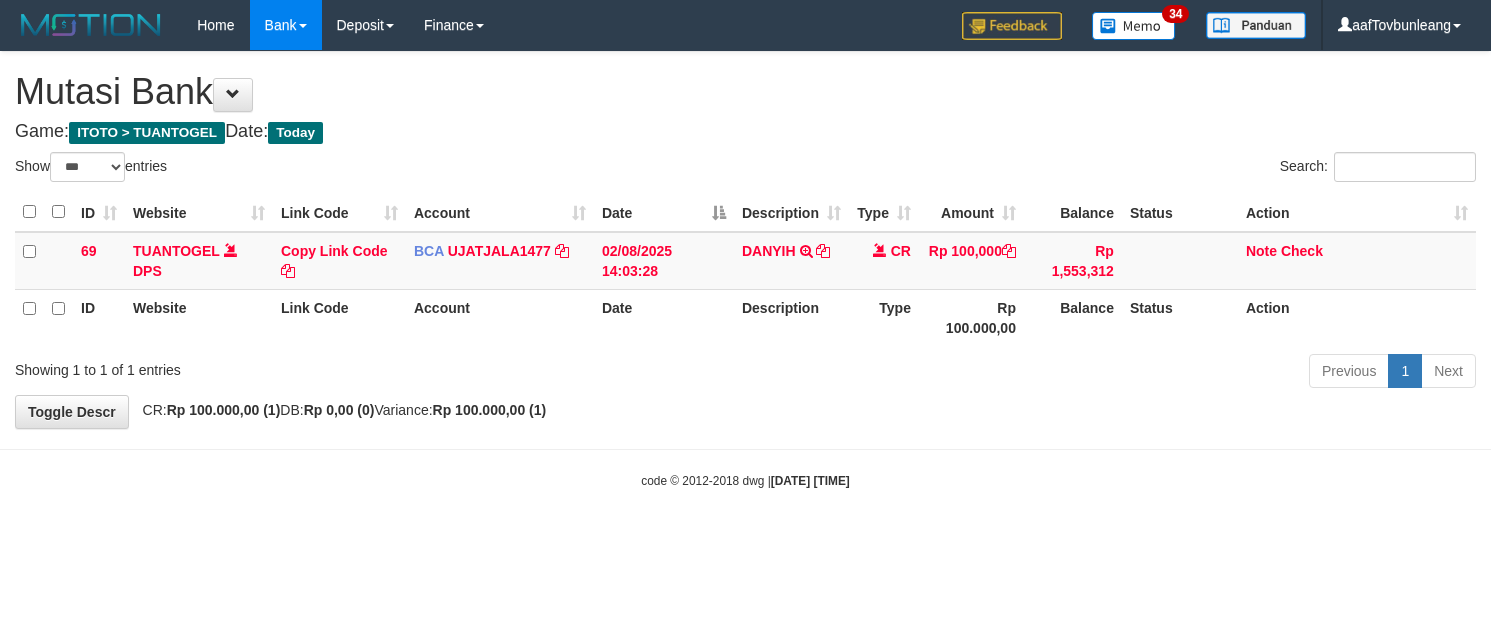 select on "***" 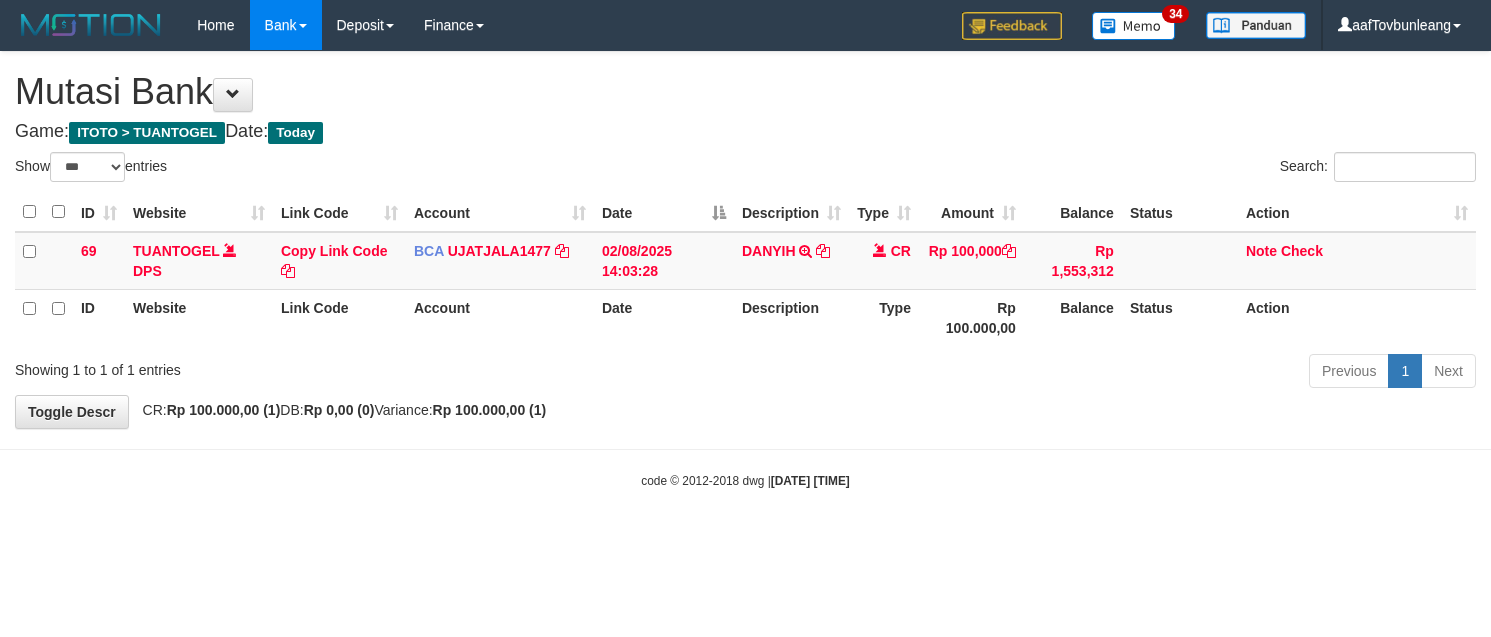 scroll, scrollTop: 0, scrollLeft: 0, axis: both 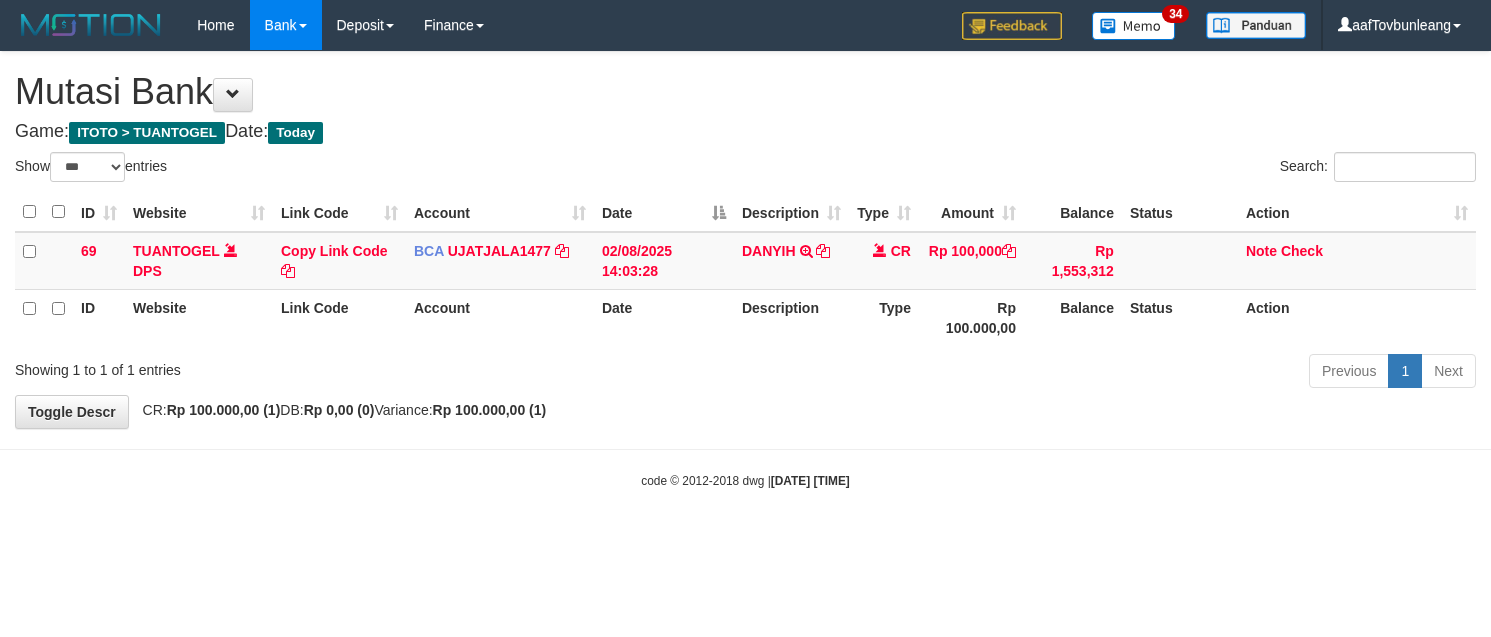 select on "***" 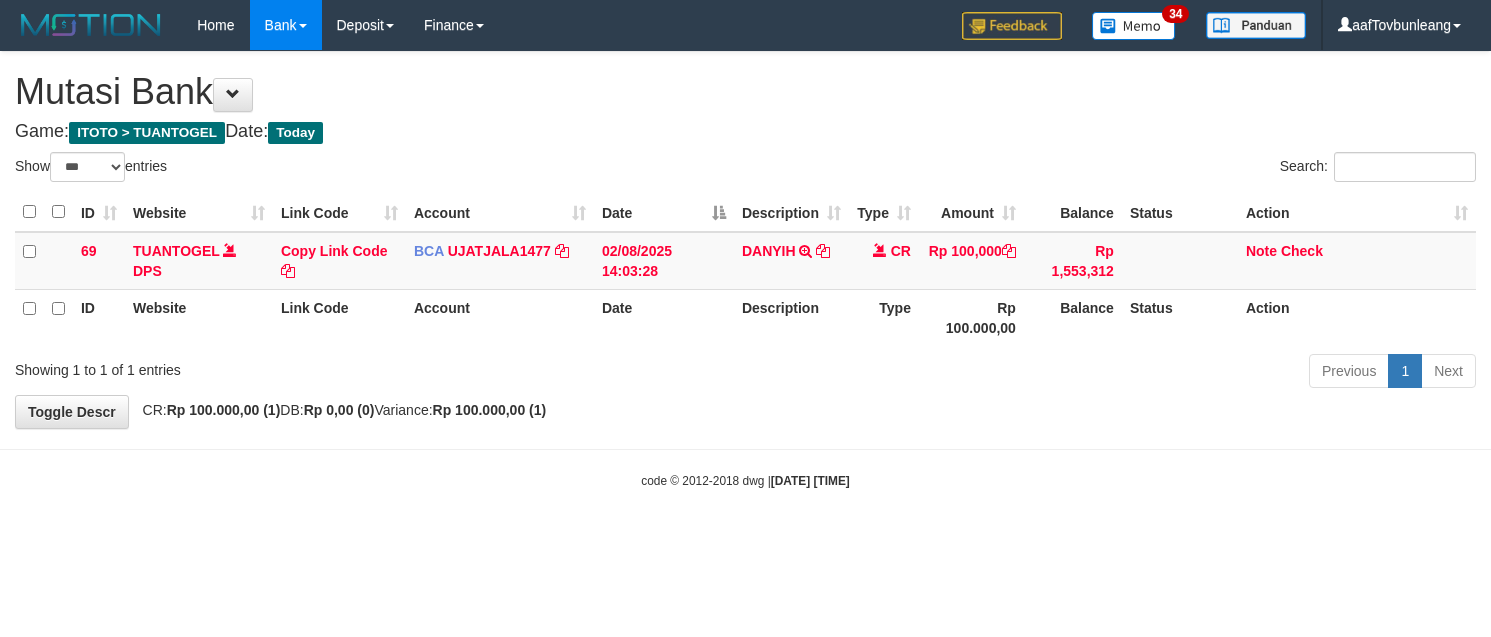 scroll, scrollTop: 0, scrollLeft: 0, axis: both 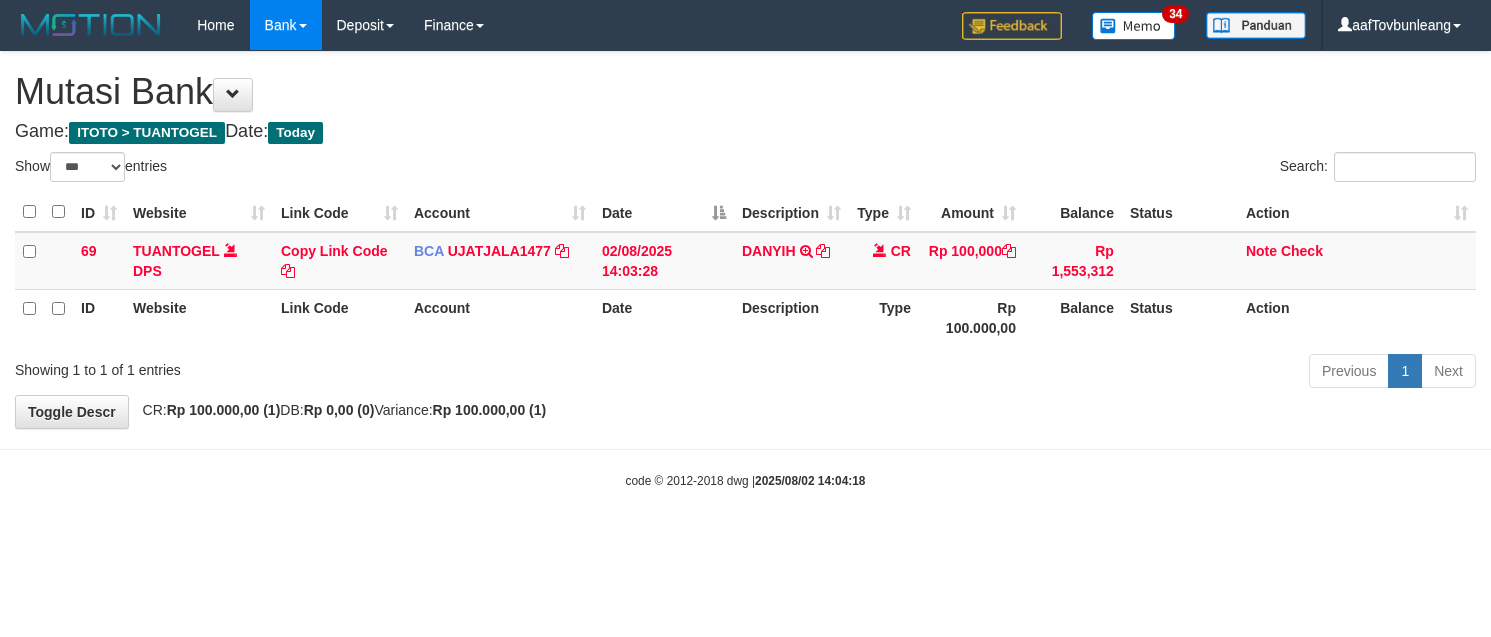 select on "***" 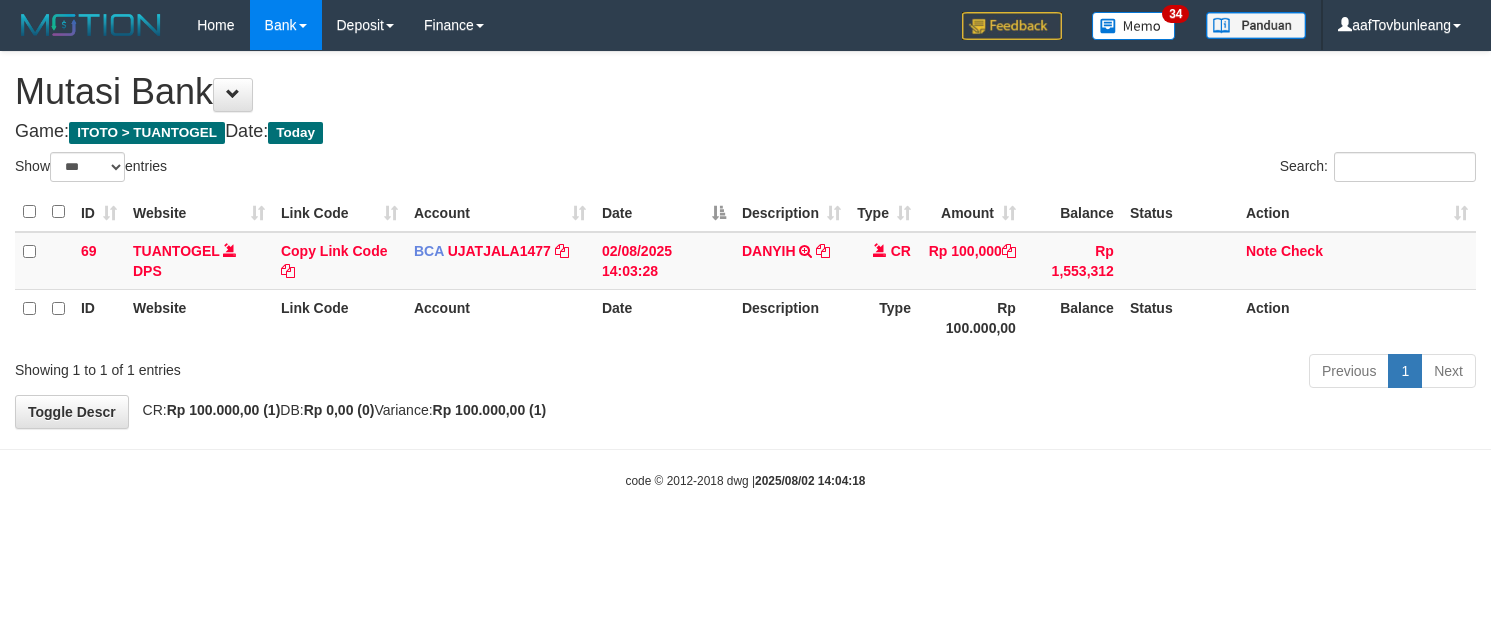 scroll, scrollTop: 0, scrollLeft: 0, axis: both 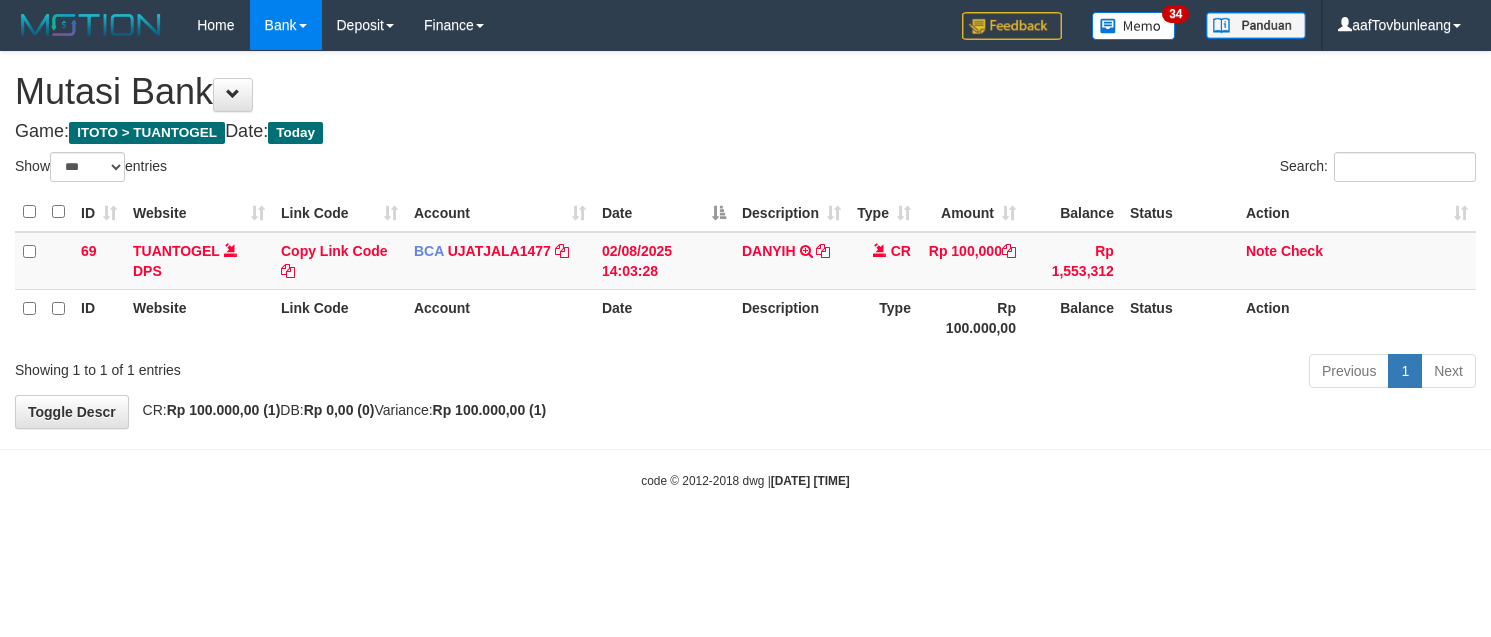 select on "***" 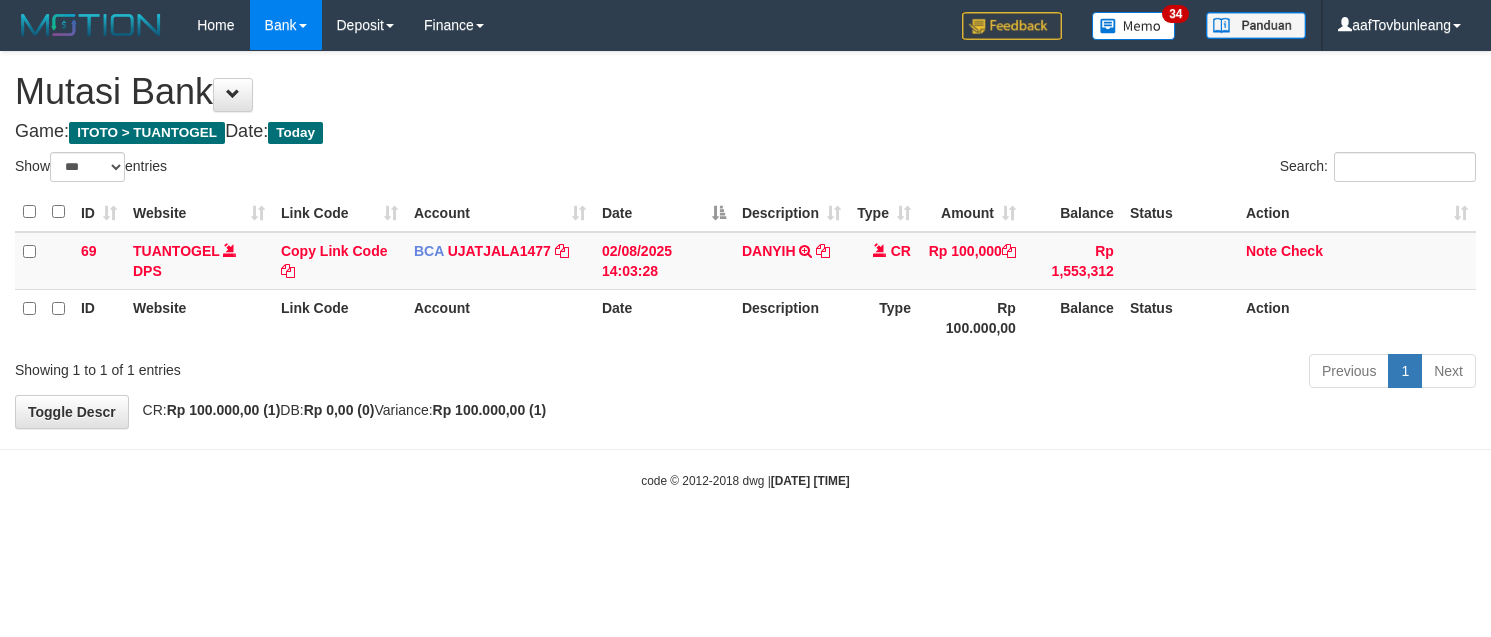 scroll, scrollTop: 0, scrollLeft: 0, axis: both 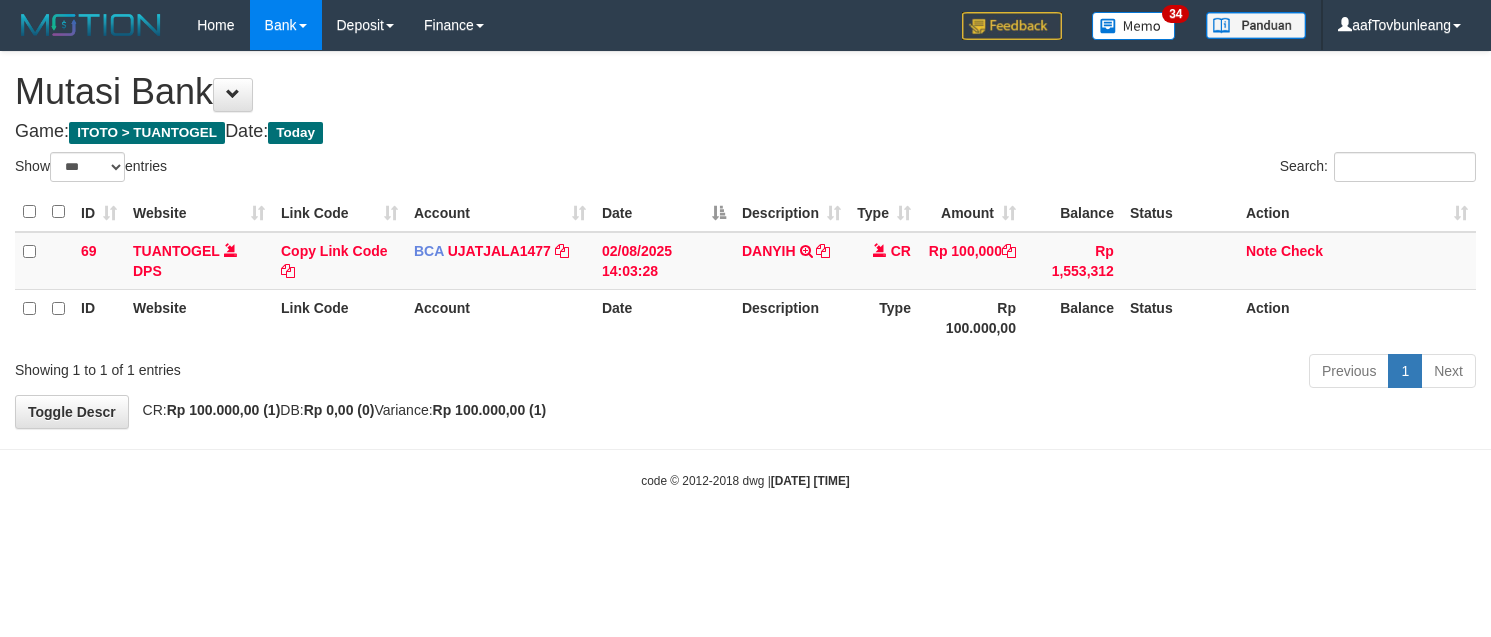 select on "***" 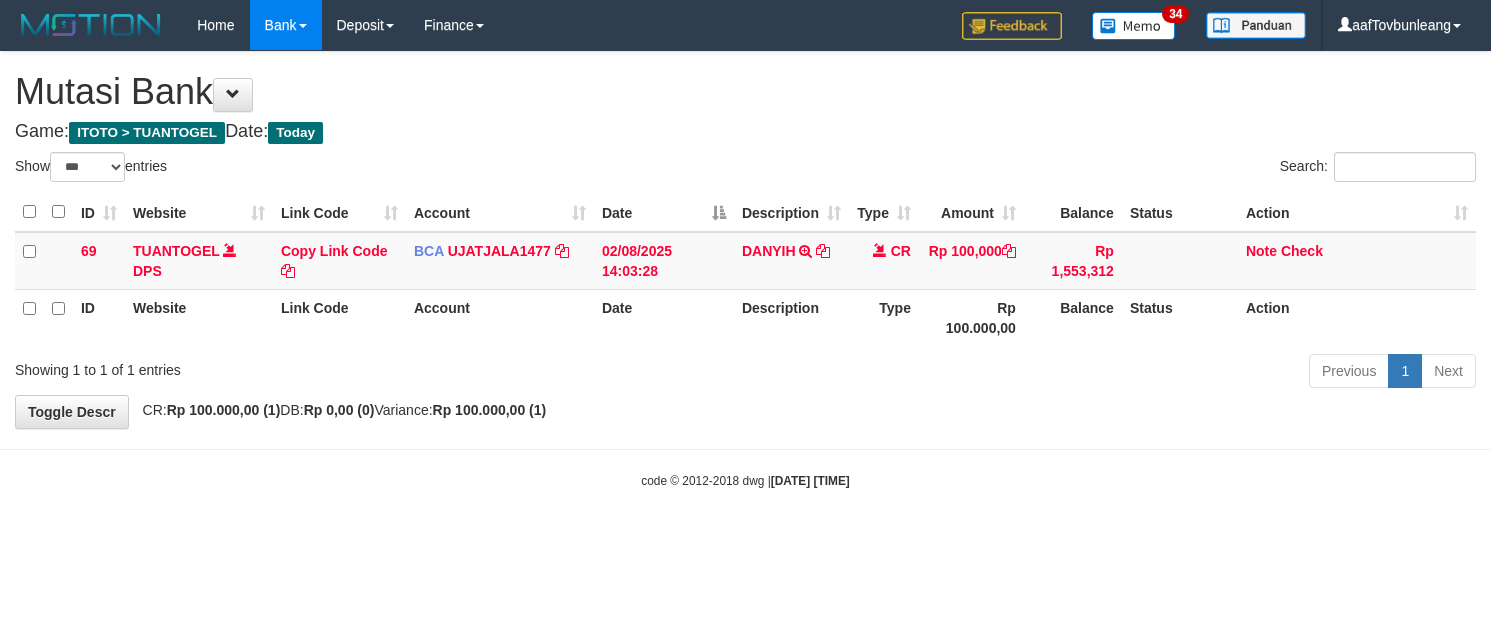 scroll, scrollTop: 0, scrollLeft: 0, axis: both 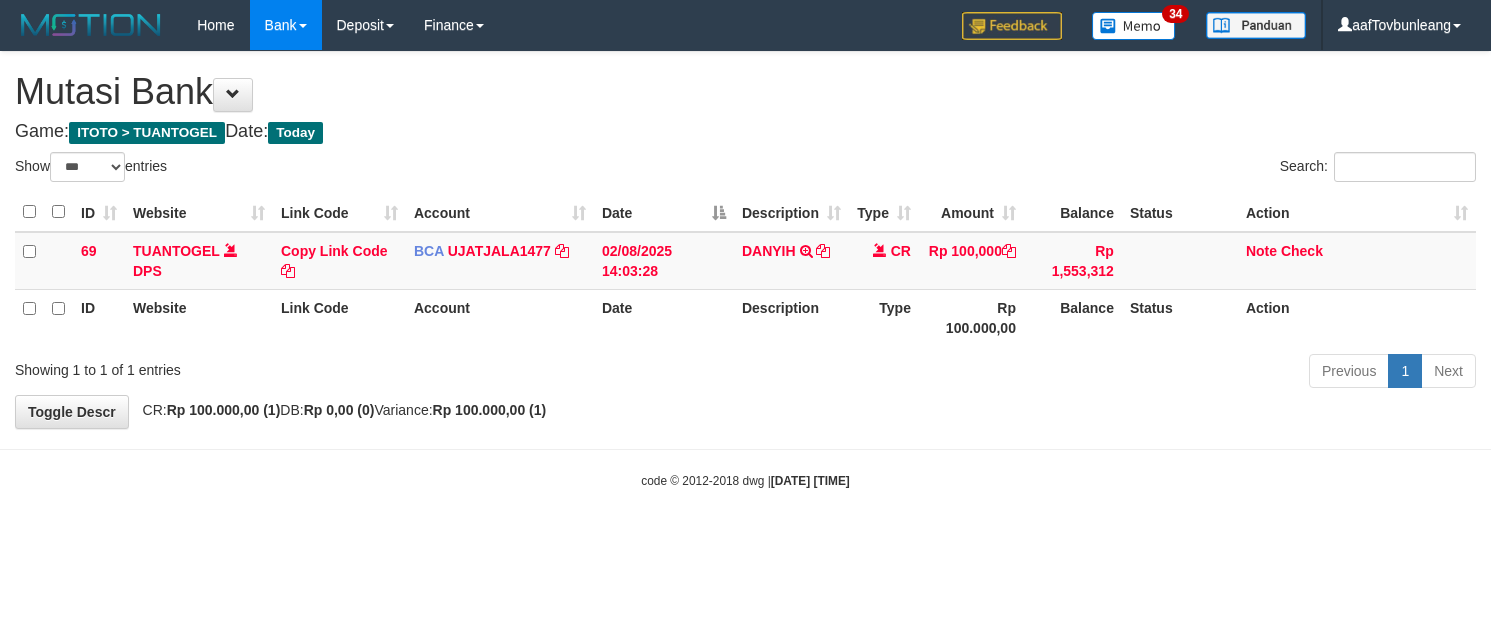 select on "***" 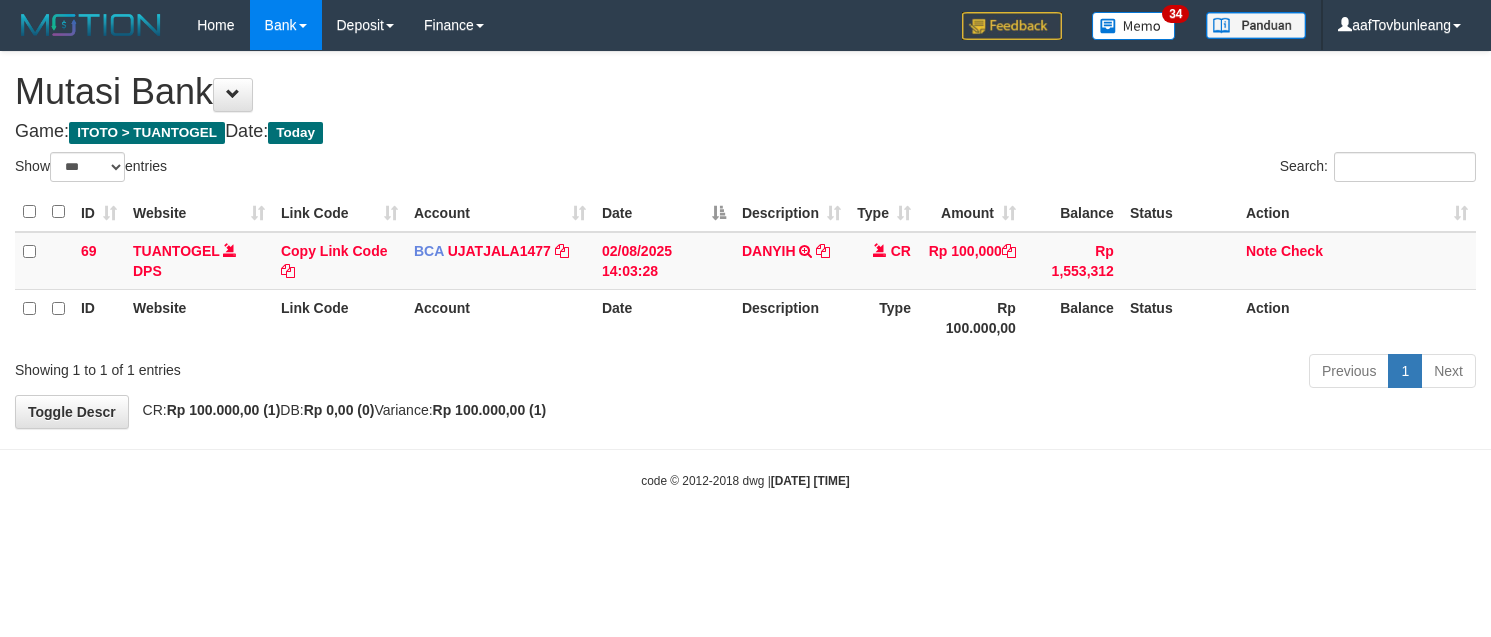 scroll, scrollTop: 0, scrollLeft: 0, axis: both 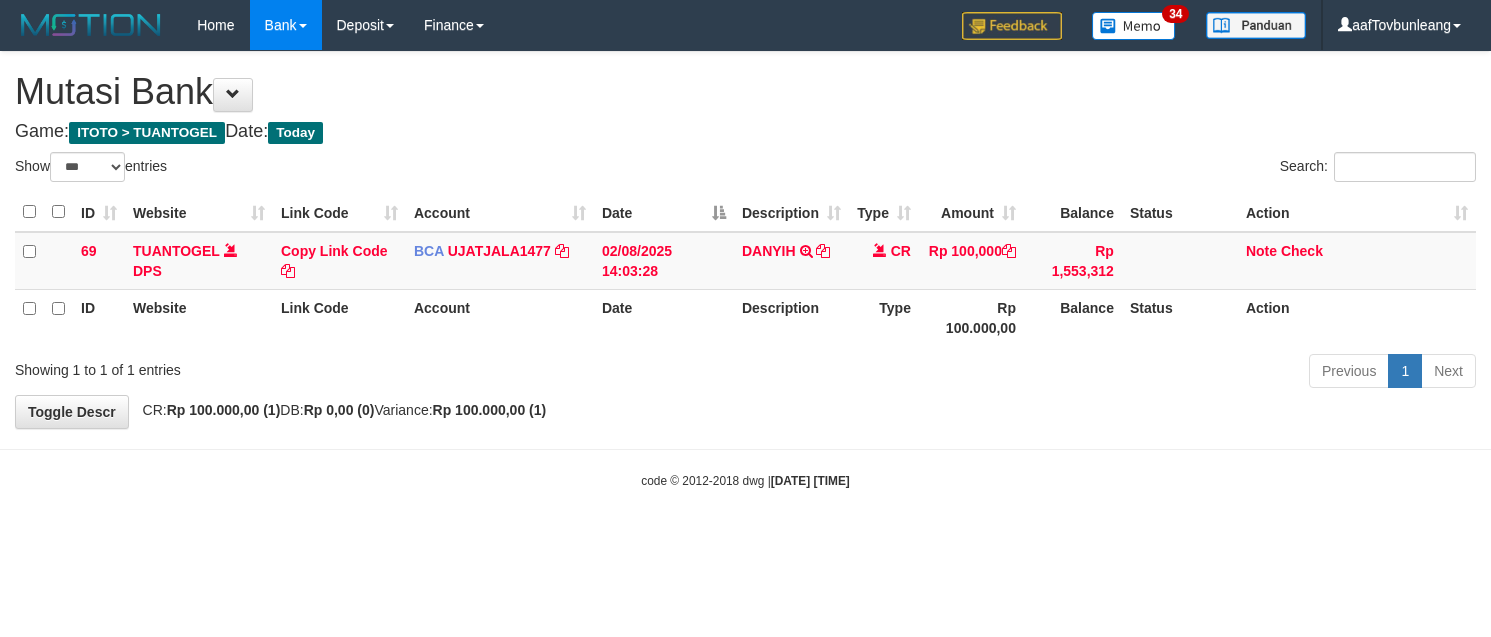 select on "***" 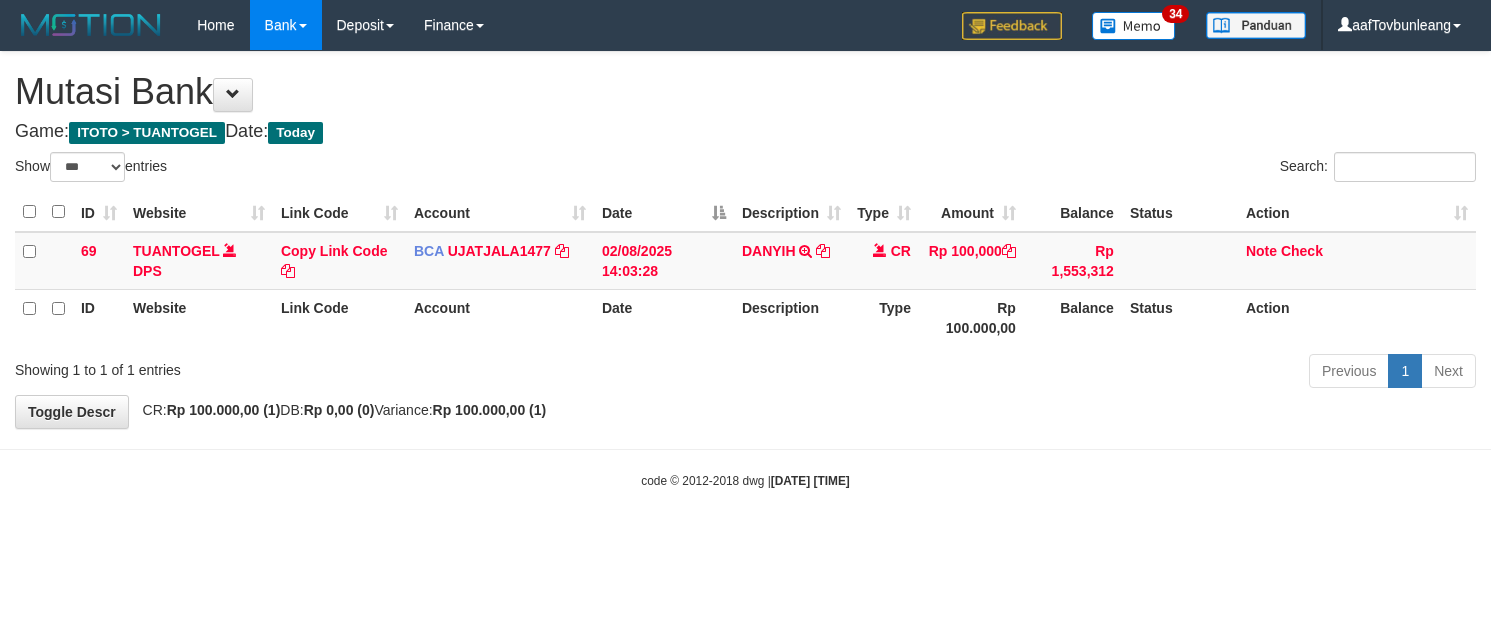 scroll, scrollTop: 0, scrollLeft: 0, axis: both 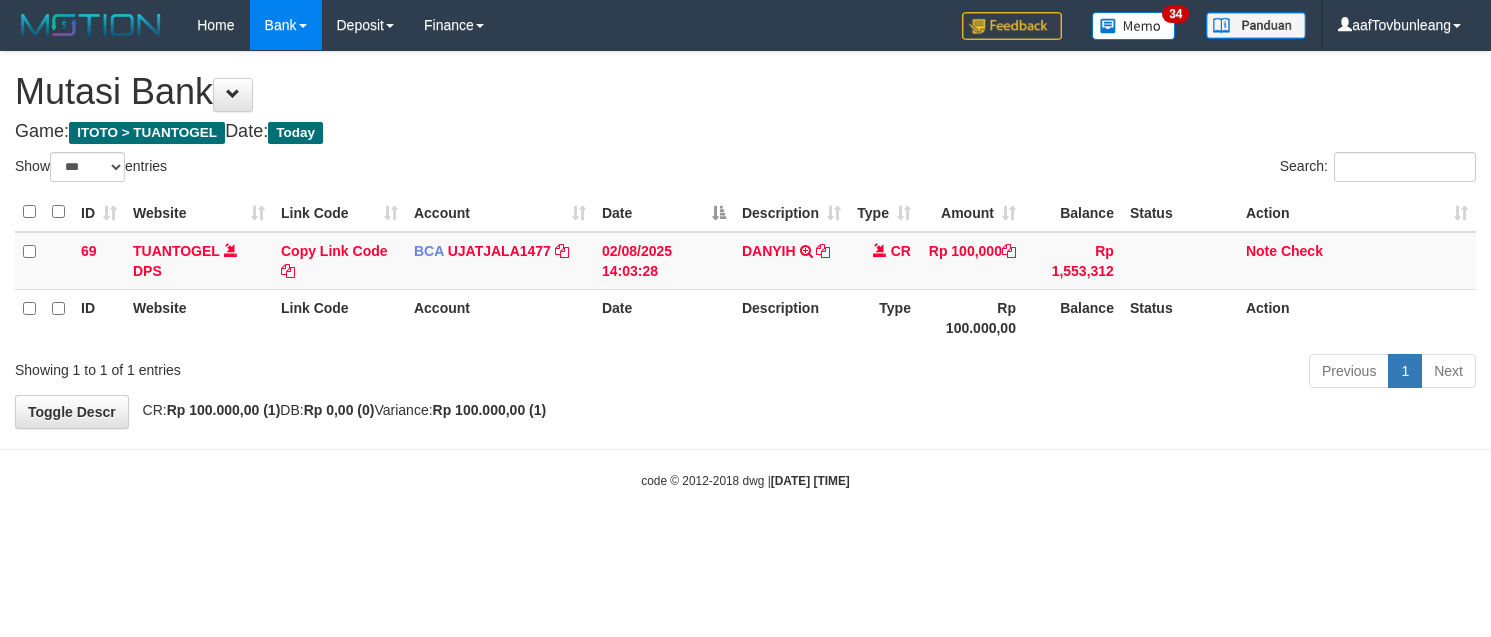select on "***" 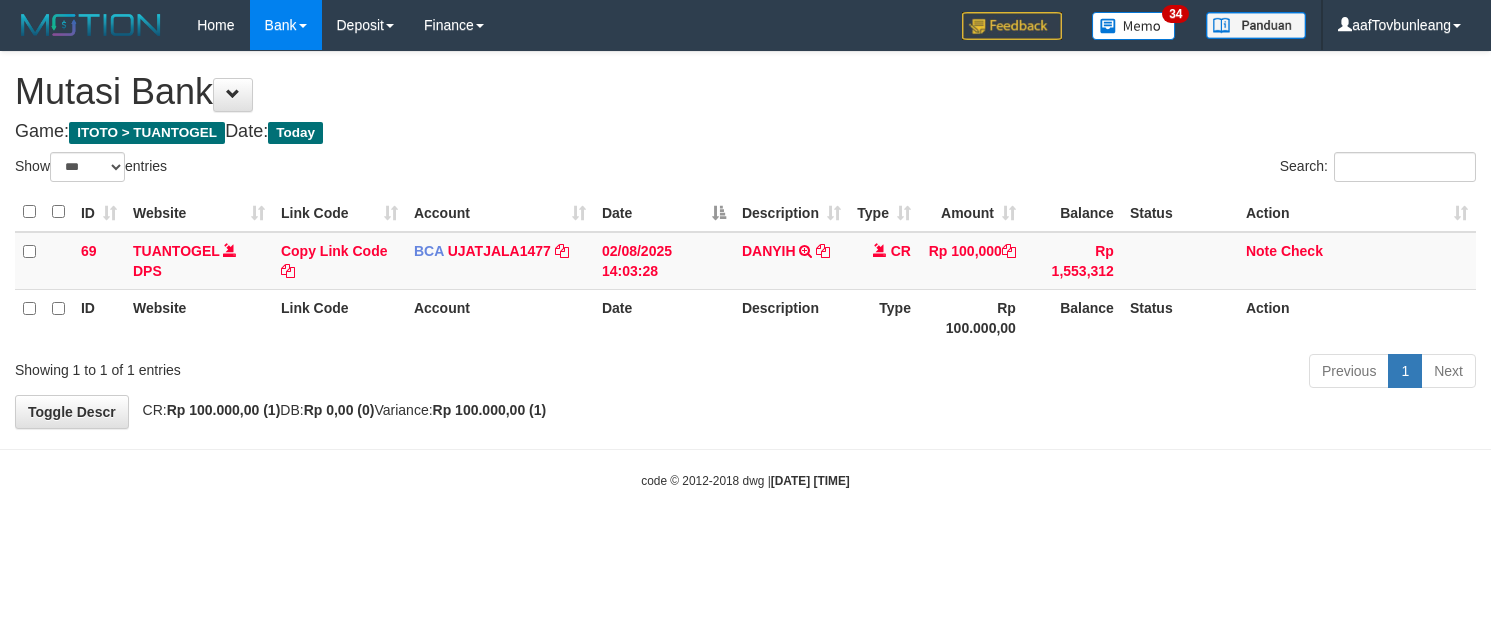 scroll, scrollTop: 0, scrollLeft: 0, axis: both 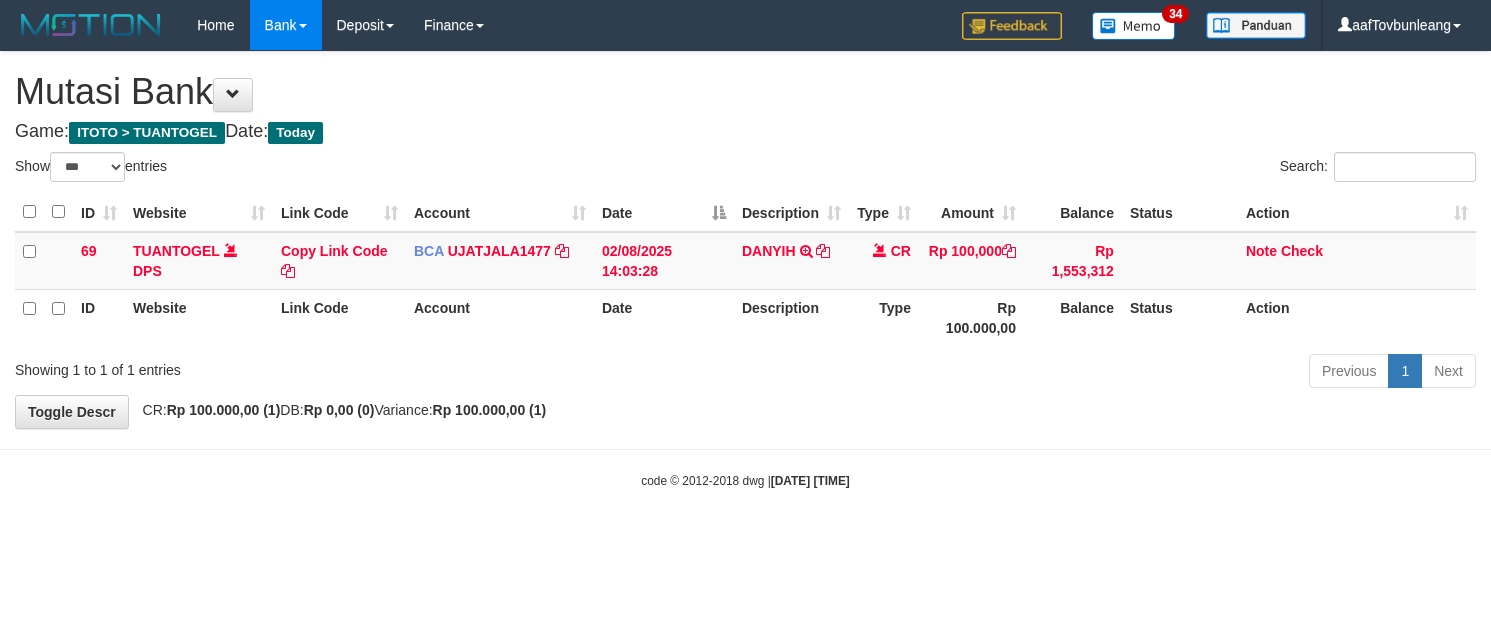 select on "***" 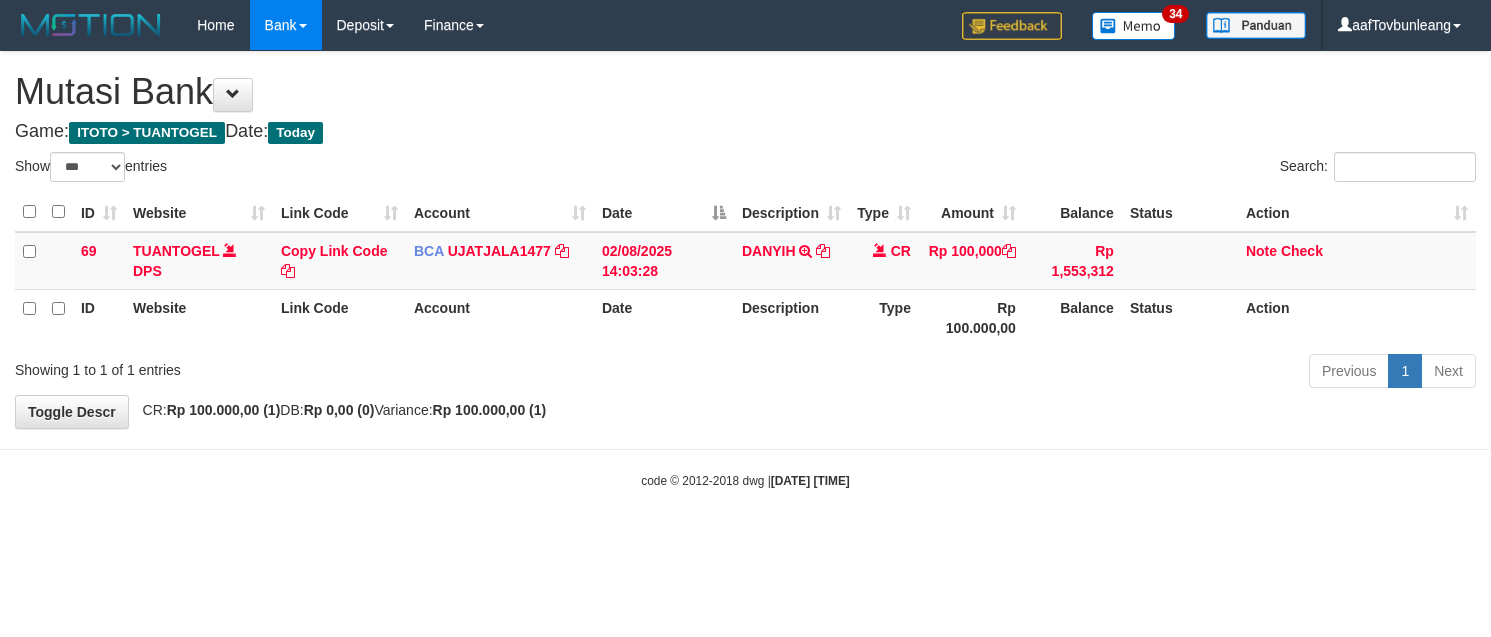 scroll, scrollTop: 0, scrollLeft: 0, axis: both 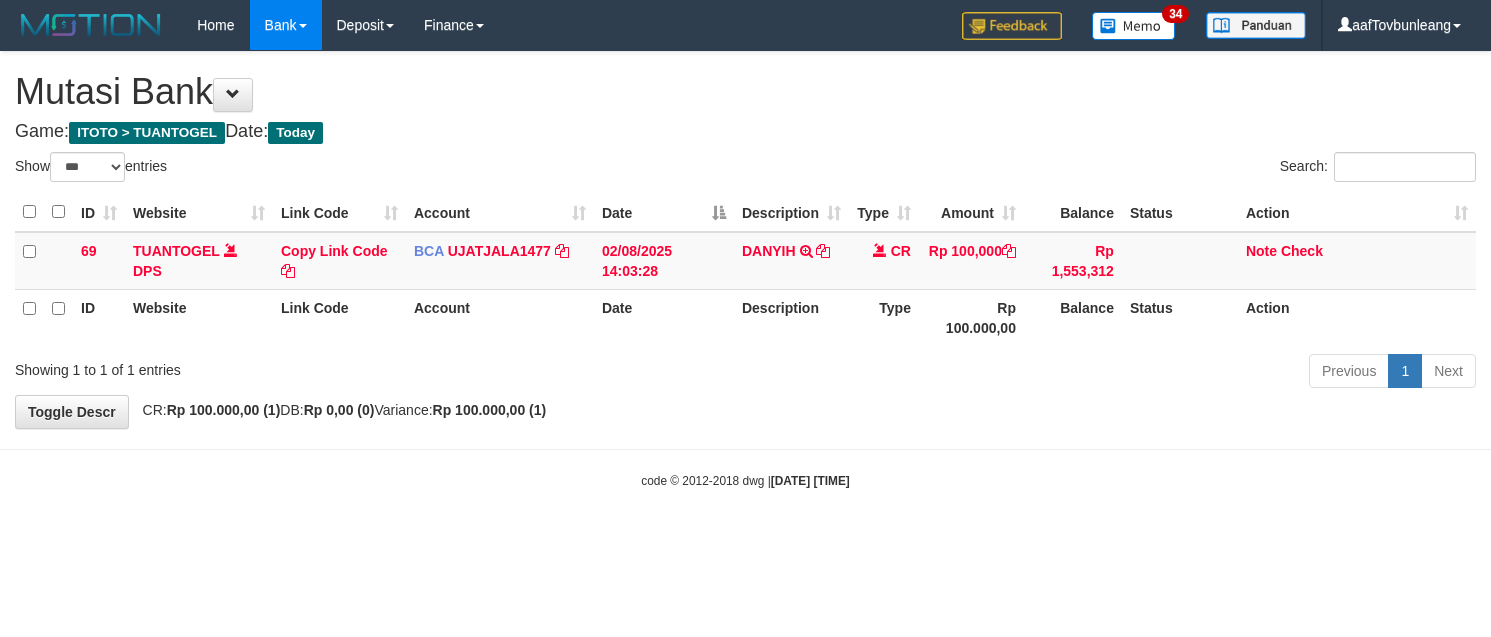 select on "***" 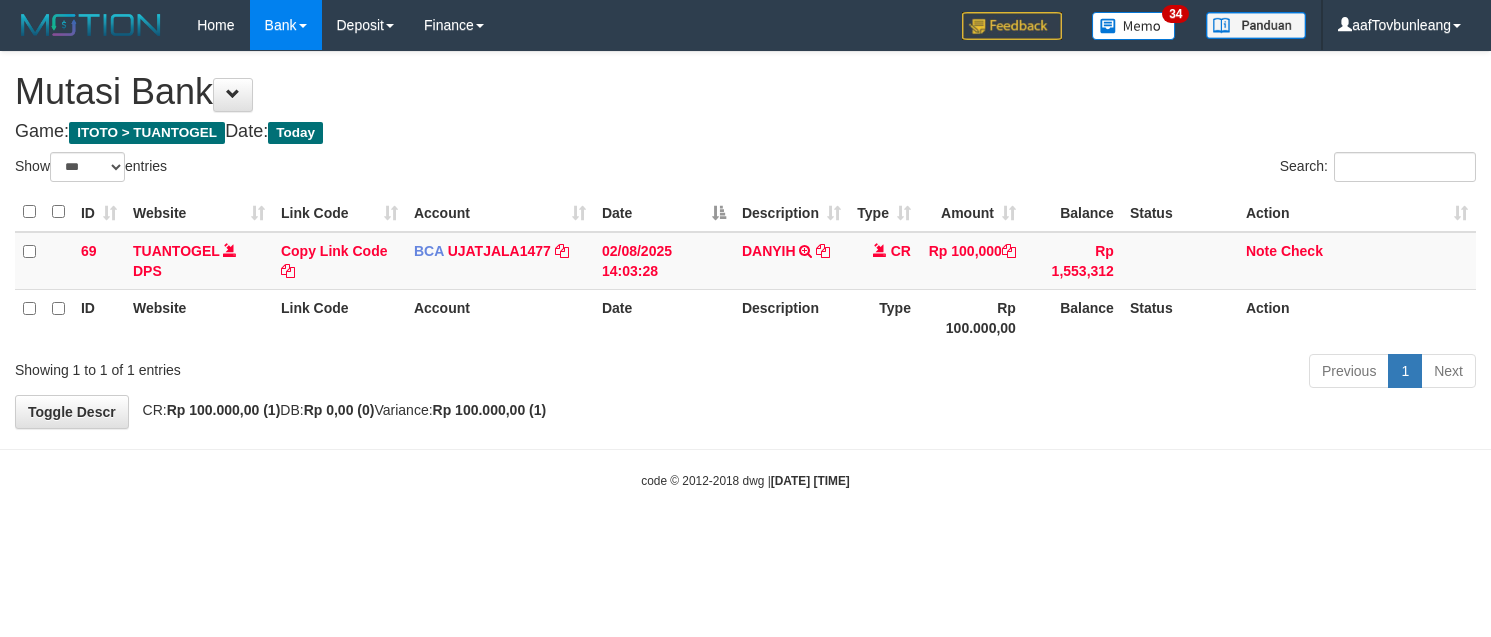 scroll, scrollTop: 0, scrollLeft: 0, axis: both 